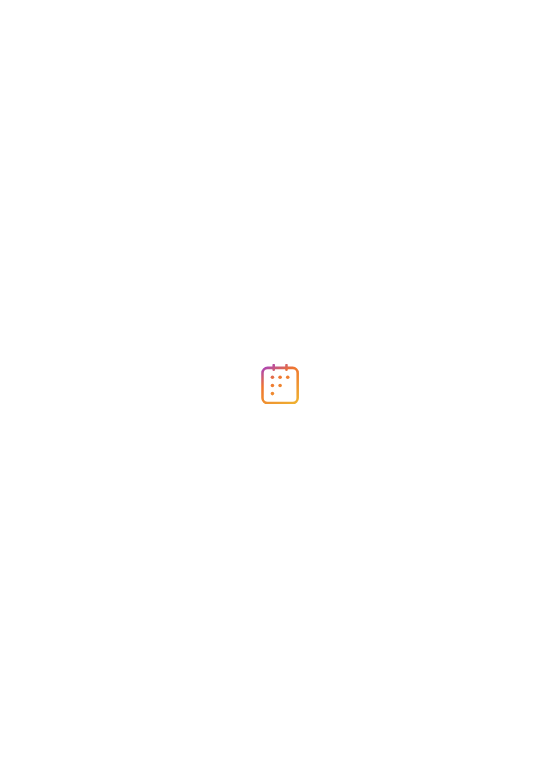 scroll, scrollTop: 0, scrollLeft: 0, axis: both 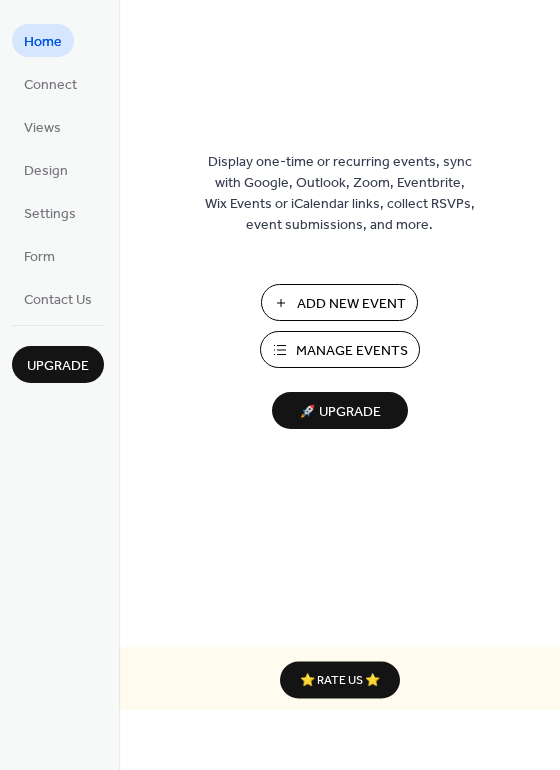 click on "Add New Event" at bounding box center (351, 304) 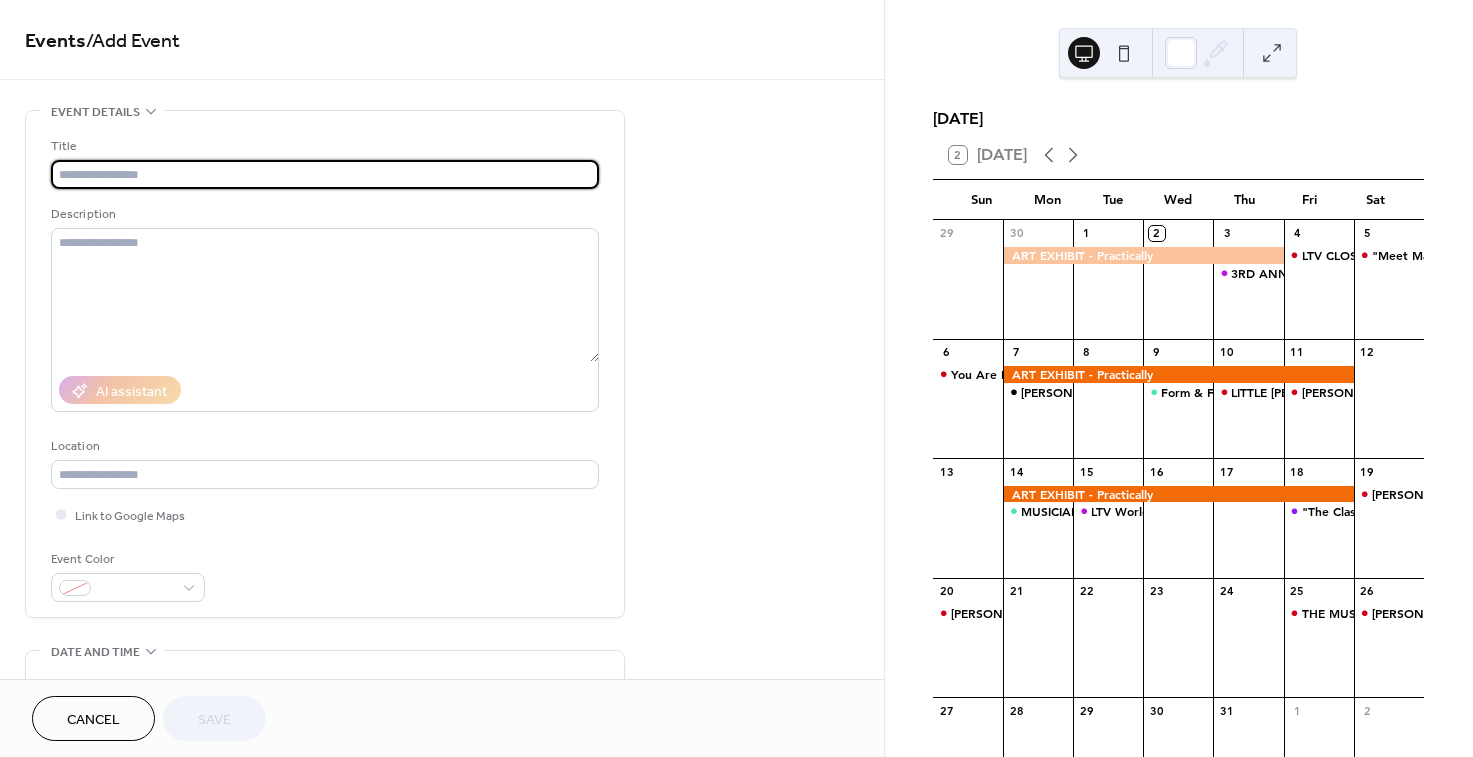 scroll, scrollTop: 0, scrollLeft: 0, axis: both 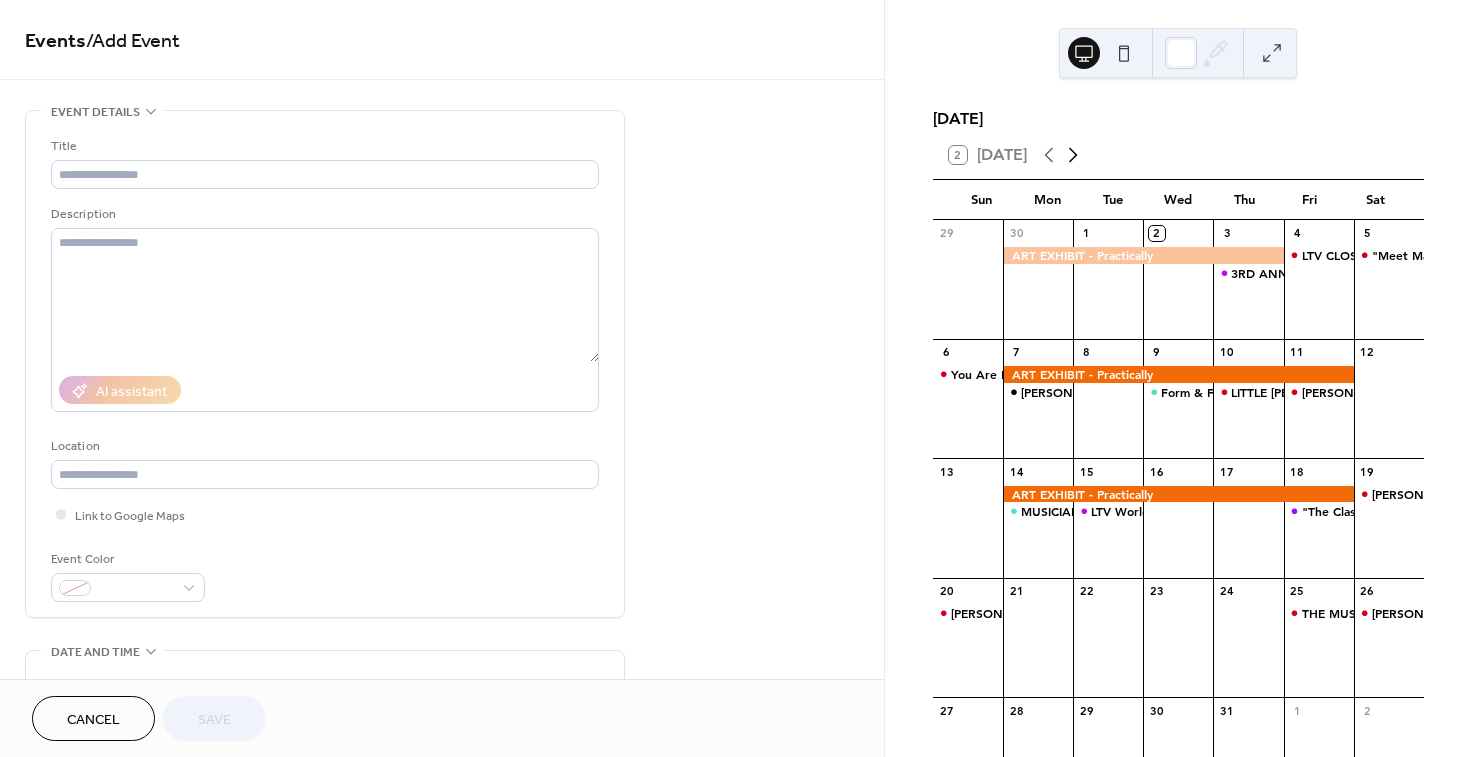 click 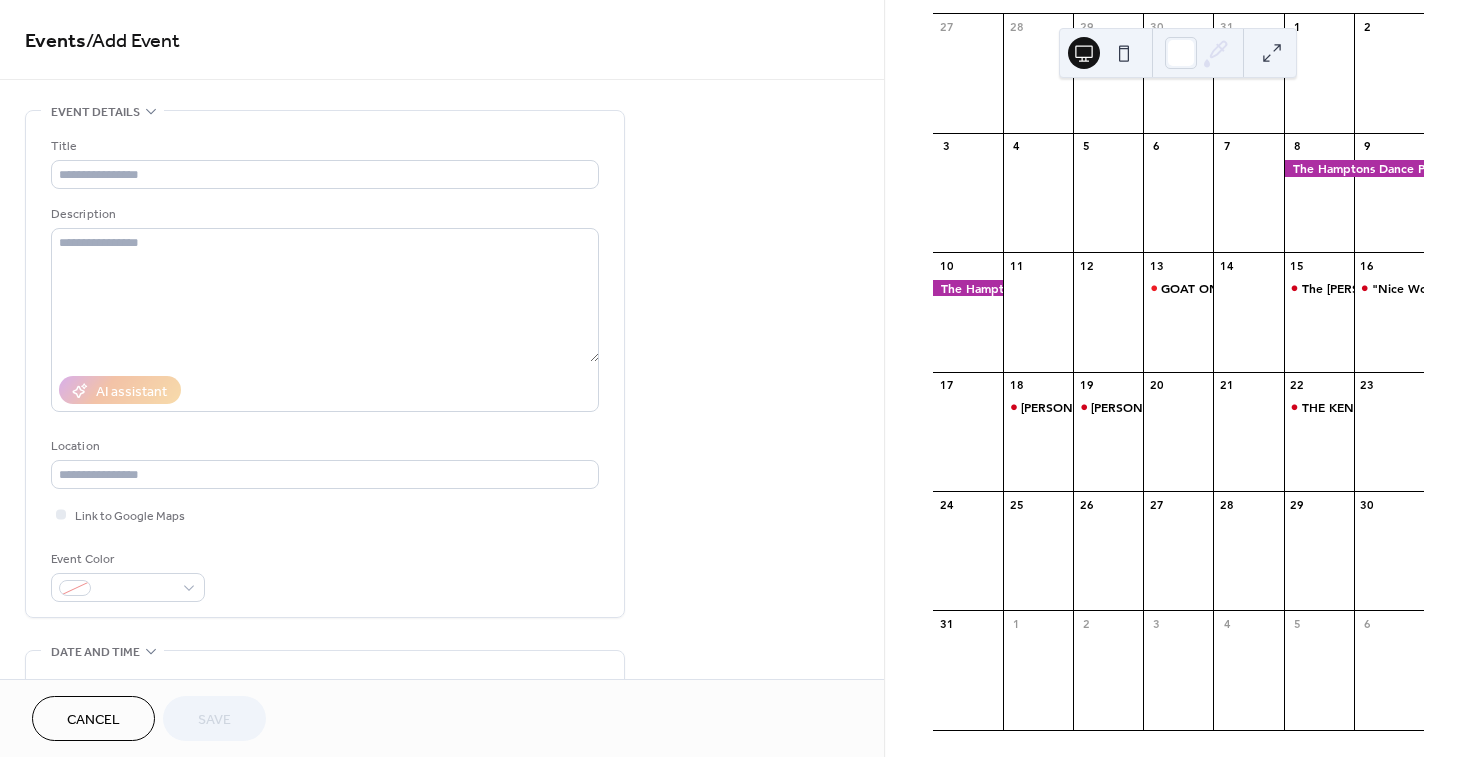 scroll, scrollTop: 239, scrollLeft: 0, axis: vertical 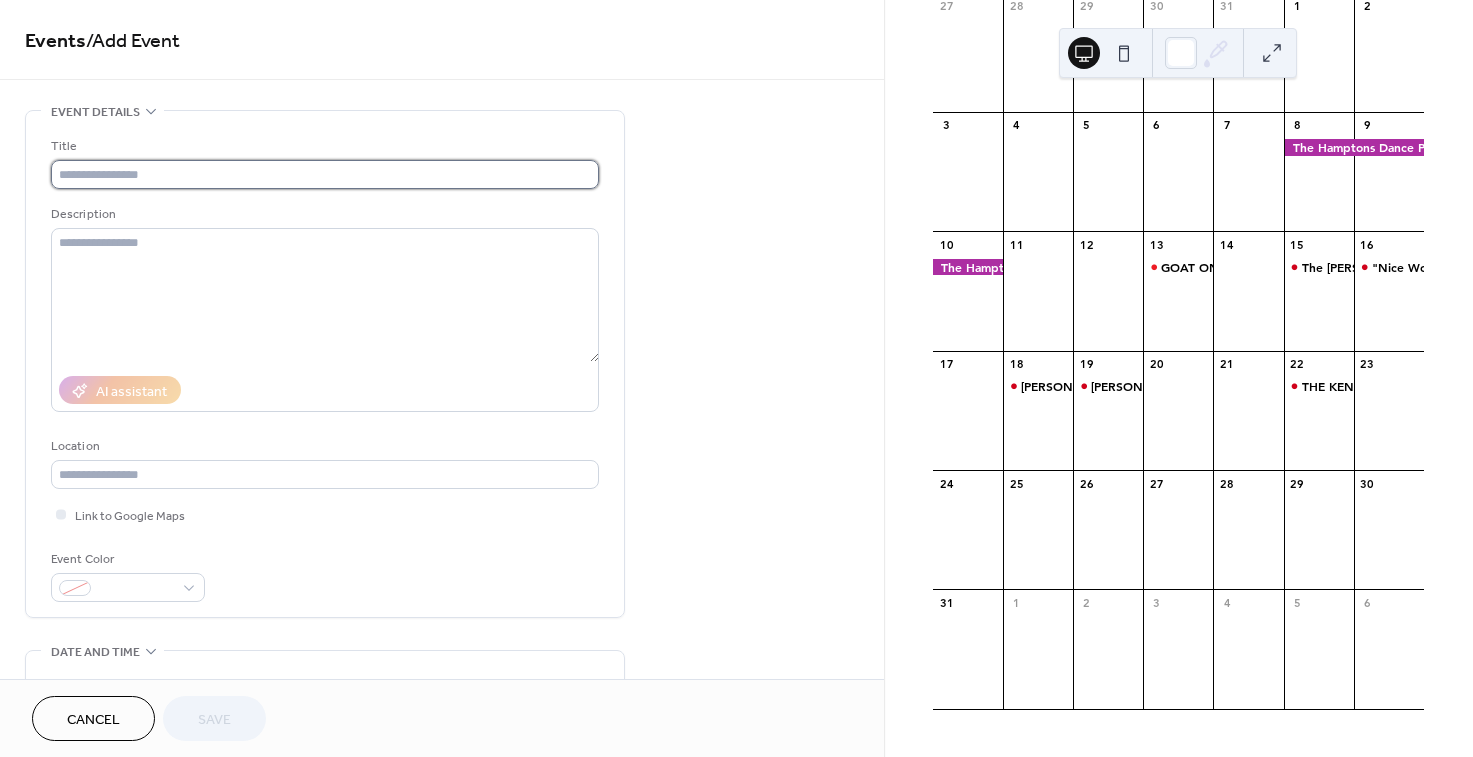 click at bounding box center (325, 174) 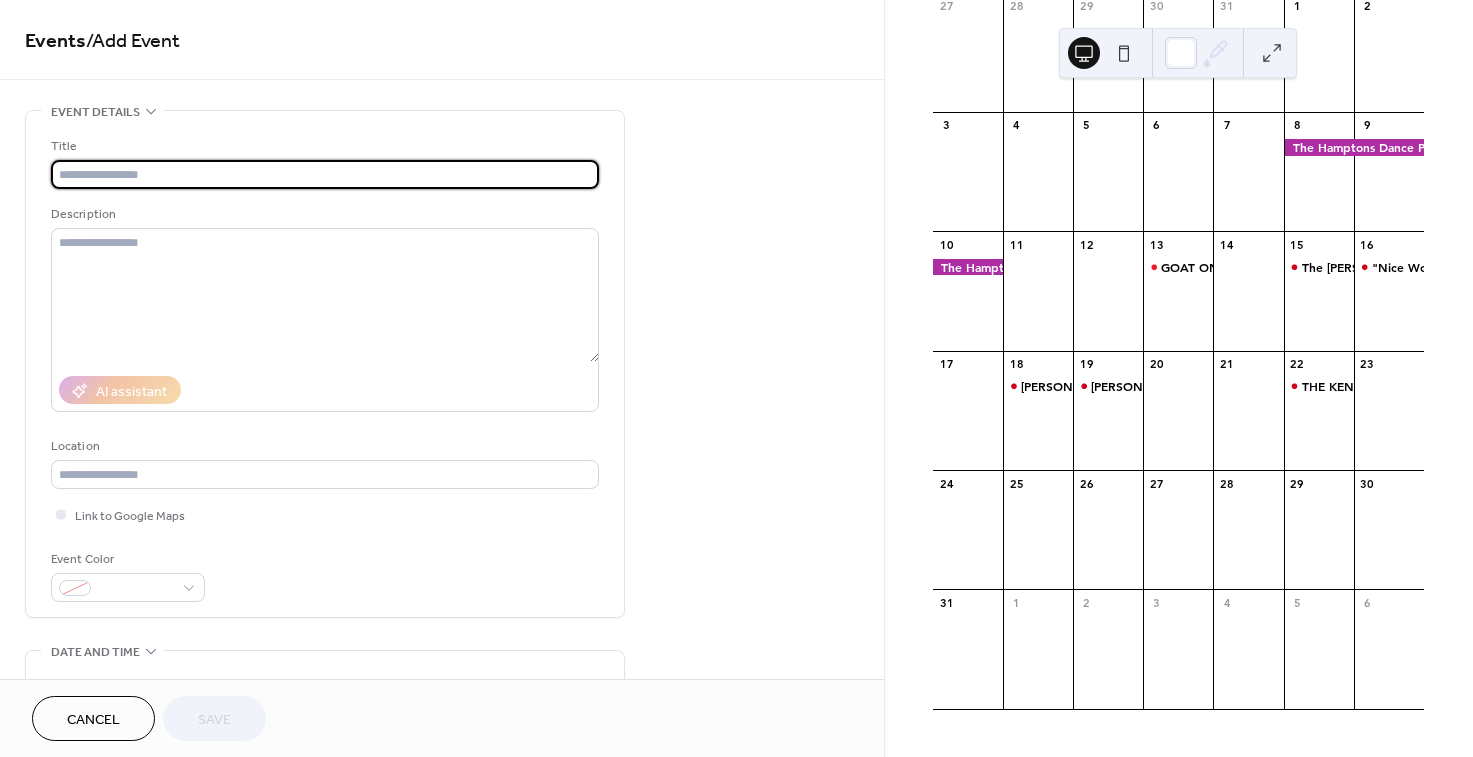 paste on "**********" 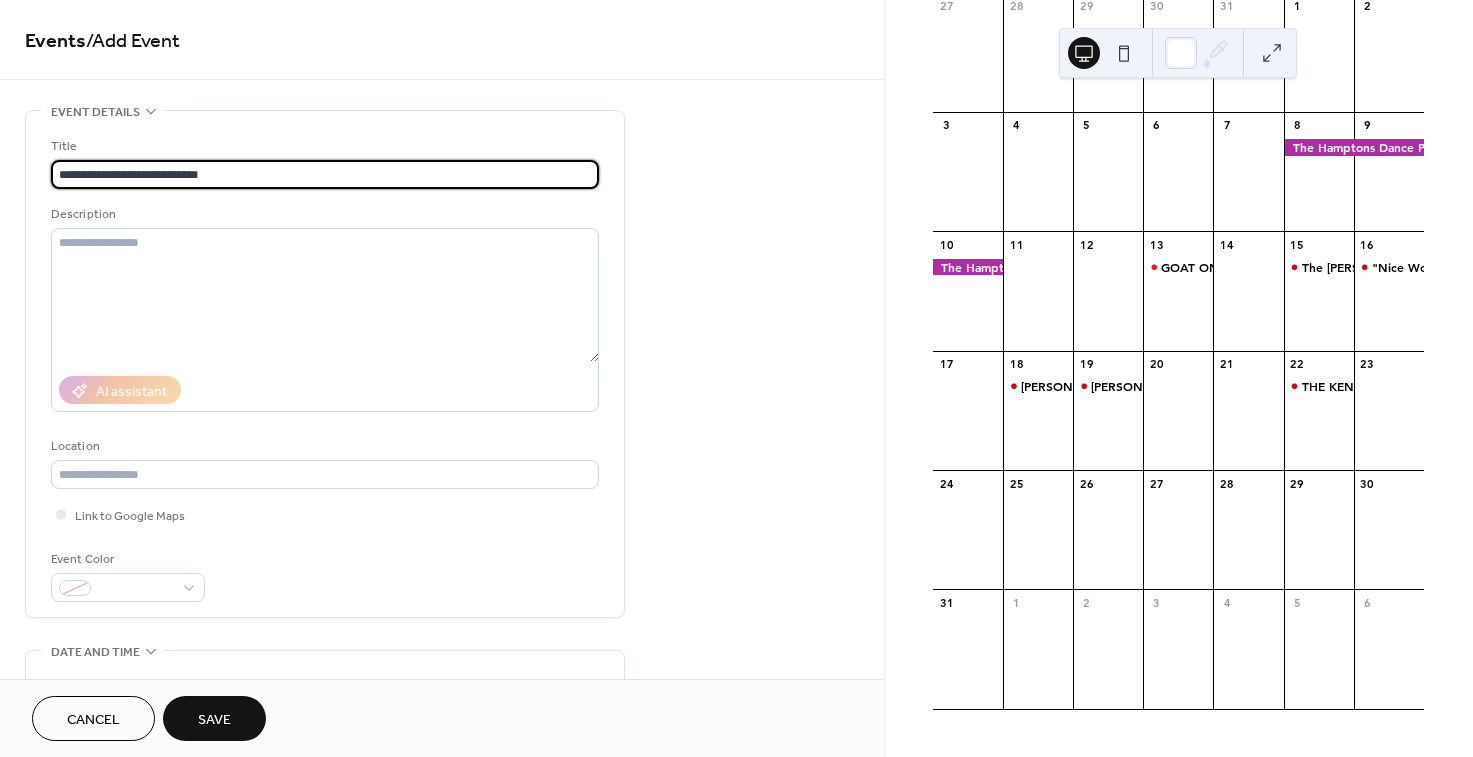 type on "**********" 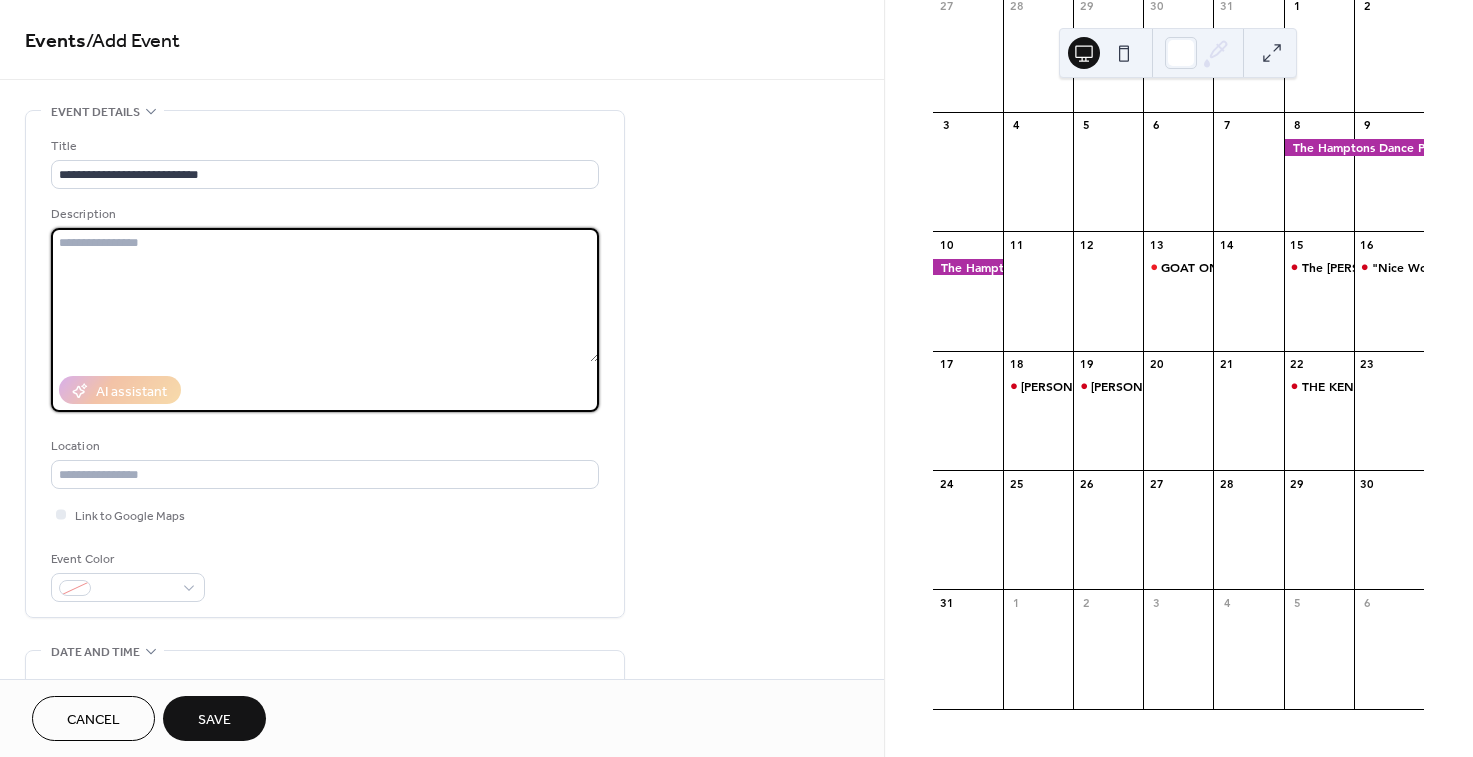 click at bounding box center (325, 295) 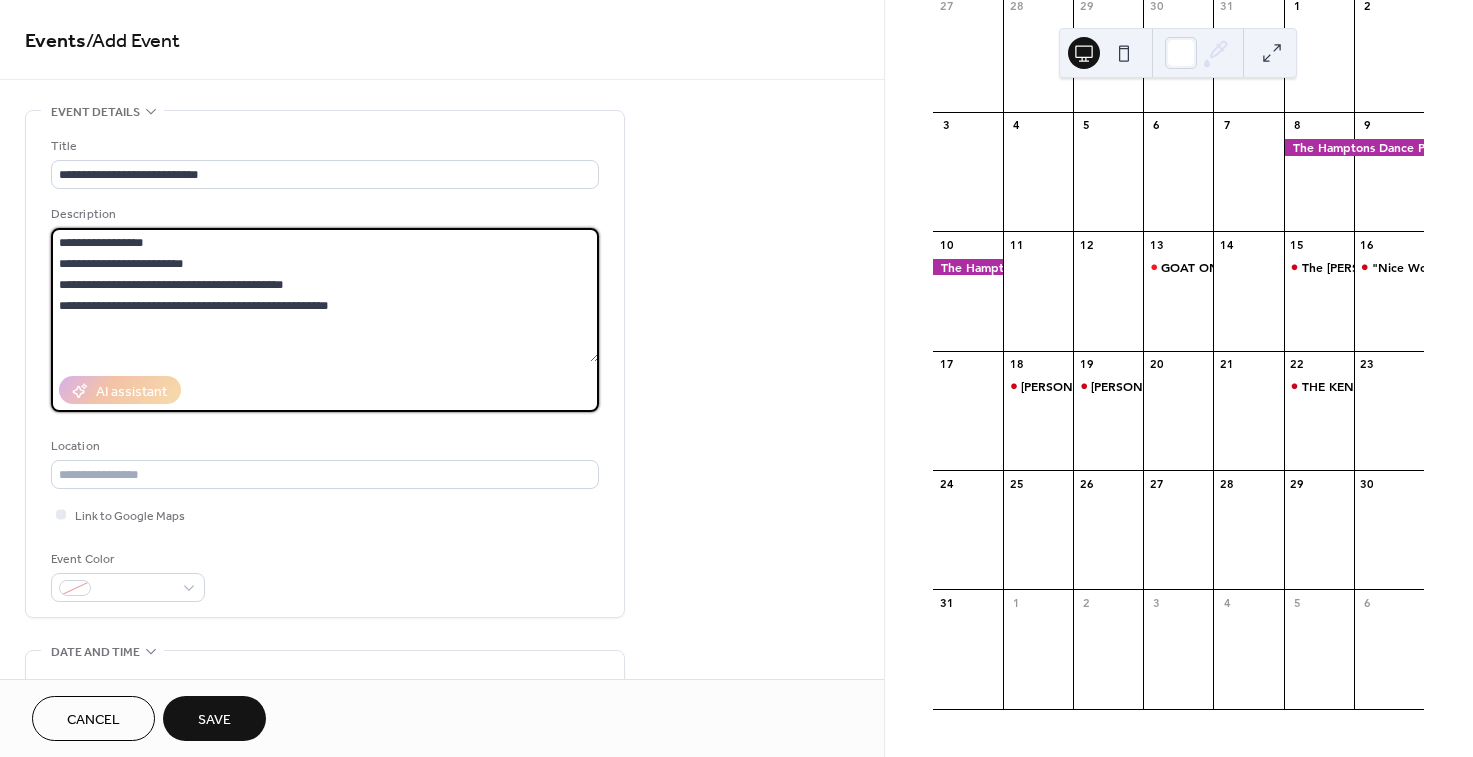 paste on "**********" 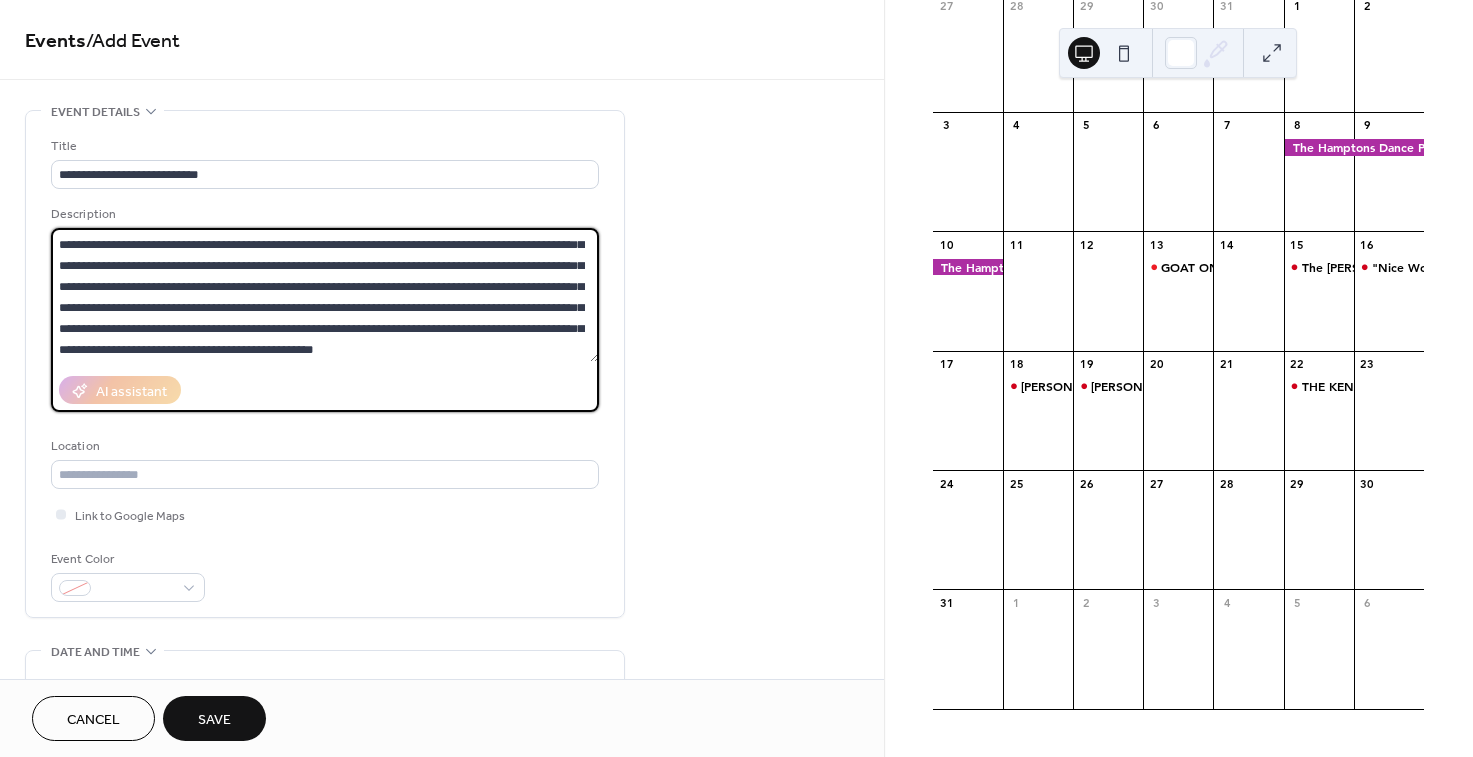 scroll, scrollTop: 126, scrollLeft: 0, axis: vertical 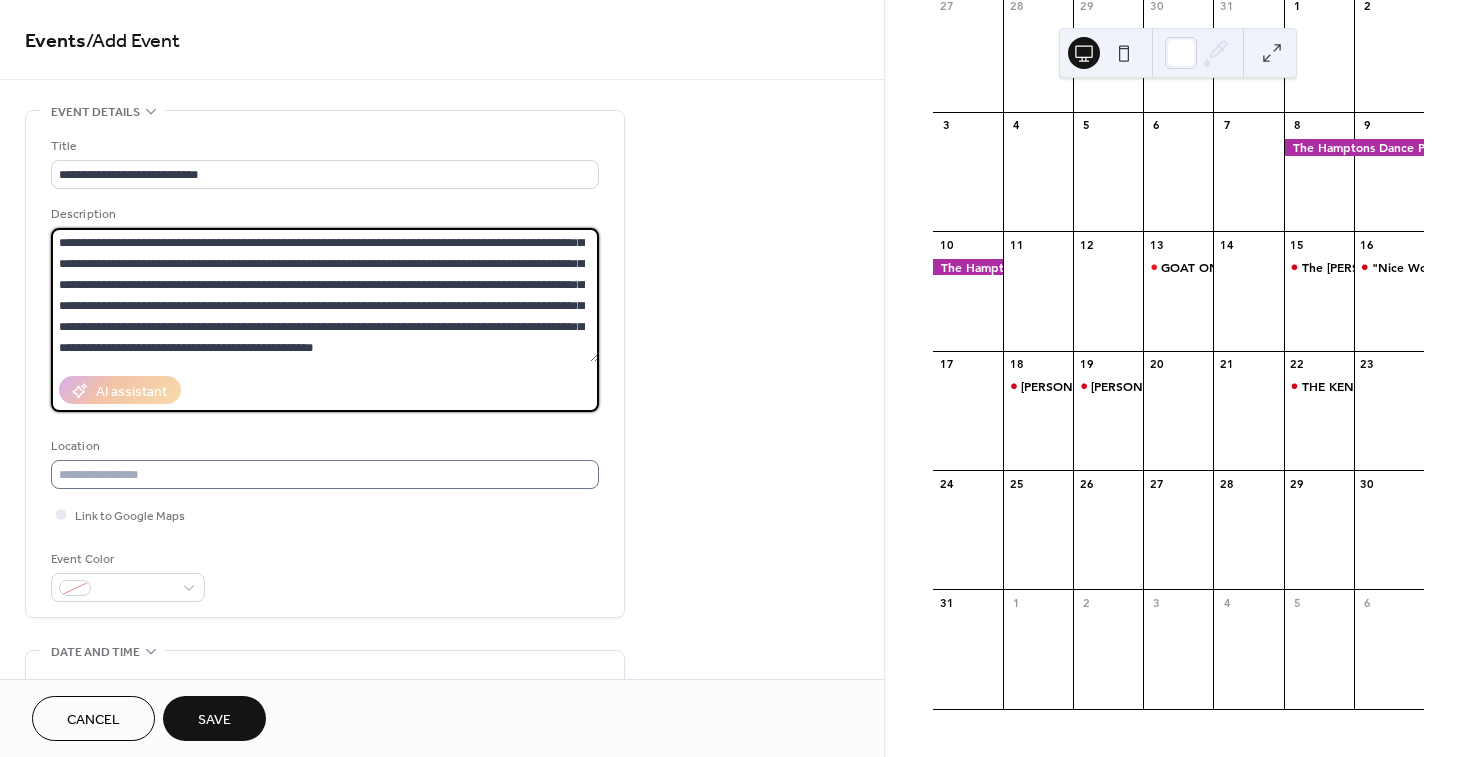 type on "**********" 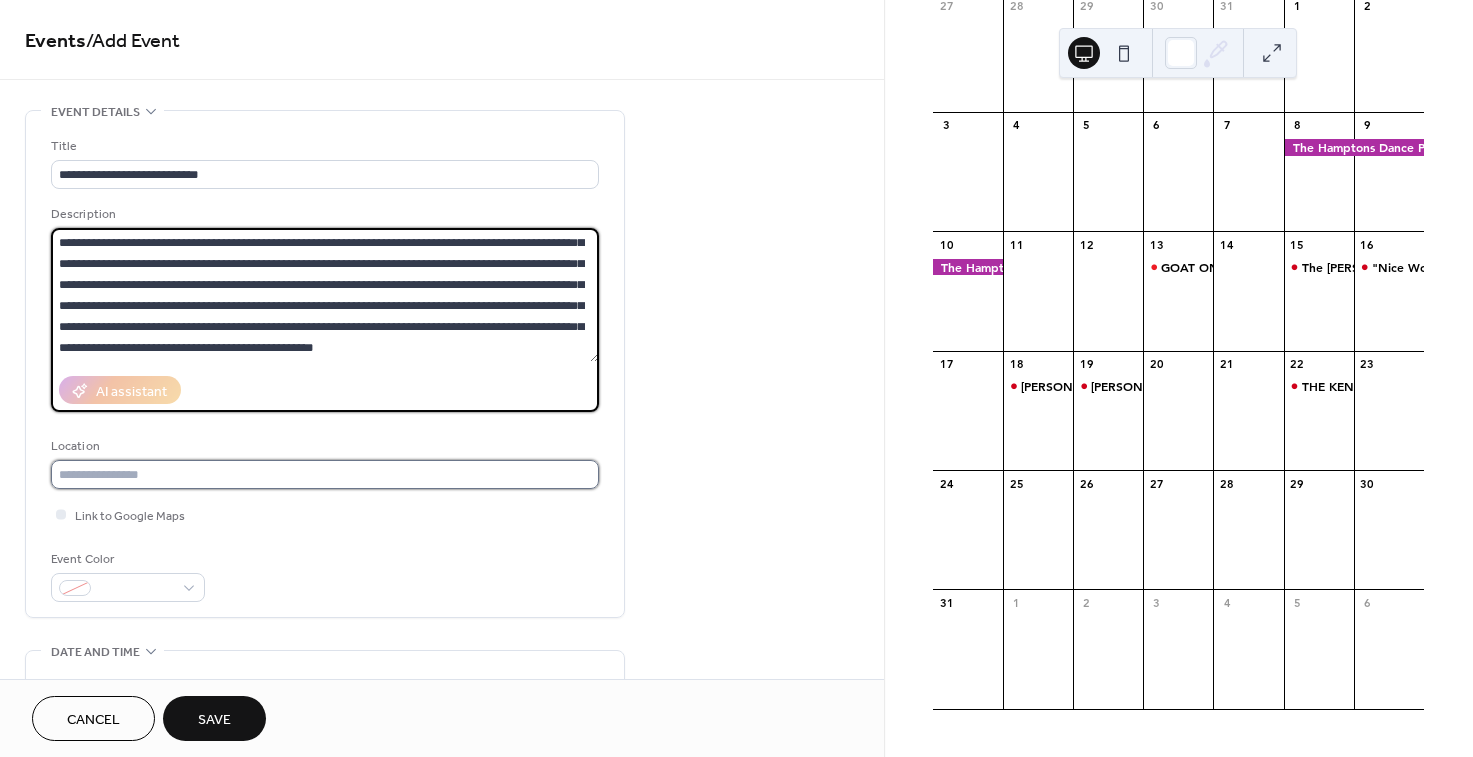 click at bounding box center [325, 474] 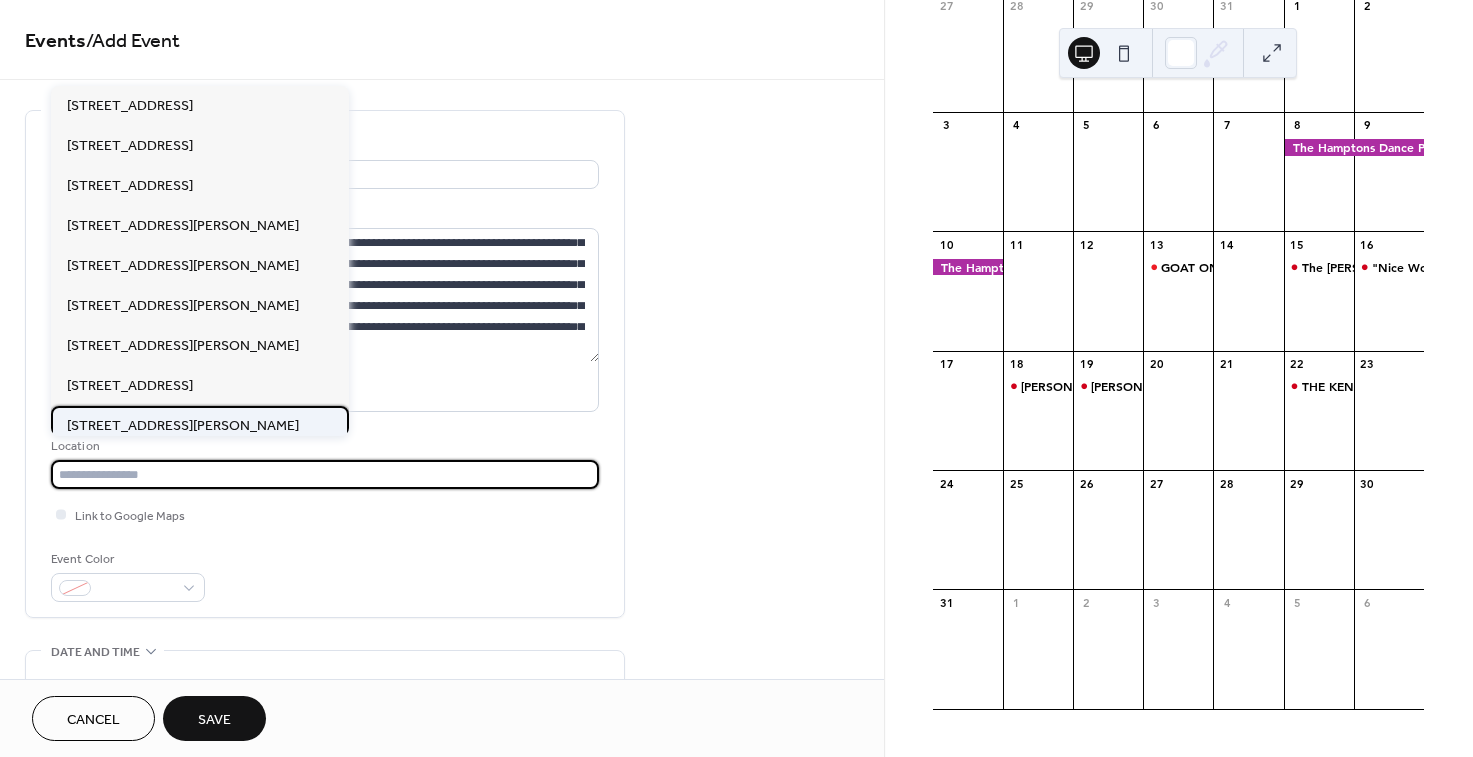 click on "[STREET_ADDRESS][PERSON_NAME]" at bounding box center [183, 426] 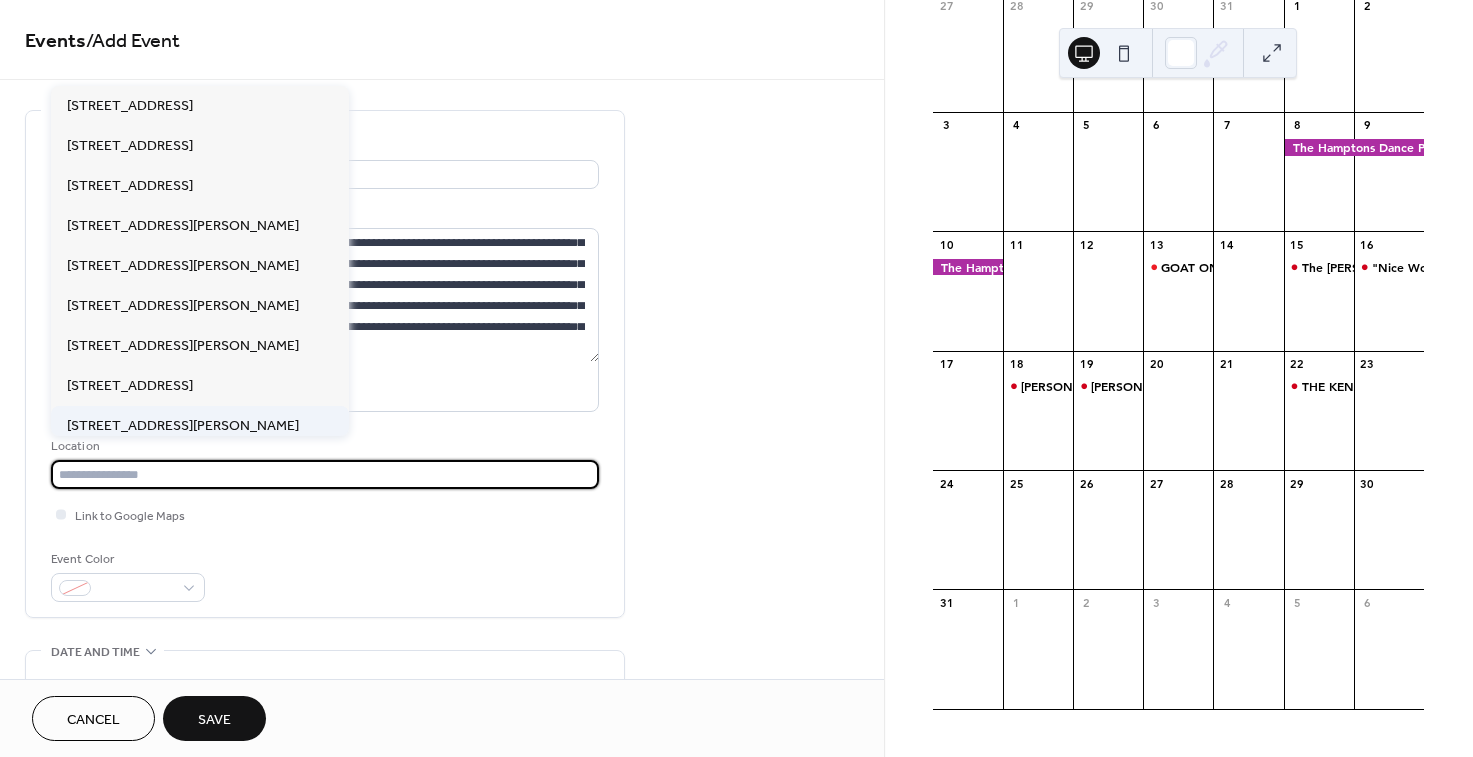 type on "**********" 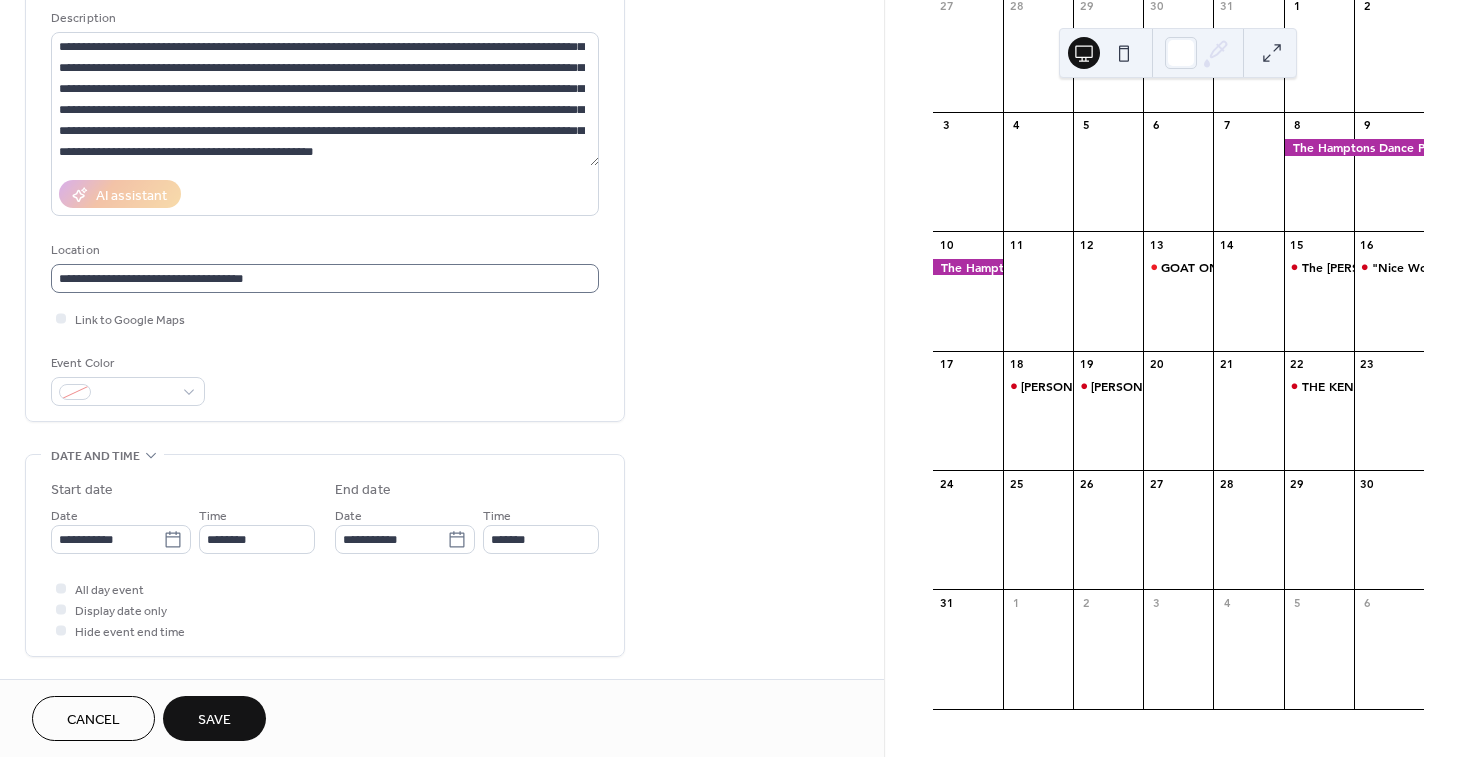 scroll, scrollTop: 208, scrollLeft: 0, axis: vertical 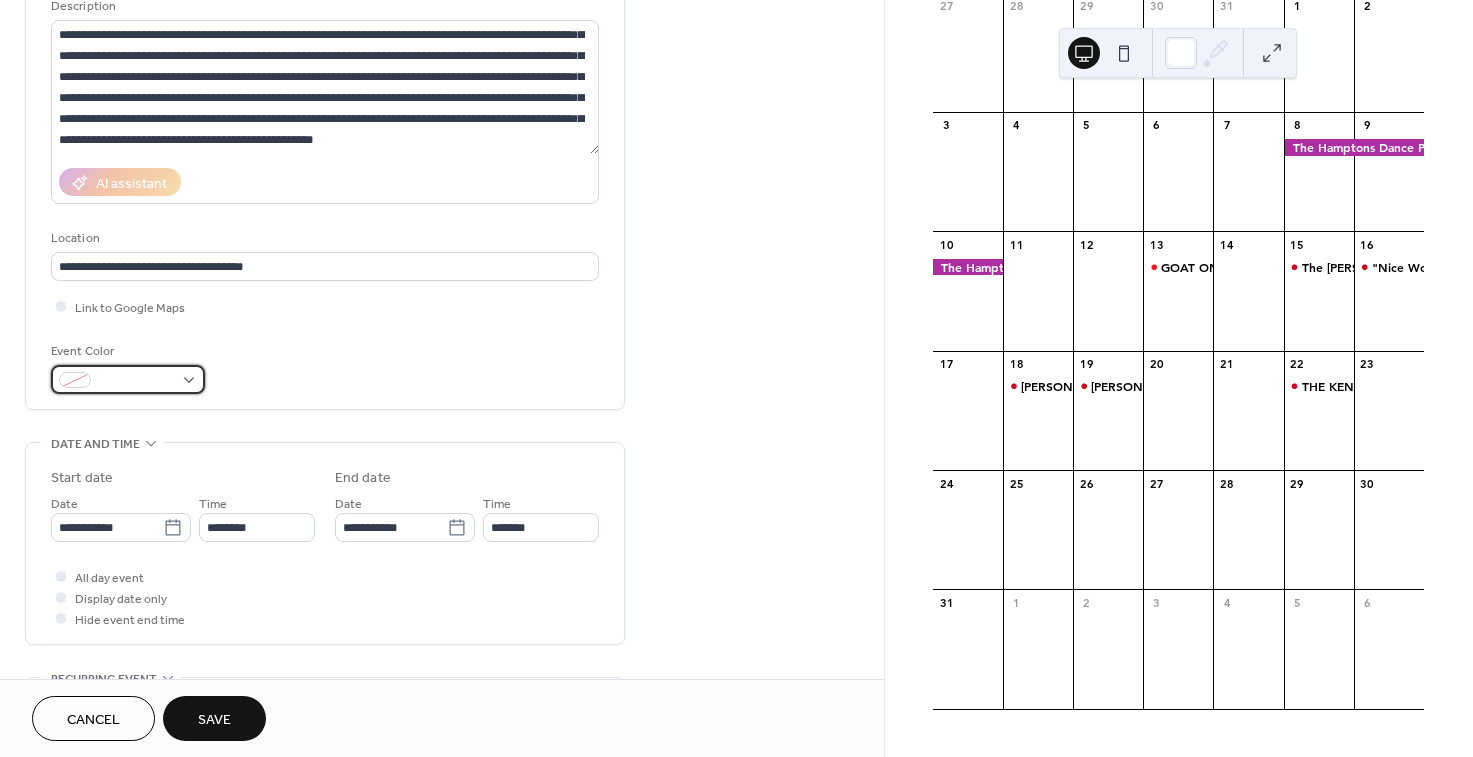 click at bounding box center (136, 381) 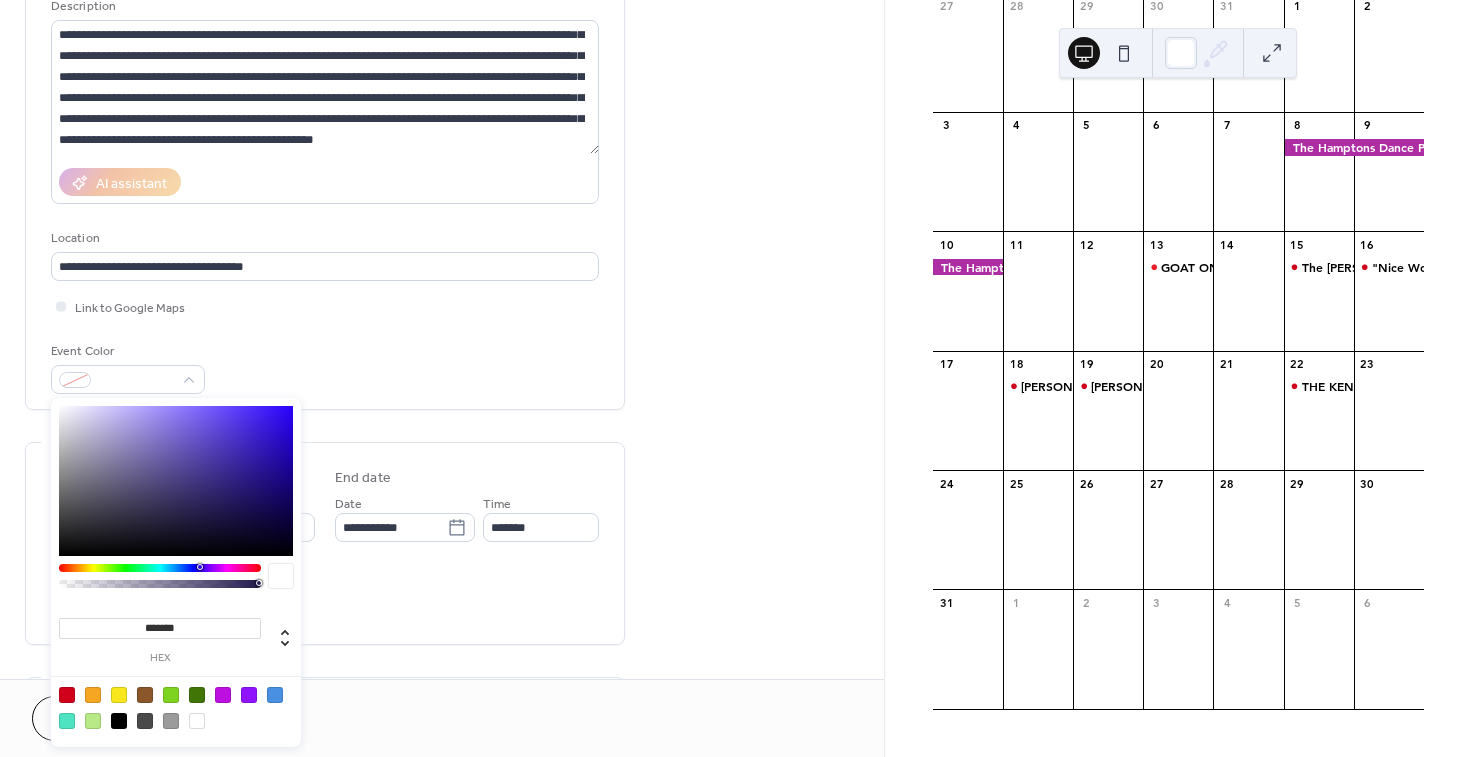 click at bounding box center [67, 695] 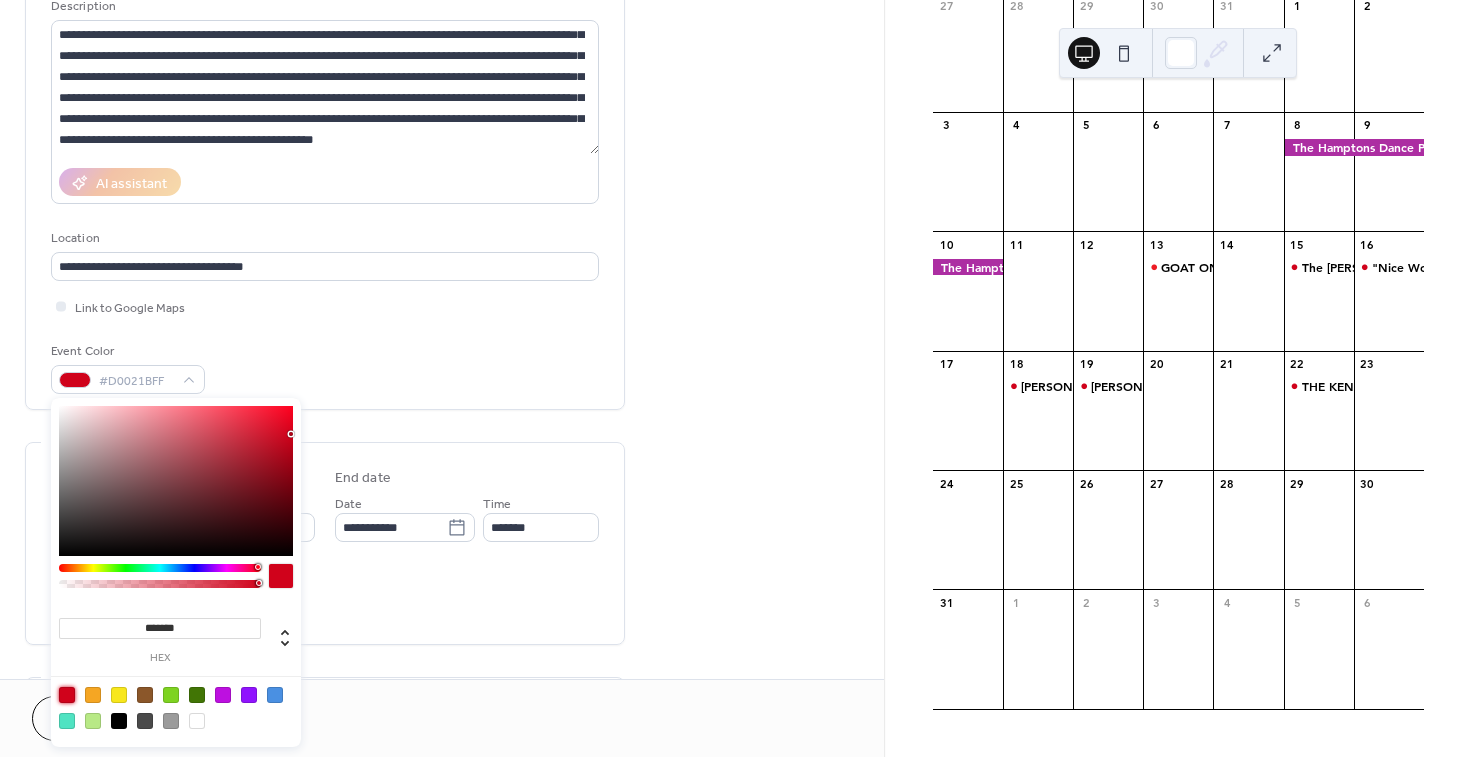 click on "Event Color #D0021BFF" at bounding box center [325, 367] 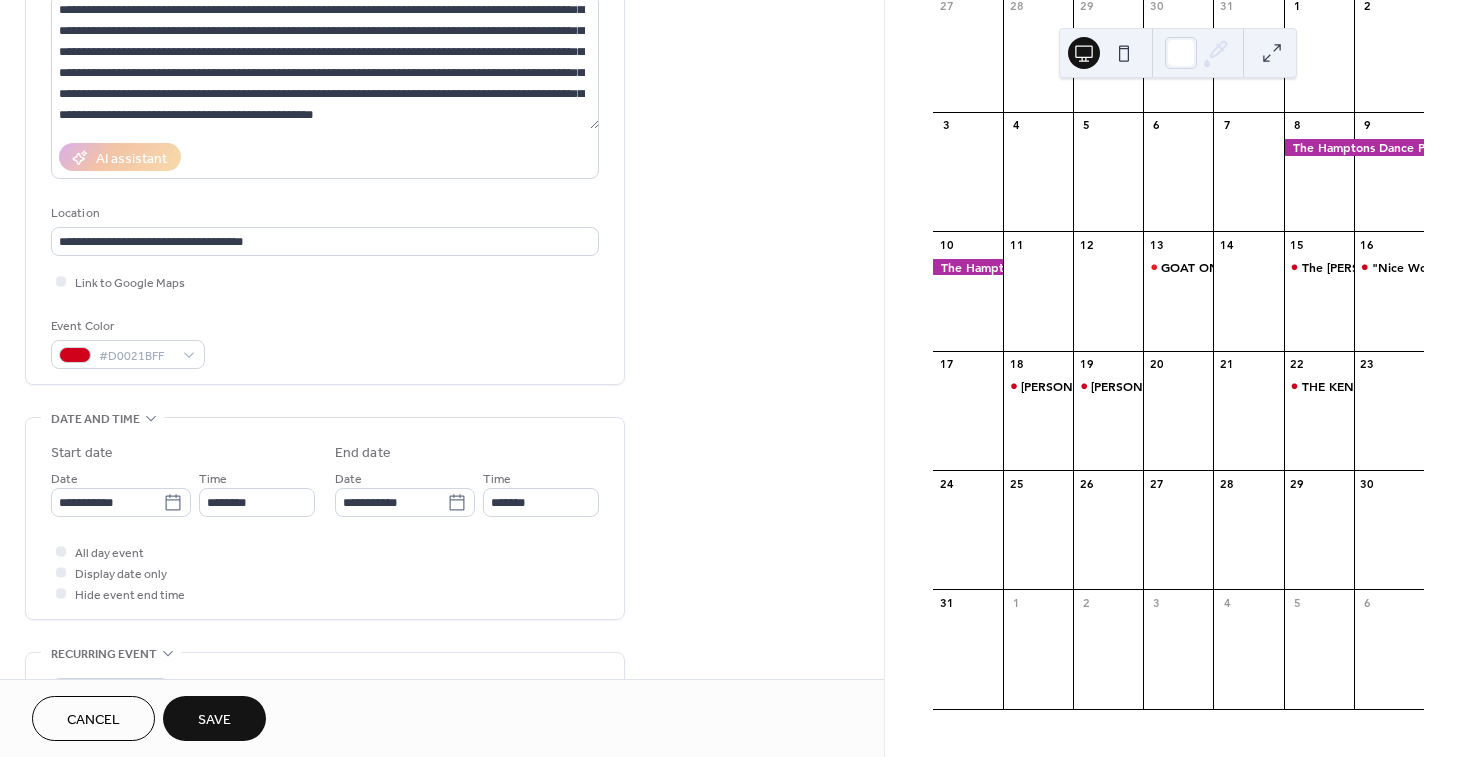 scroll, scrollTop: 243, scrollLeft: 0, axis: vertical 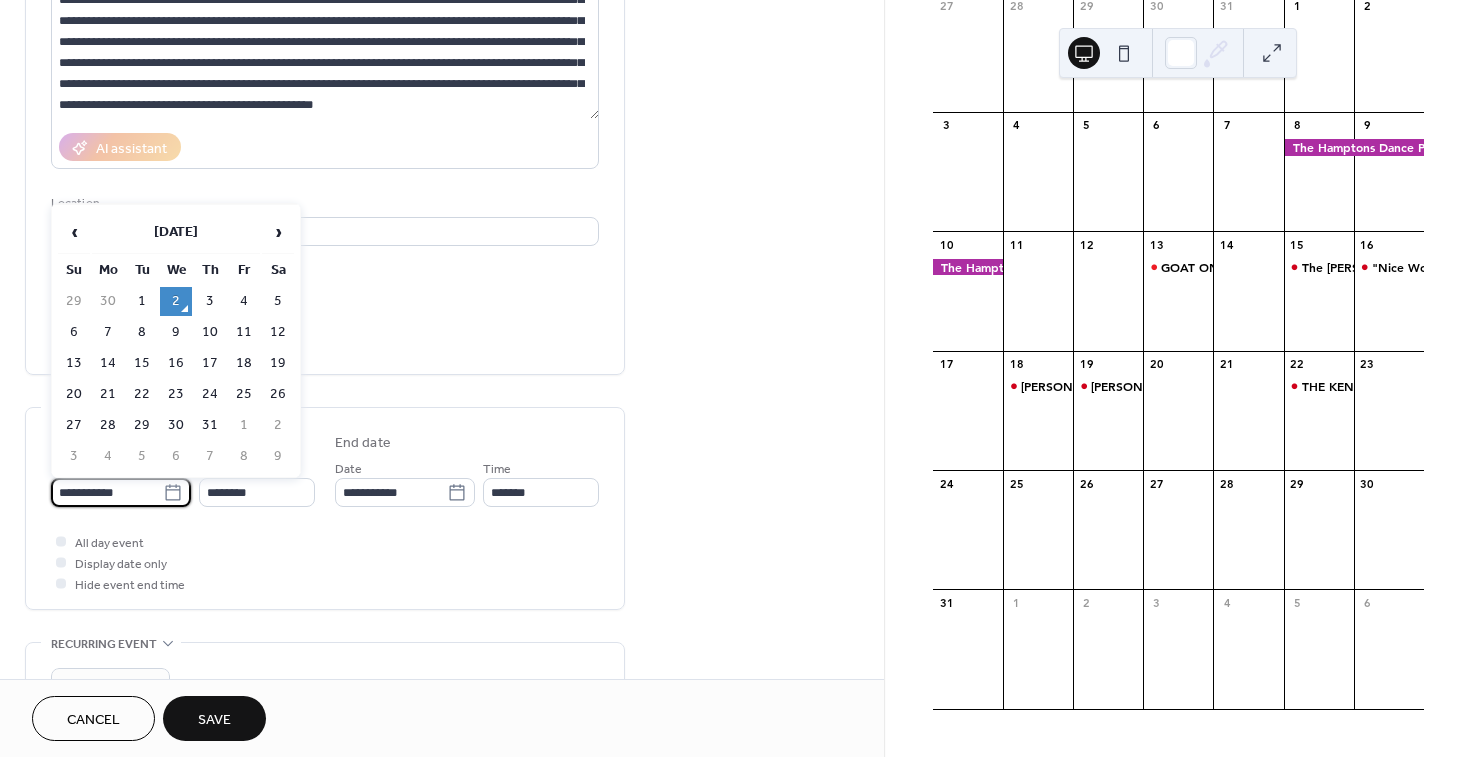 click on "**********" at bounding box center (107, 492) 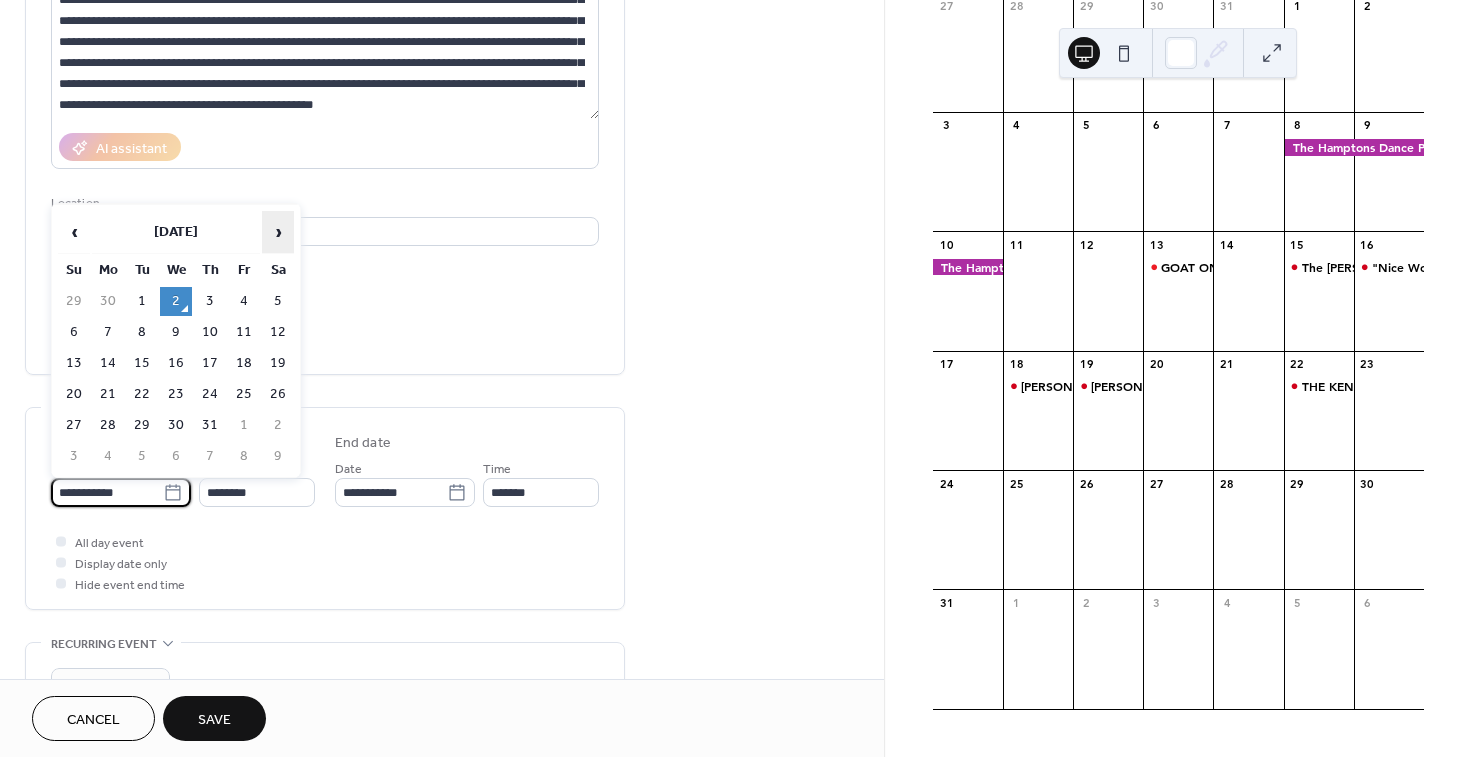 click on "›" at bounding box center (278, 232) 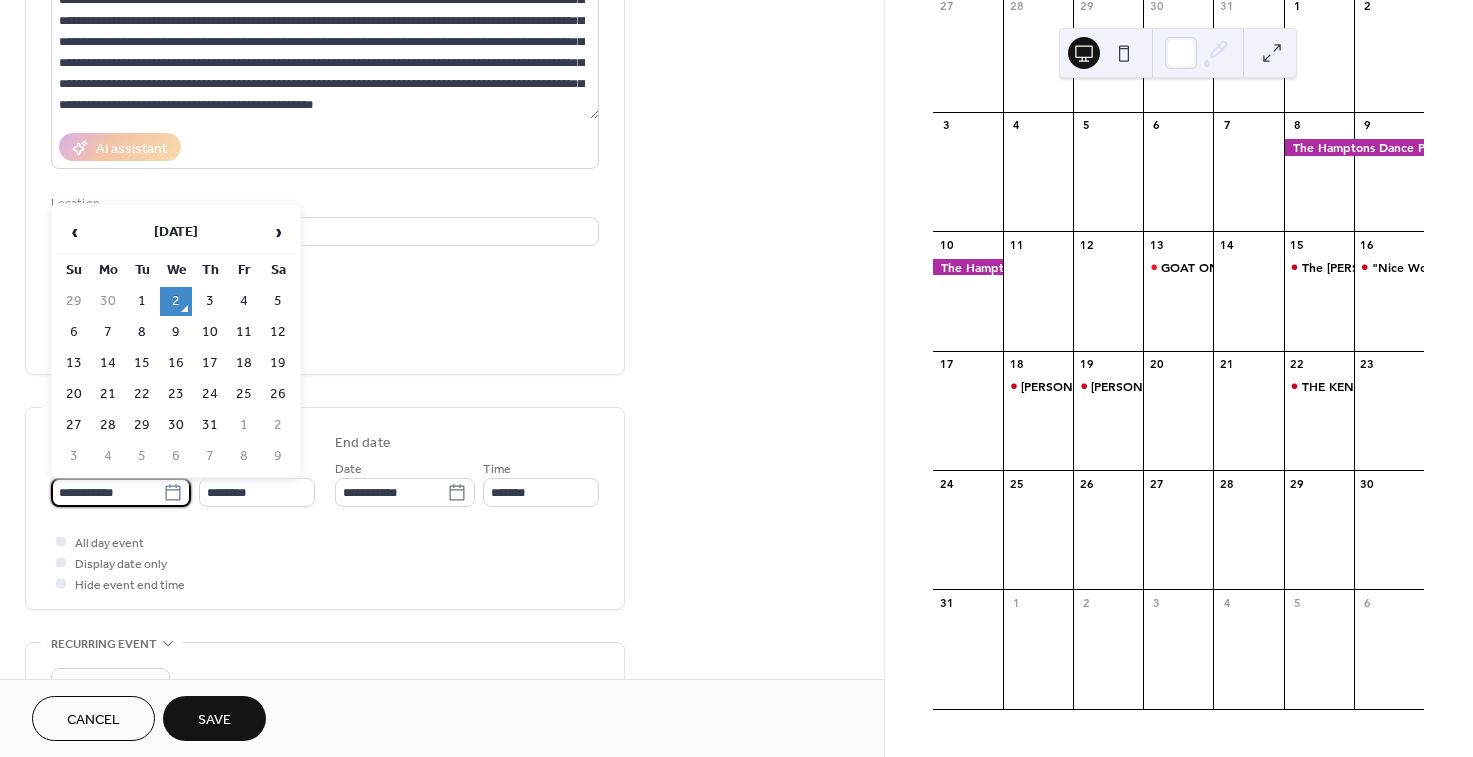 click on "**********" at bounding box center [107, 492] 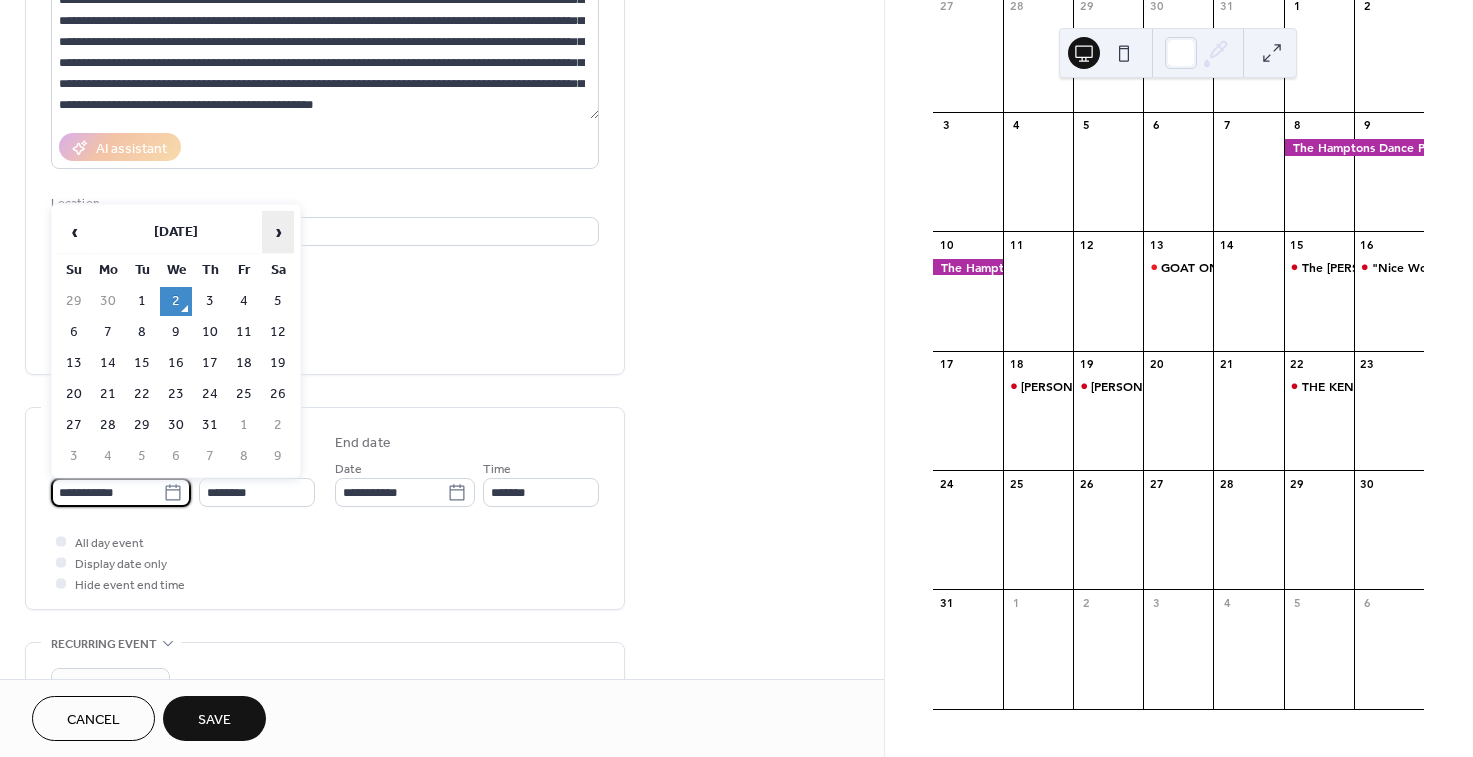 click on "›" at bounding box center (278, 232) 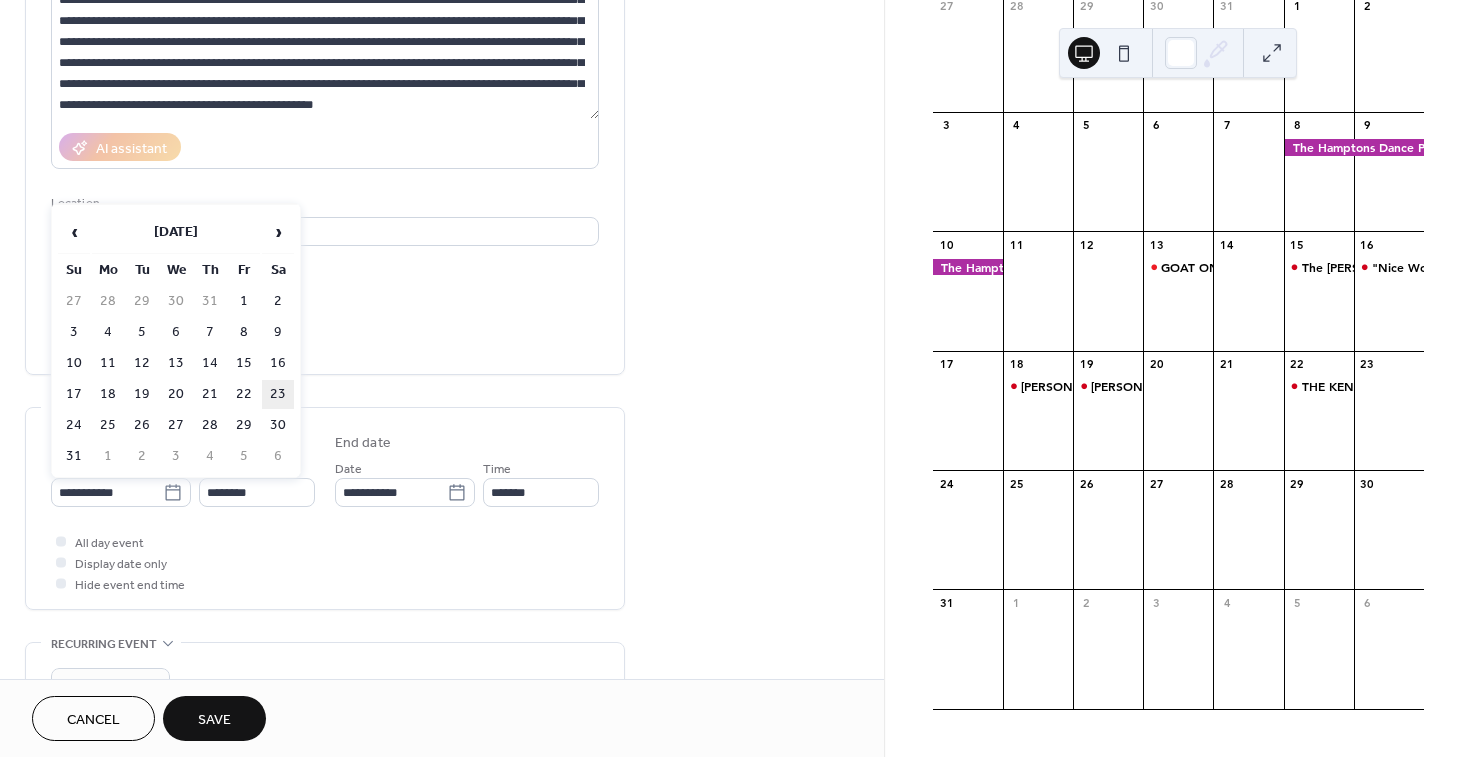 click on "23" at bounding box center (278, 394) 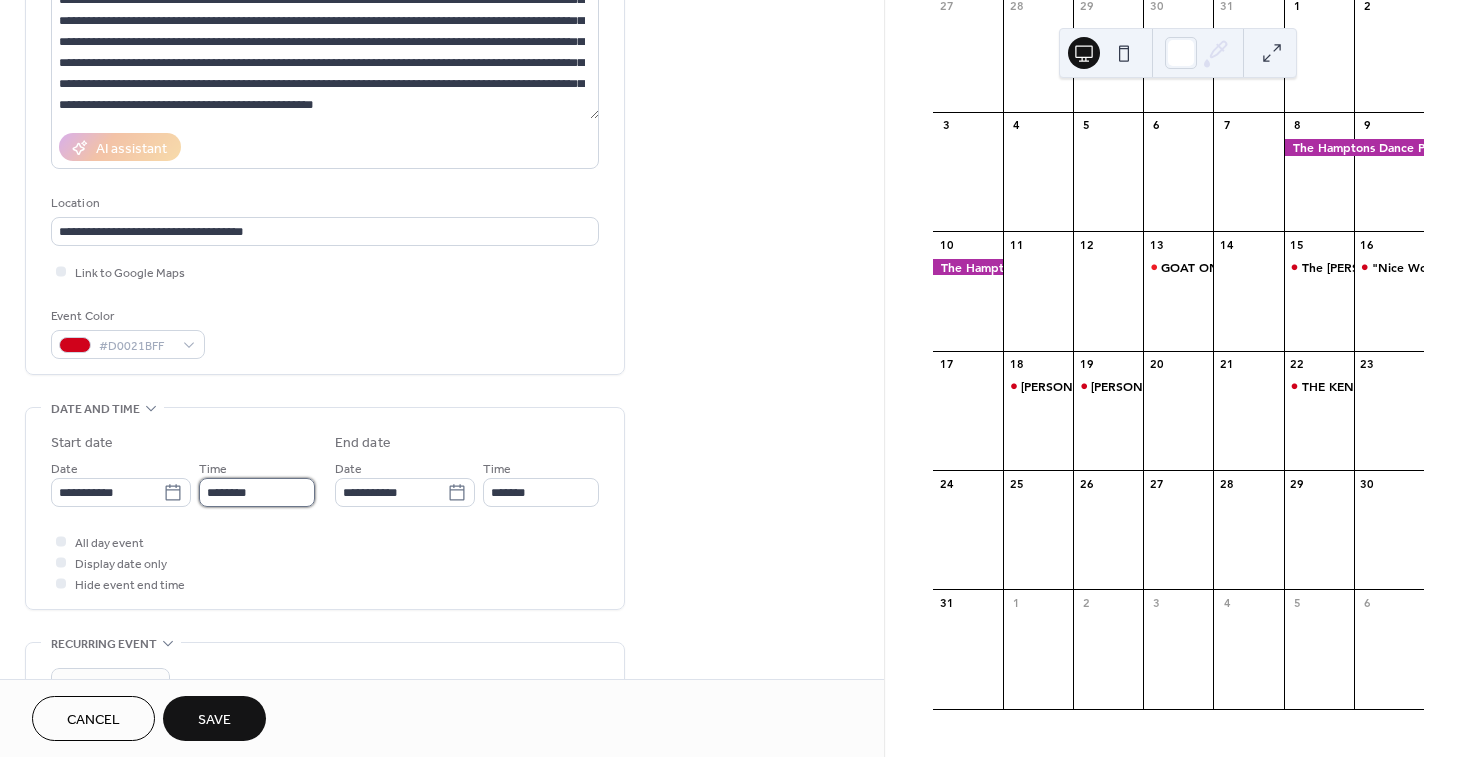 click on "********" at bounding box center [257, 492] 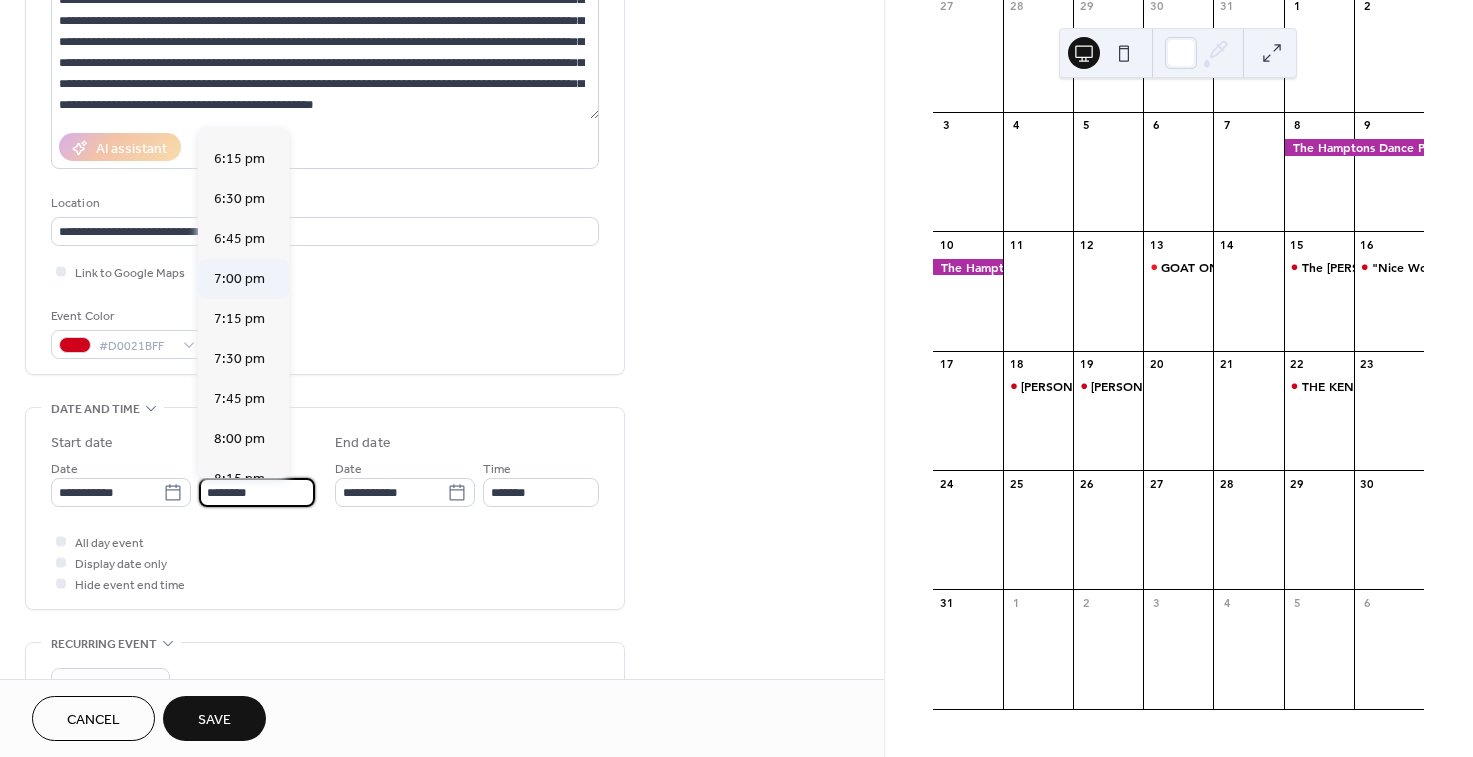 scroll, scrollTop: 3066, scrollLeft: 0, axis: vertical 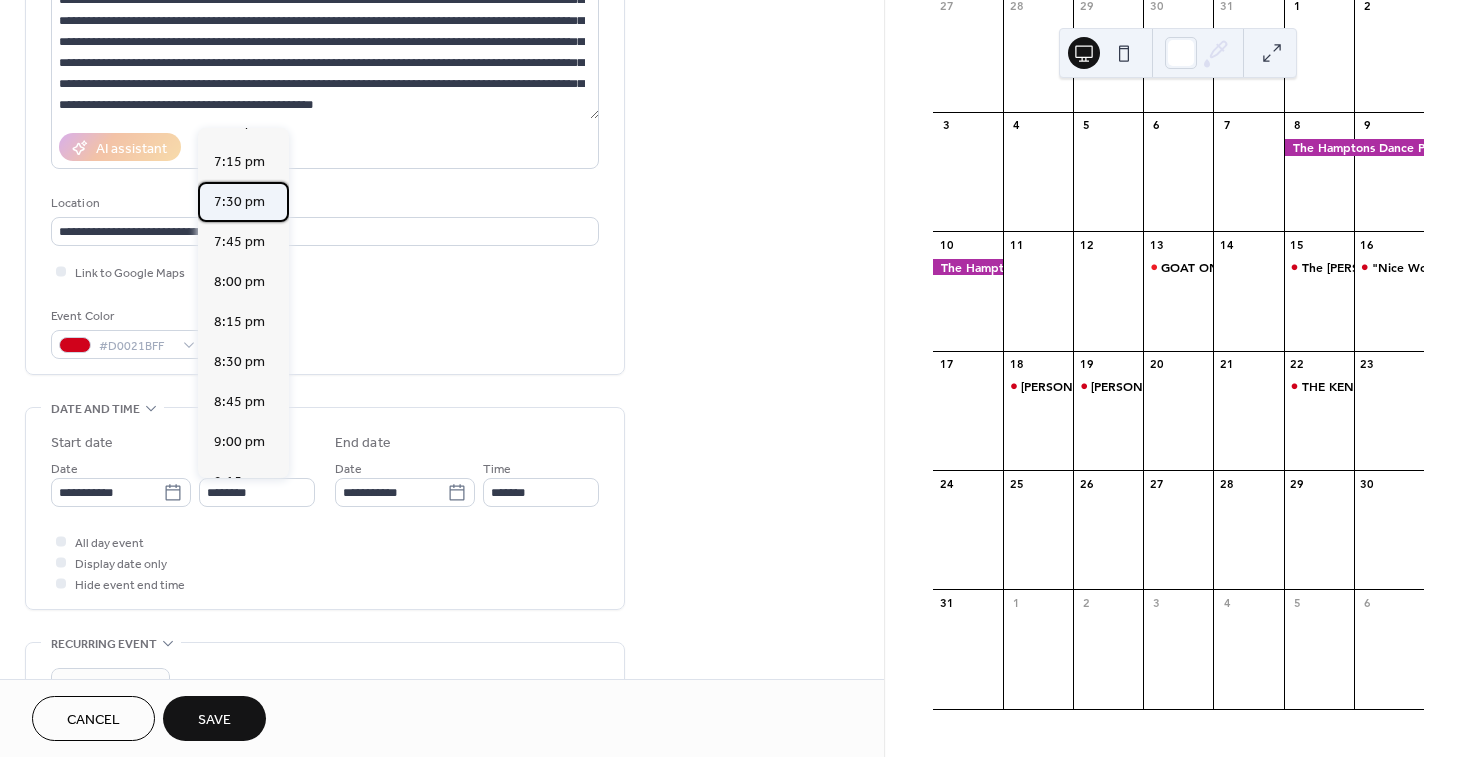 click on "7:30 pm" at bounding box center [239, 202] 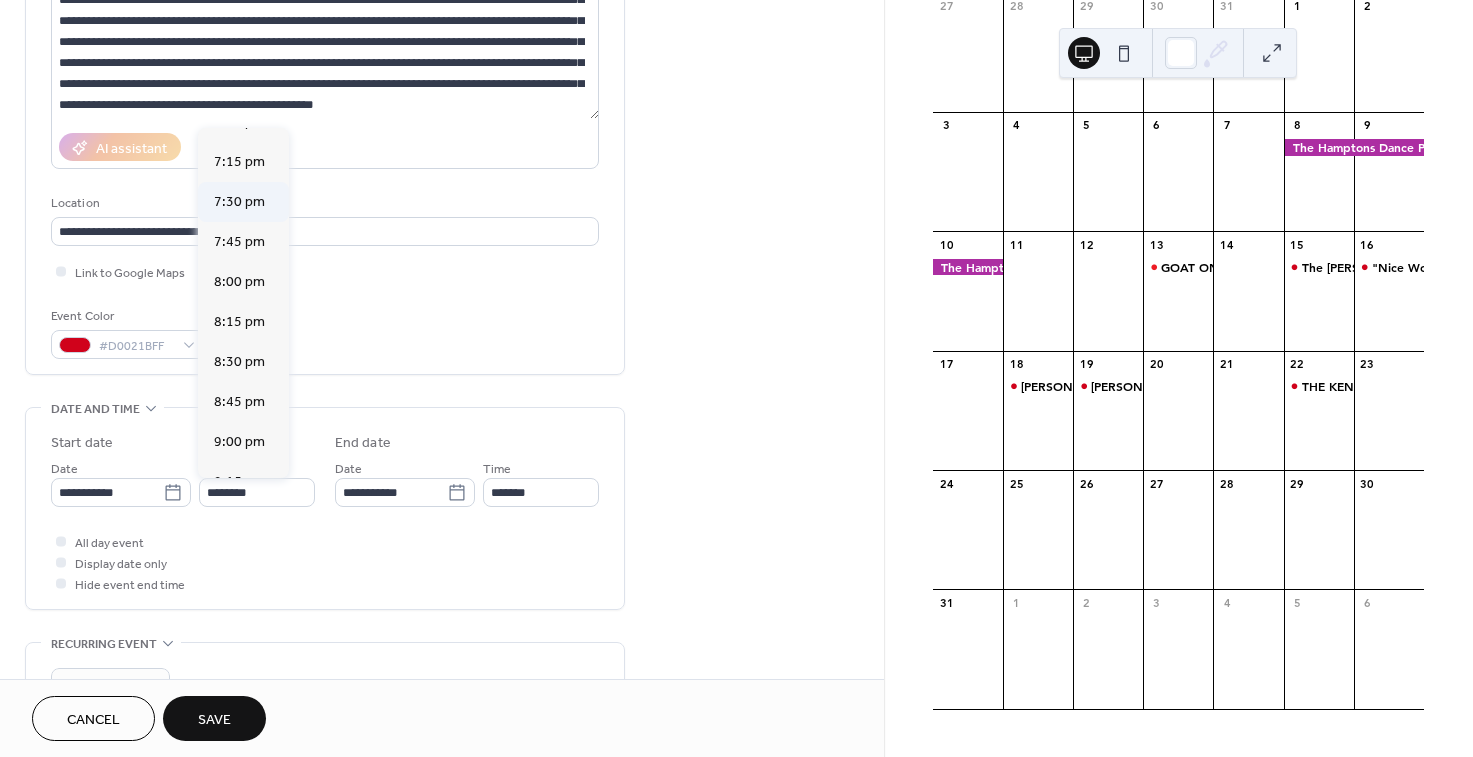 type on "*******" 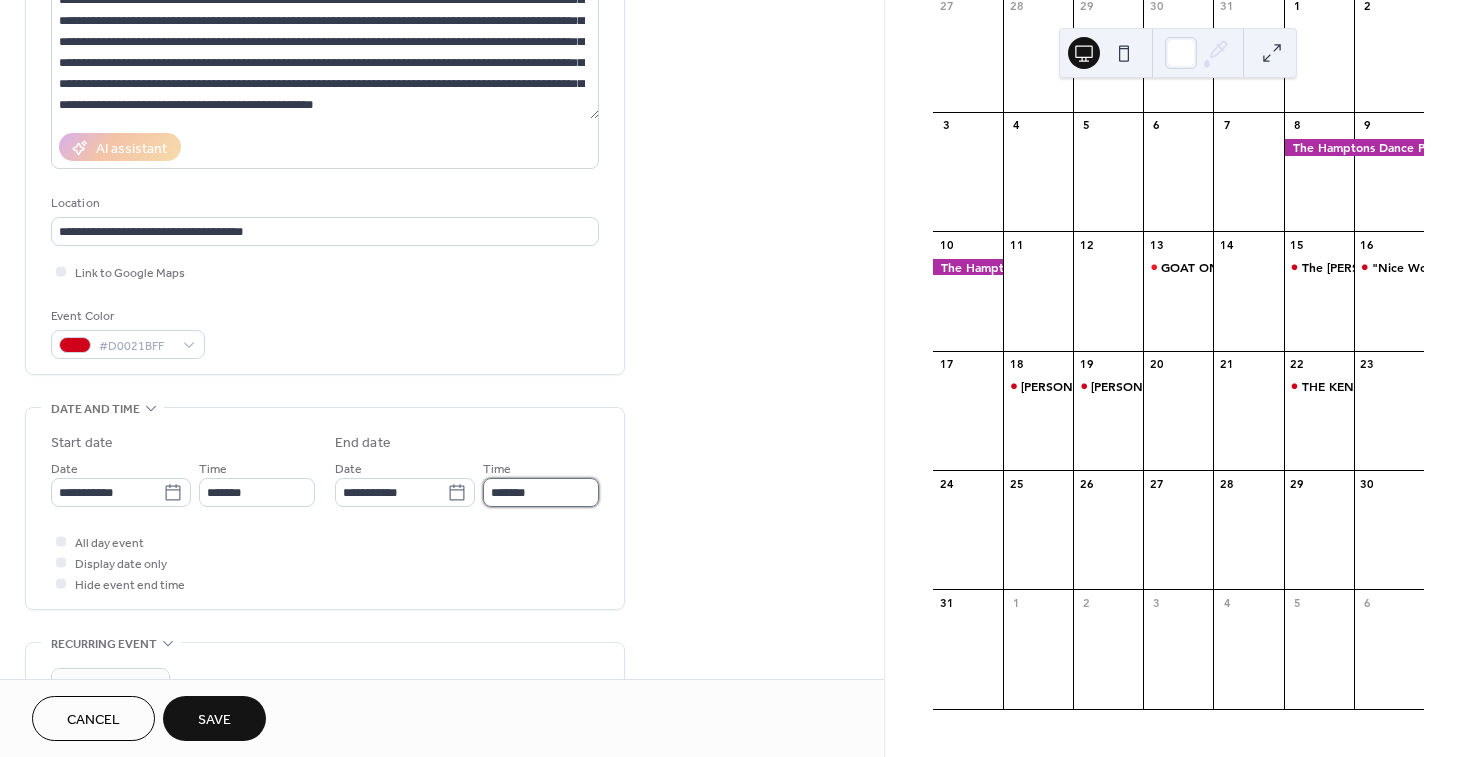 click on "*******" at bounding box center [541, 492] 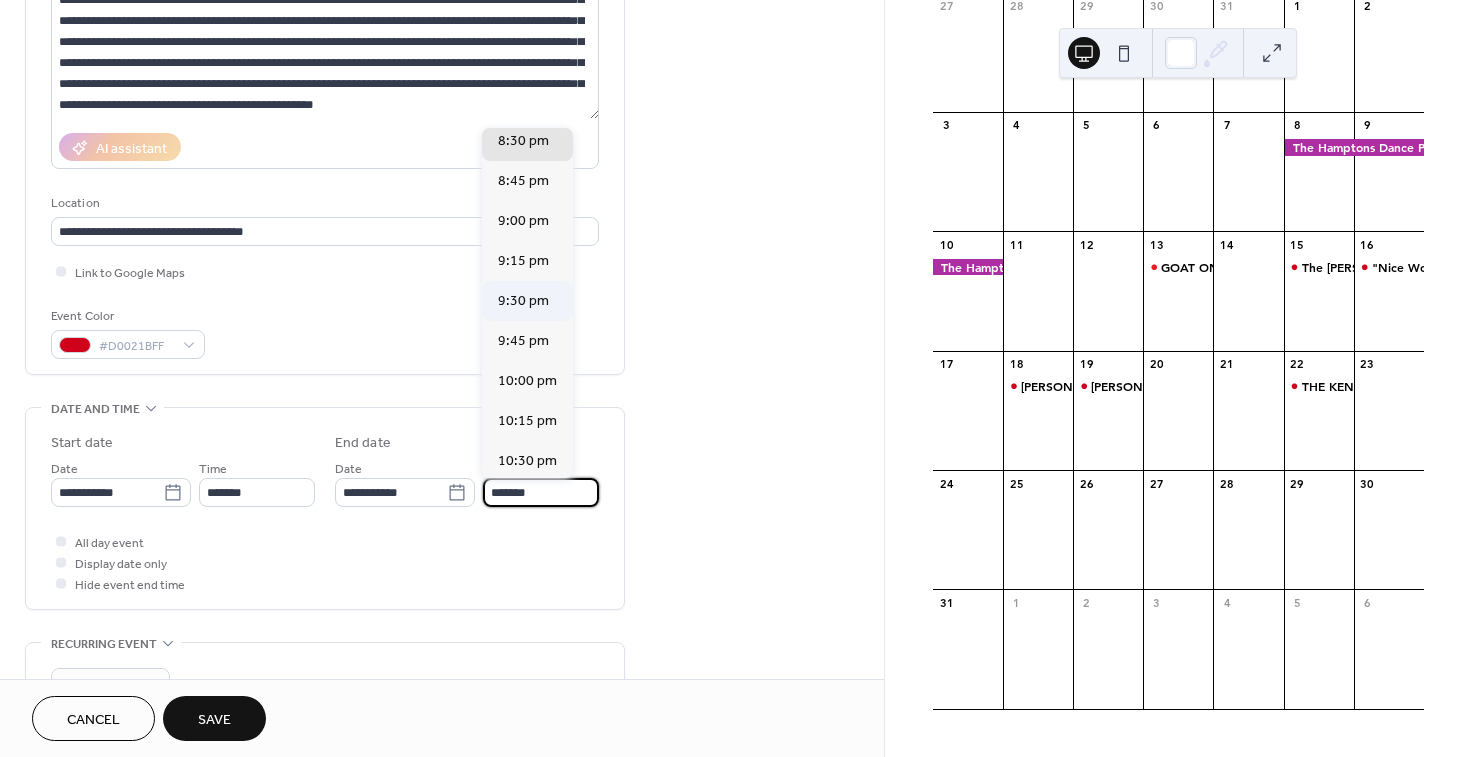 scroll, scrollTop: 150, scrollLeft: 0, axis: vertical 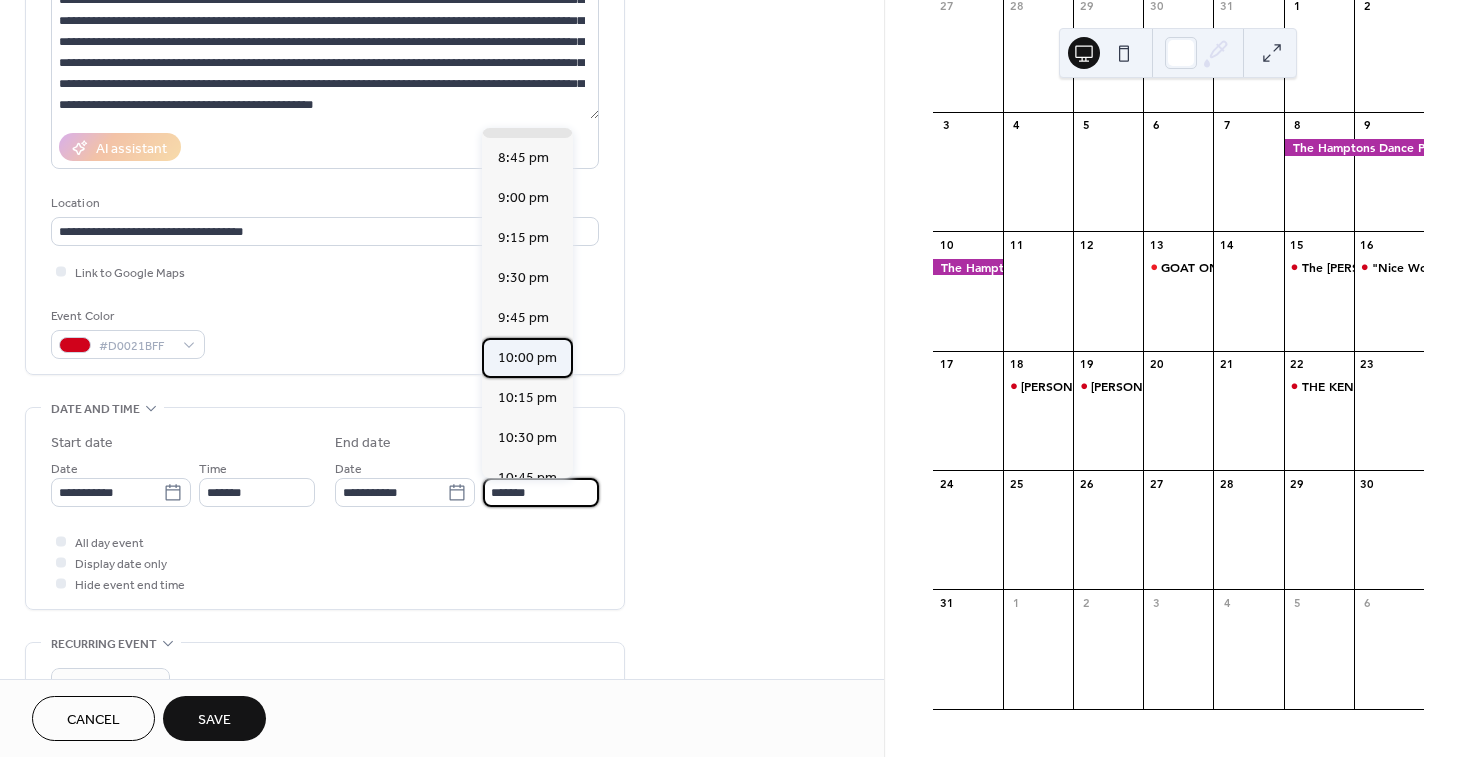 click on "10:00 pm" at bounding box center [527, 358] 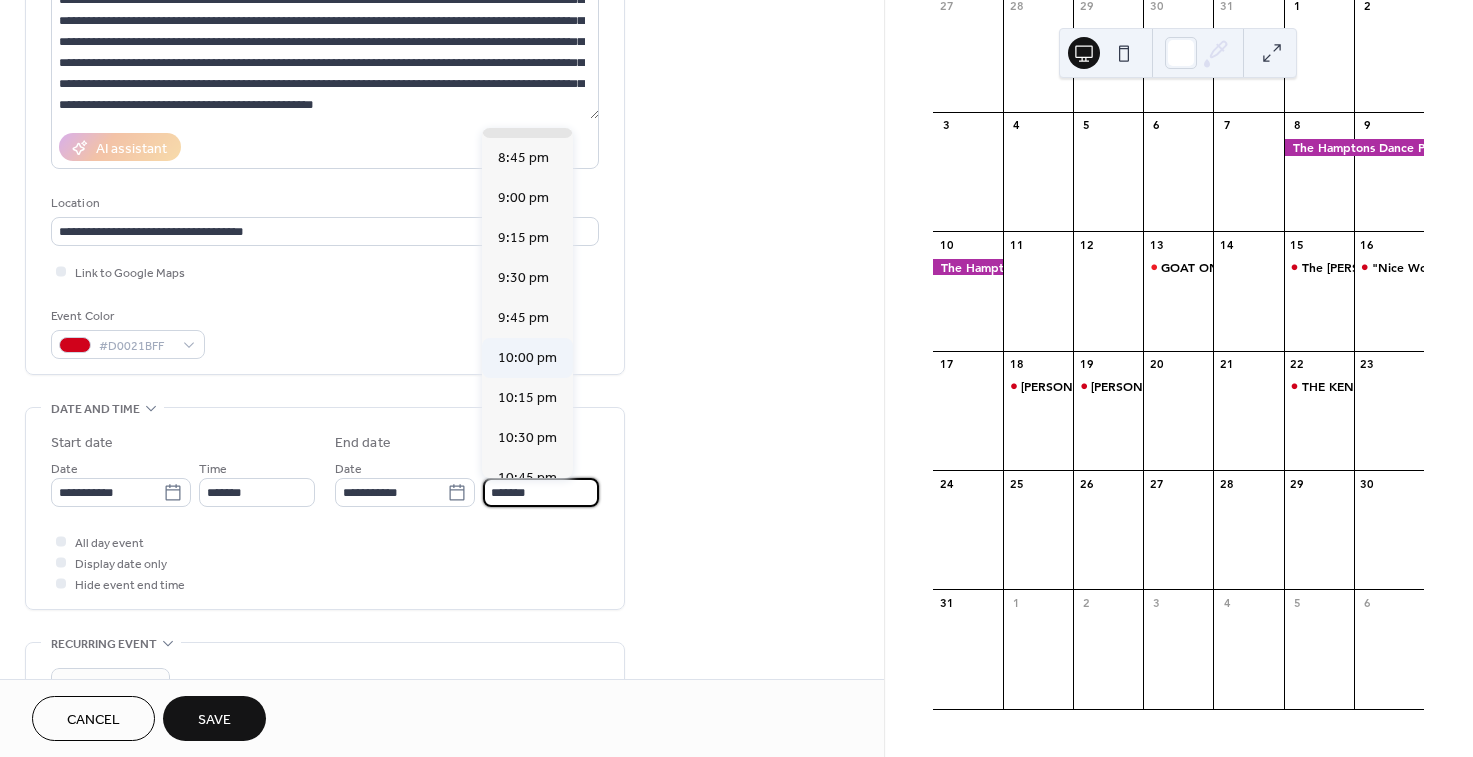 type on "********" 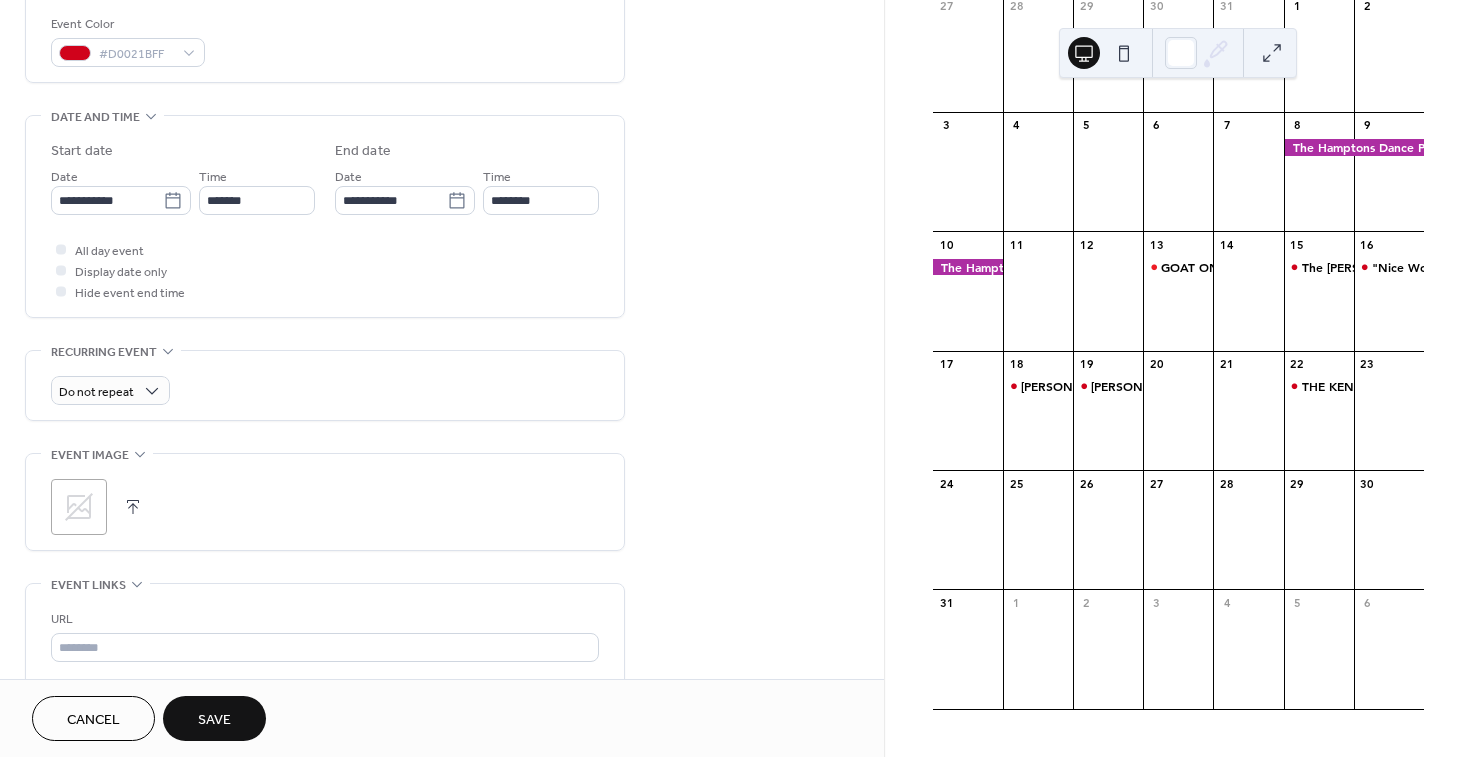 scroll, scrollTop: 545, scrollLeft: 0, axis: vertical 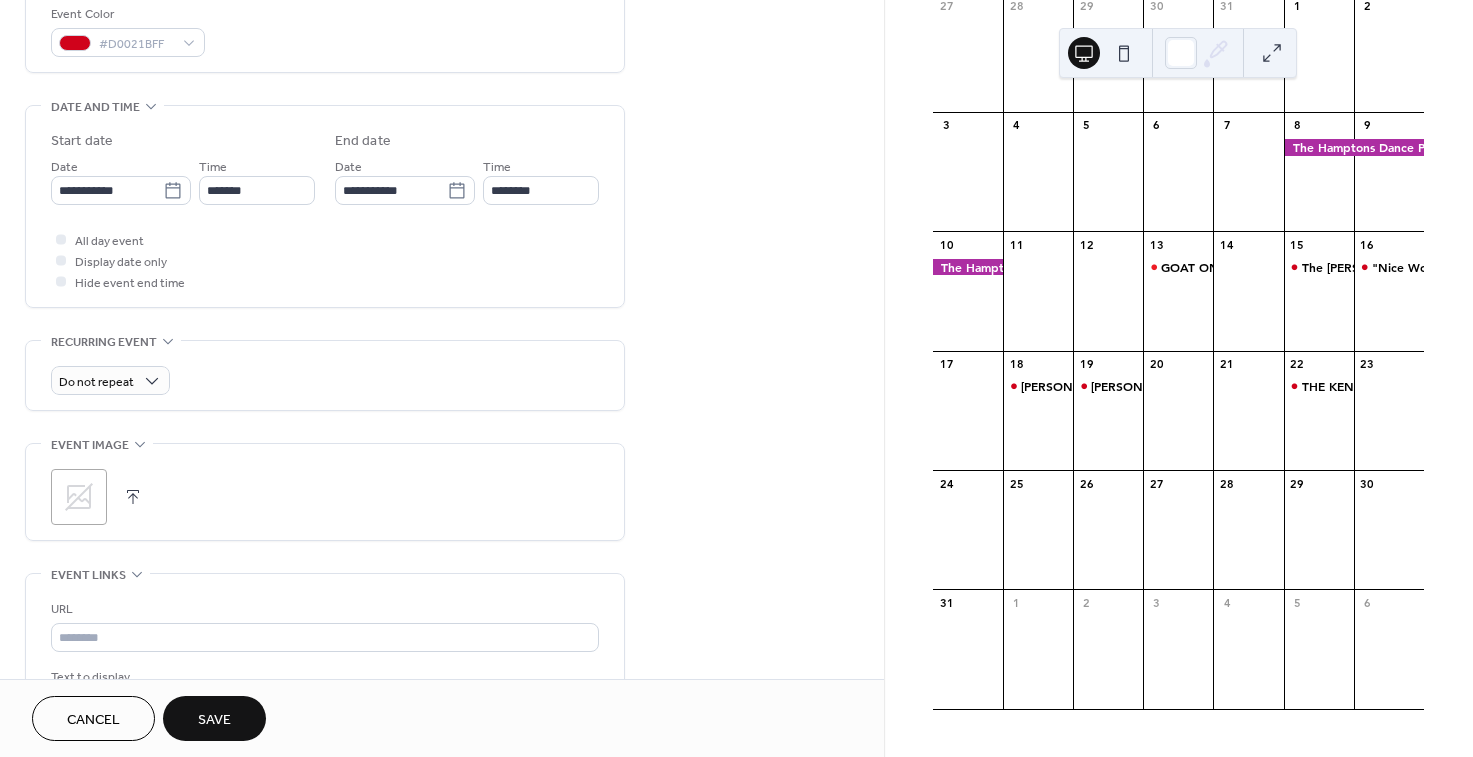 click 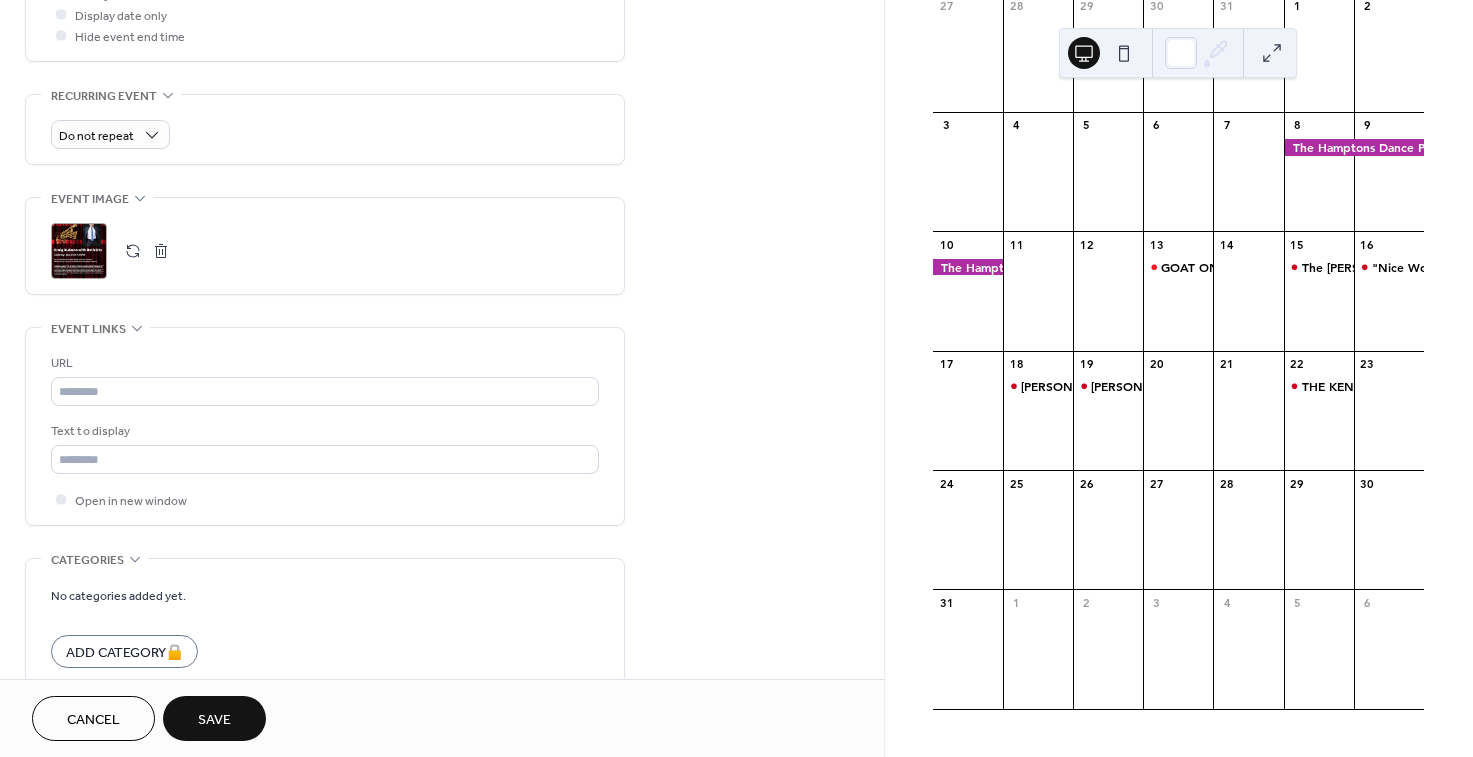 scroll, scrollTop: 861, scrollLeft: 0, axis: vertical 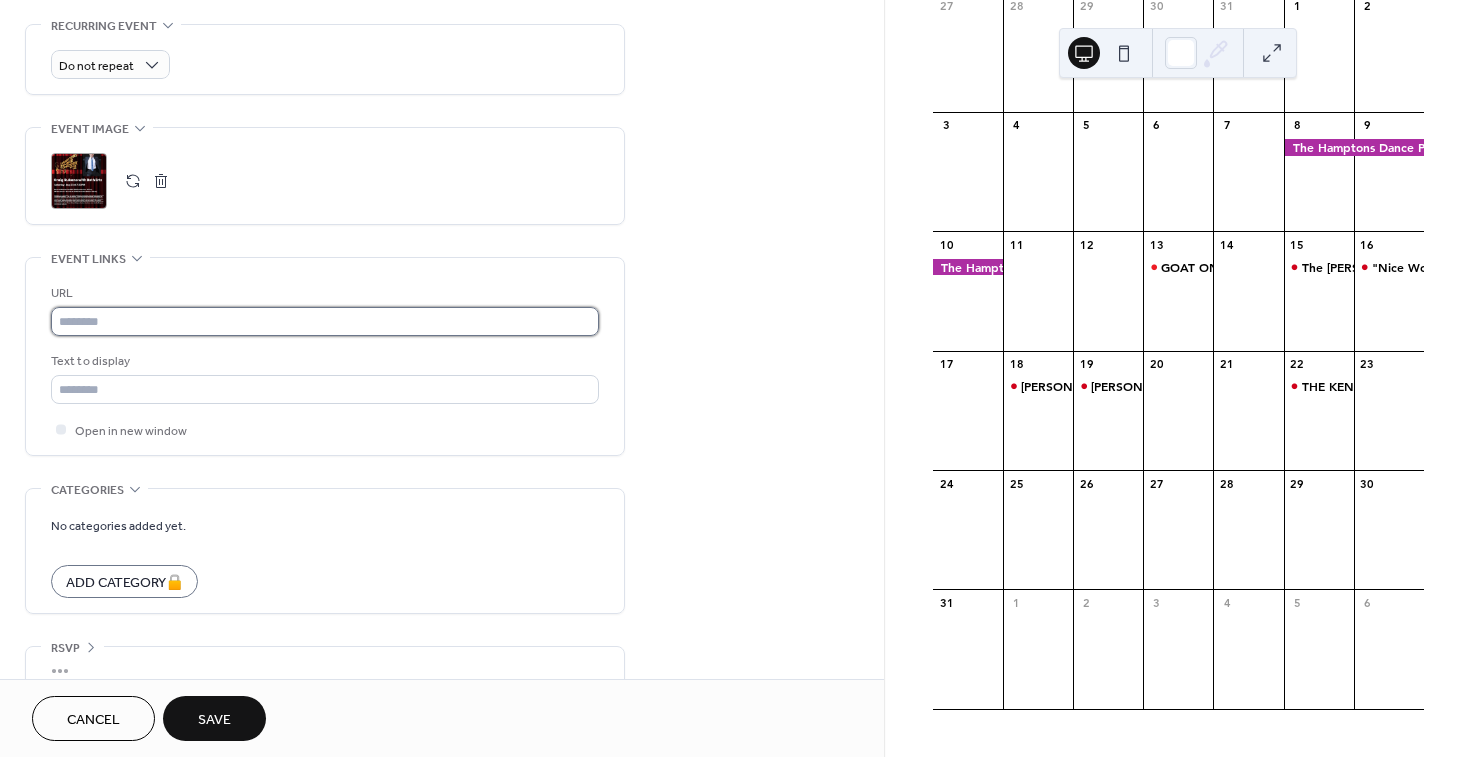 click at bounding box center [325, 321] 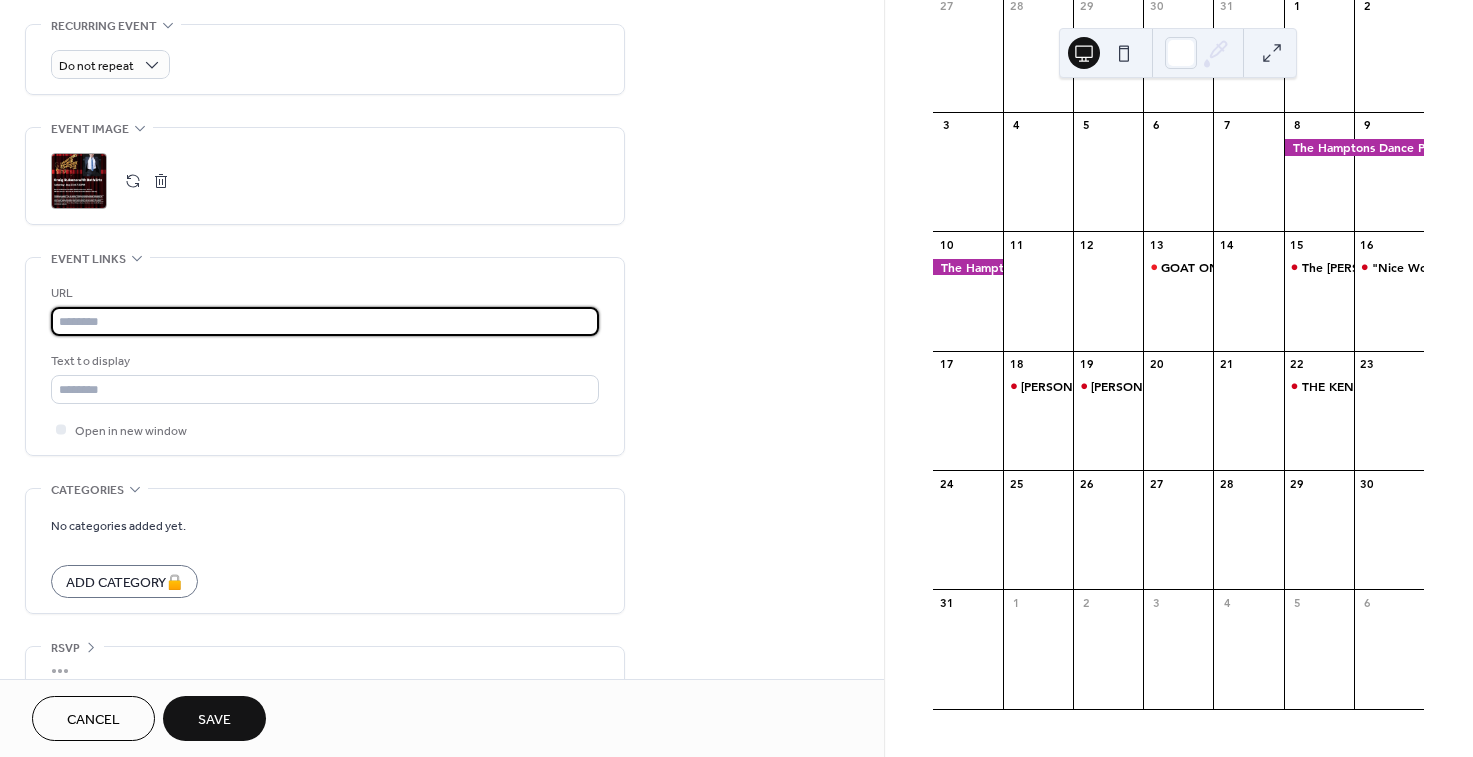 paste on "**********" 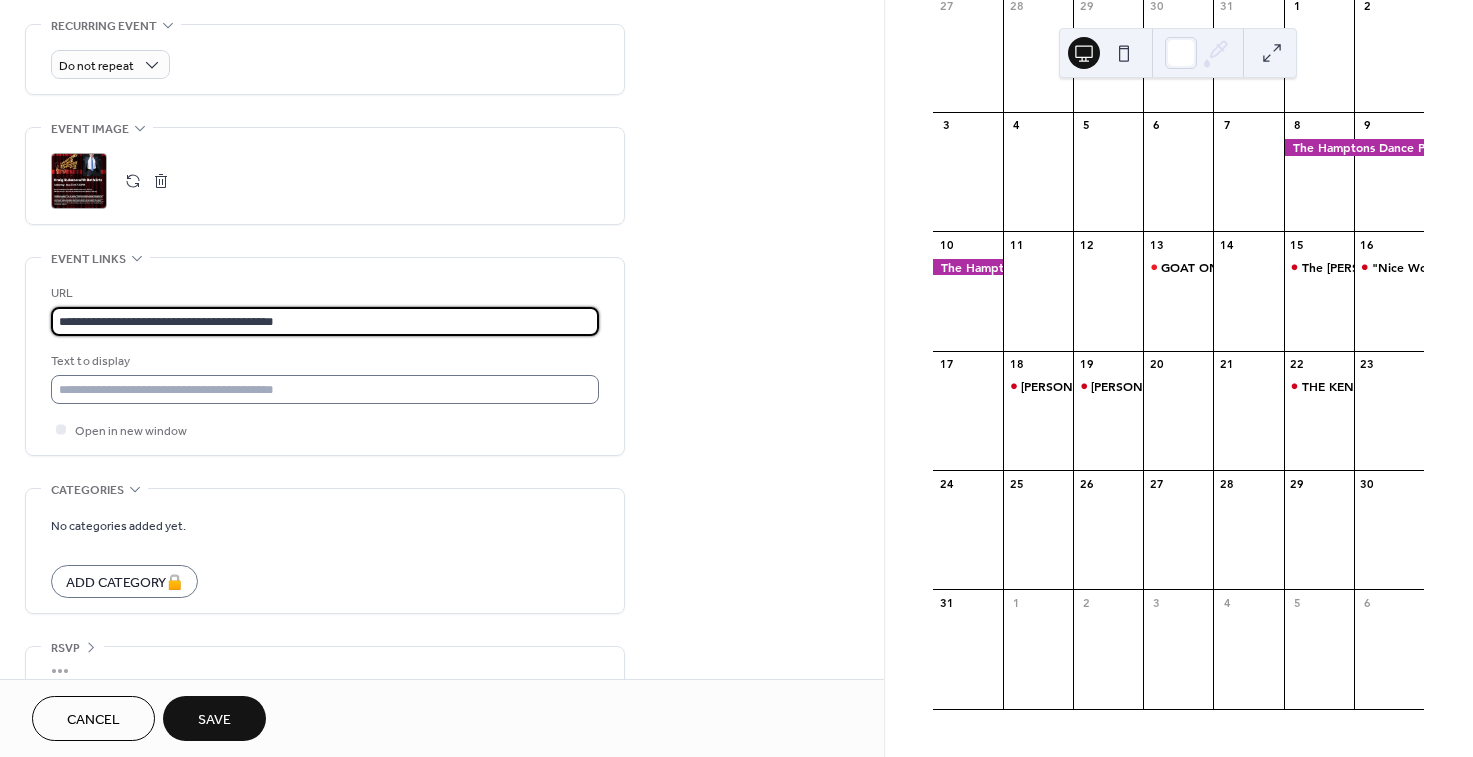 type on "**********" 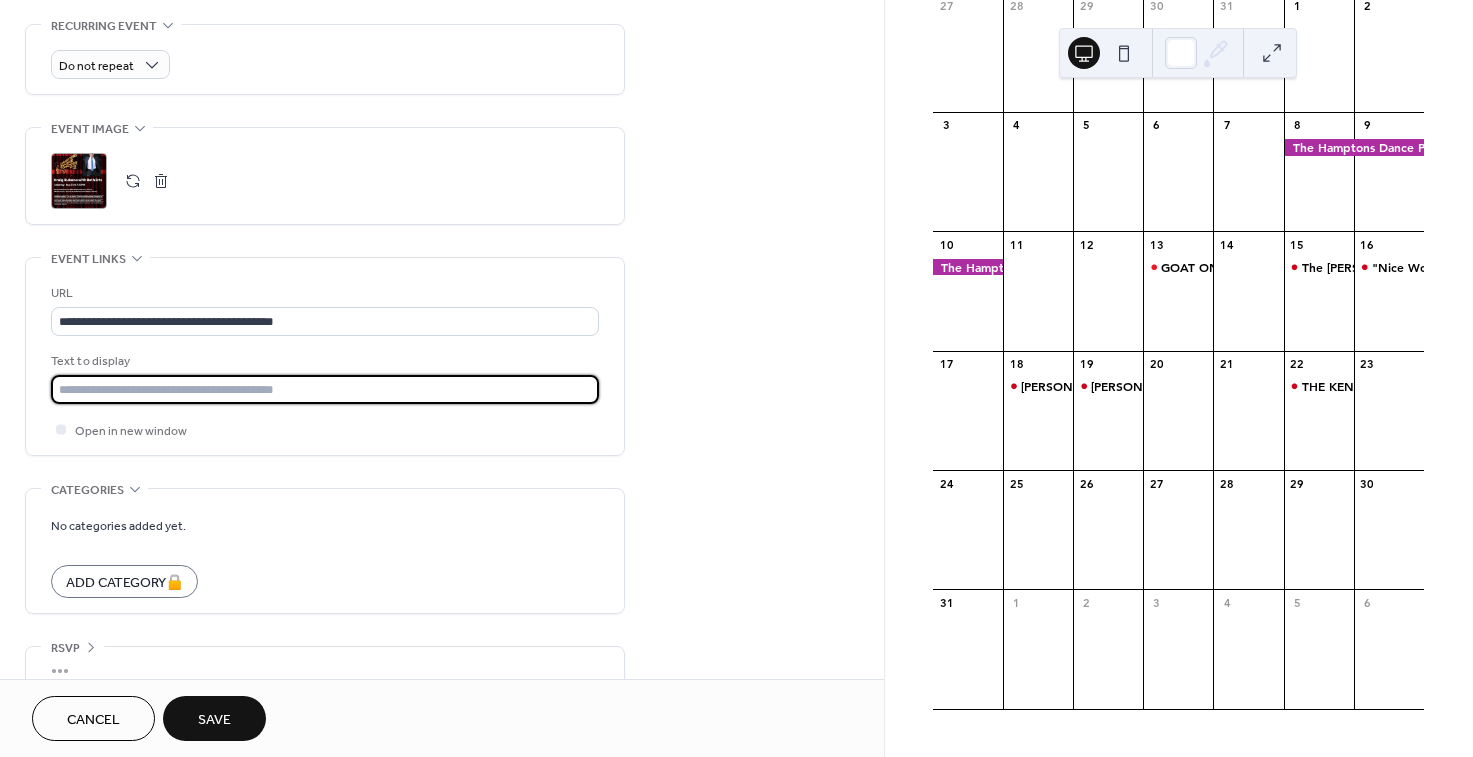 click at bounding box center (325, 389) 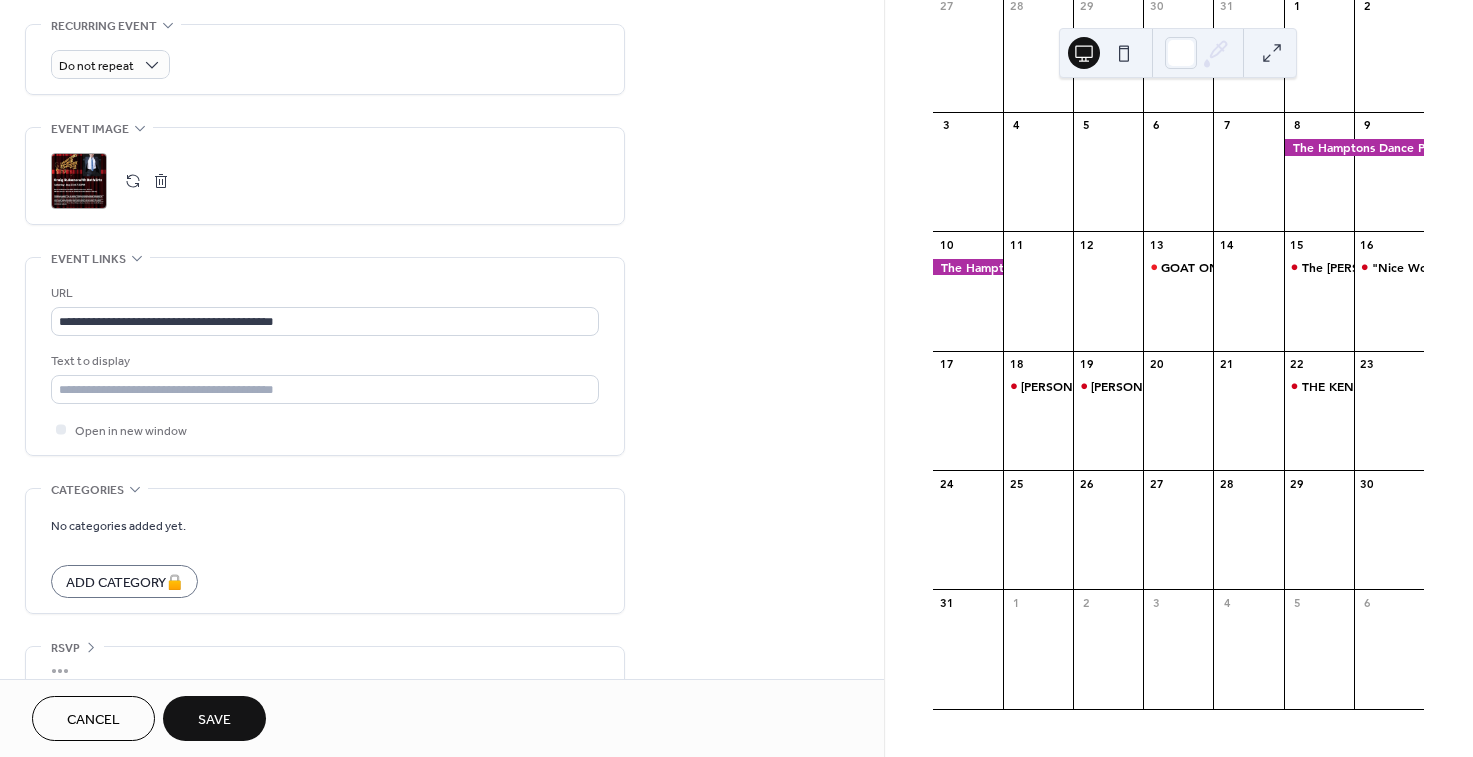 click on "Categories" at bounding box center [87, 490] 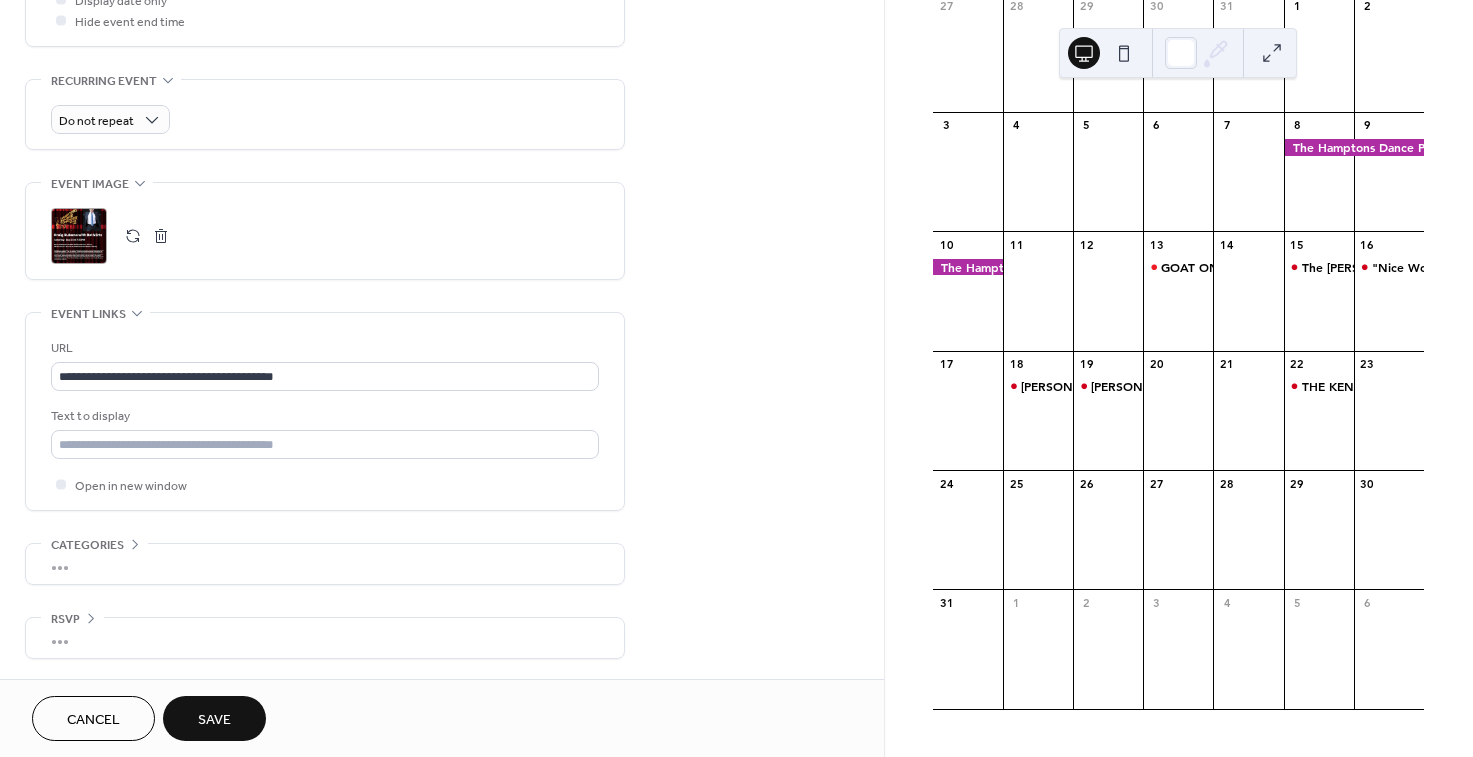 click on "Save" at bounding box center (214, 720) 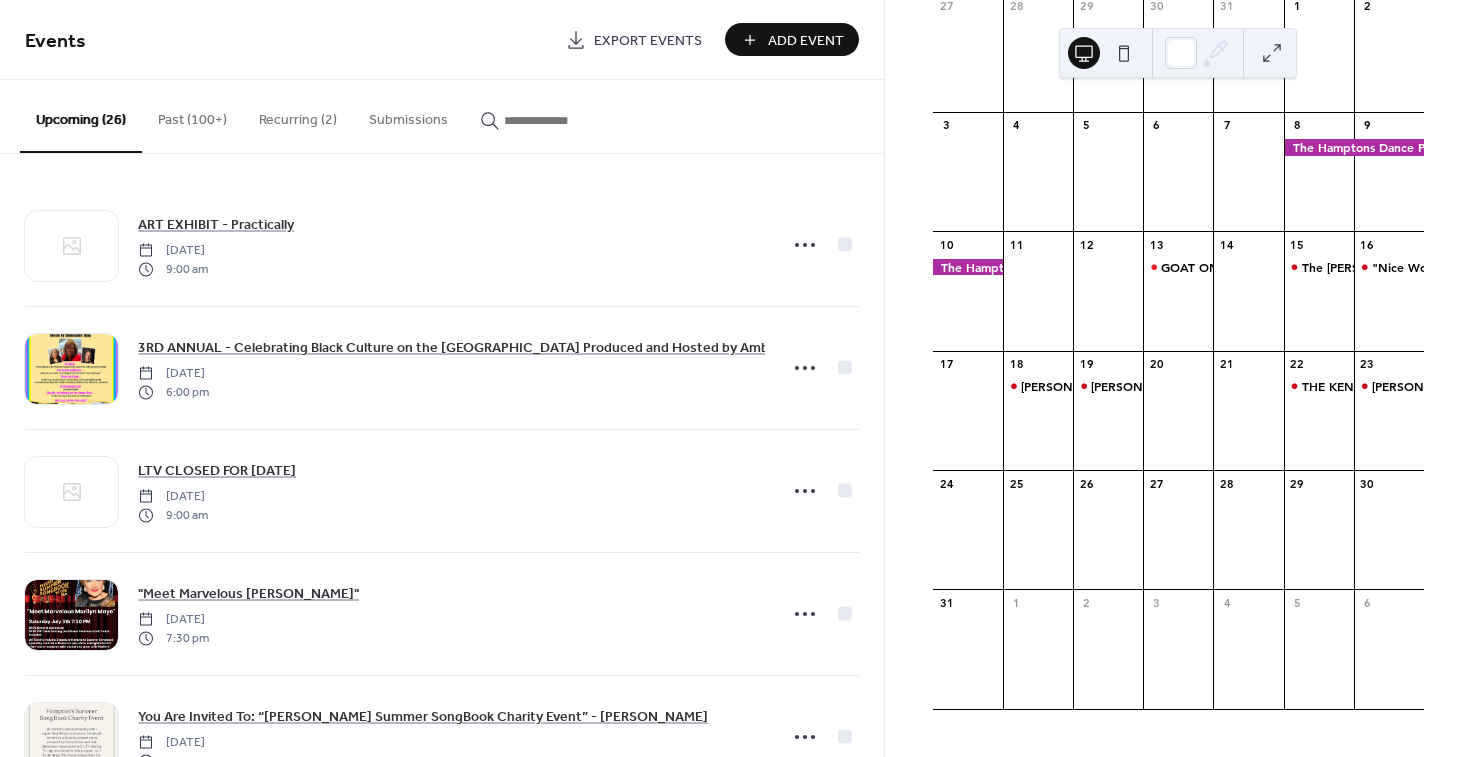 click on "Add Event" at bounding box center (806, 41) 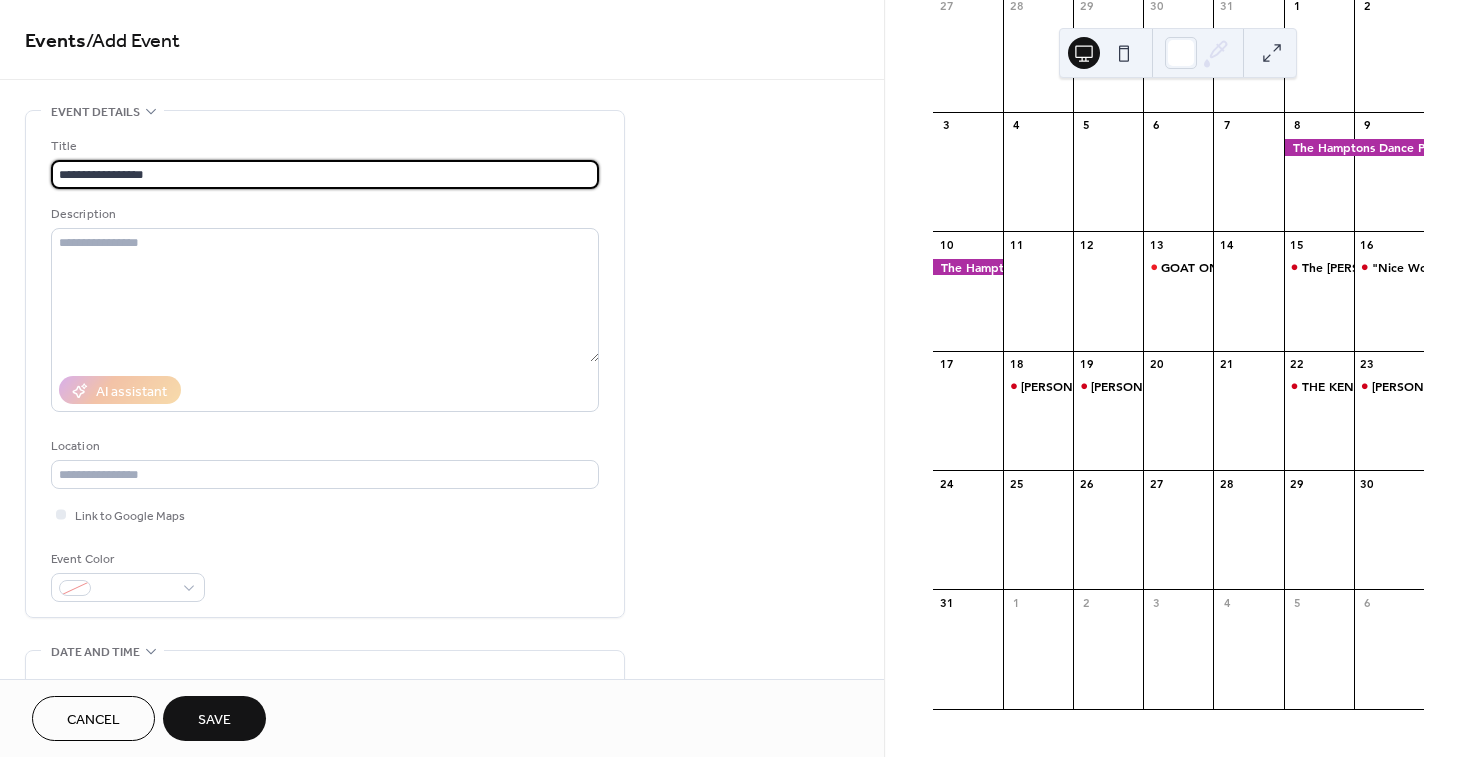 paste on "**********" 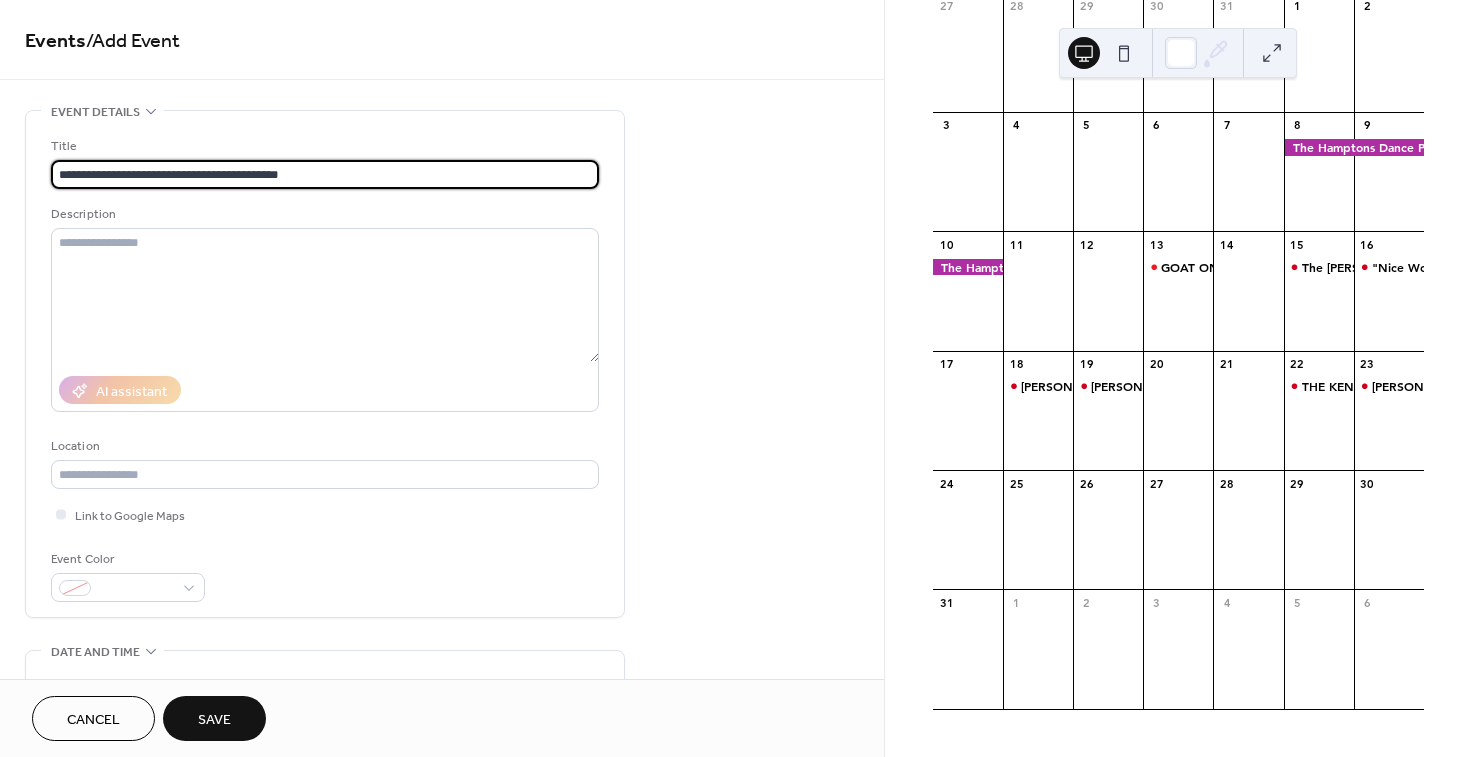 click on "**********" at bounding box center [325, 174] 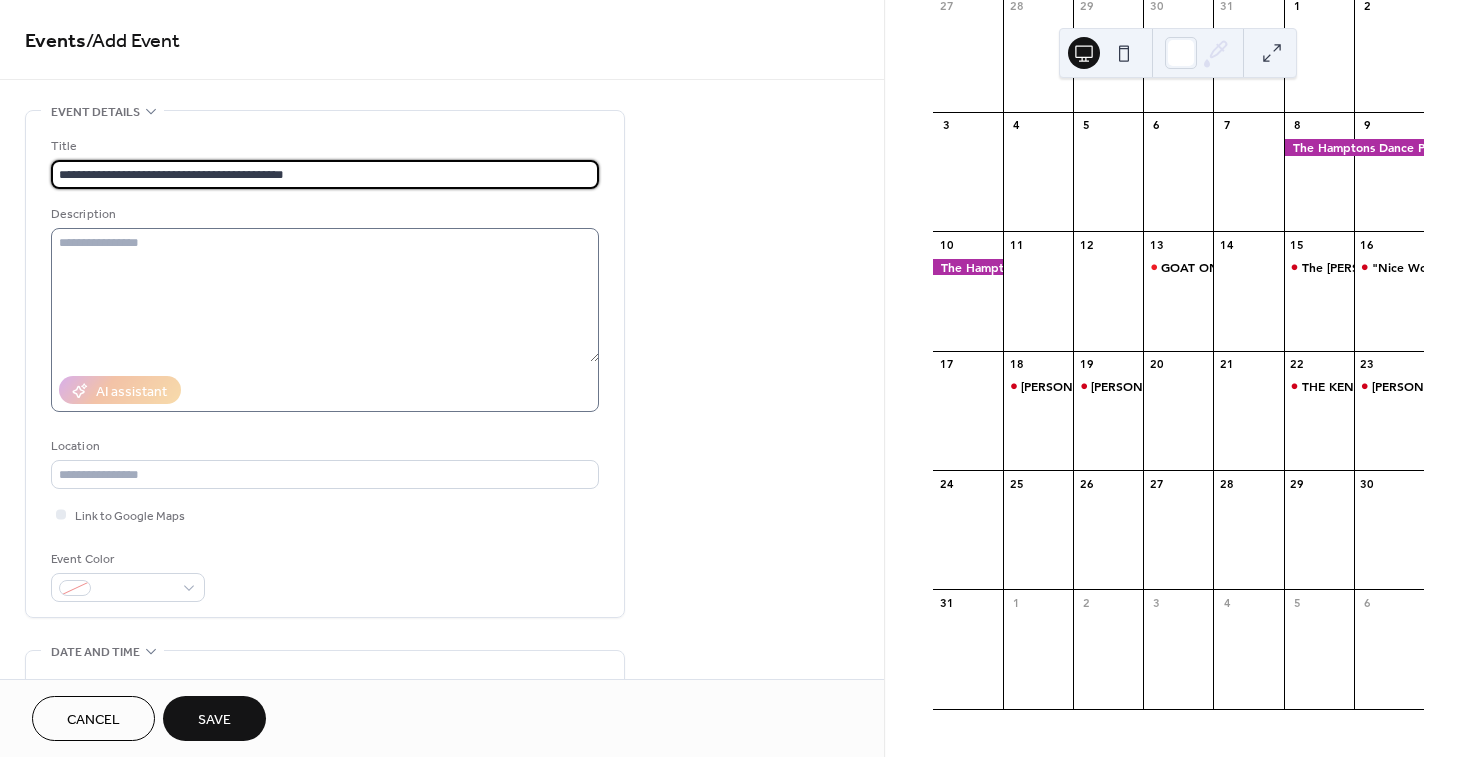 type on "**********" 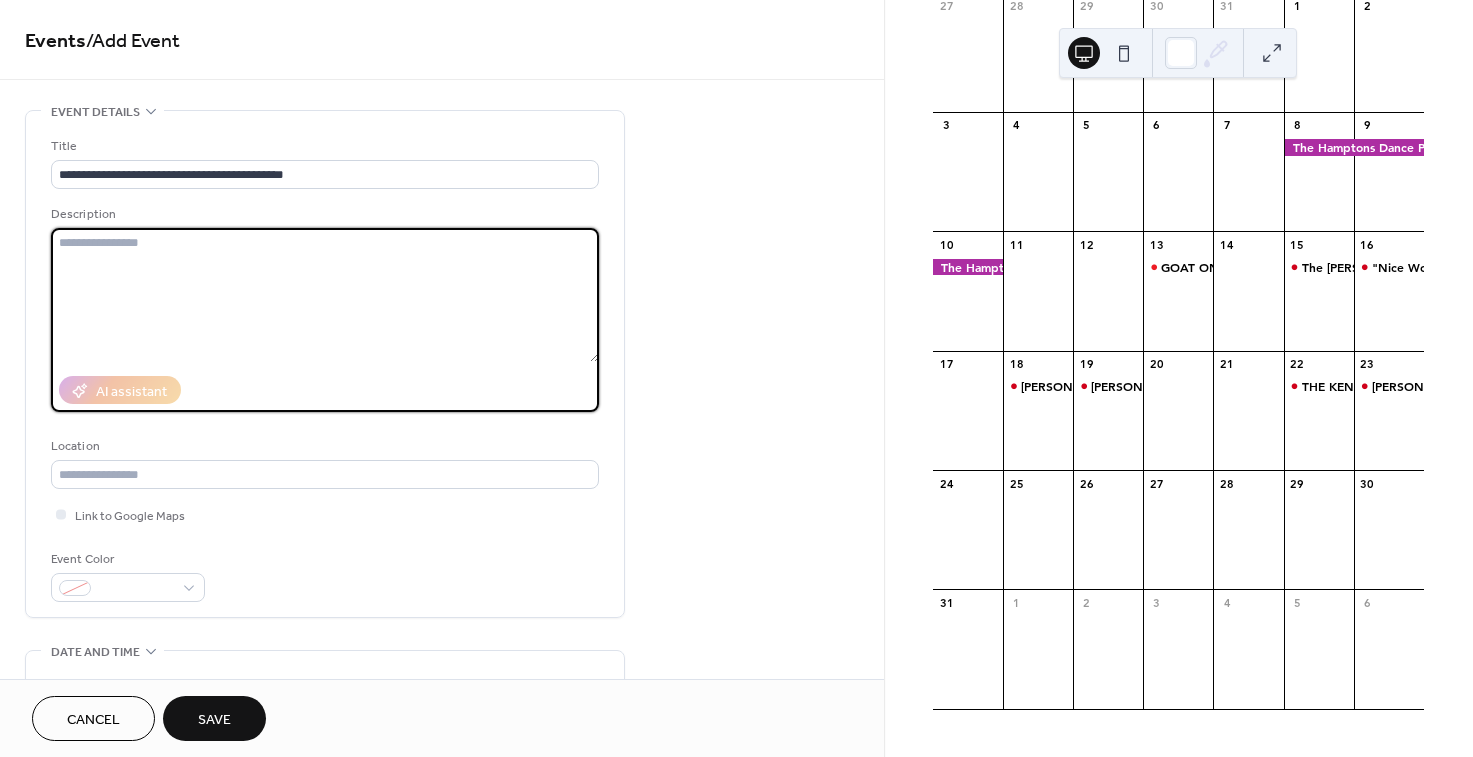click at bounding box center [325, 295] 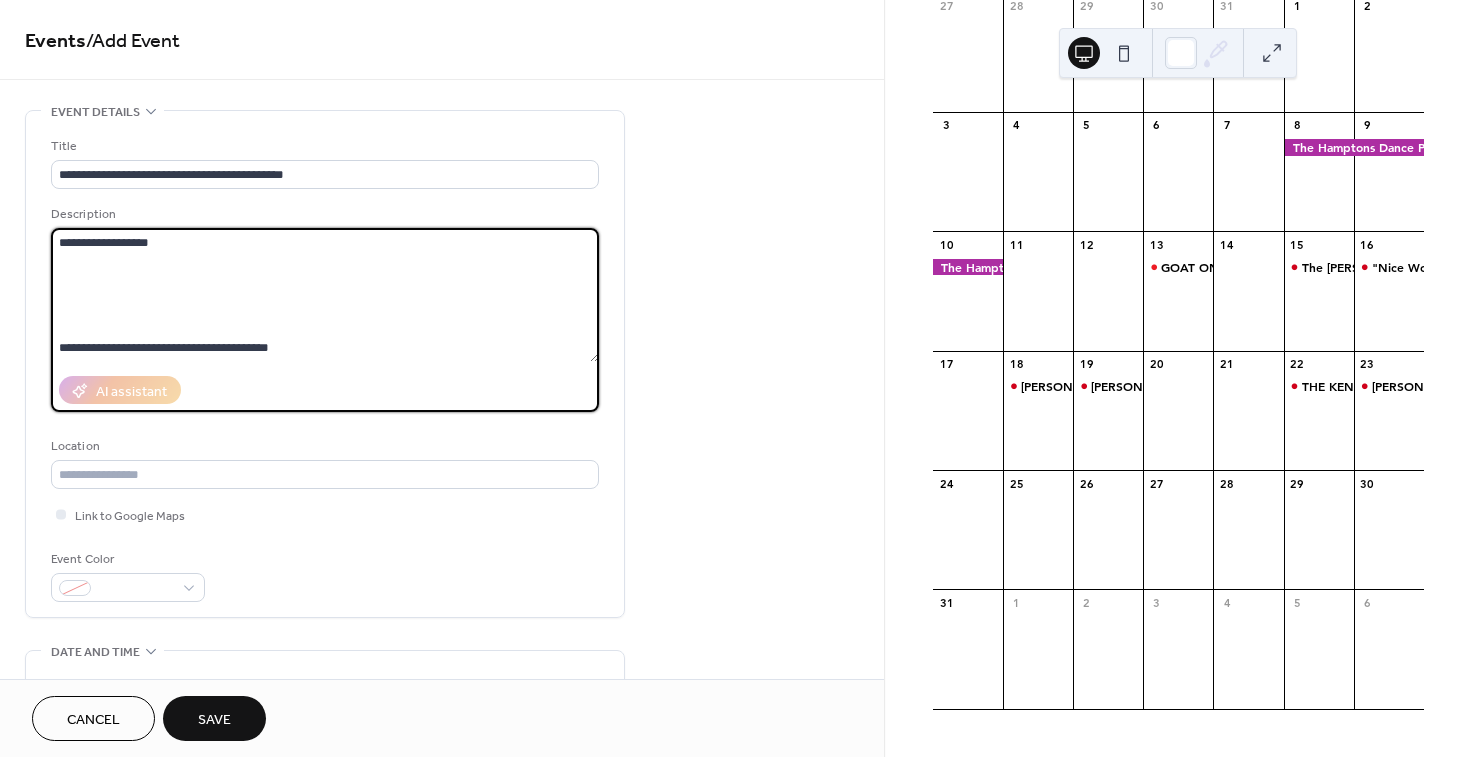 scroll, scrollTop: 81, scrollLeft: 0, axis: vertical 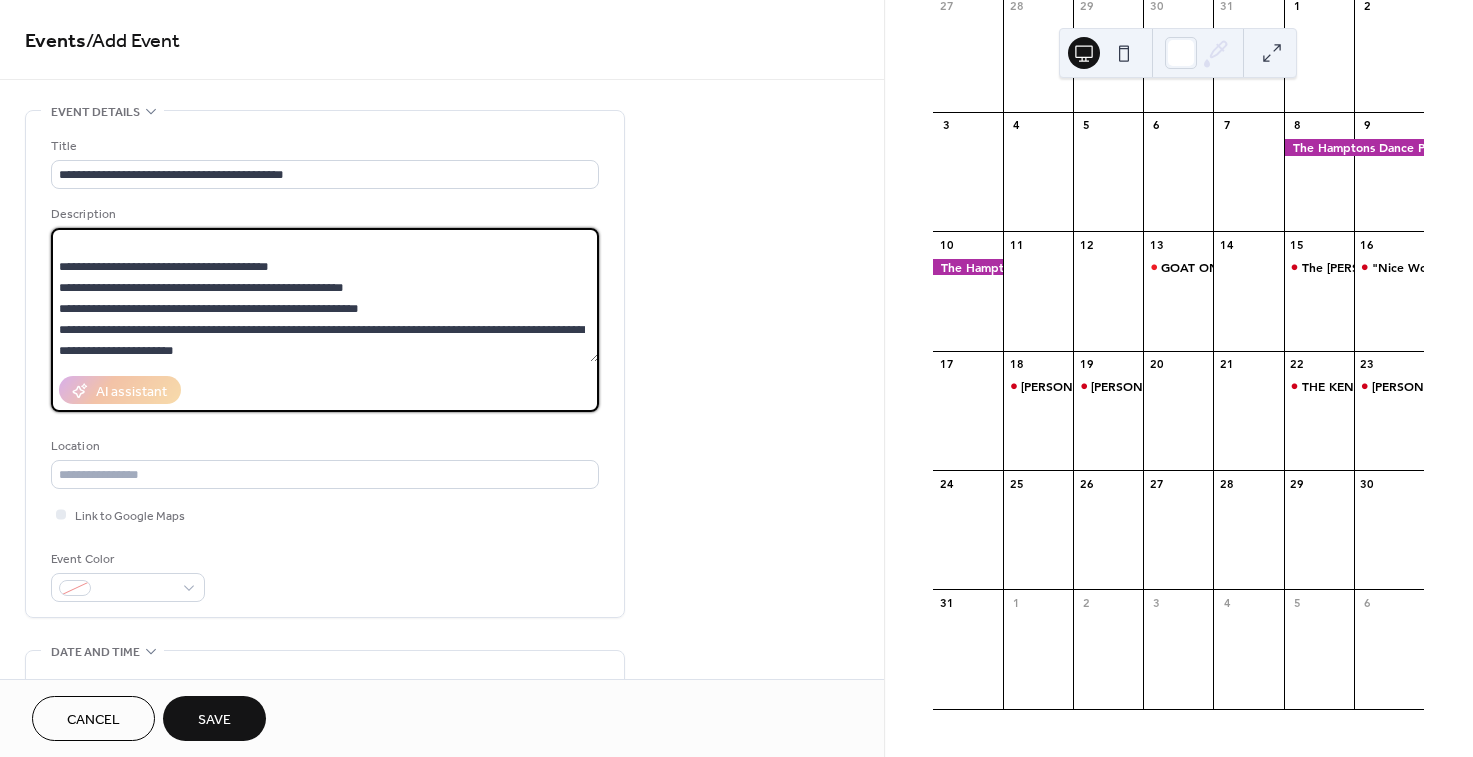 click on "**********" at bounding box center (325, 295) 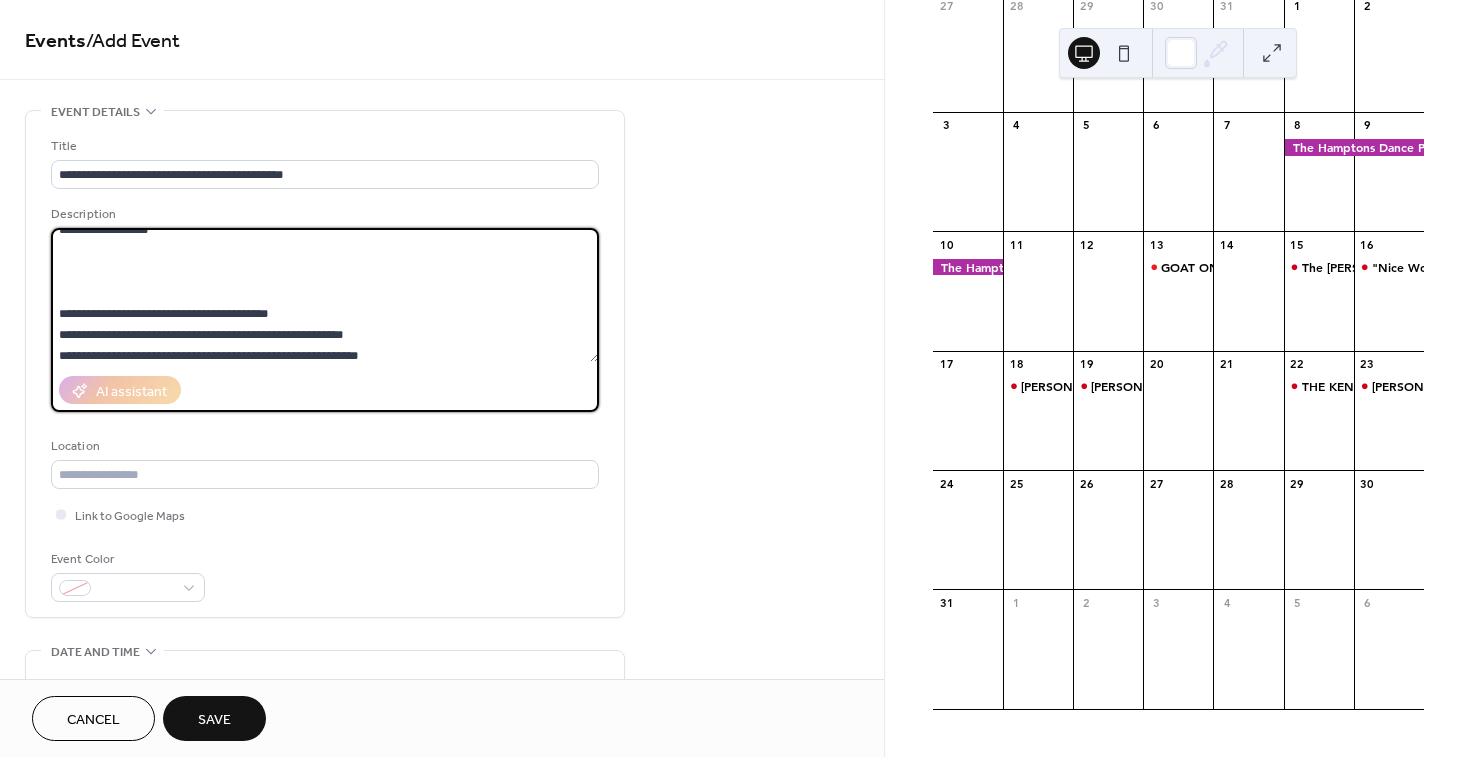 scroll, scrollTop: 0, scrollLeft: 0, axis: both 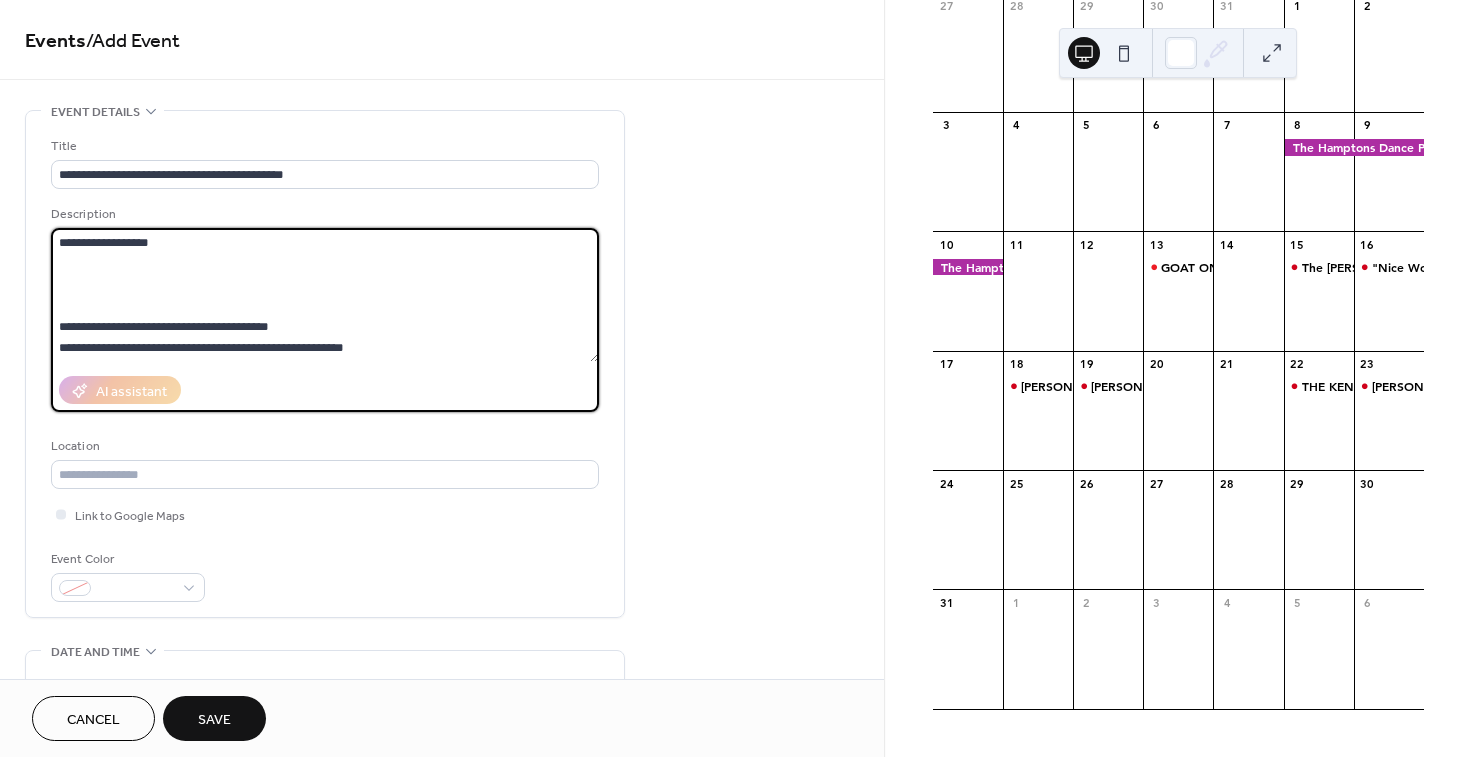 click on "**********" at bounding box center [325, 295] 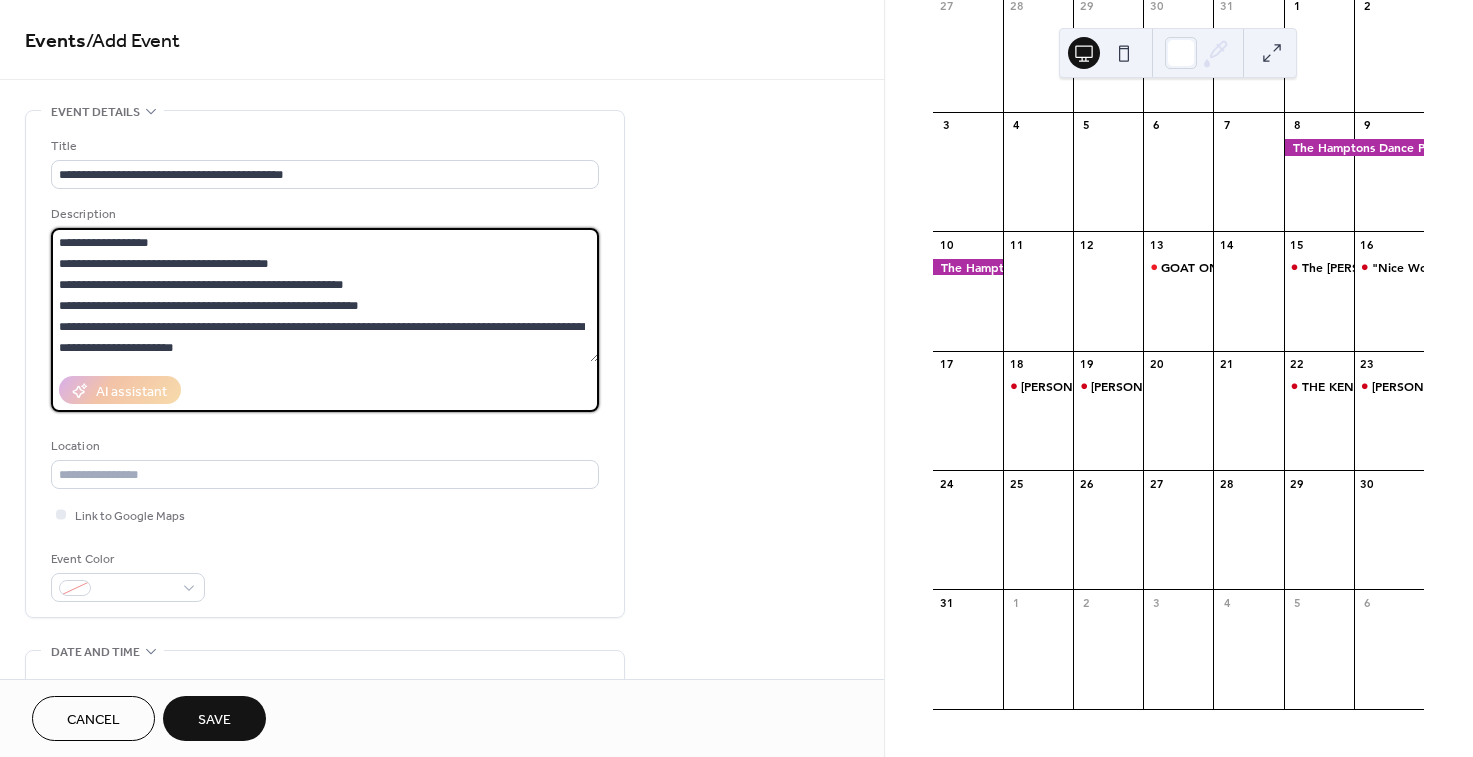 click on "**********" at bounding box center [325, 295] 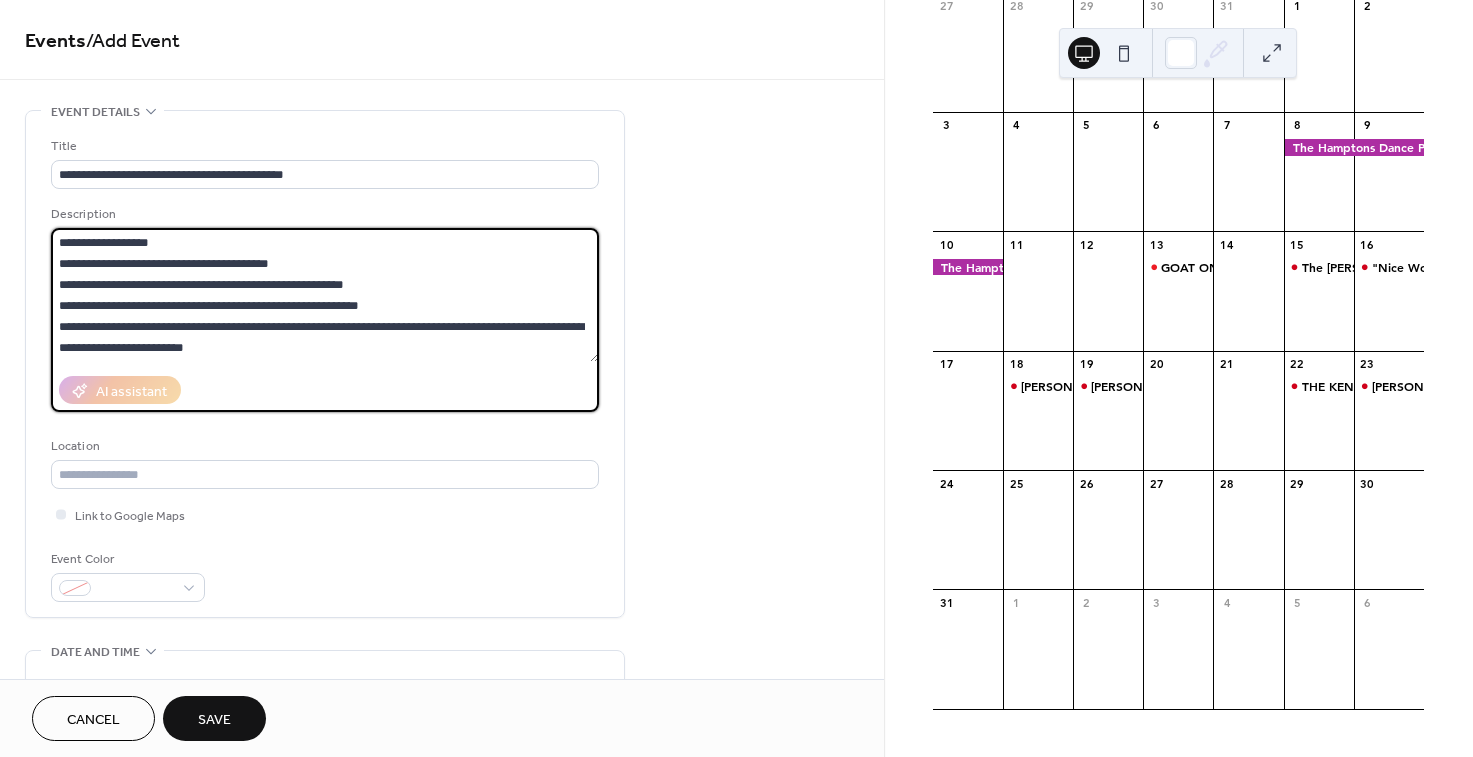 scroll, scrollTop: 39, scrollLeft: 0, axis: vertical 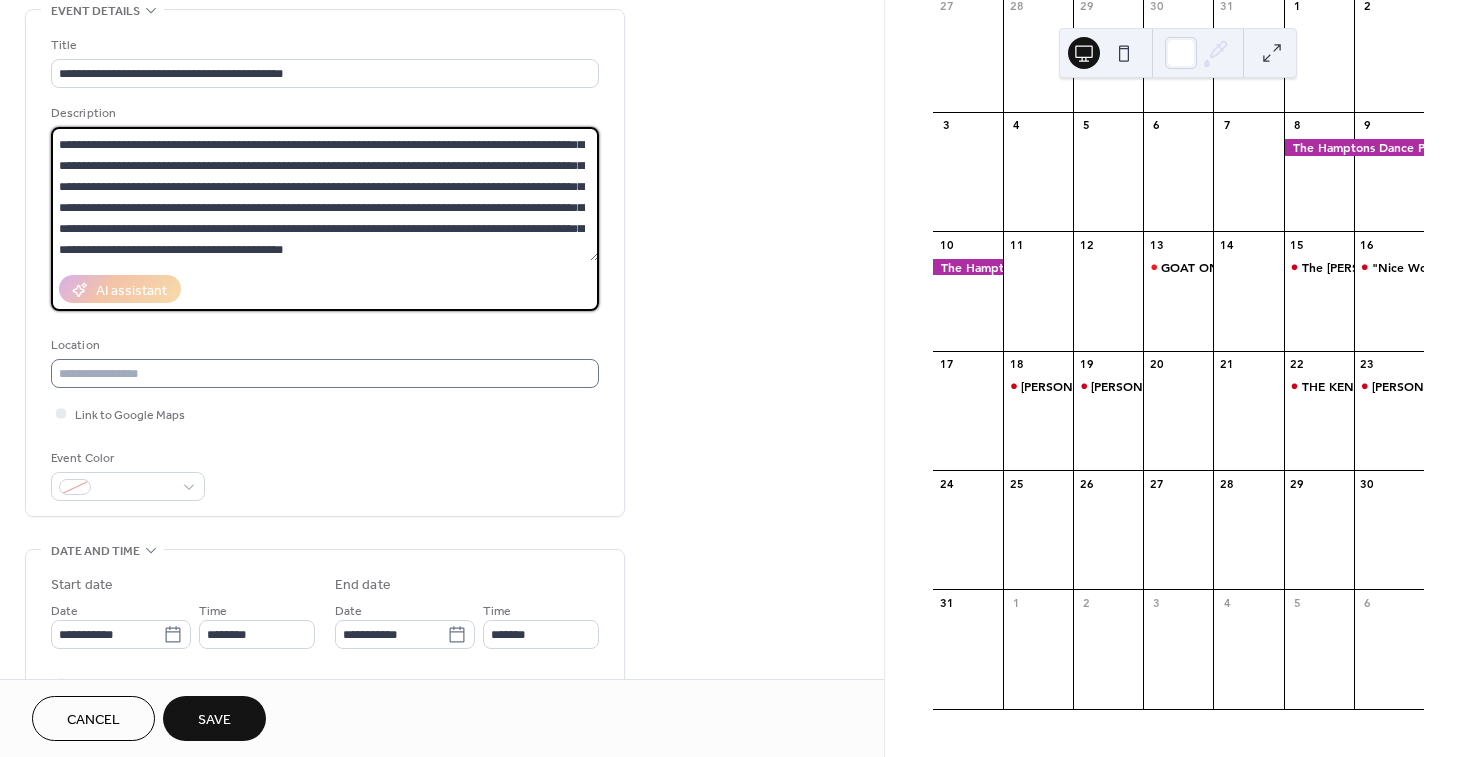 type on "**********" 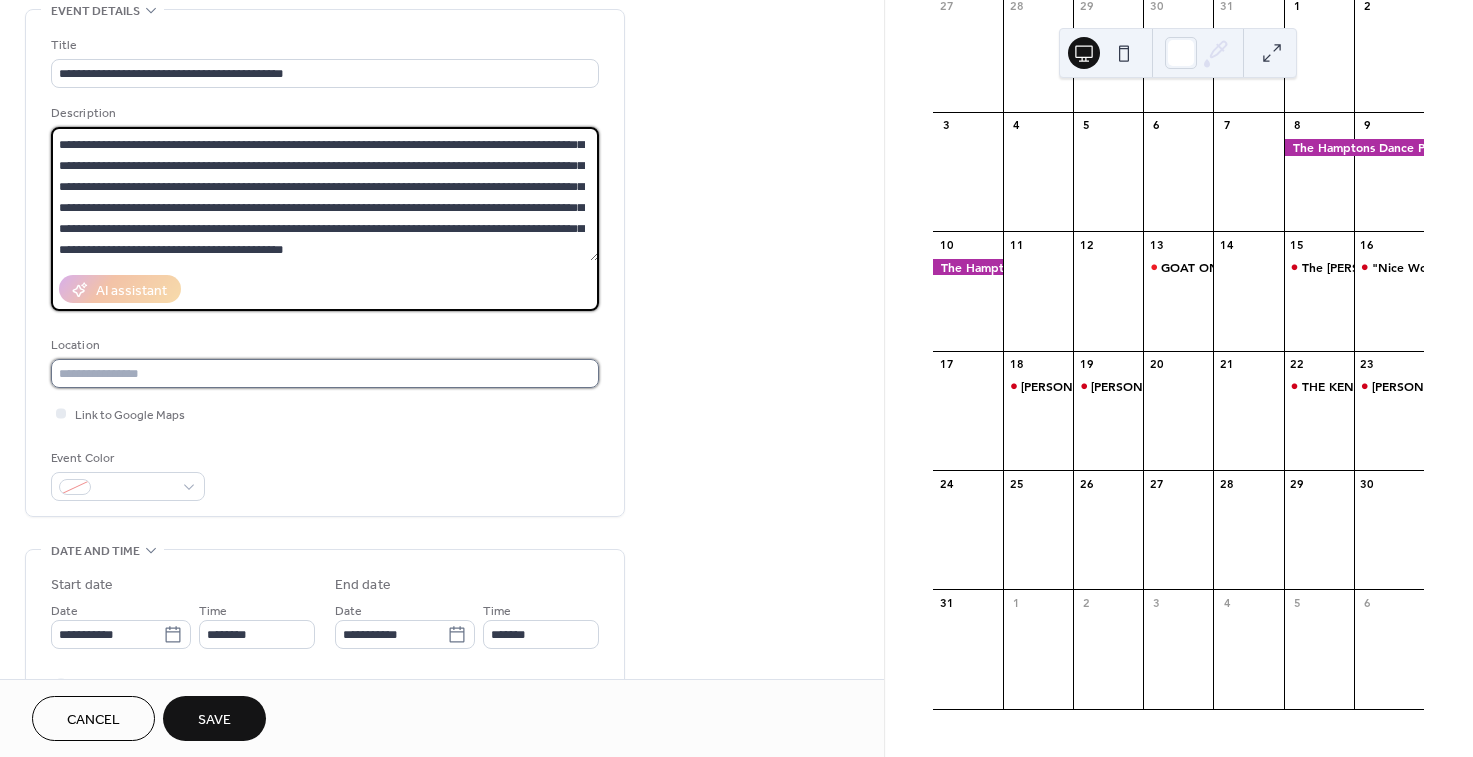 click at bounding box center (325, 373) 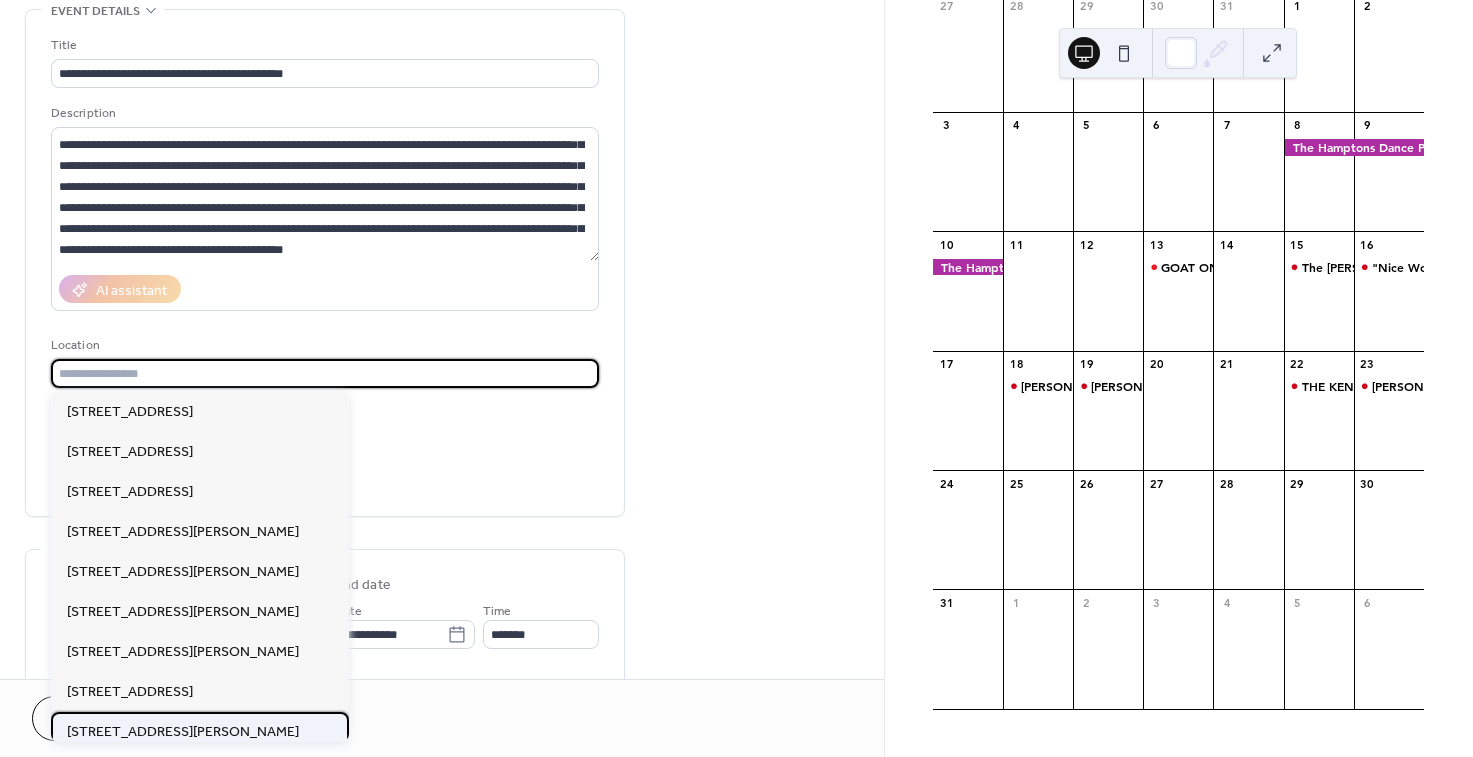 click on "[STREET_ADDRESS][PERSON_NAME]" at bounding box center [183, 732] 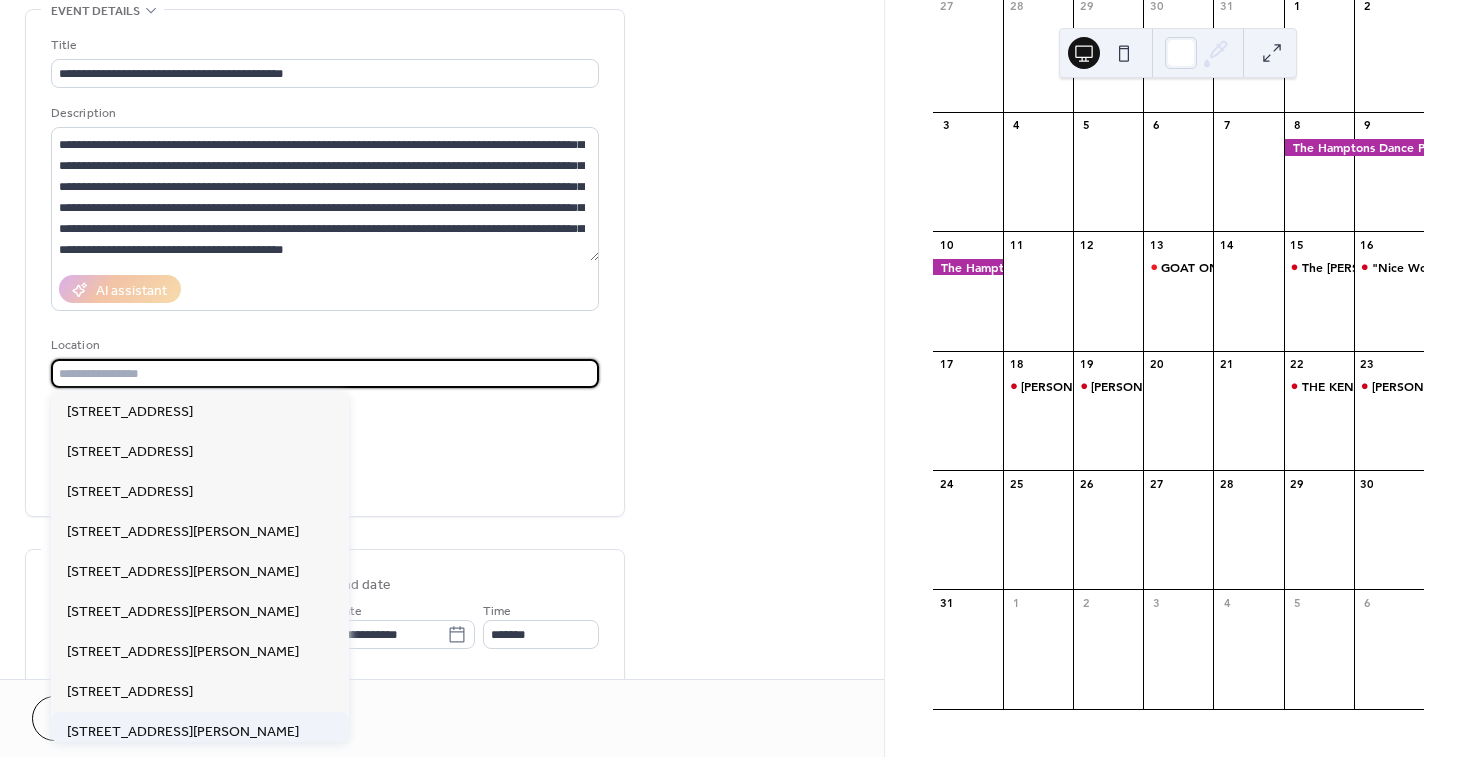 type on "**********" 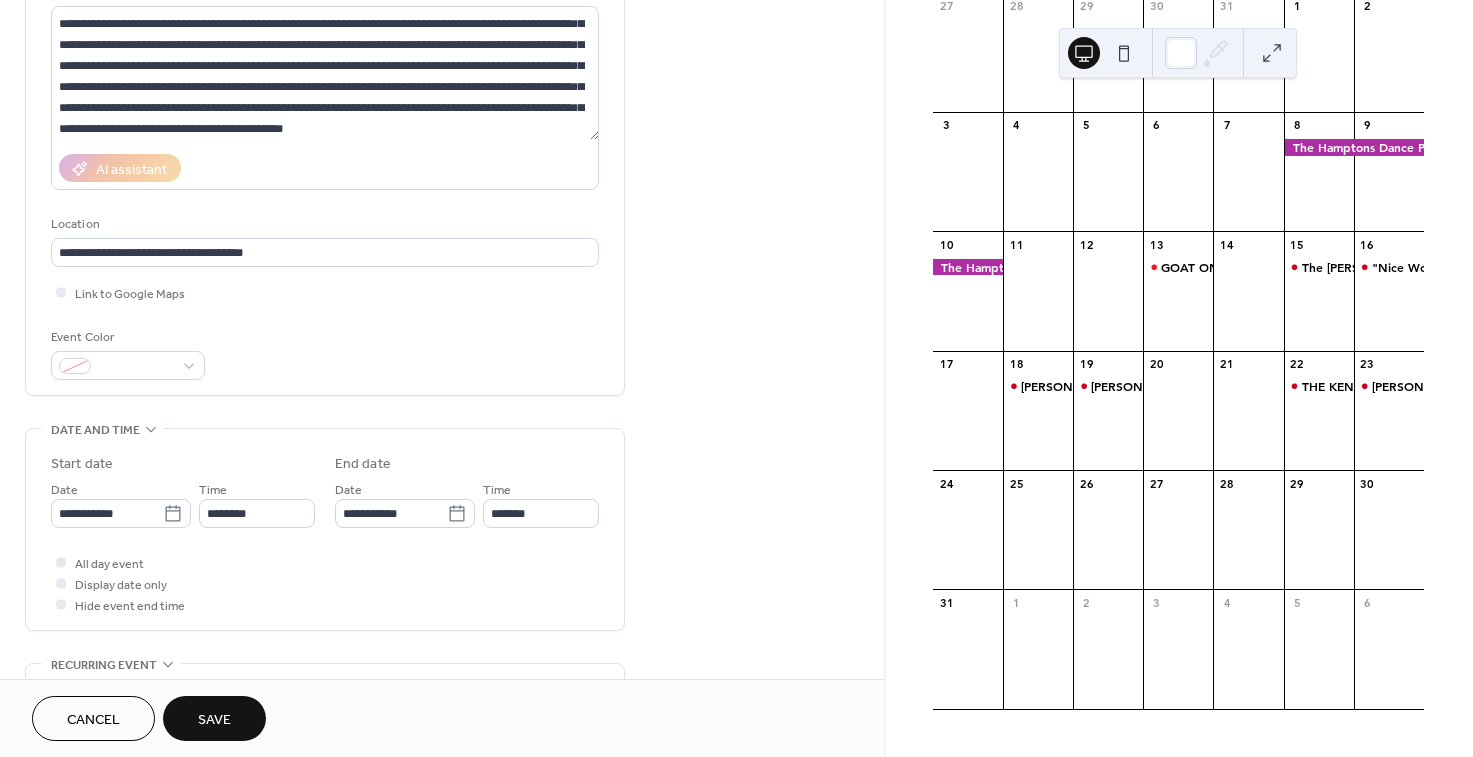 scroll, scrollTop: 223, scrollLeft: 0, axis: vertical 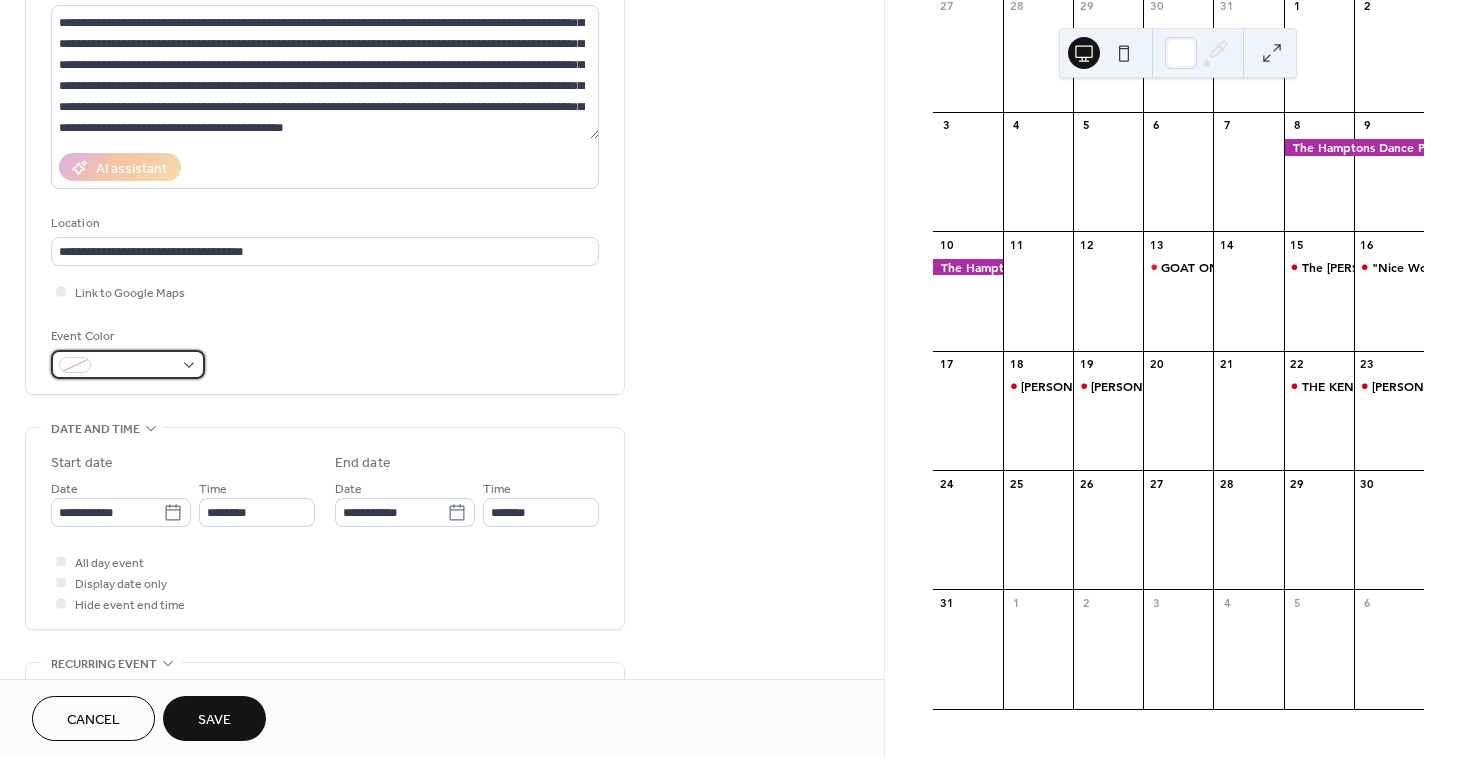 click at bounding box center (136, 366) 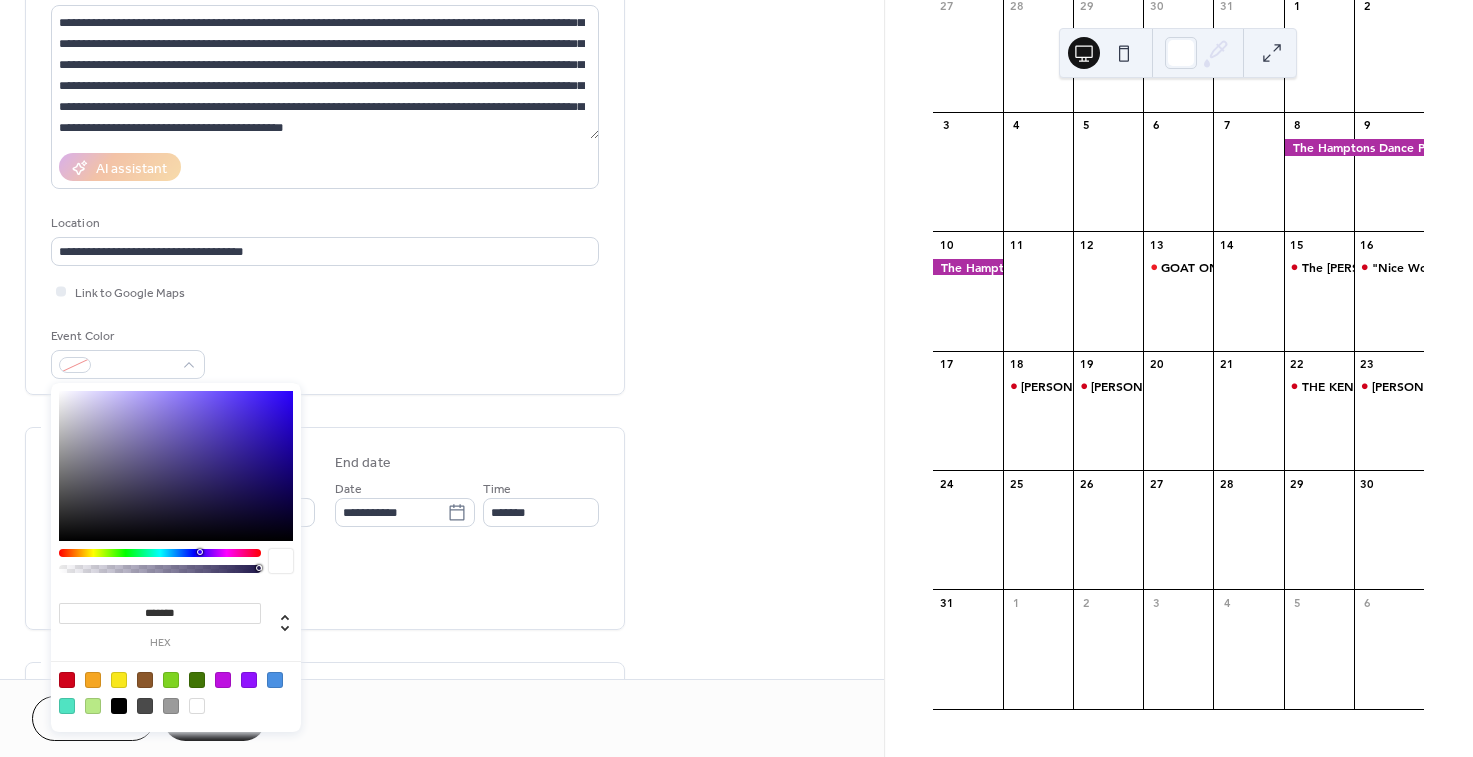 click at bounding box center (67, 680) 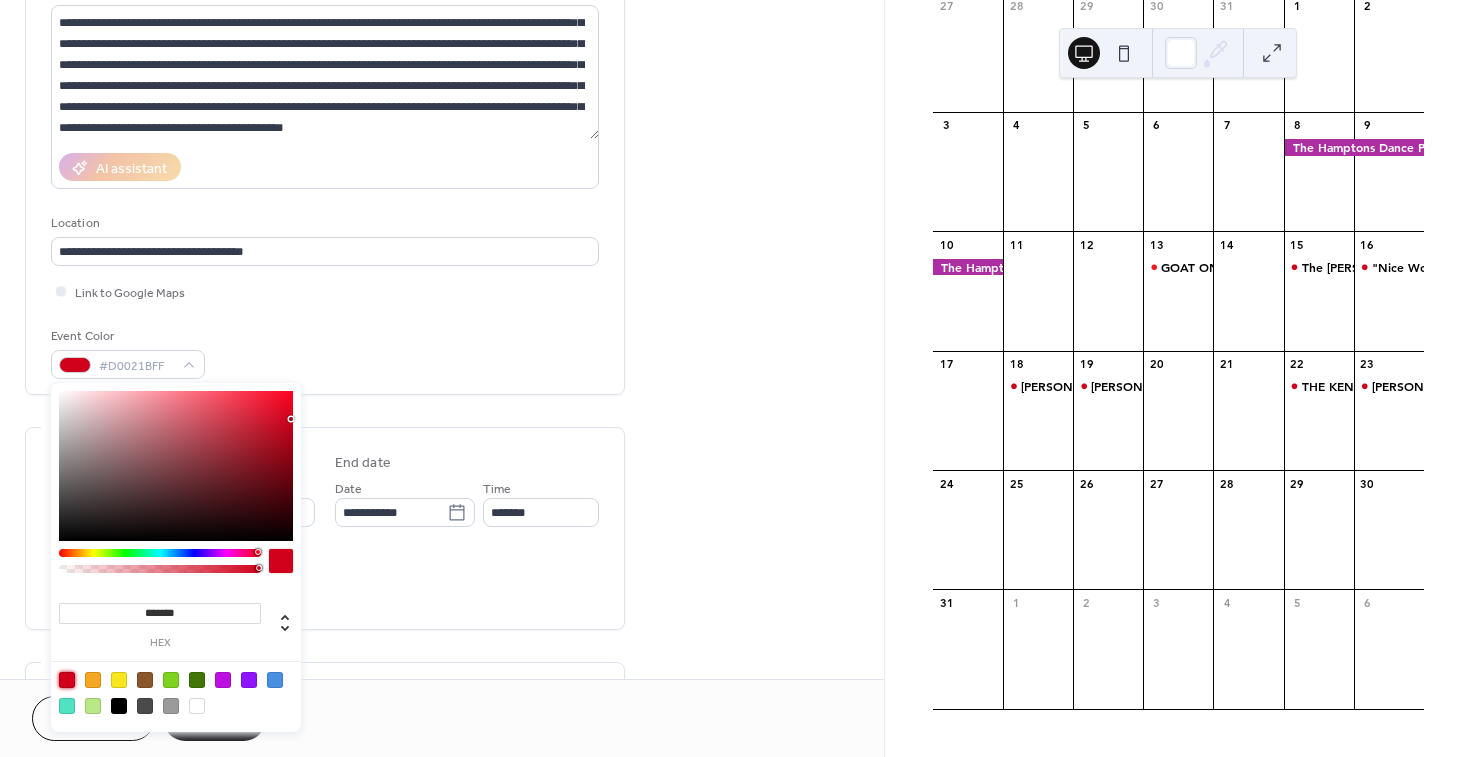 click on "Event Color #D0021BFF" at bounding box center [325, 352] 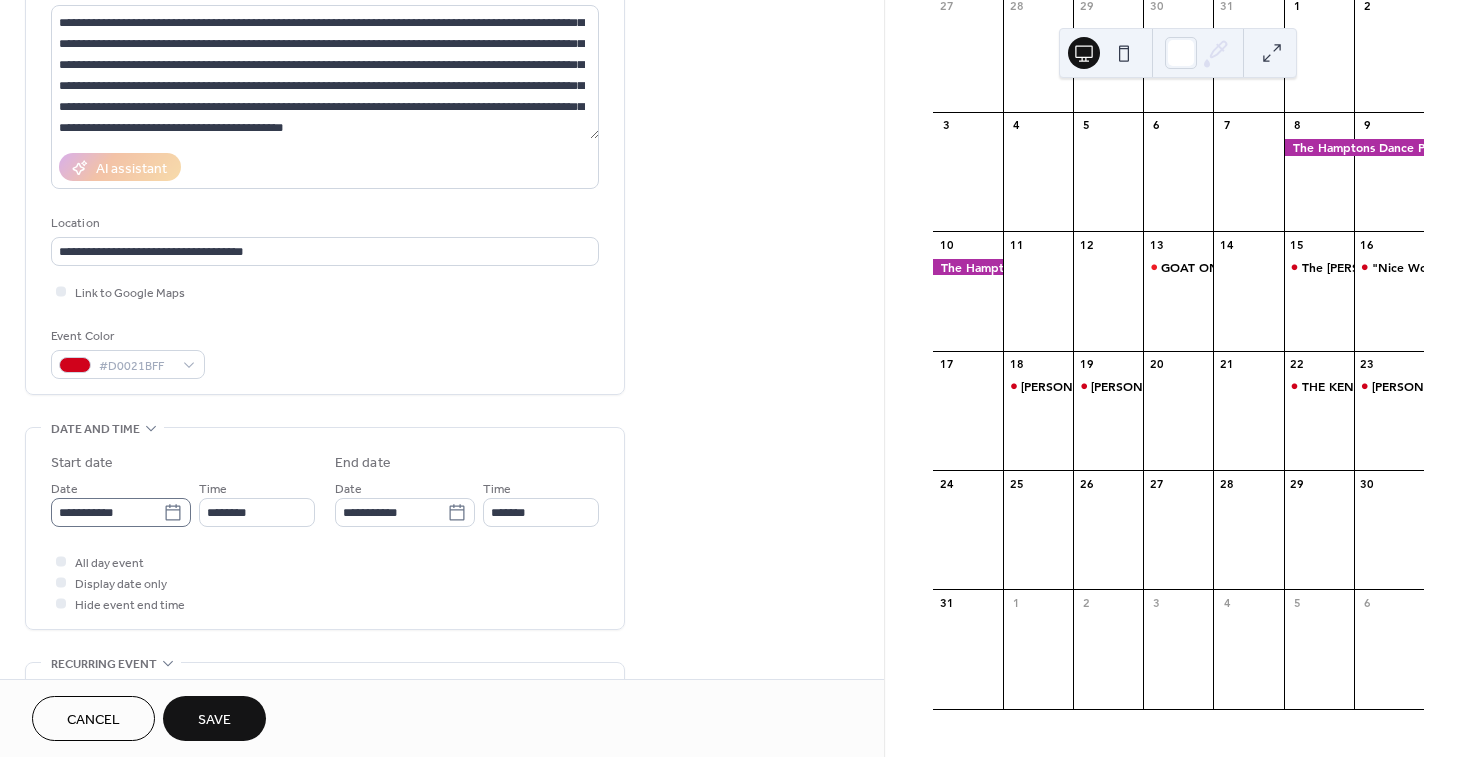 scroll, scrollTop: 1, scrollLeft: 0, axis: vertical 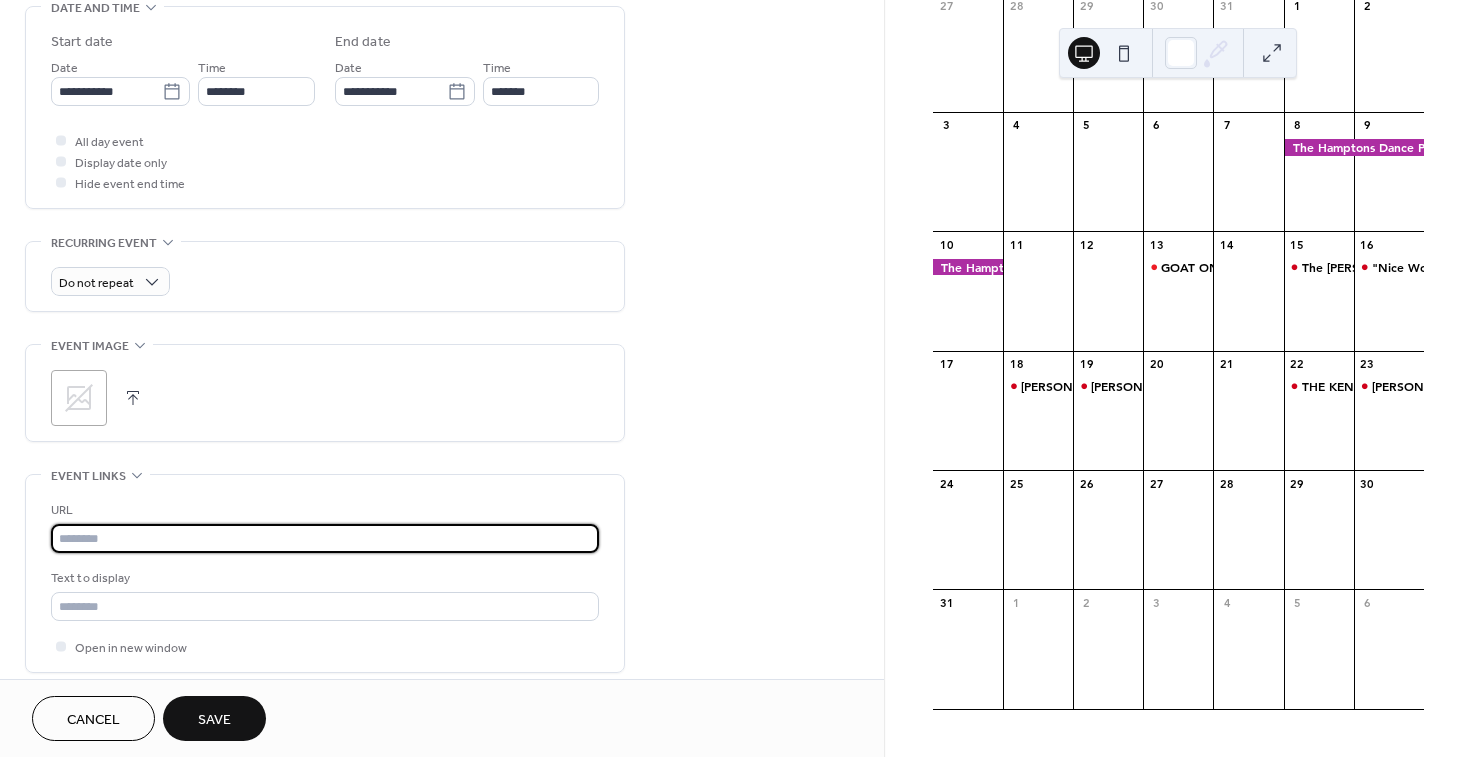 click at bounding box center [325, 538] 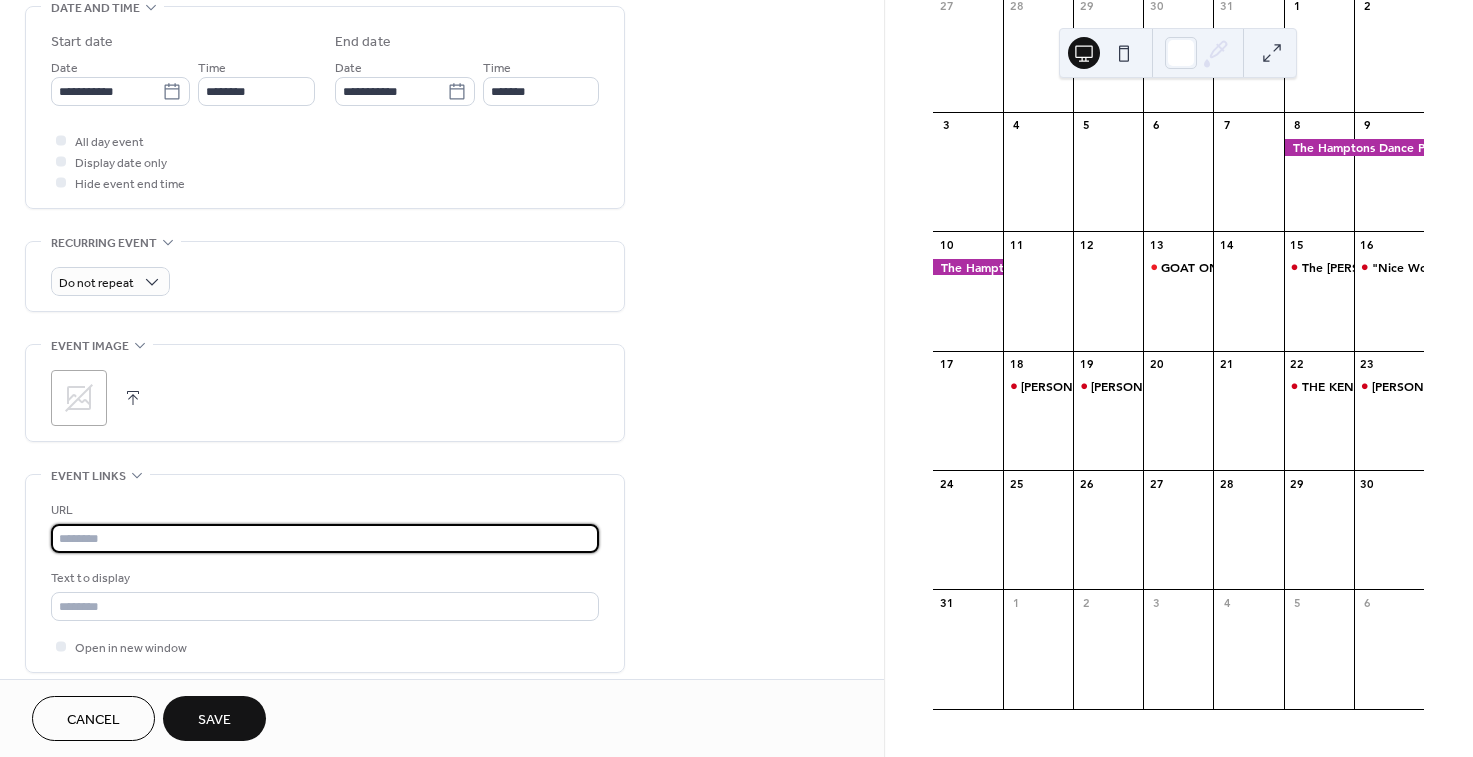 paste on "**********" 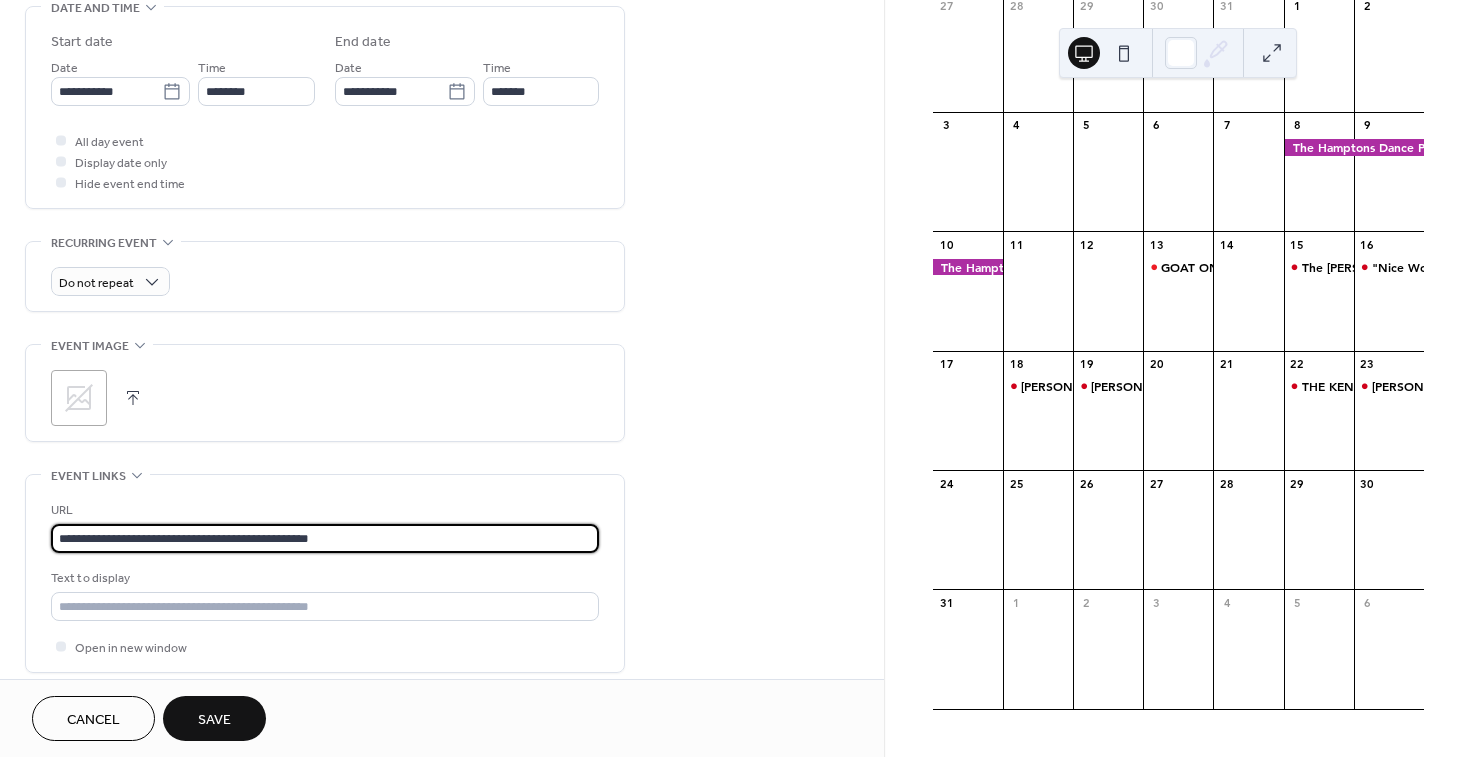 type on "**********" 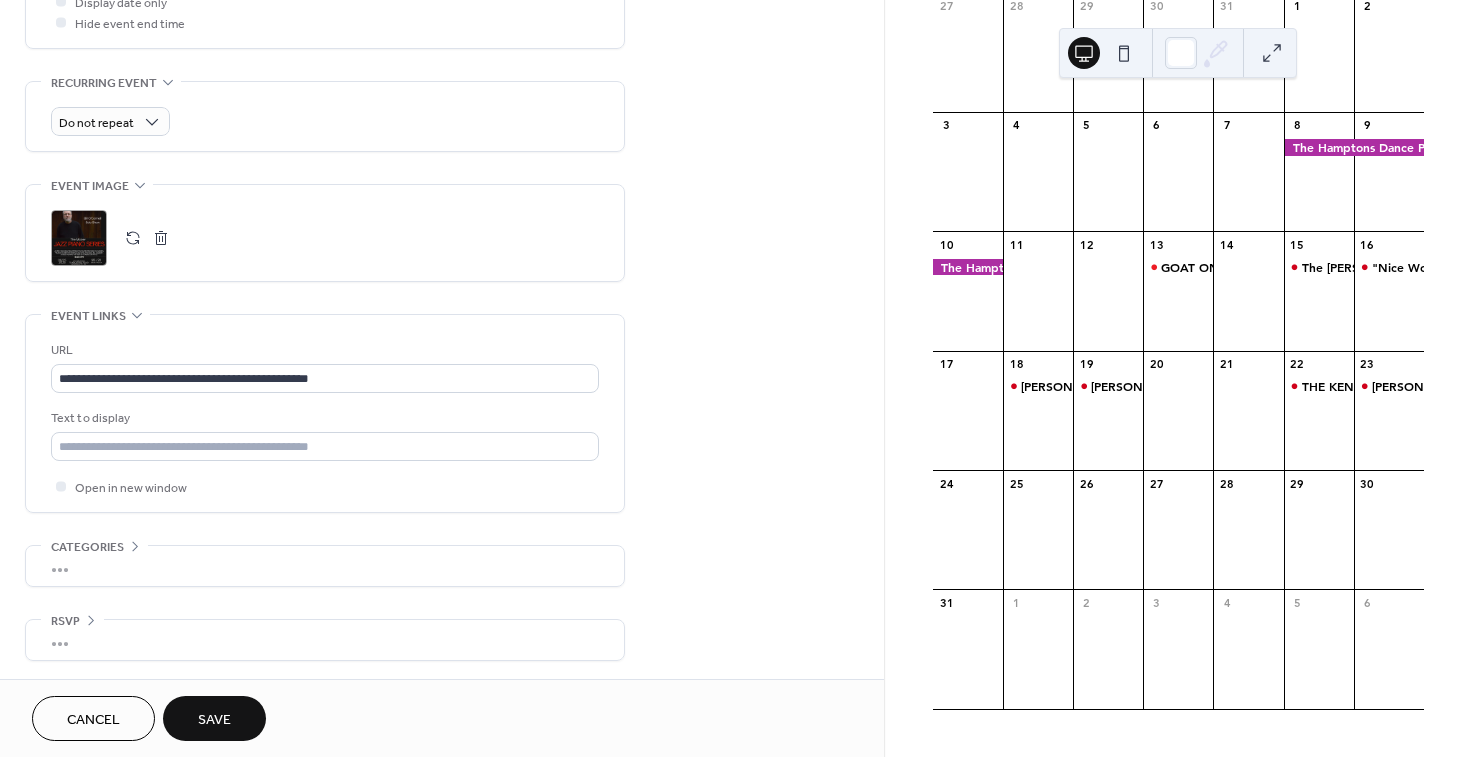 scroll, scrollTop: 806, scrollLeft: 0, axis: vertical 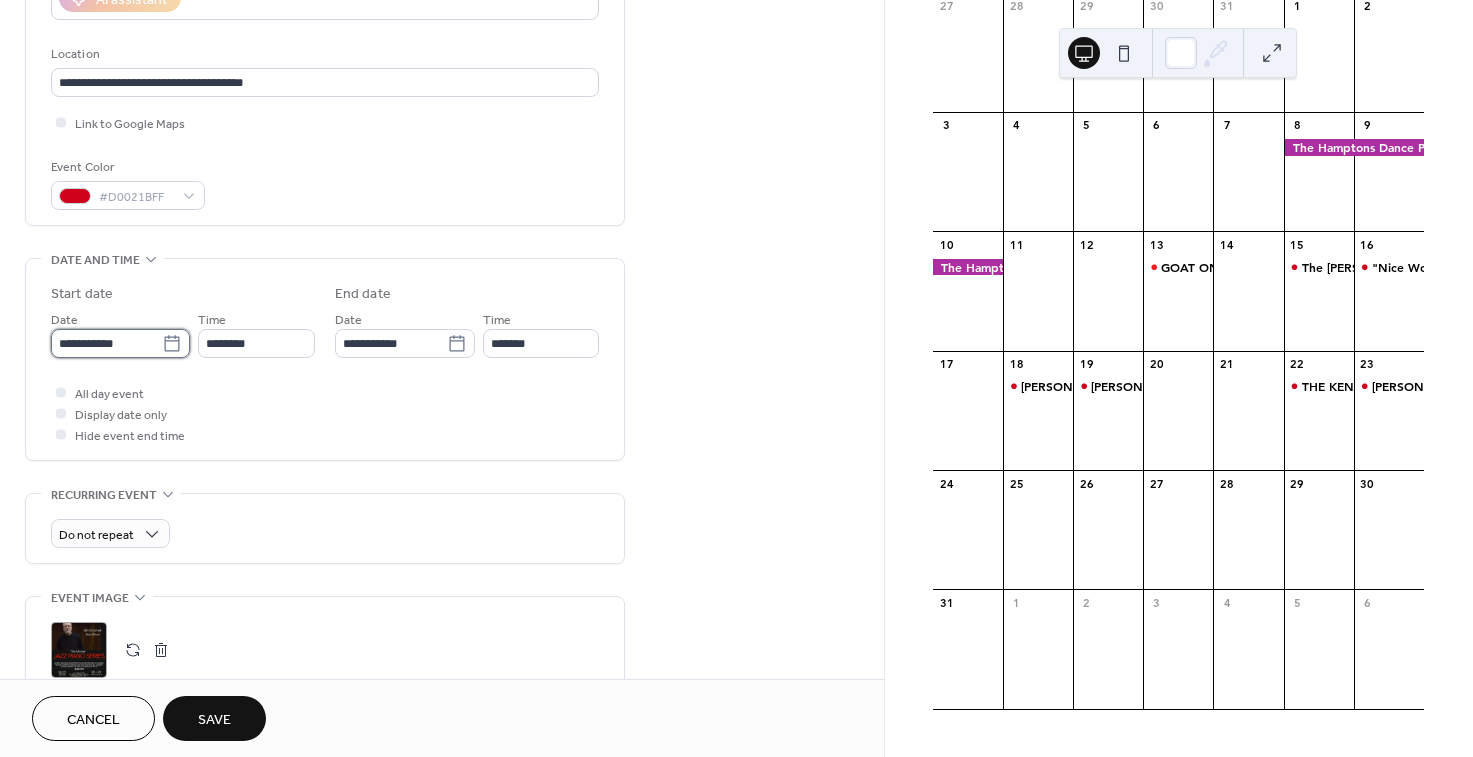 click on "**********" at bounding box center [106, 343] 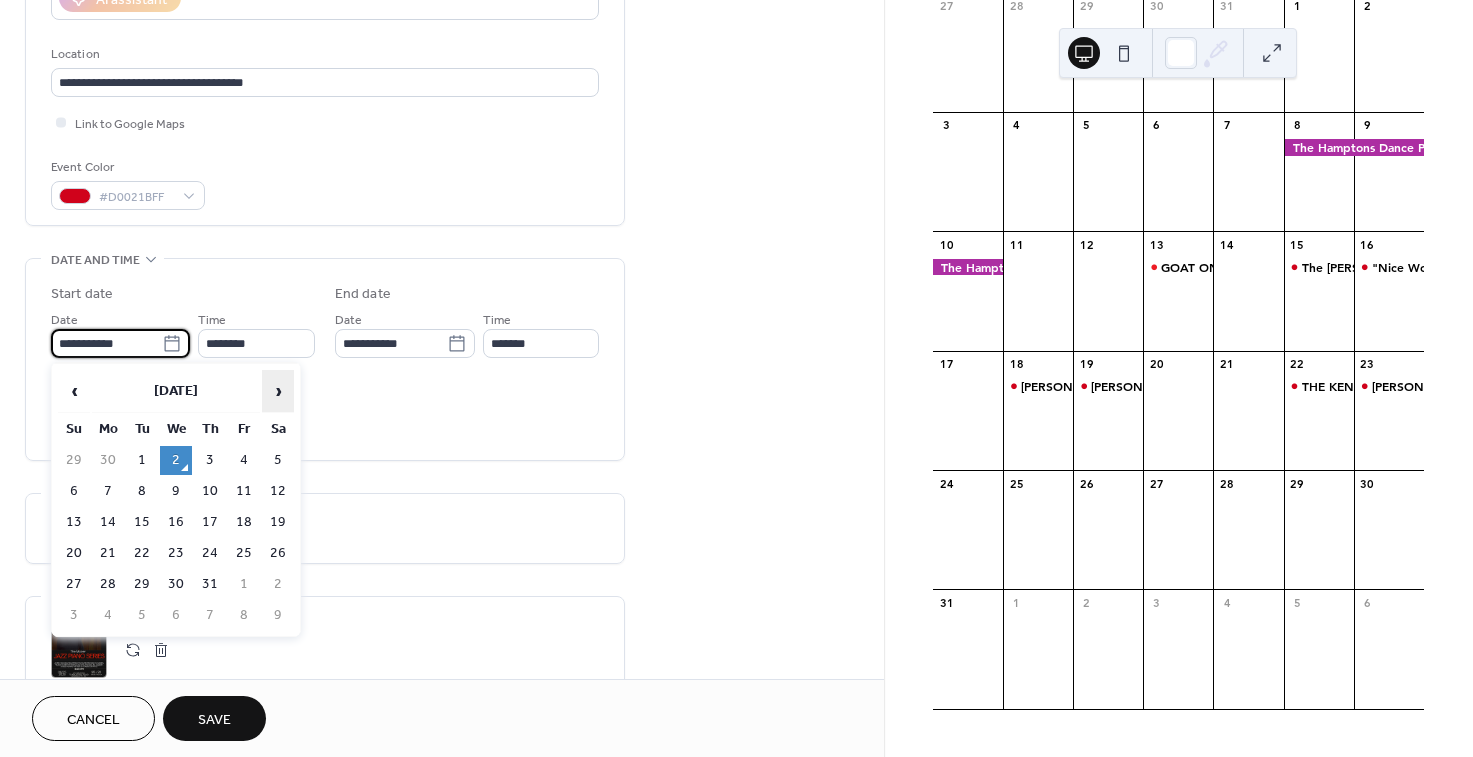 scroll, scrollTop: 0, scrollLeft: 0, axis: both 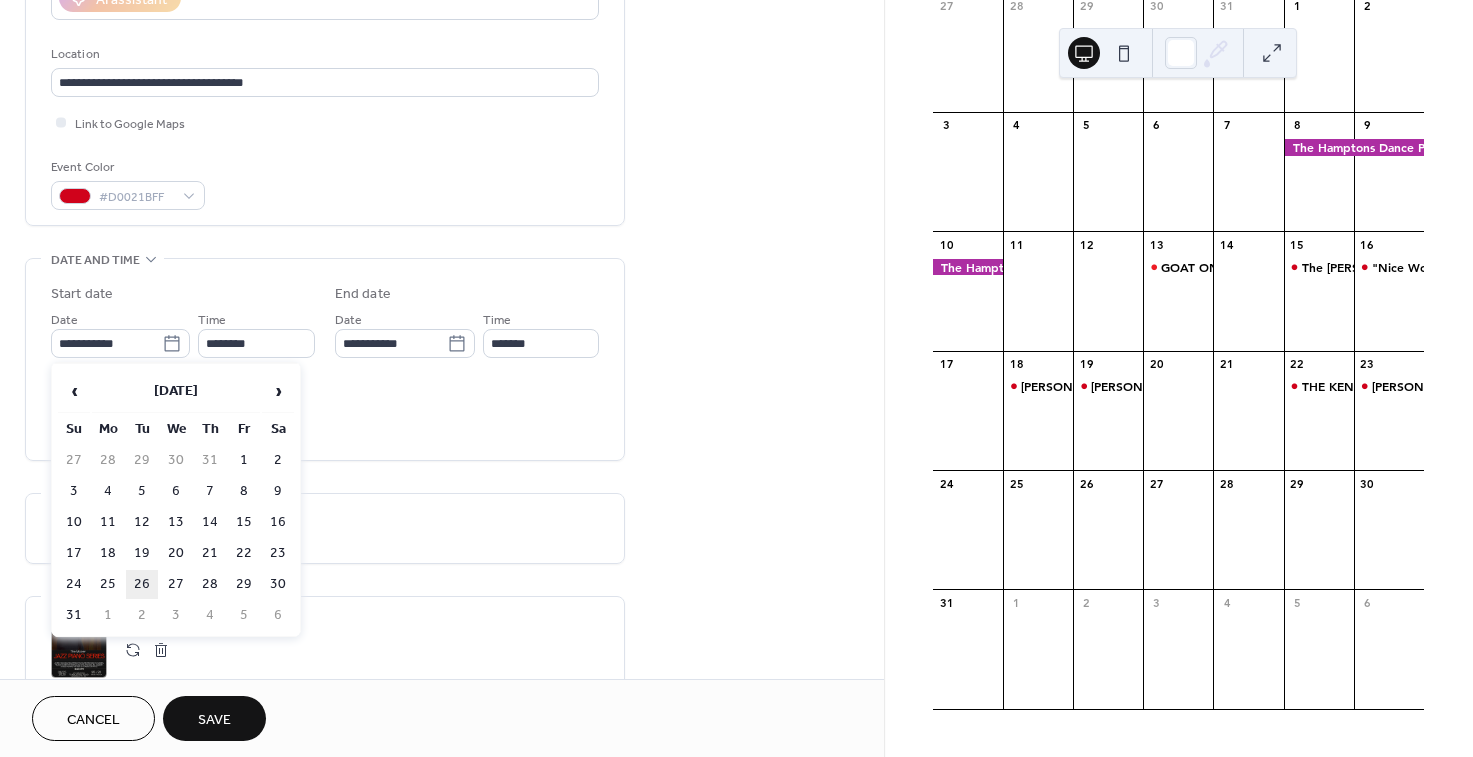 click on "26" at bounding box center (142, 584) 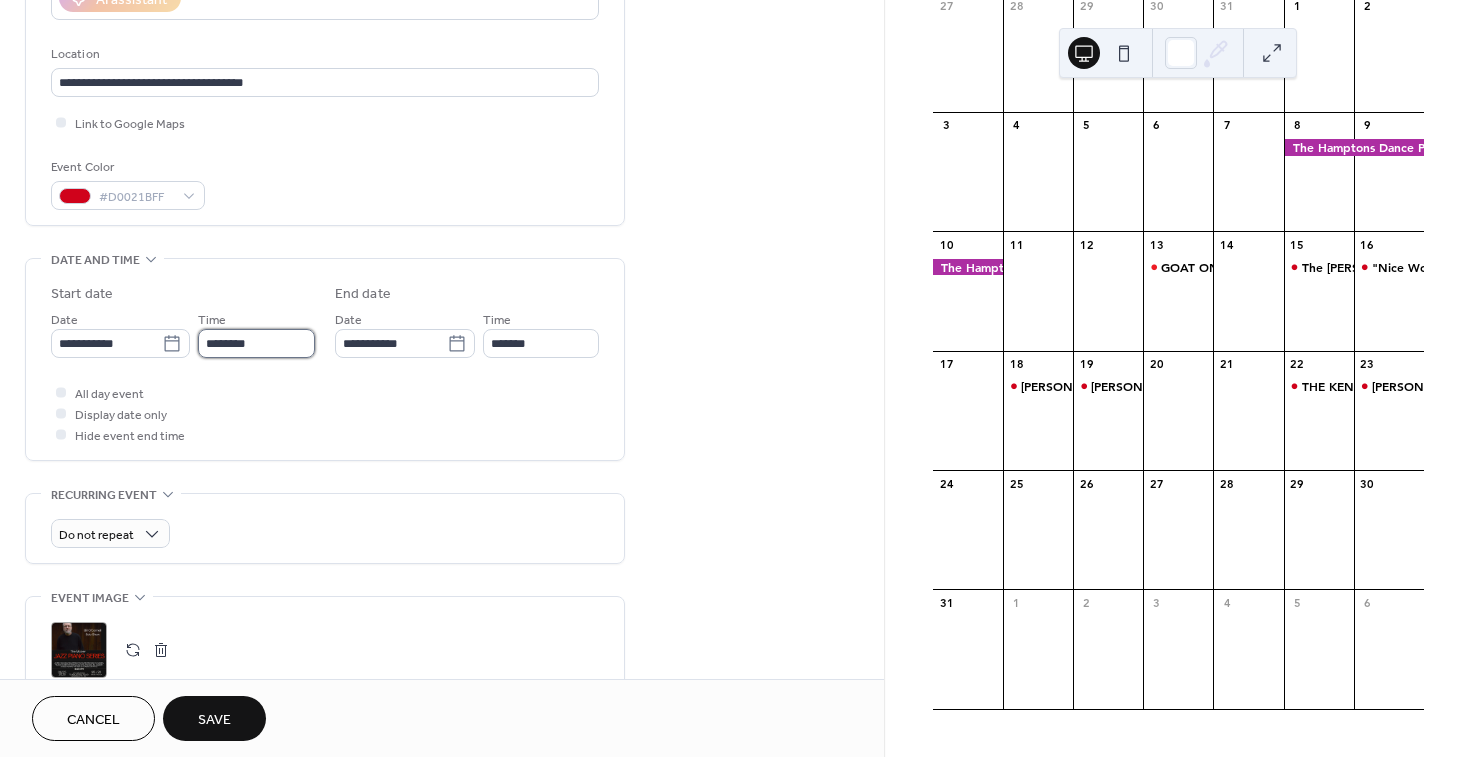 click on "********" at bounding box center [256, 343] 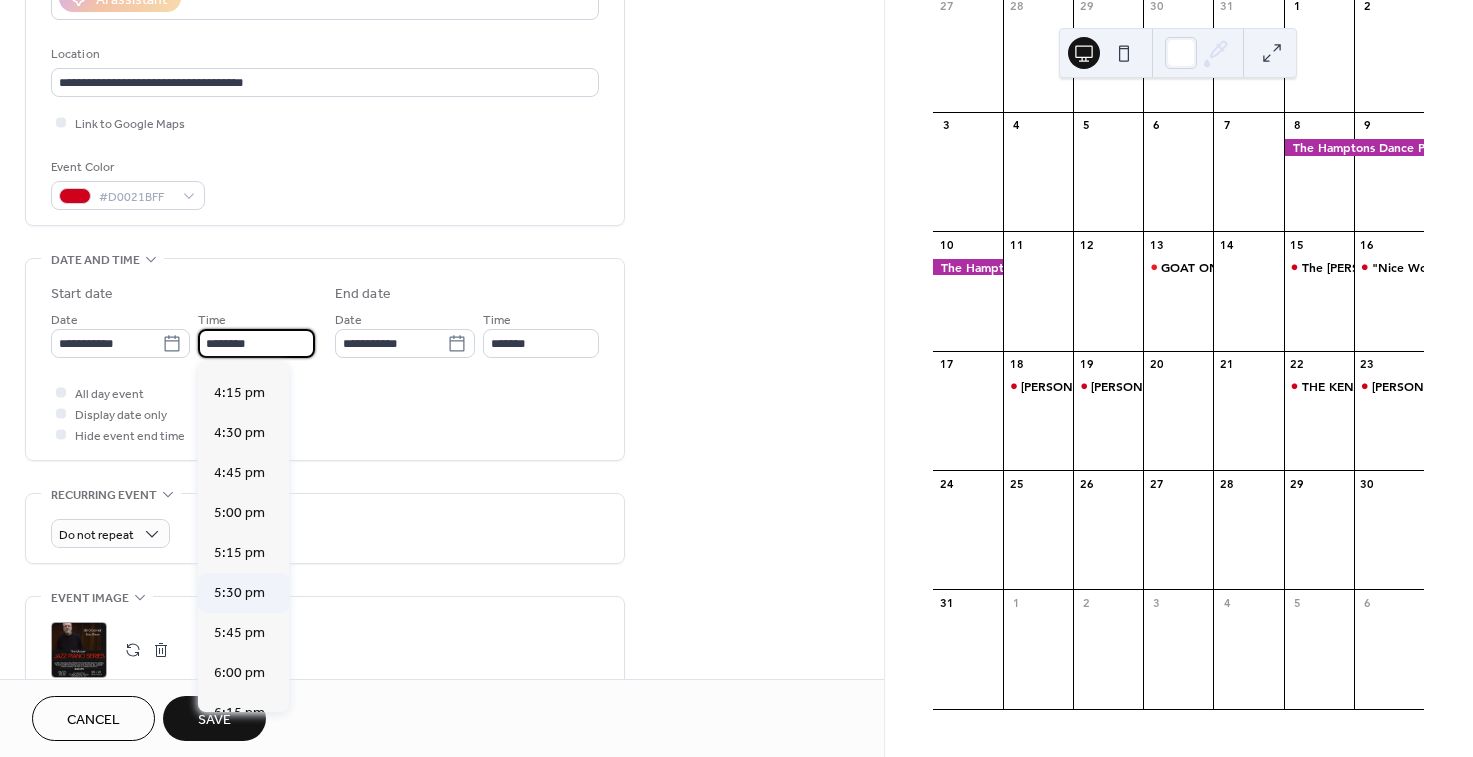 scroll, scrollTop: 2590, scrollLeft: 0, axis: vertical 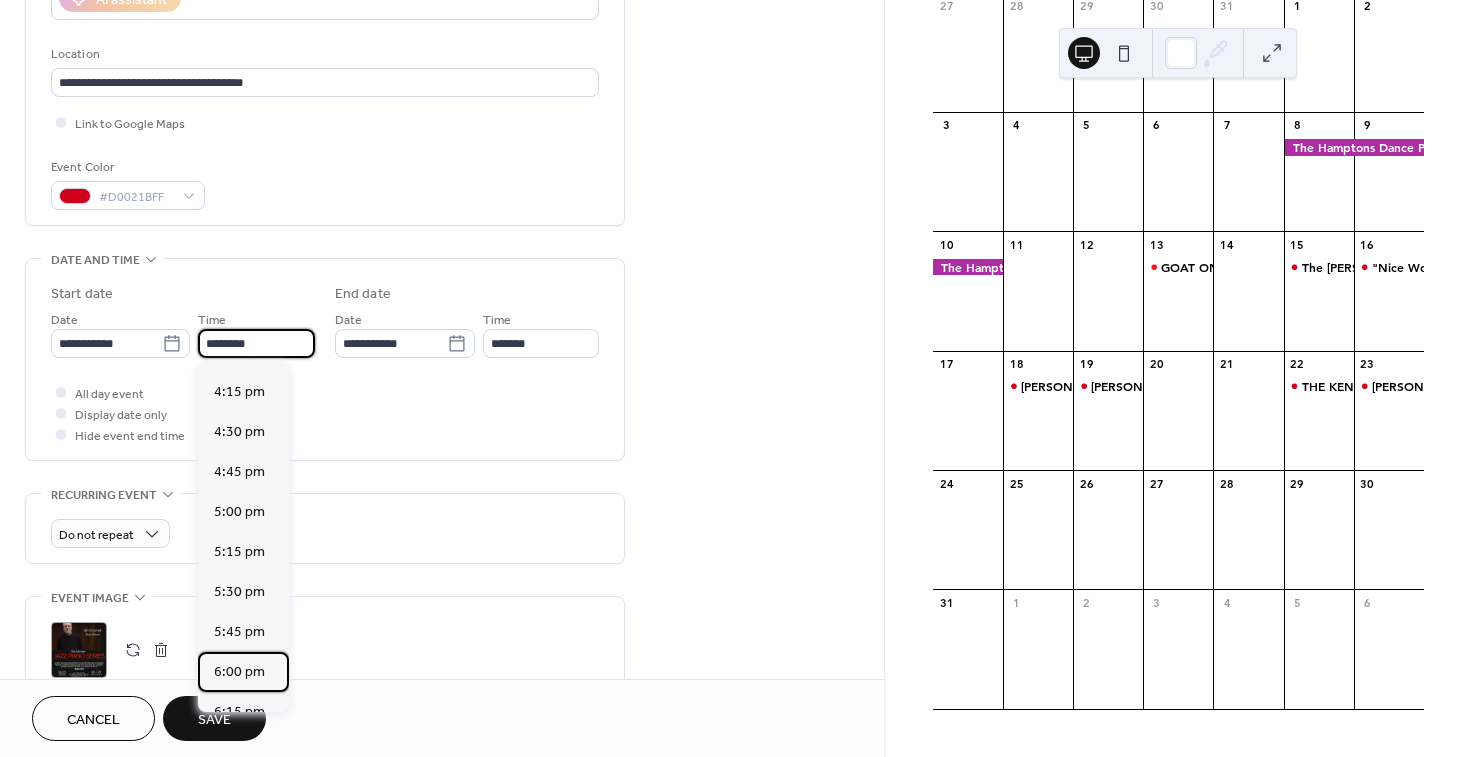 click on "6:00 pm" at bounding box center [243, 672] 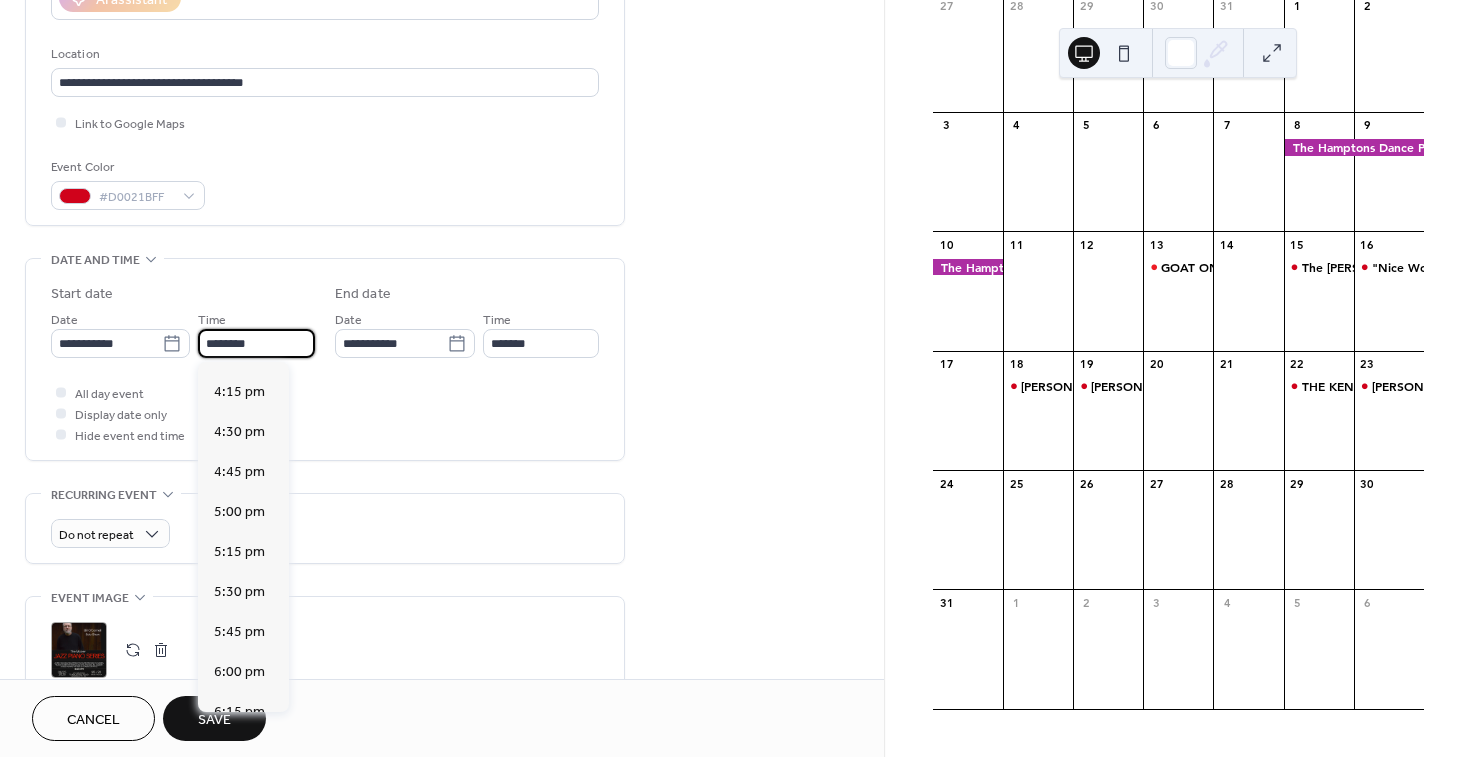 type on "*******" 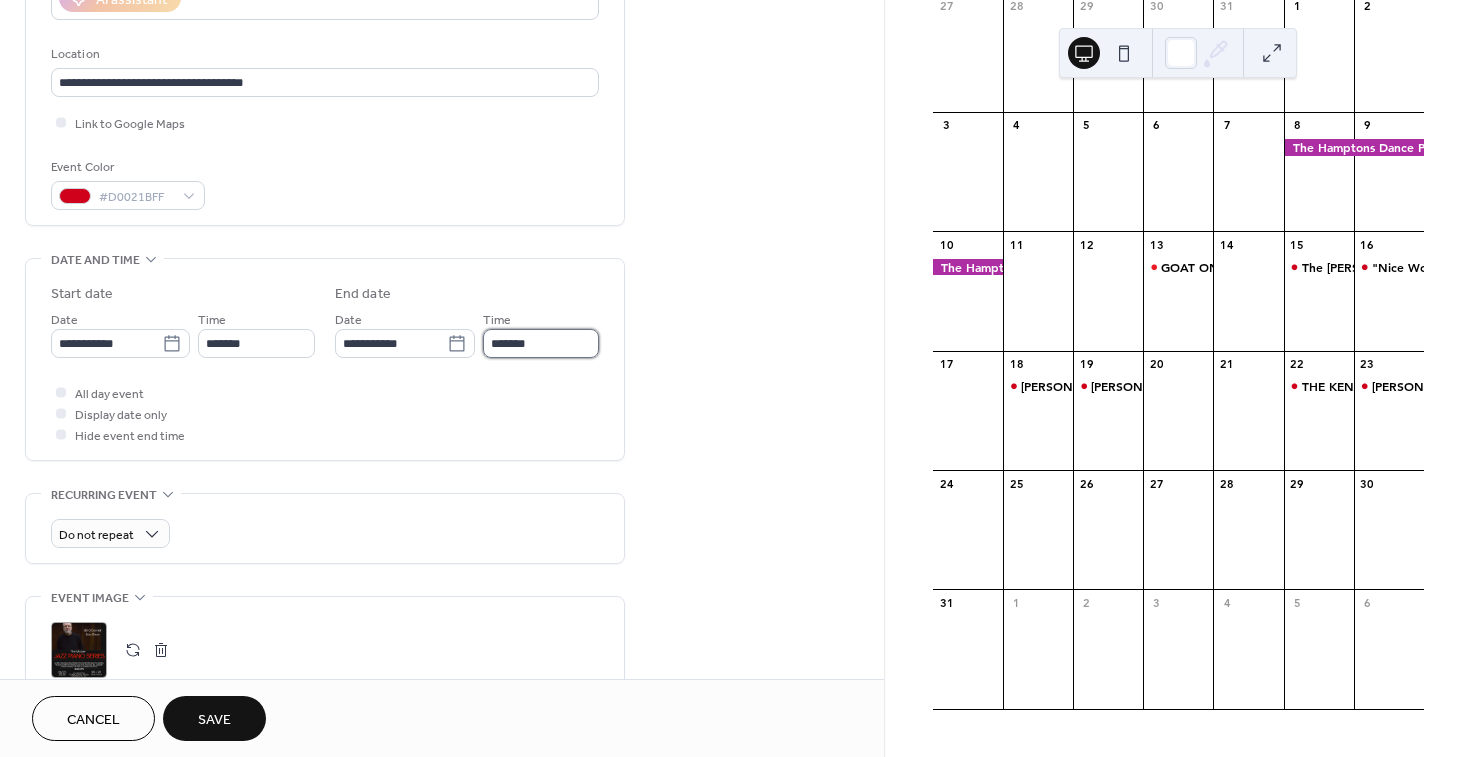 click on "**********" at bounding box center (736, 378) 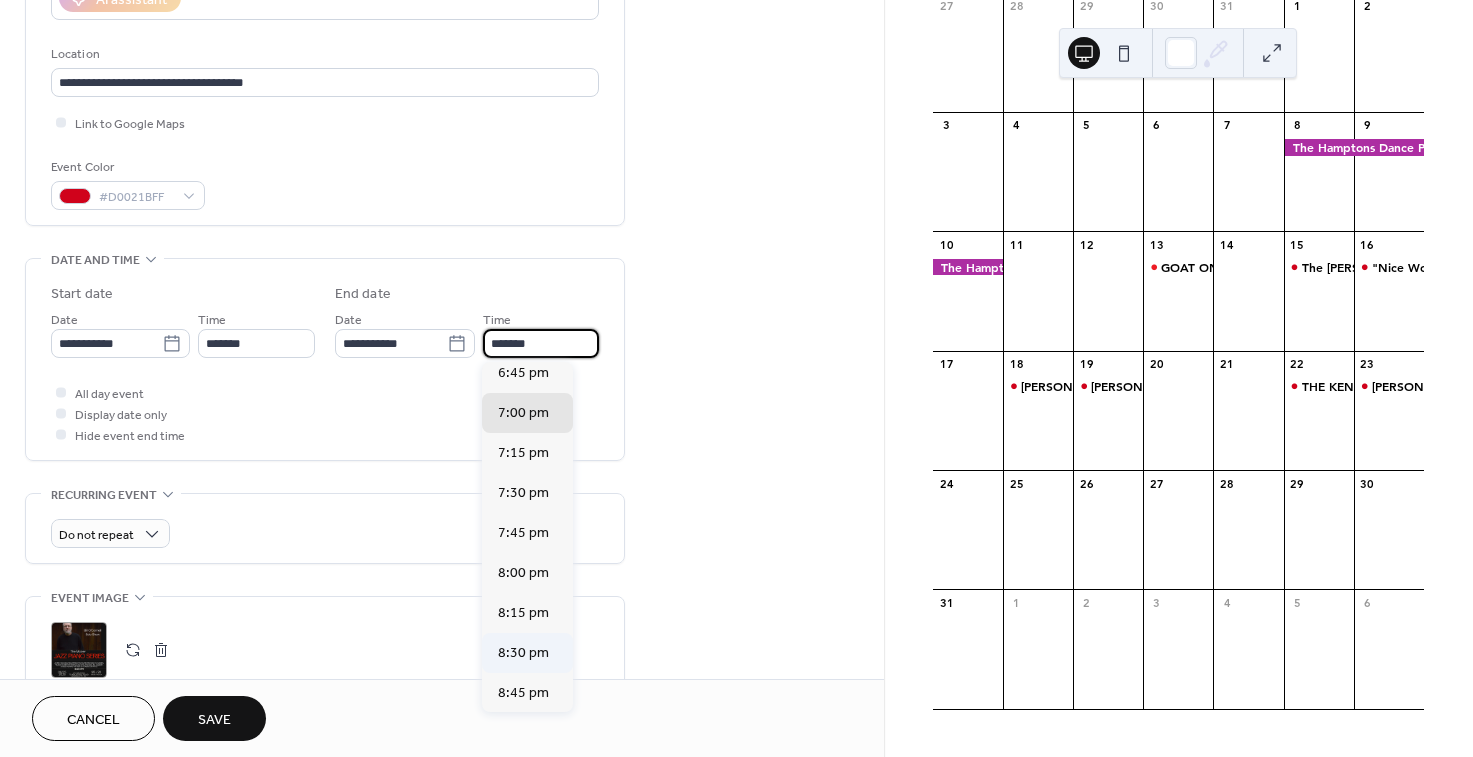 scroll, scrollTop: 288, scrollLeft: 0, axis: vertical 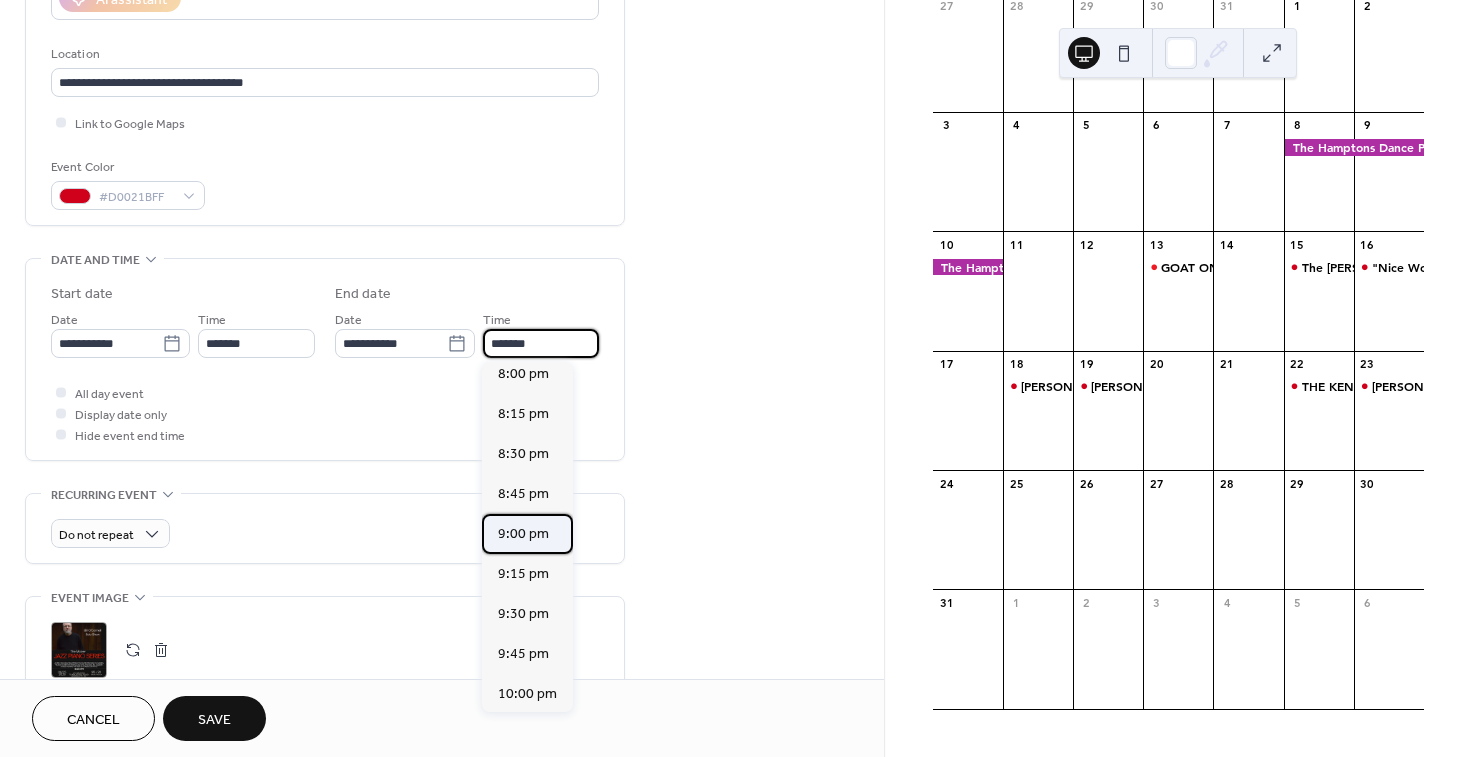 click on "9:00 pm" at bounding box center [523, 534] 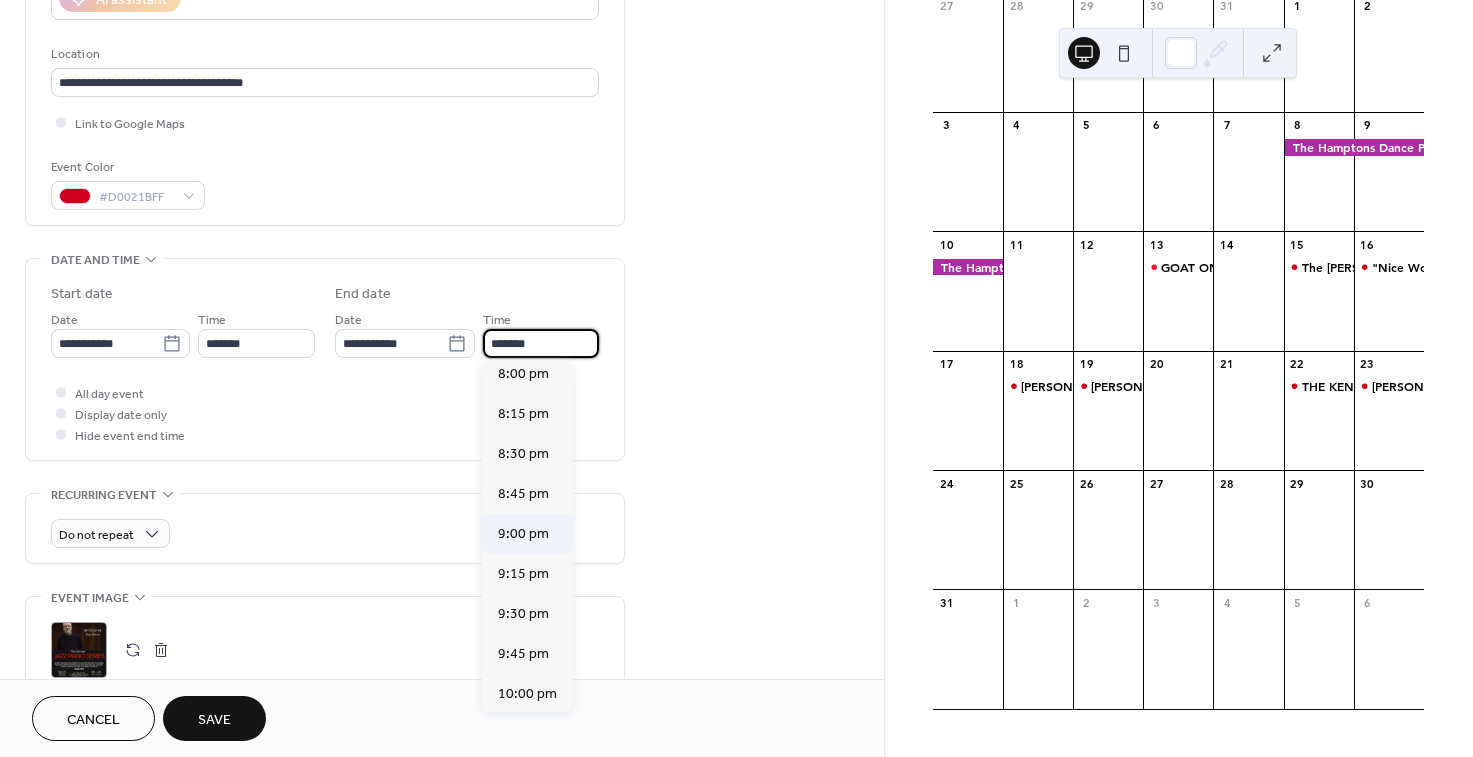 type on "*******" 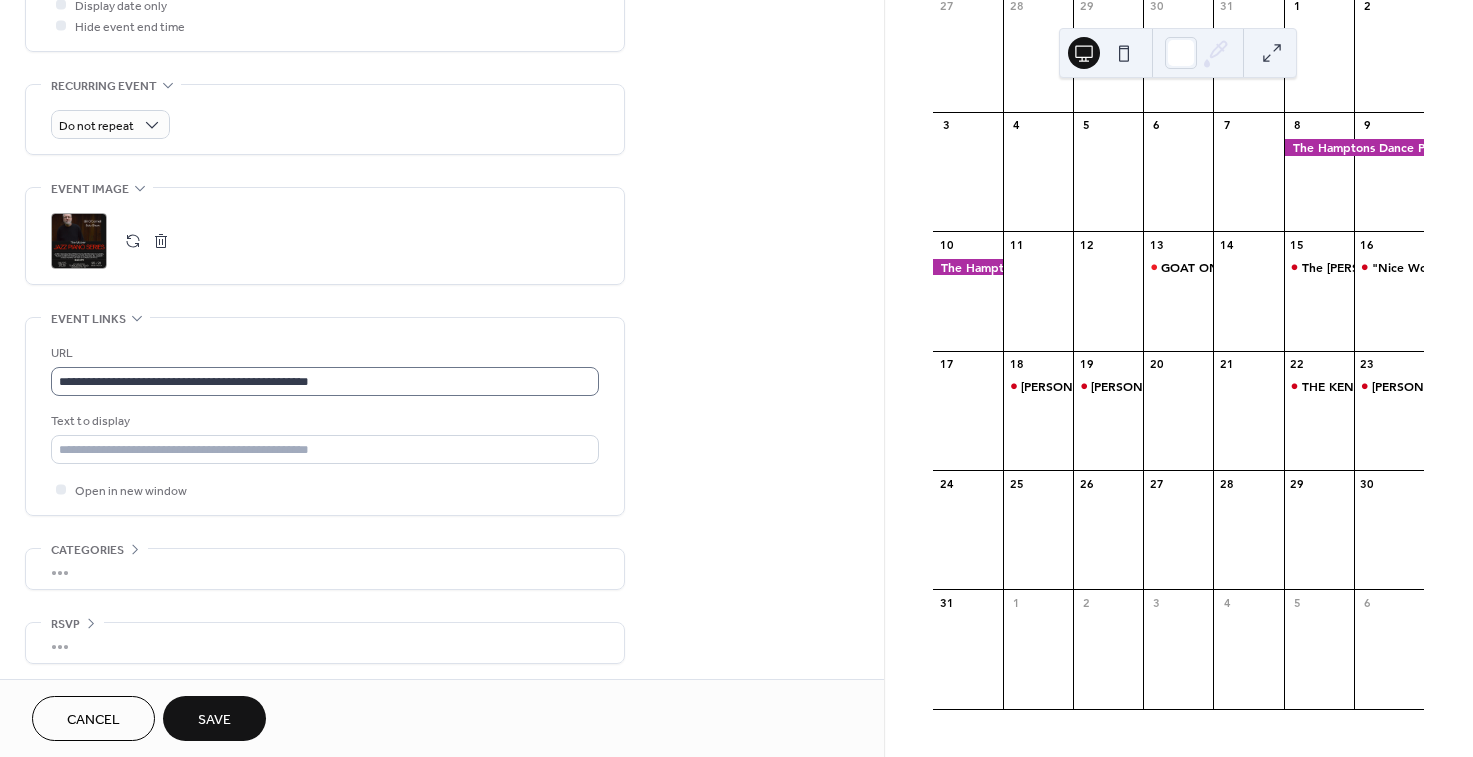 scroll, scrollTop: 806, scrollLeft: 0, axis: vertical 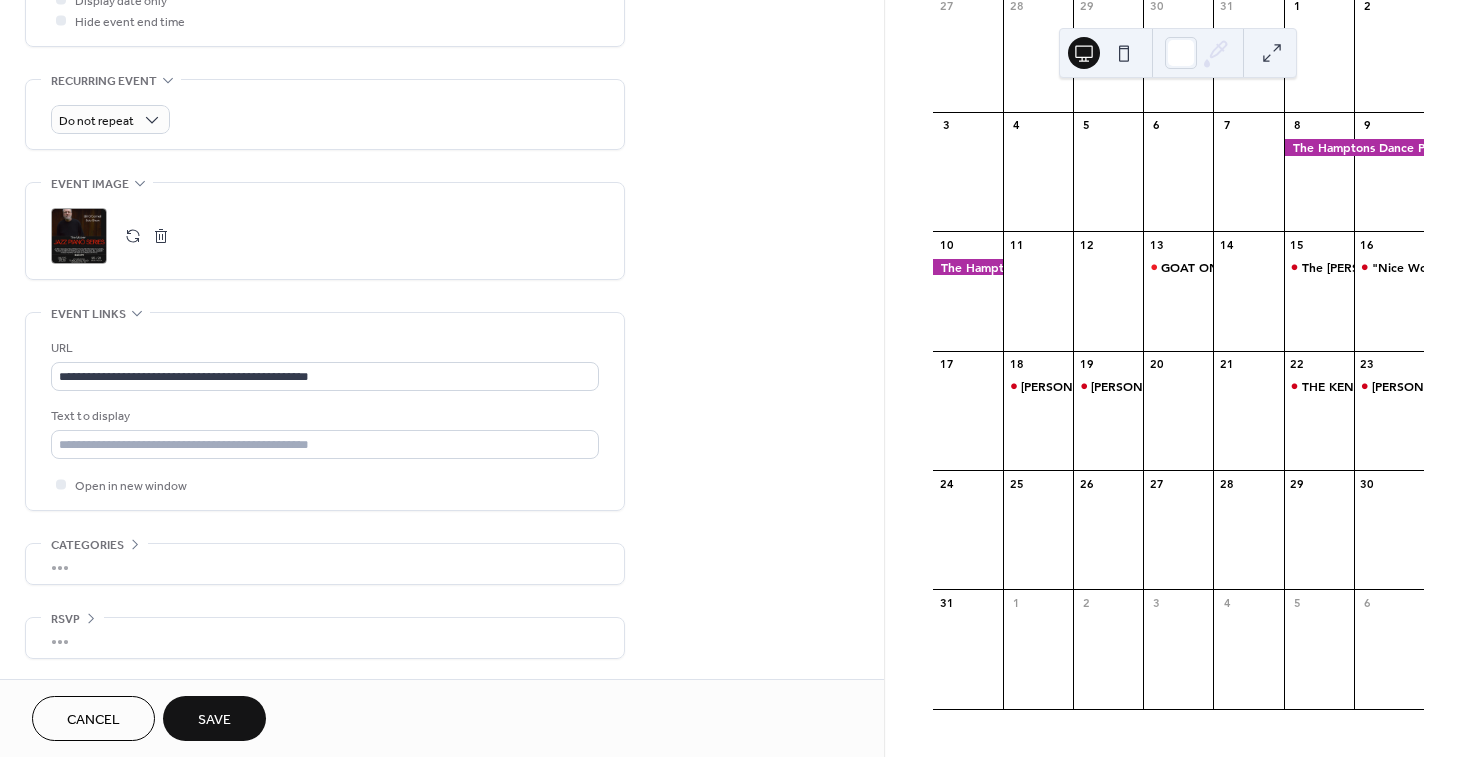 click on "Save" at bounding box center [214, 718] 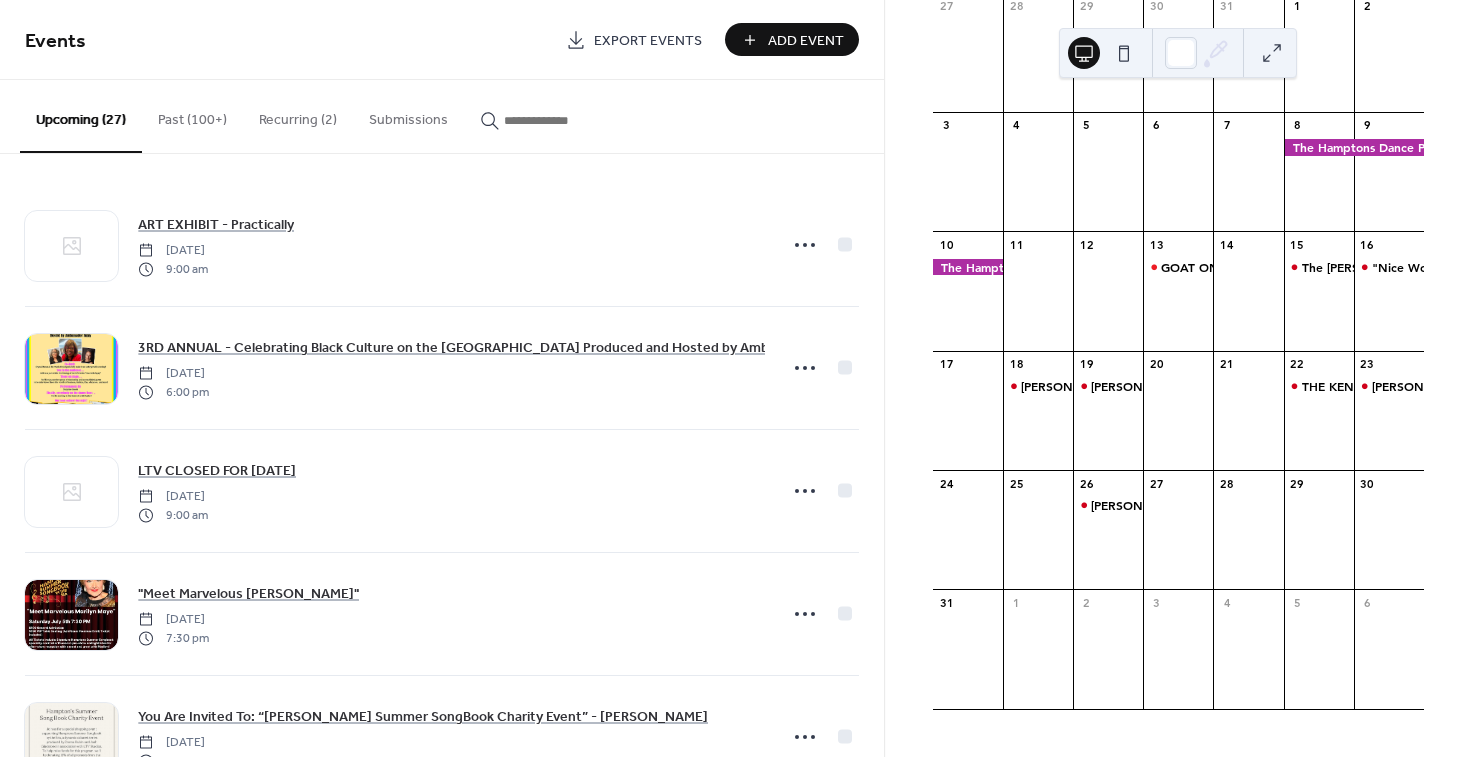 click on "Add Event" at bounding box center (806, 41) 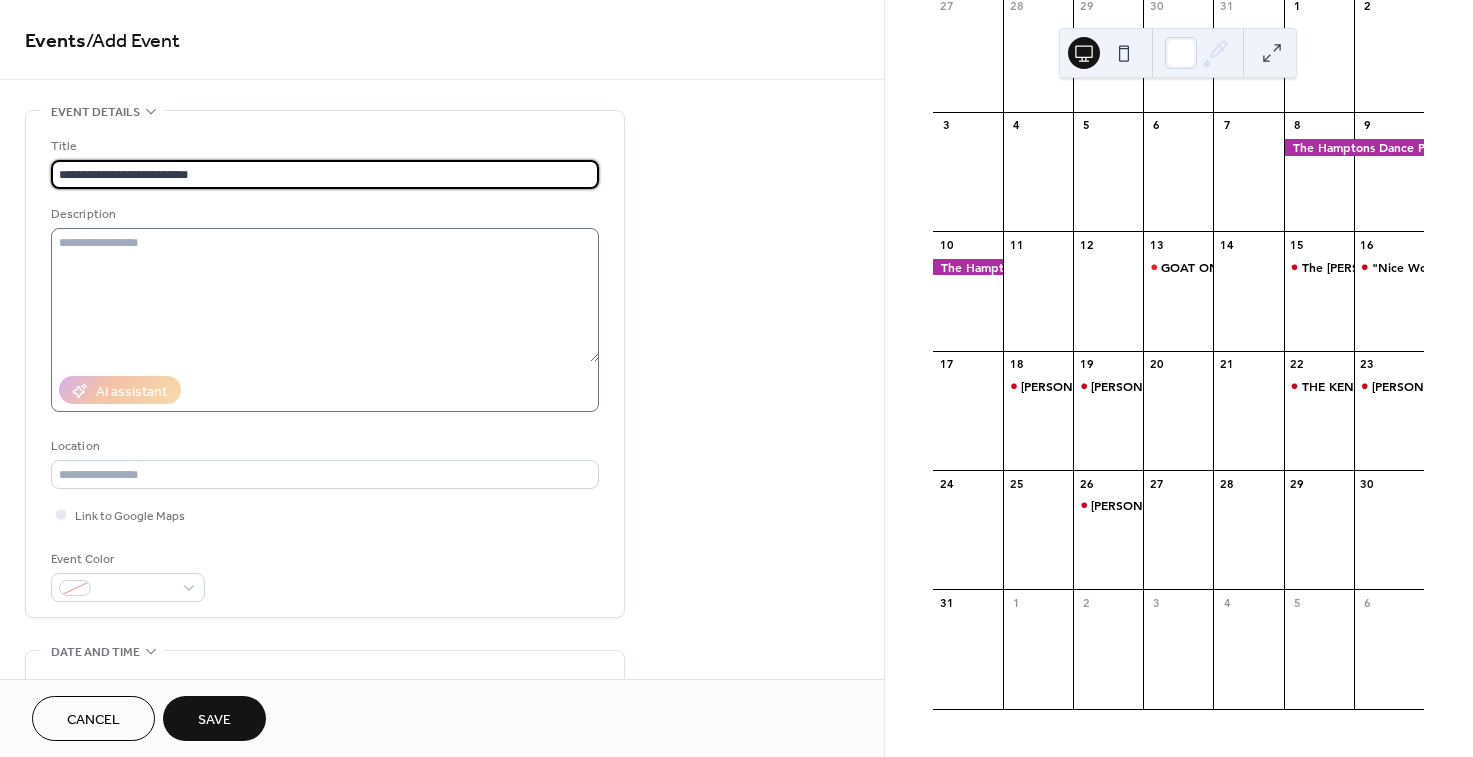type on "**********" 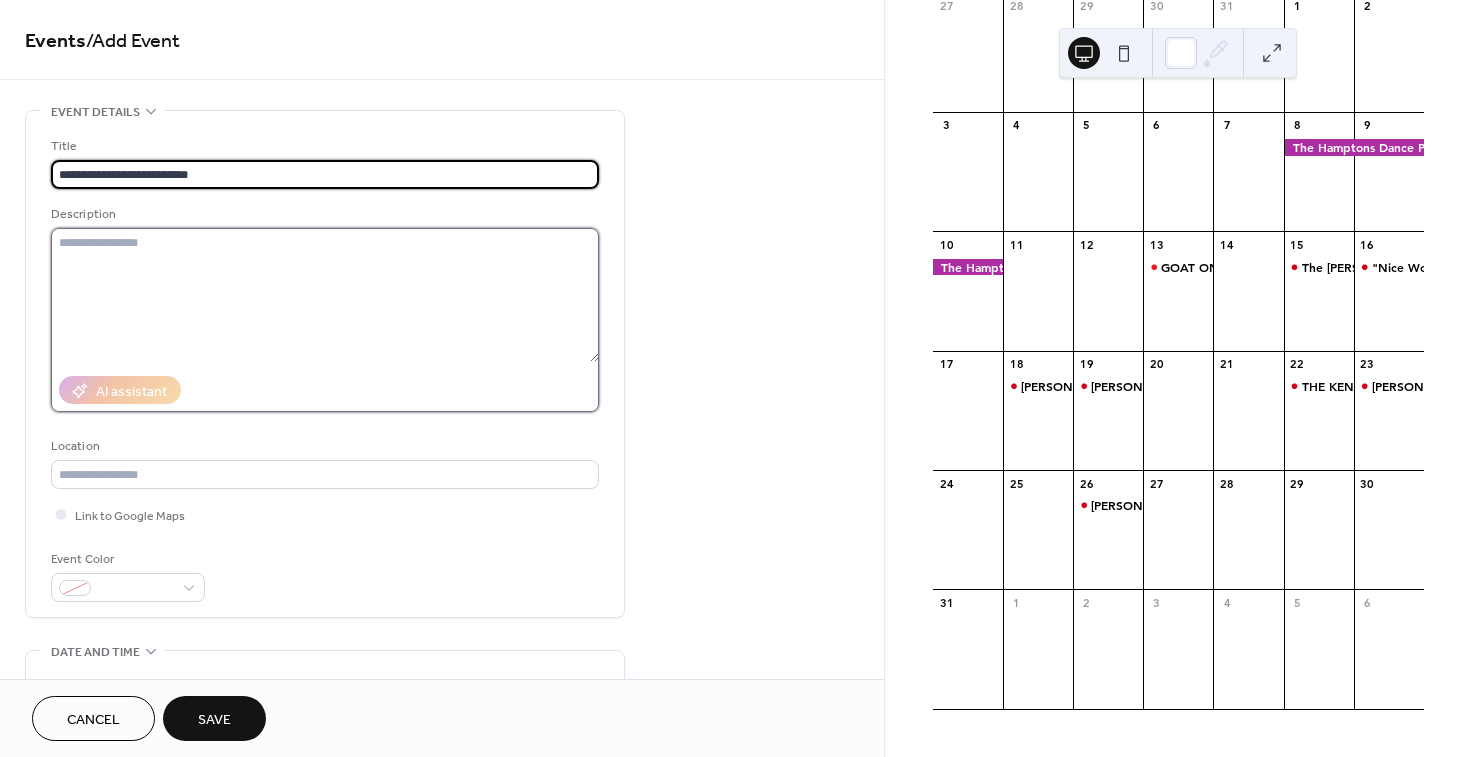 click at bounding box center [325, 295] 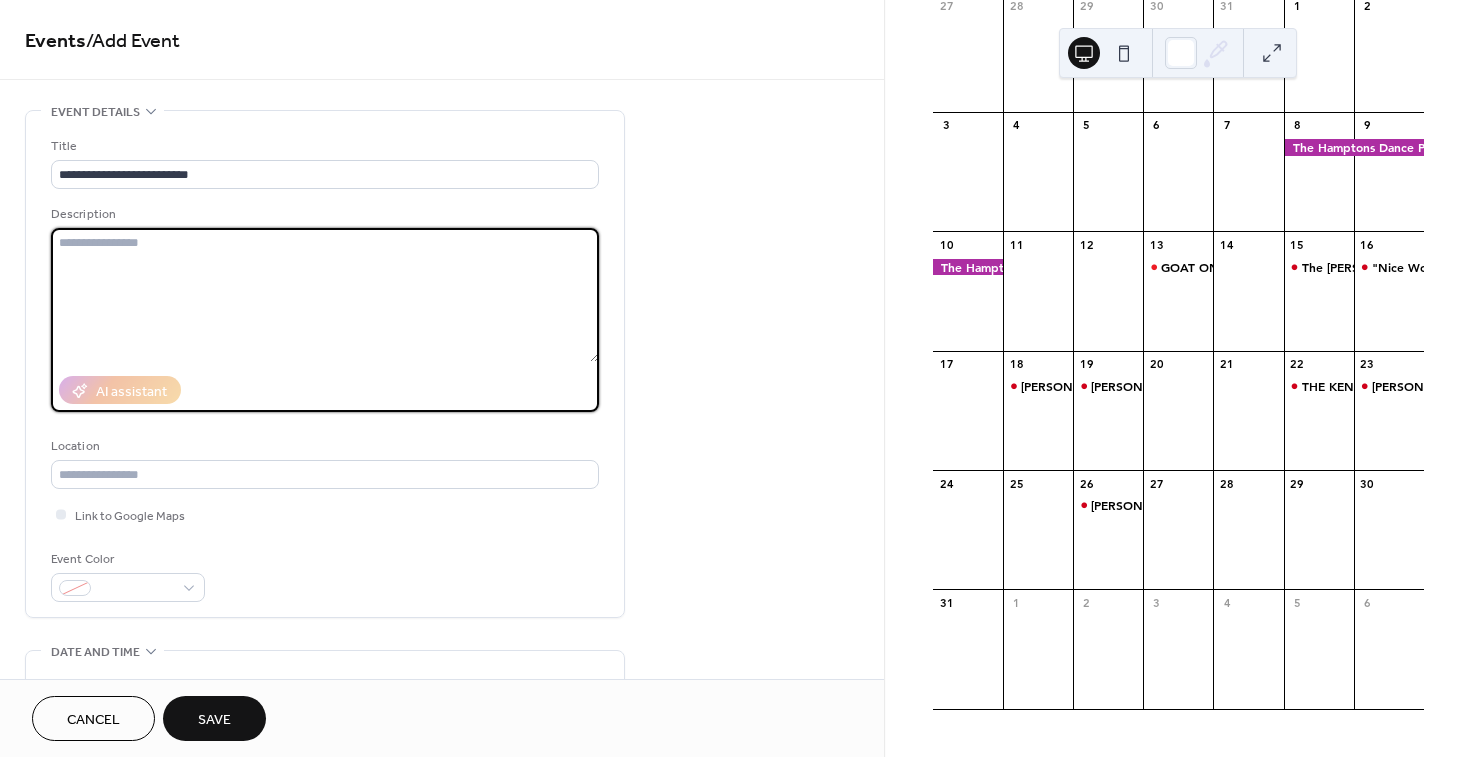 paste on "**********" 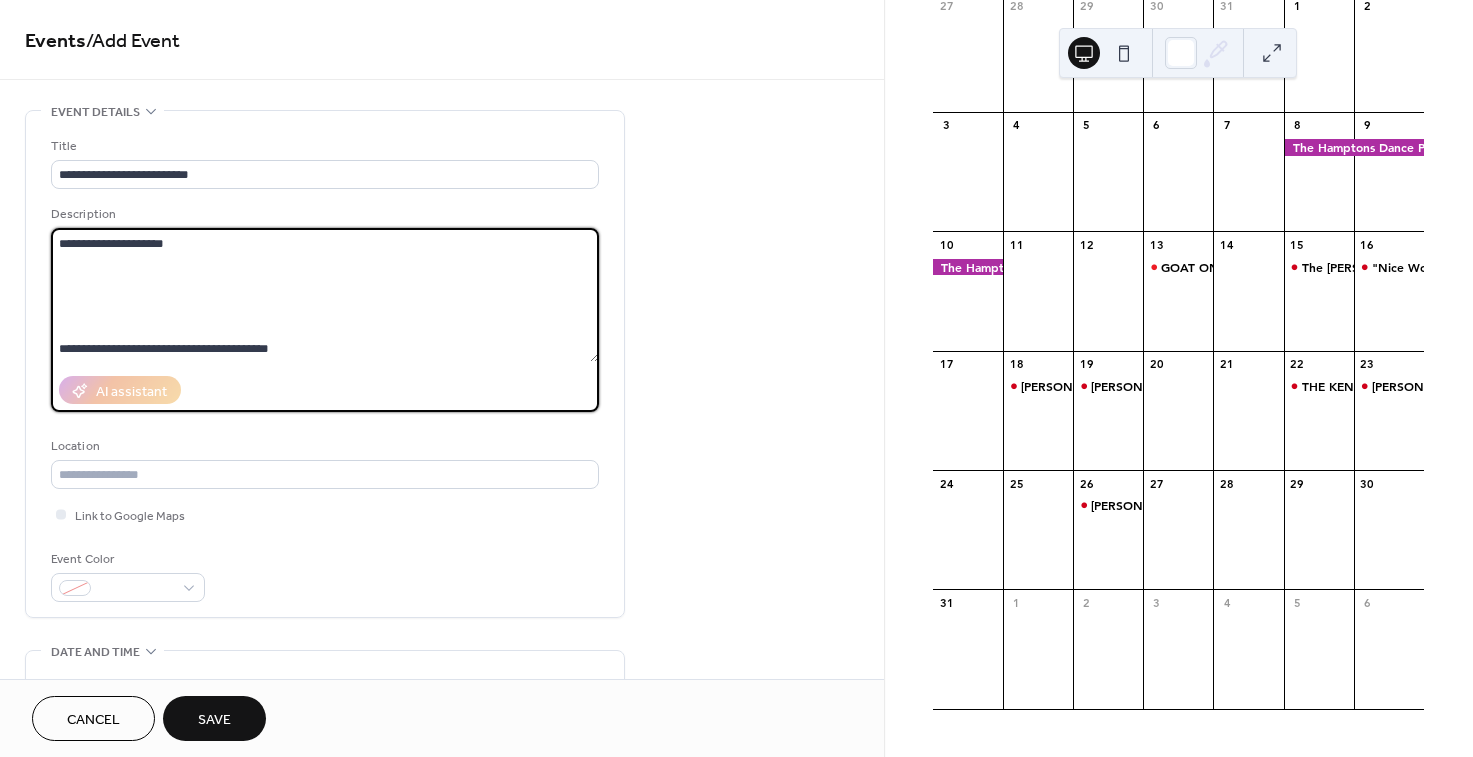 scroll, scrollTop: 0, scrollLeft: 0, axis: both 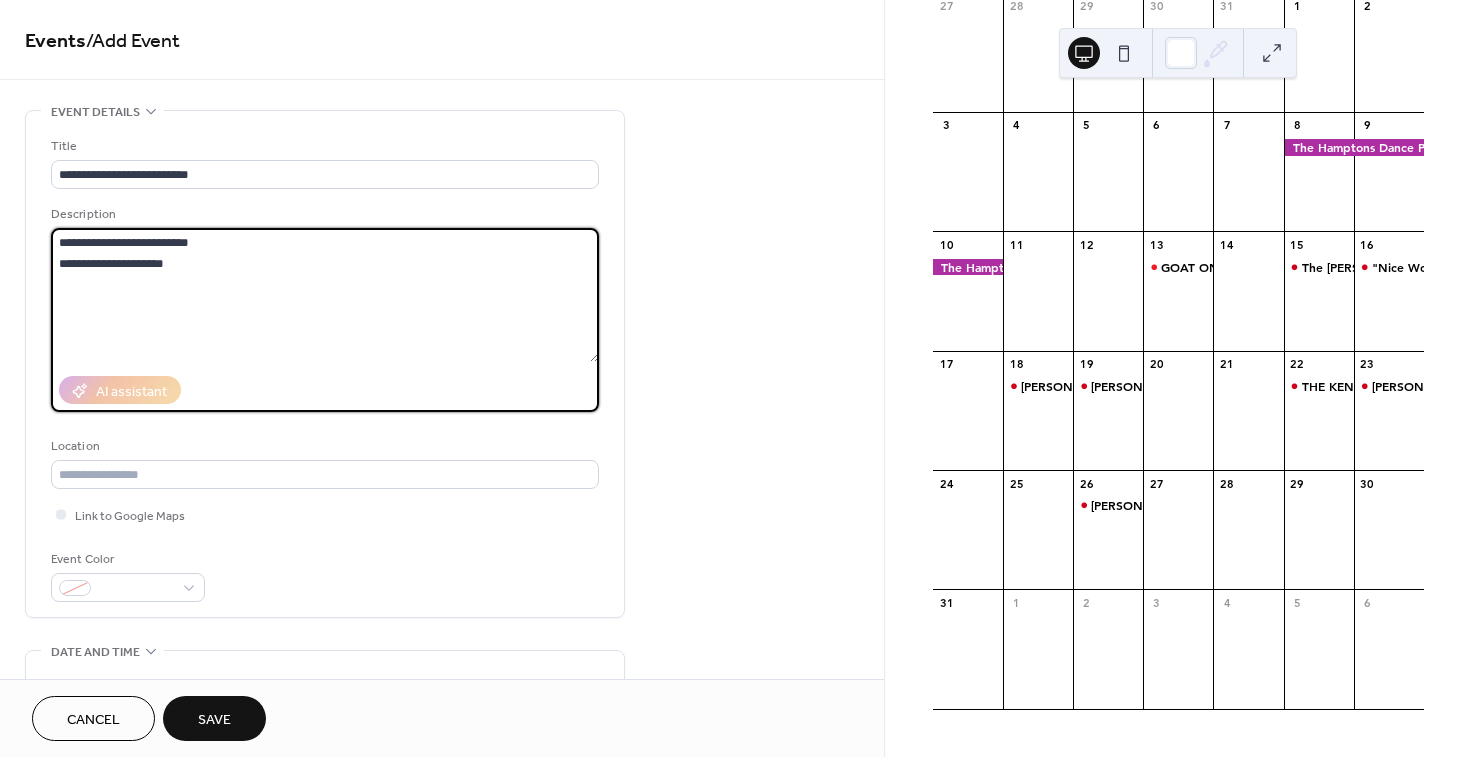 click at bounding box center (325, 295) 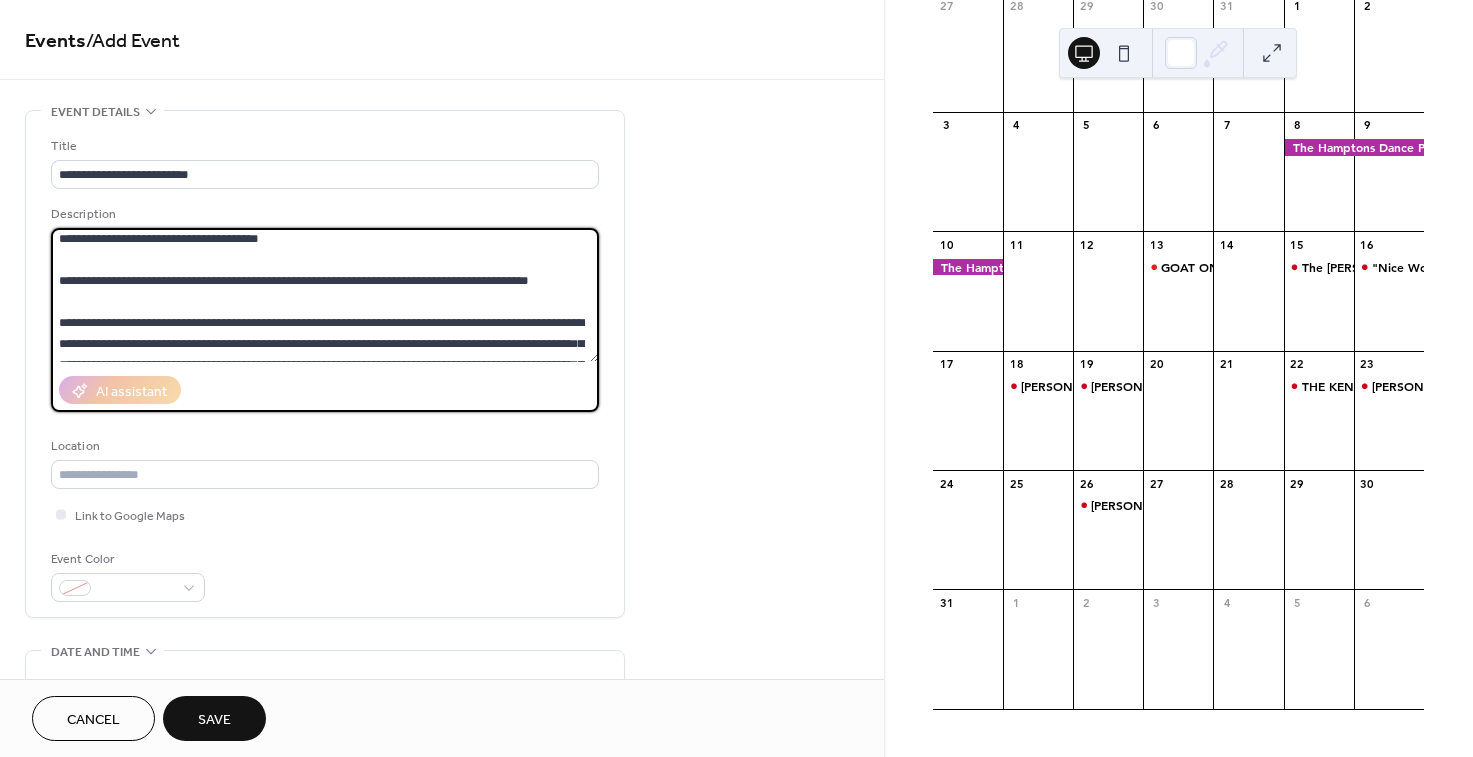 scroll, scrollTop: 331, scrollLeft: 0, axis: vertical 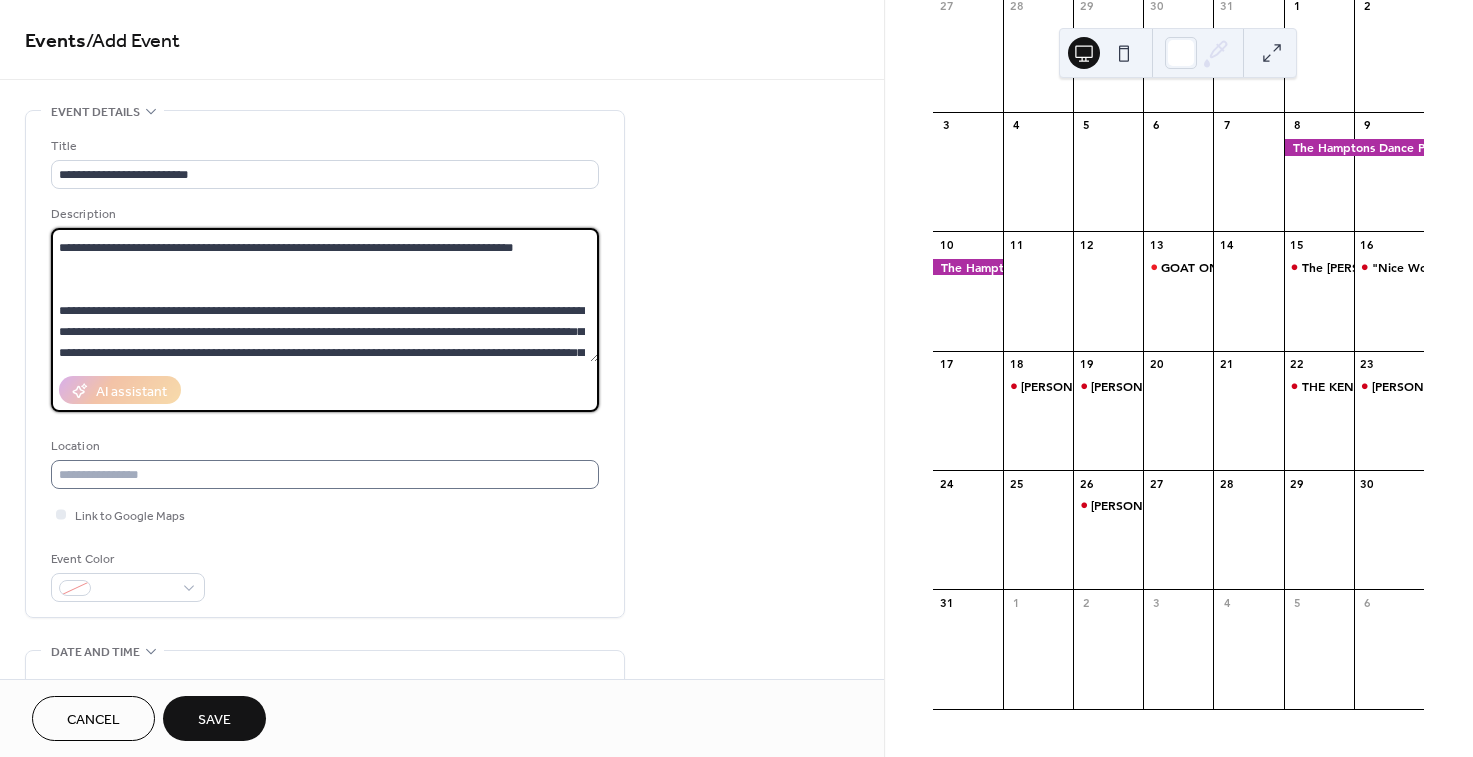 type on "**********" 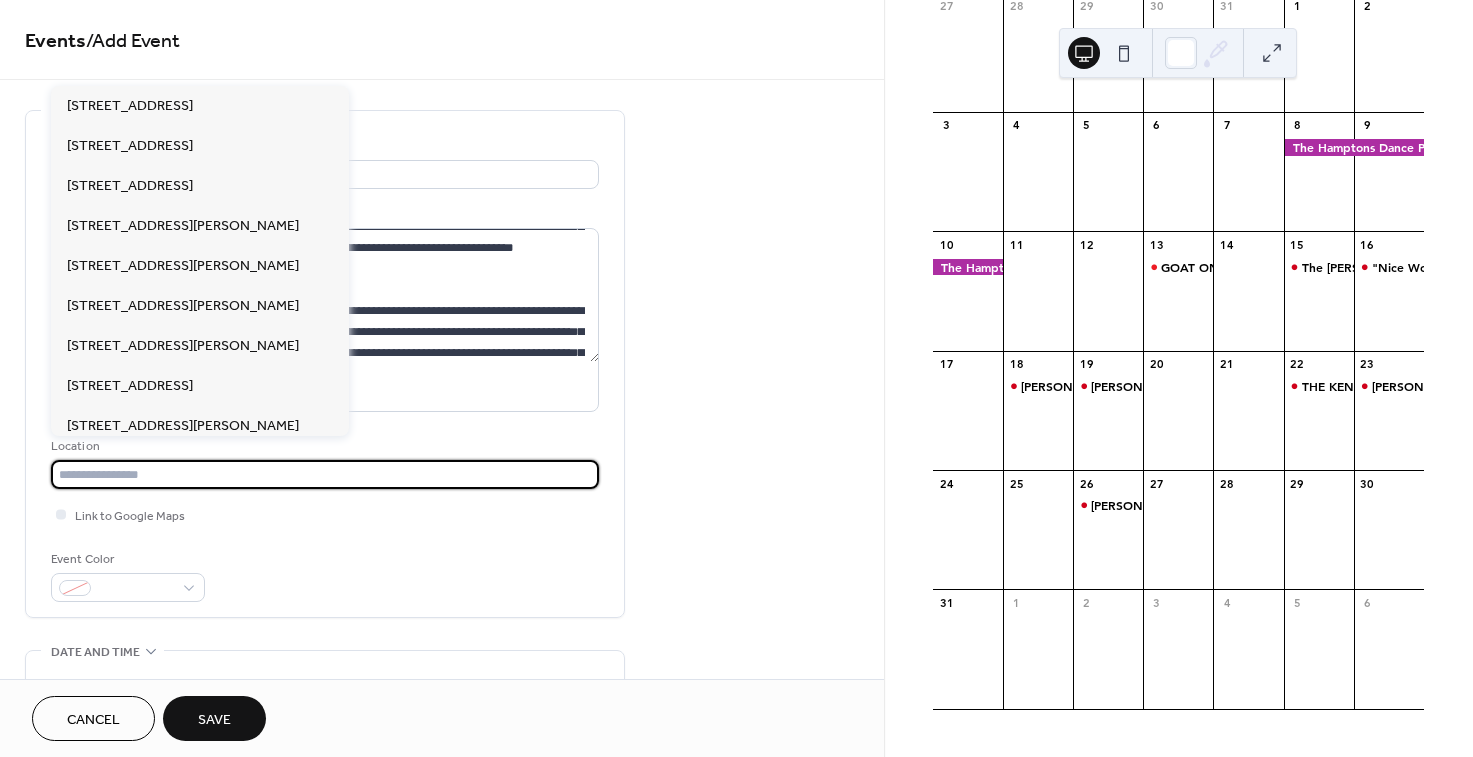 click at bounding box center (325, 474) 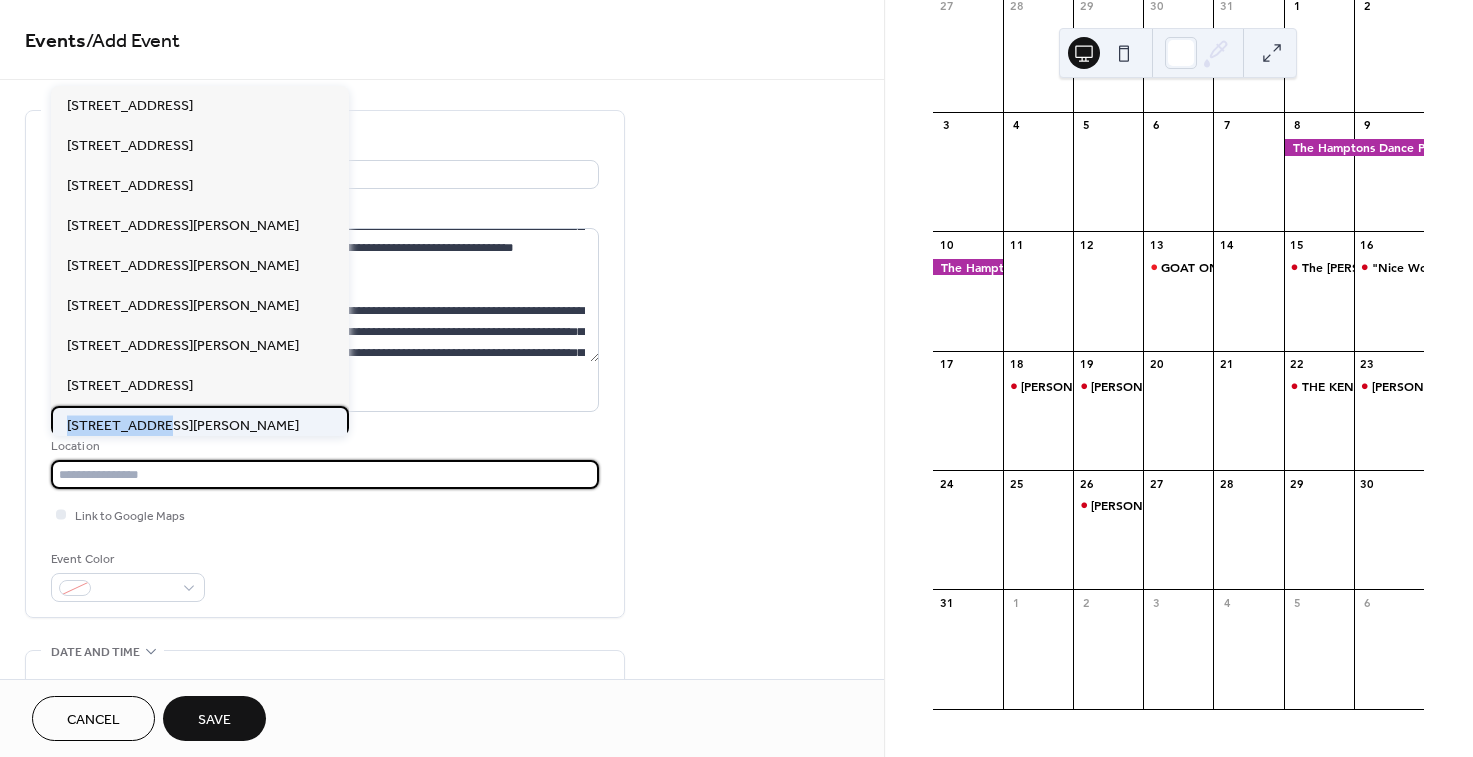 click on "[STREET_ADDRESS][PERSON_NAME]" at bounding box center (200, 426) 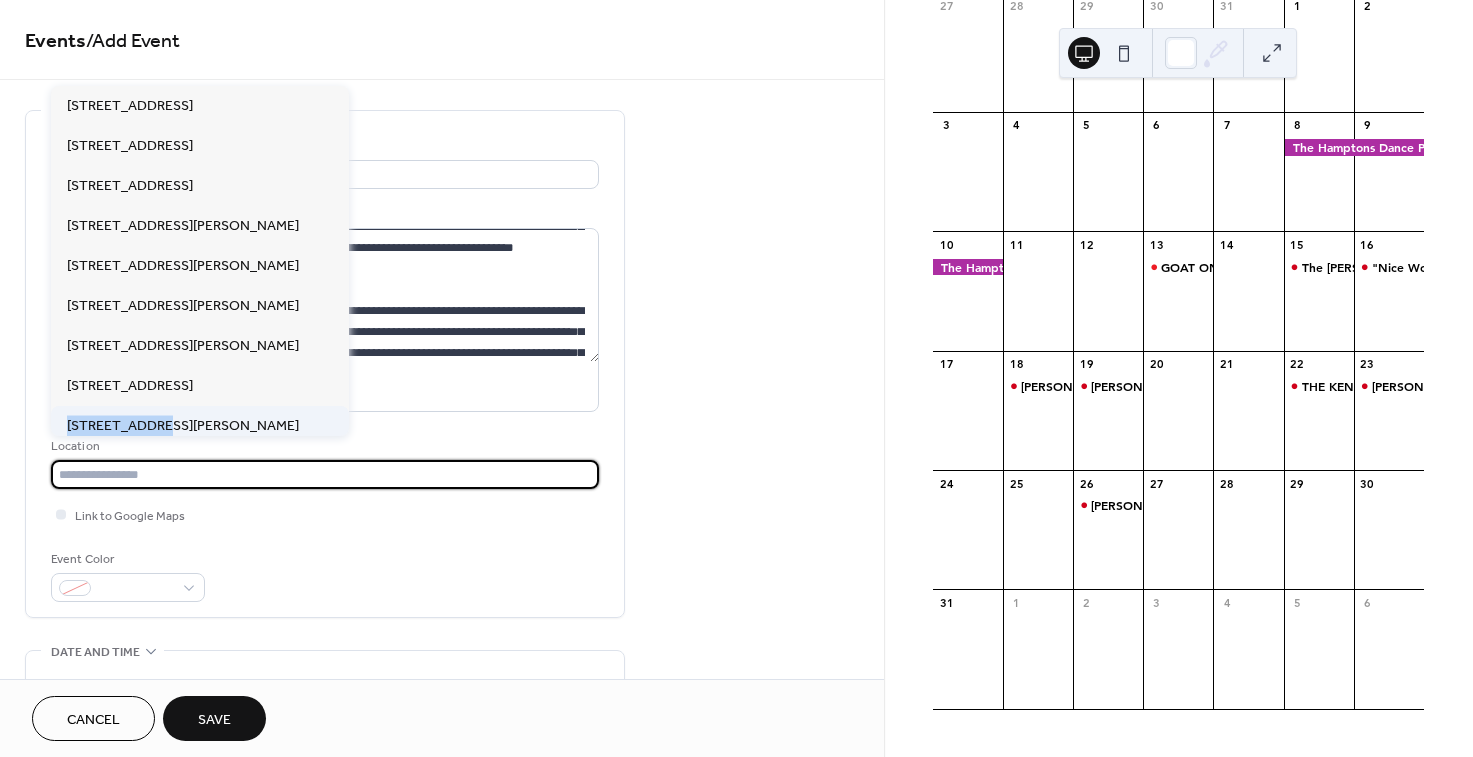 type on "**********" 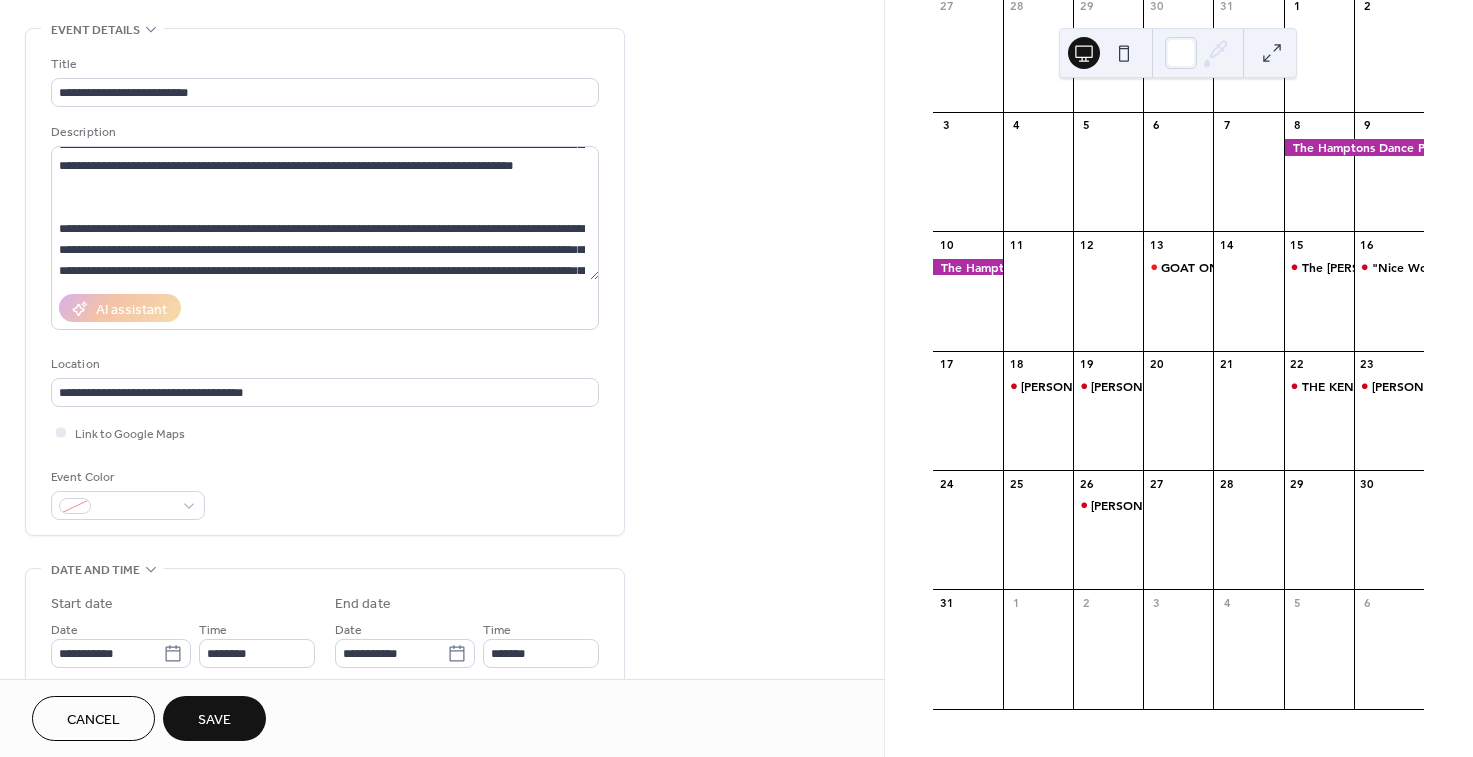 scroll, scrollTop: 135, scrollLeft: 0, axis: vertical 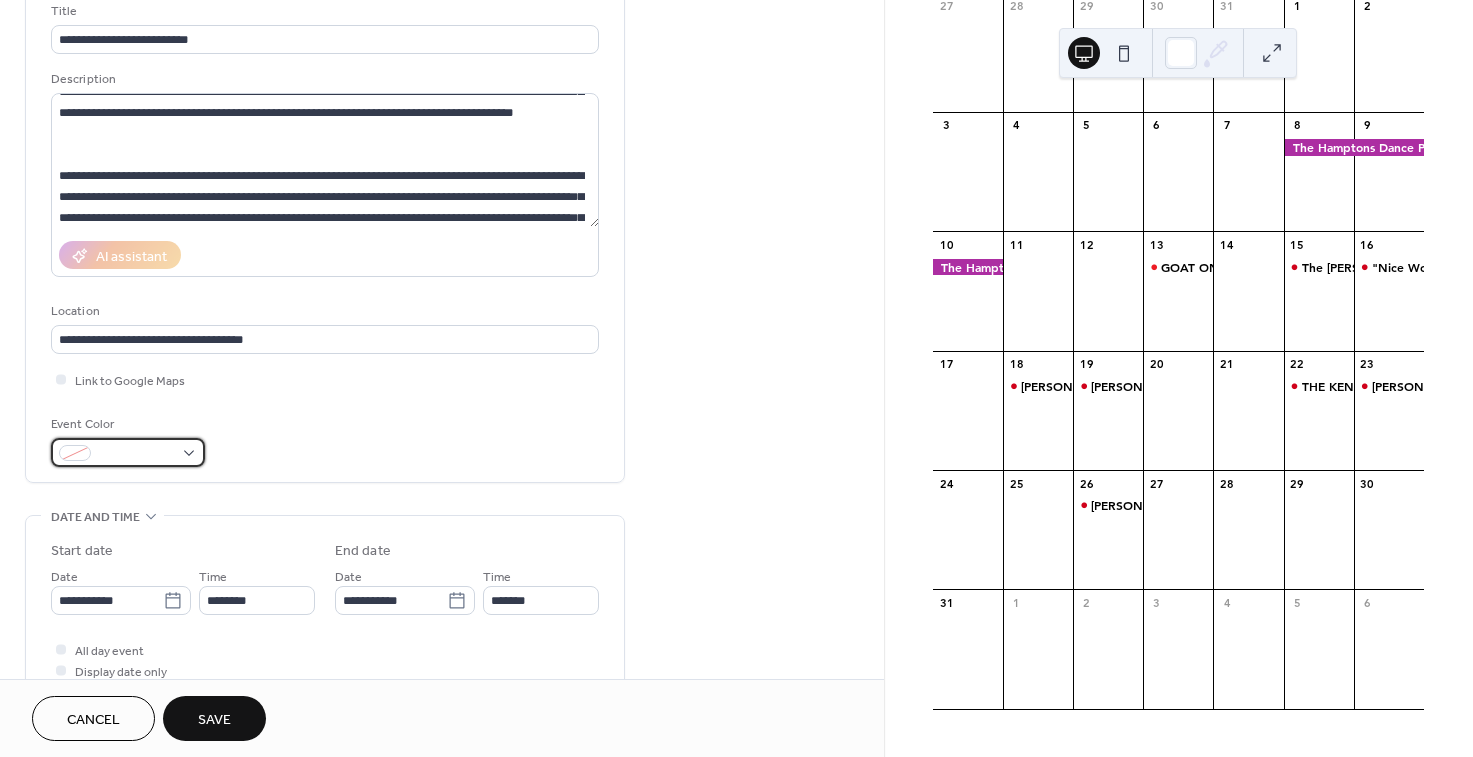 click at bounding box center [136, 454] 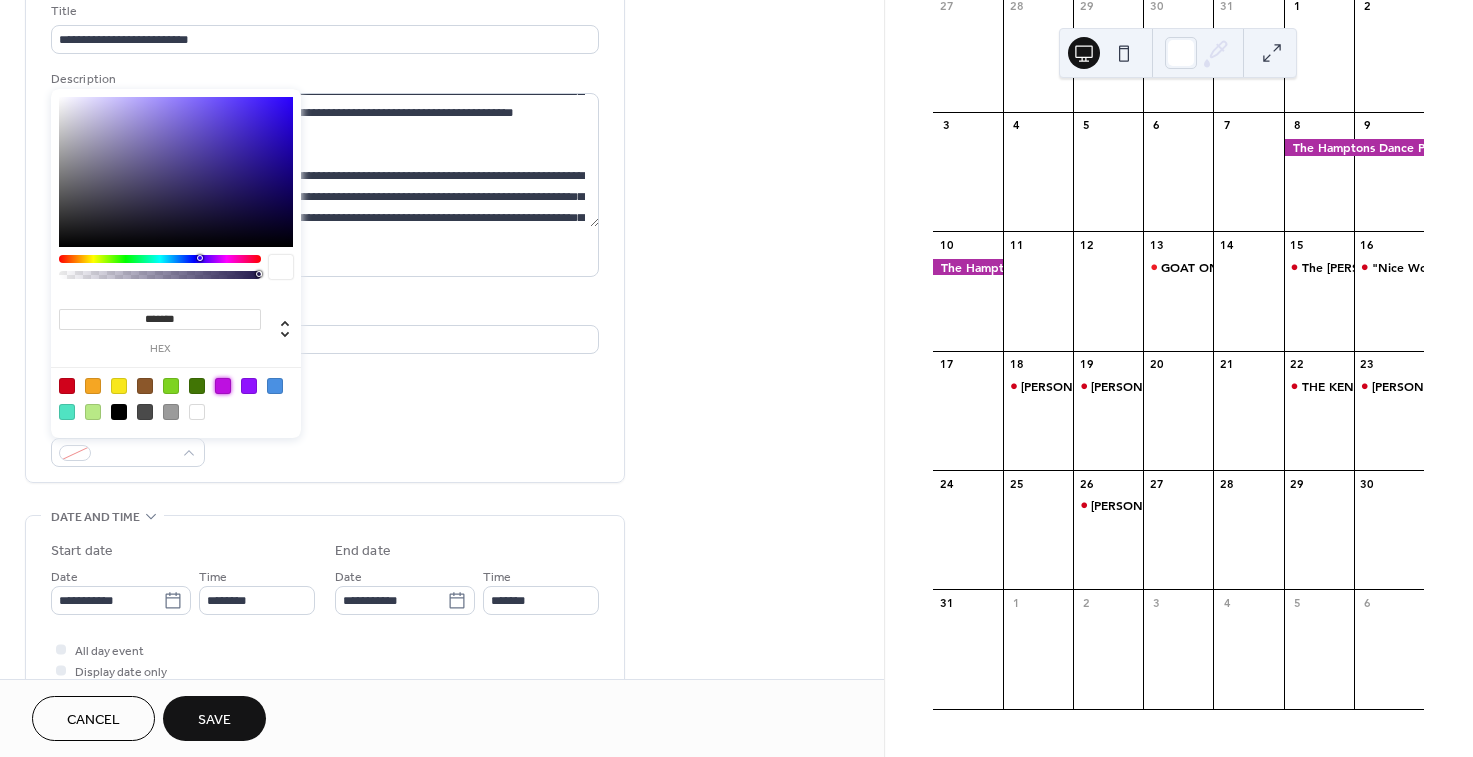 click at bounding box center [223, 386] 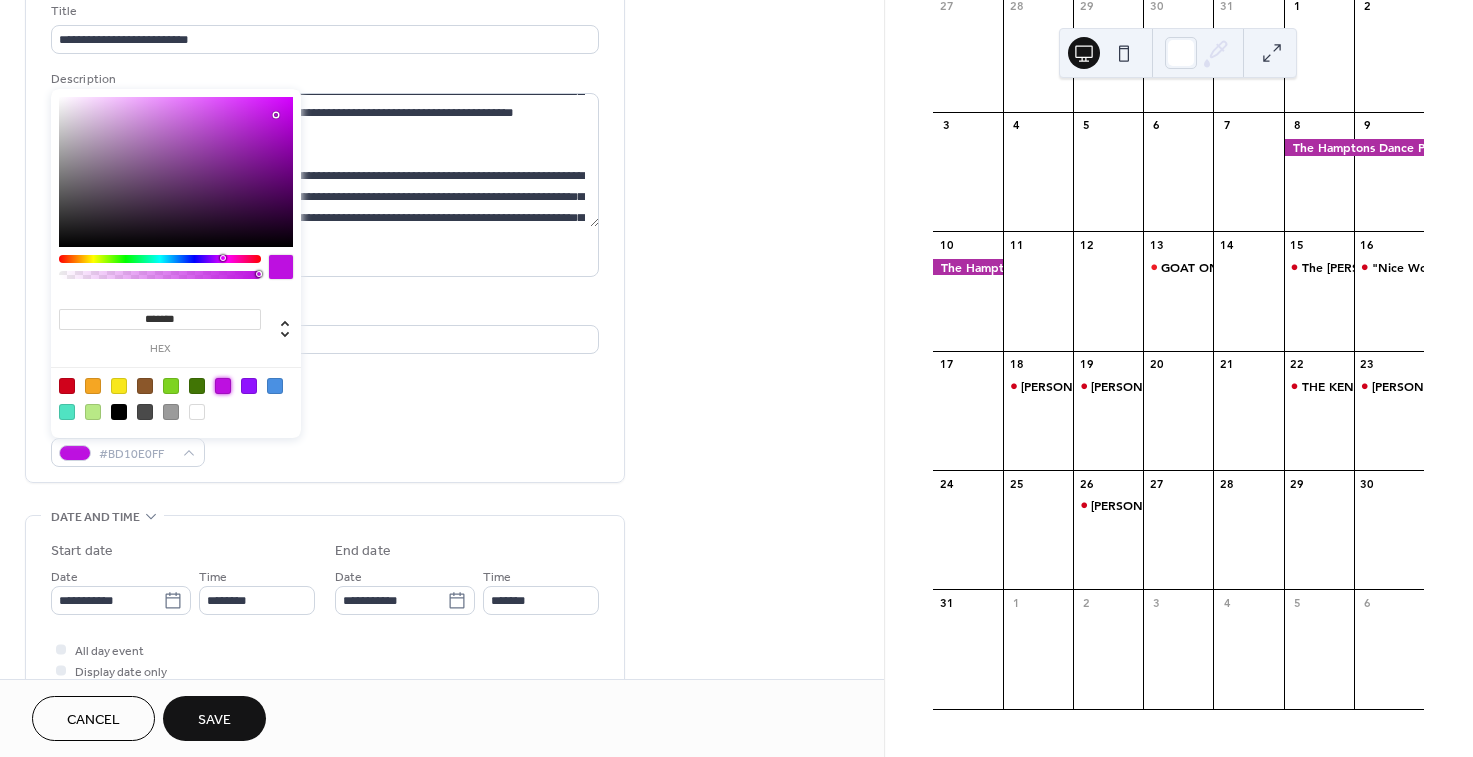click at bounding box center [249, 386] 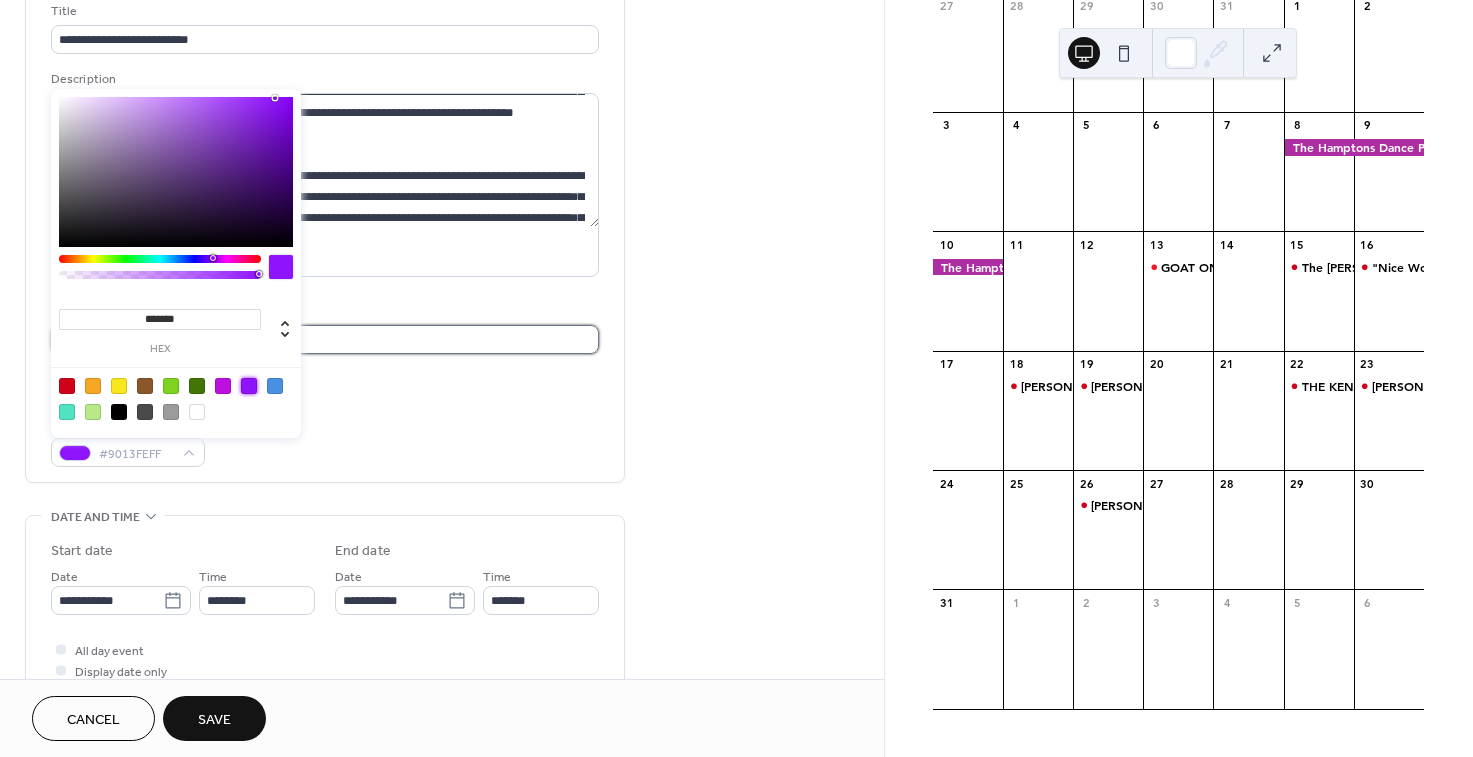click on "**********" at bounding box center [325, 339] 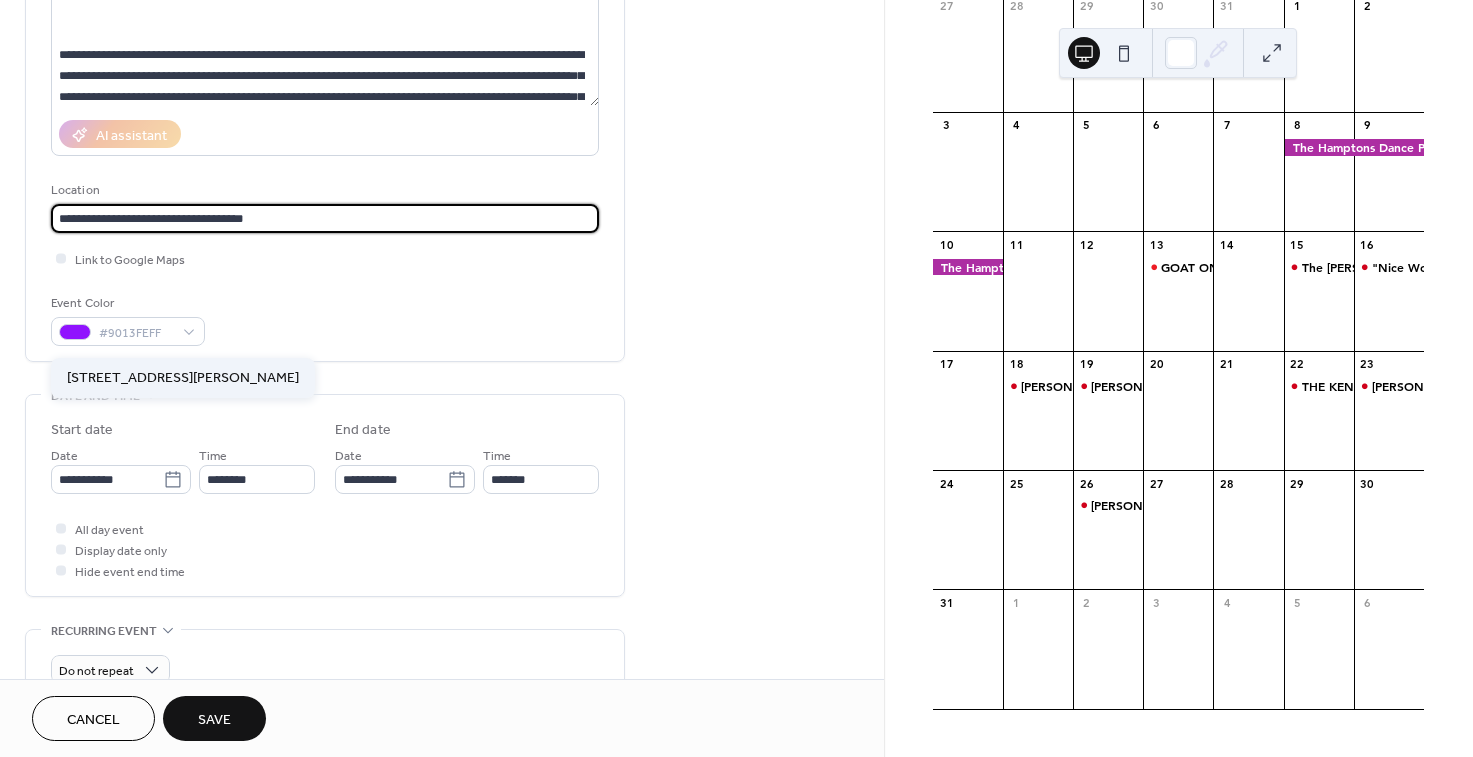 scroll, scrollTop: 257, scrollLeft: 0, axis: vertical 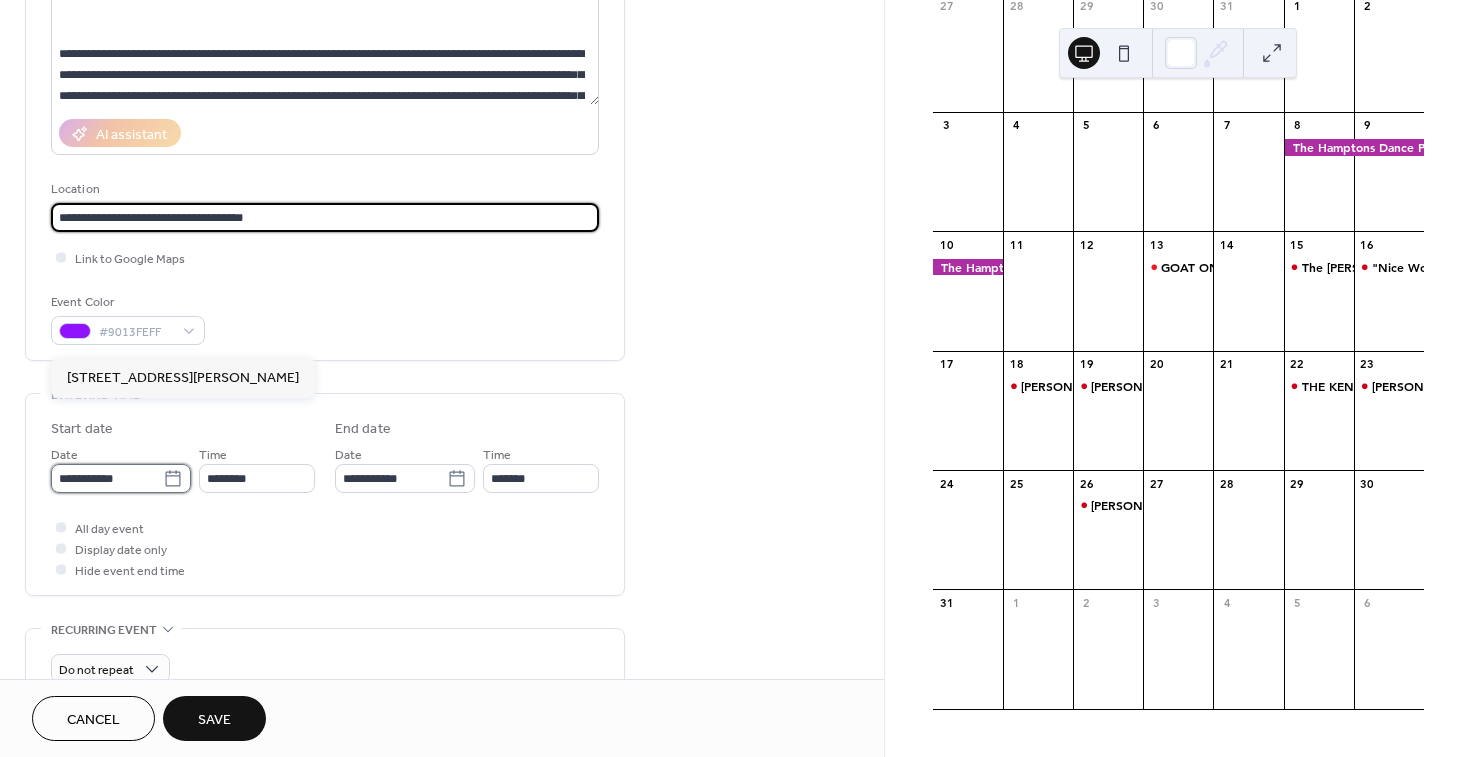 click on "**********" at bounding box center (107, 478) 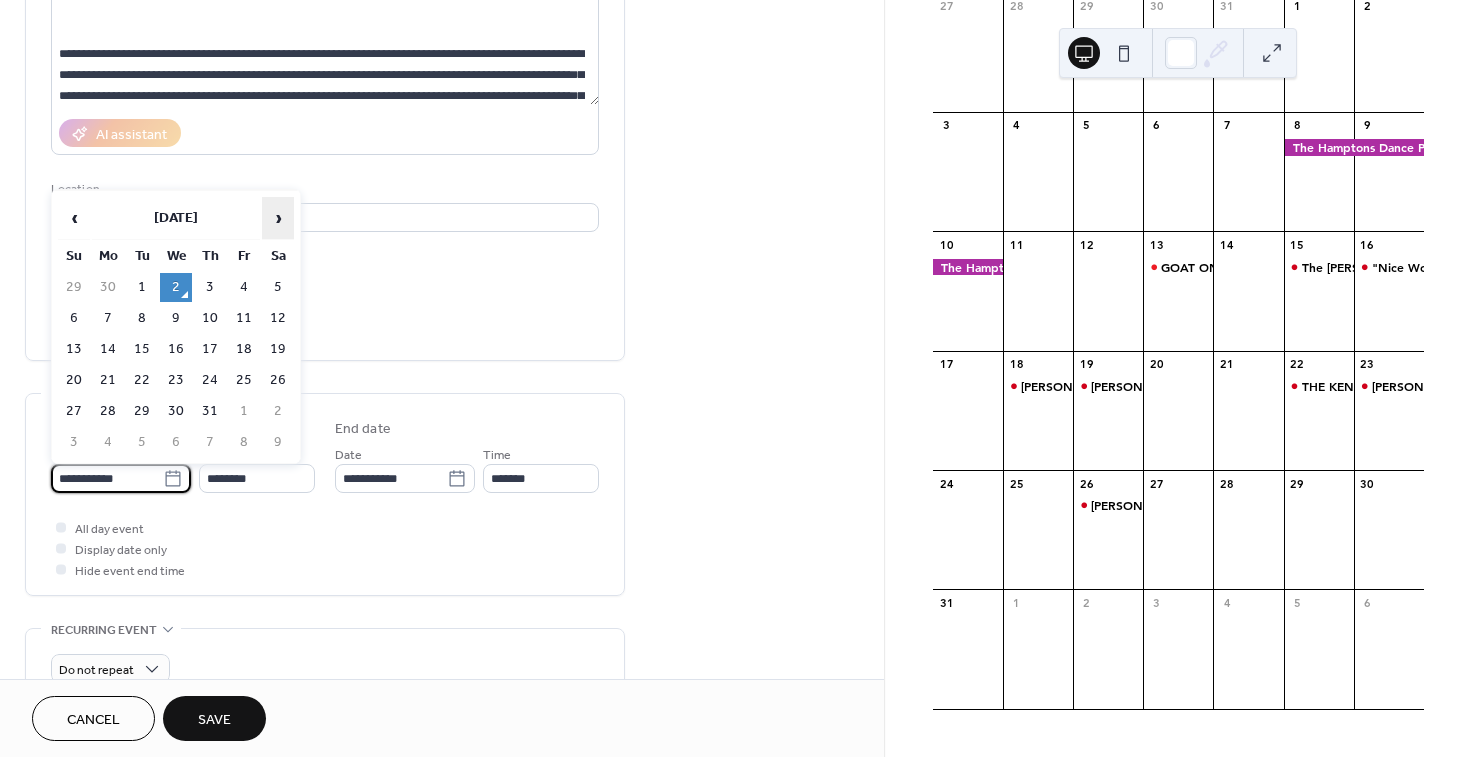click on "›" at bounding box center [278, 218] 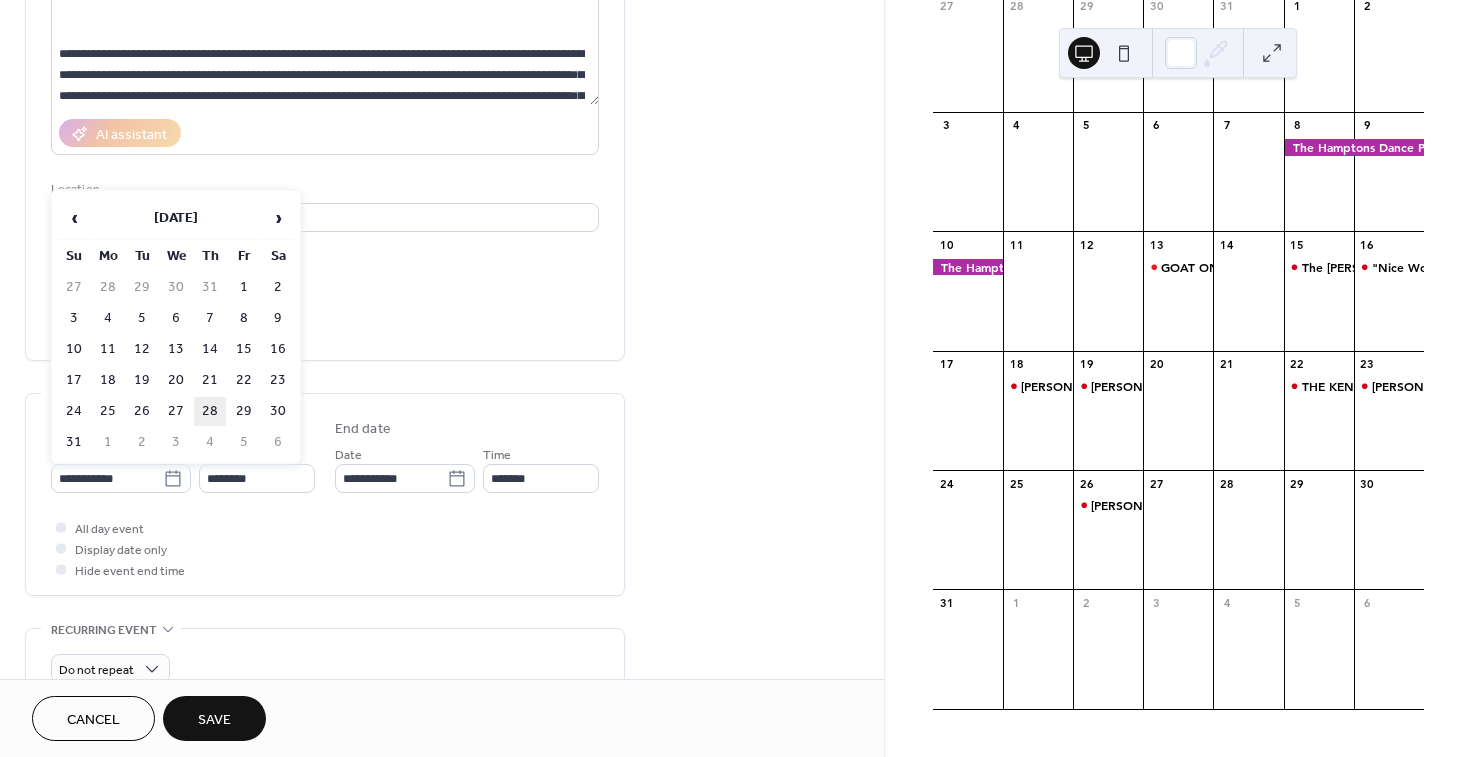 click on "28" at bounding box center [210, 411] 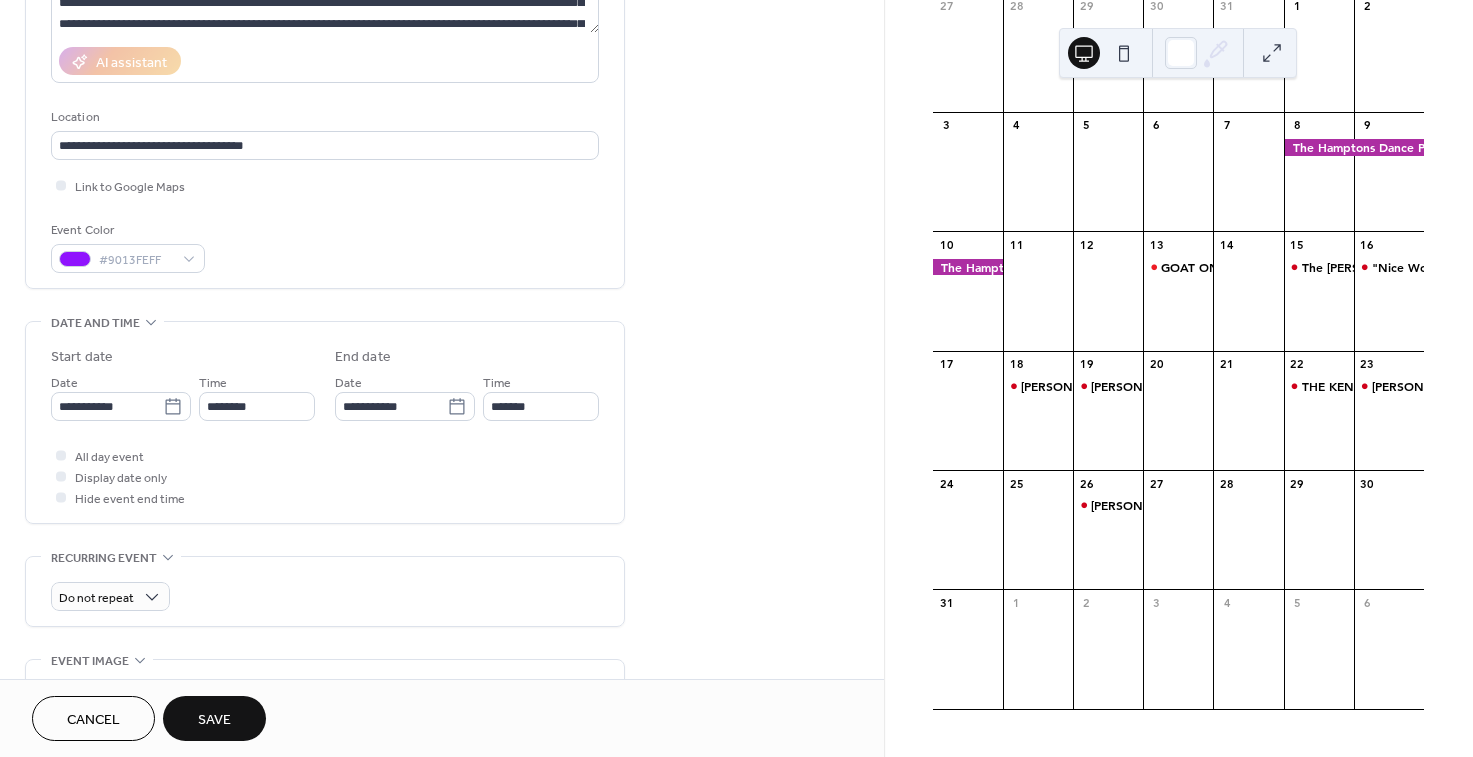 scroll, scrollTop: 370, scrollLeft: 0, axis: vertical 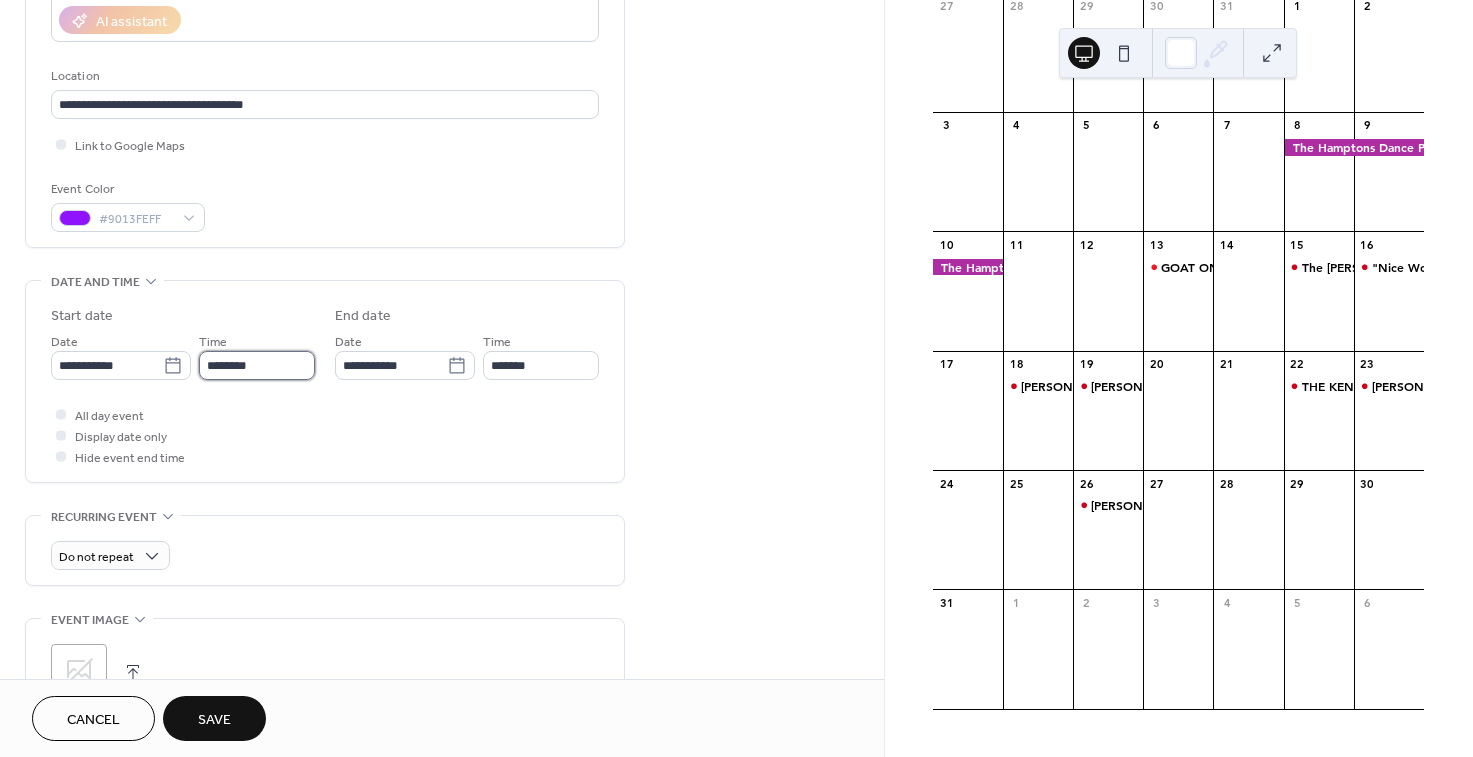 click on "********" at bounding box center (257, 365) 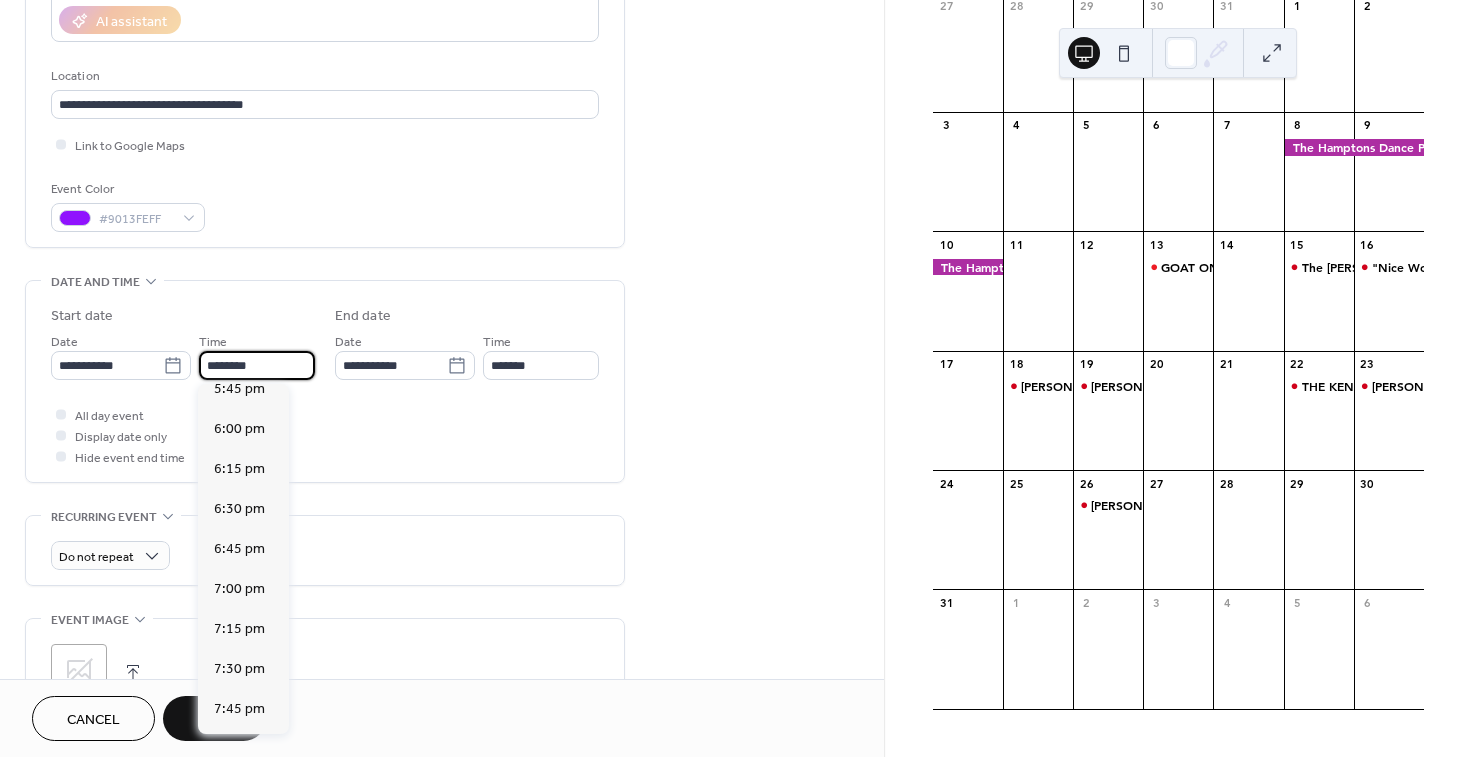 scroll, scrollTop: 2856, scrollLeft: 0, axis: vertical 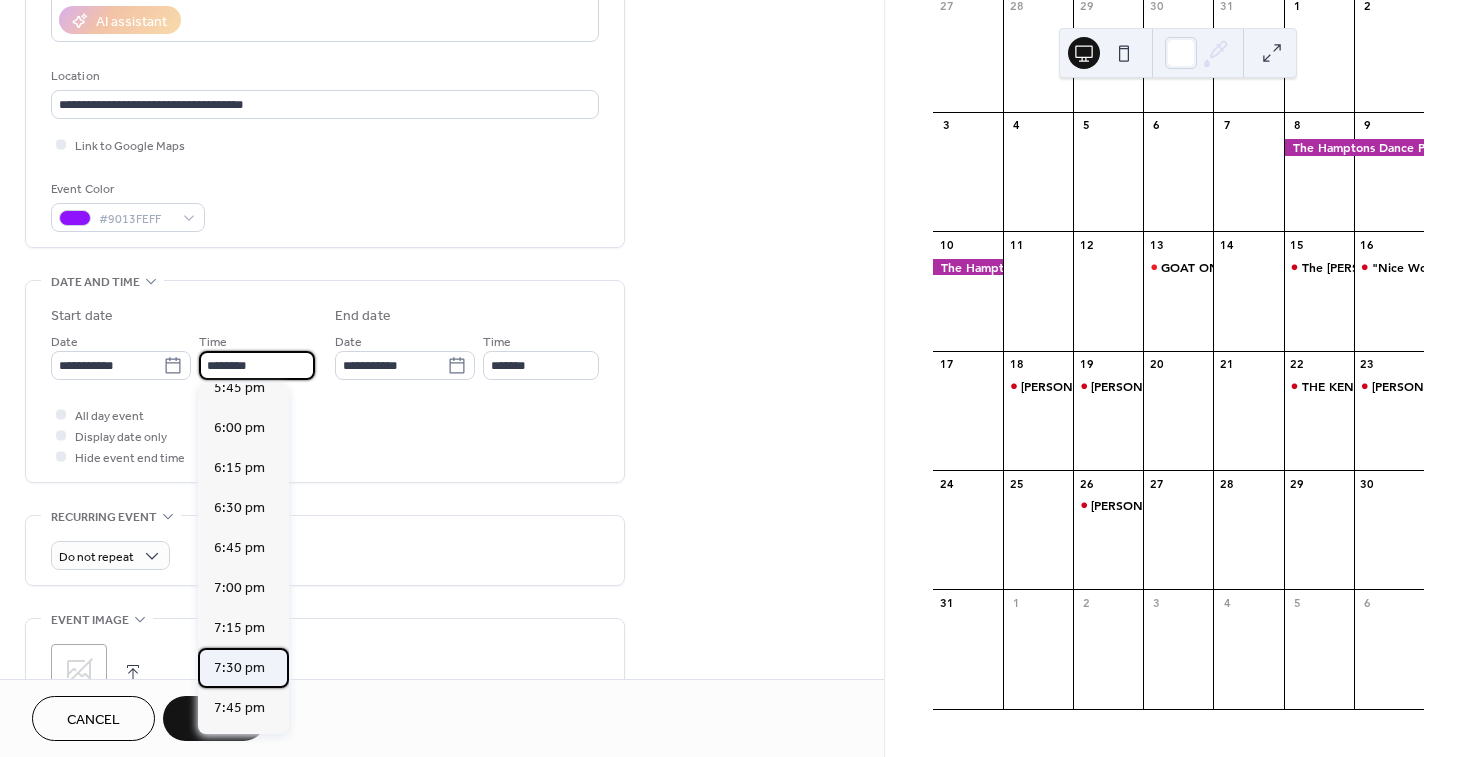 click on "7:30 pm" at bounding box center [239, 668] 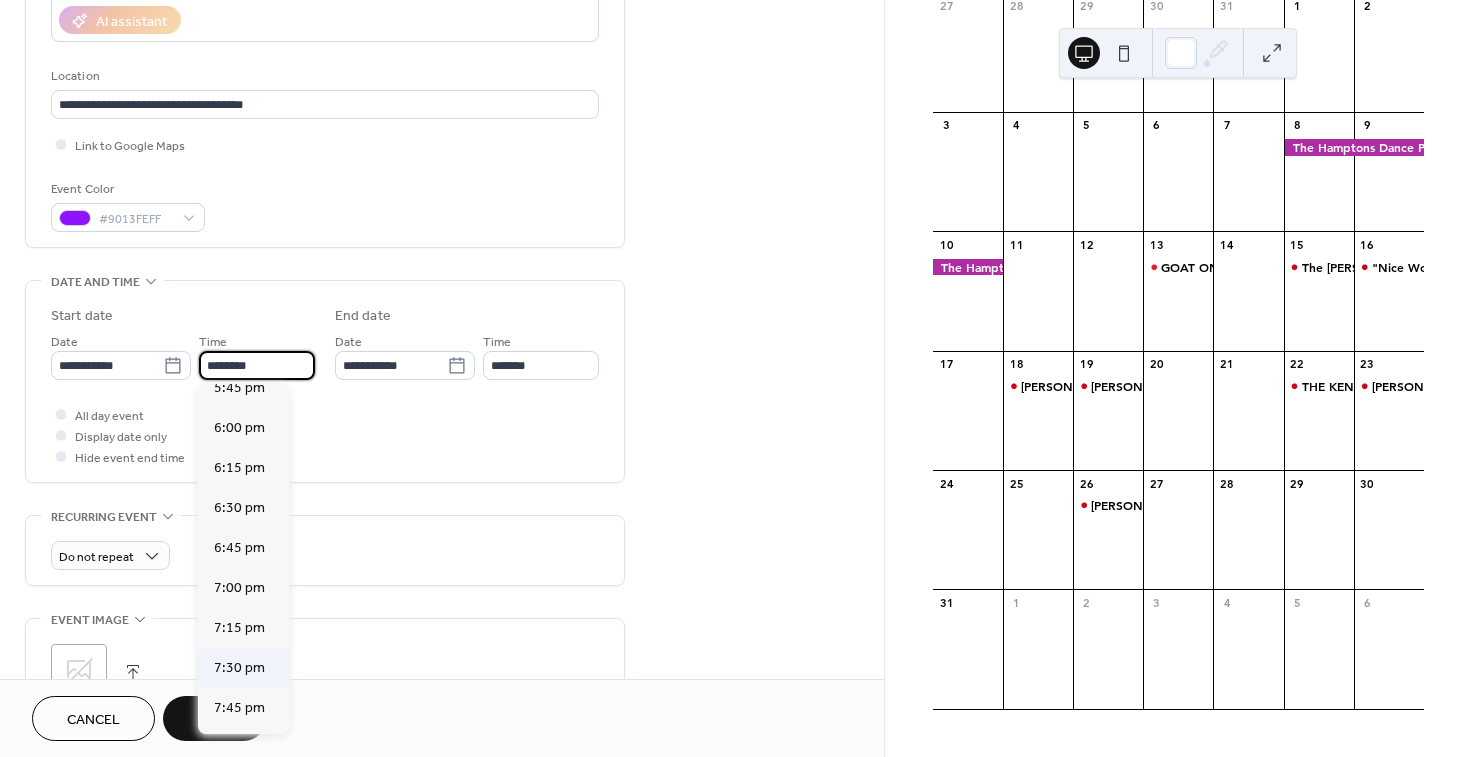 type on "*******" 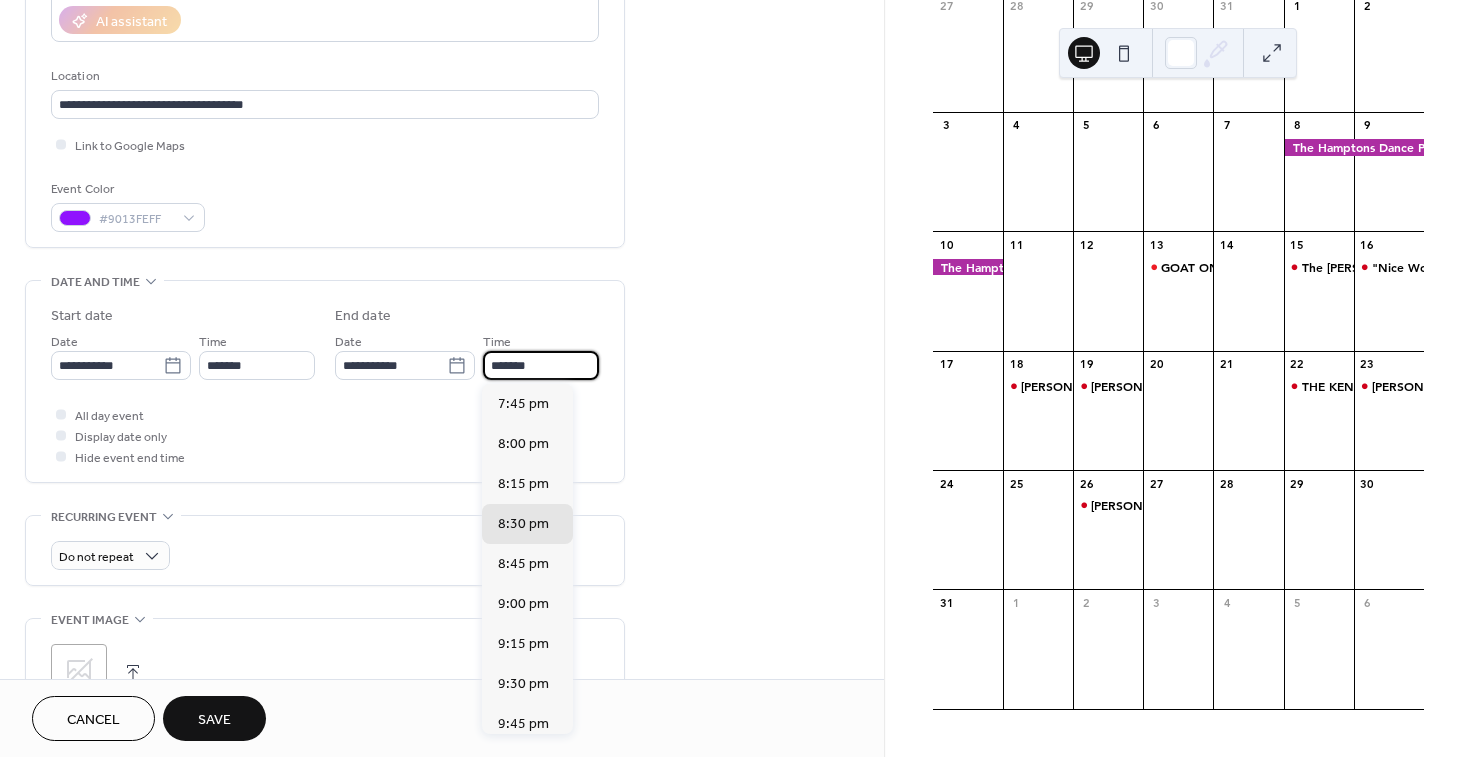 click on "*******" at bounding box center [541, 365] 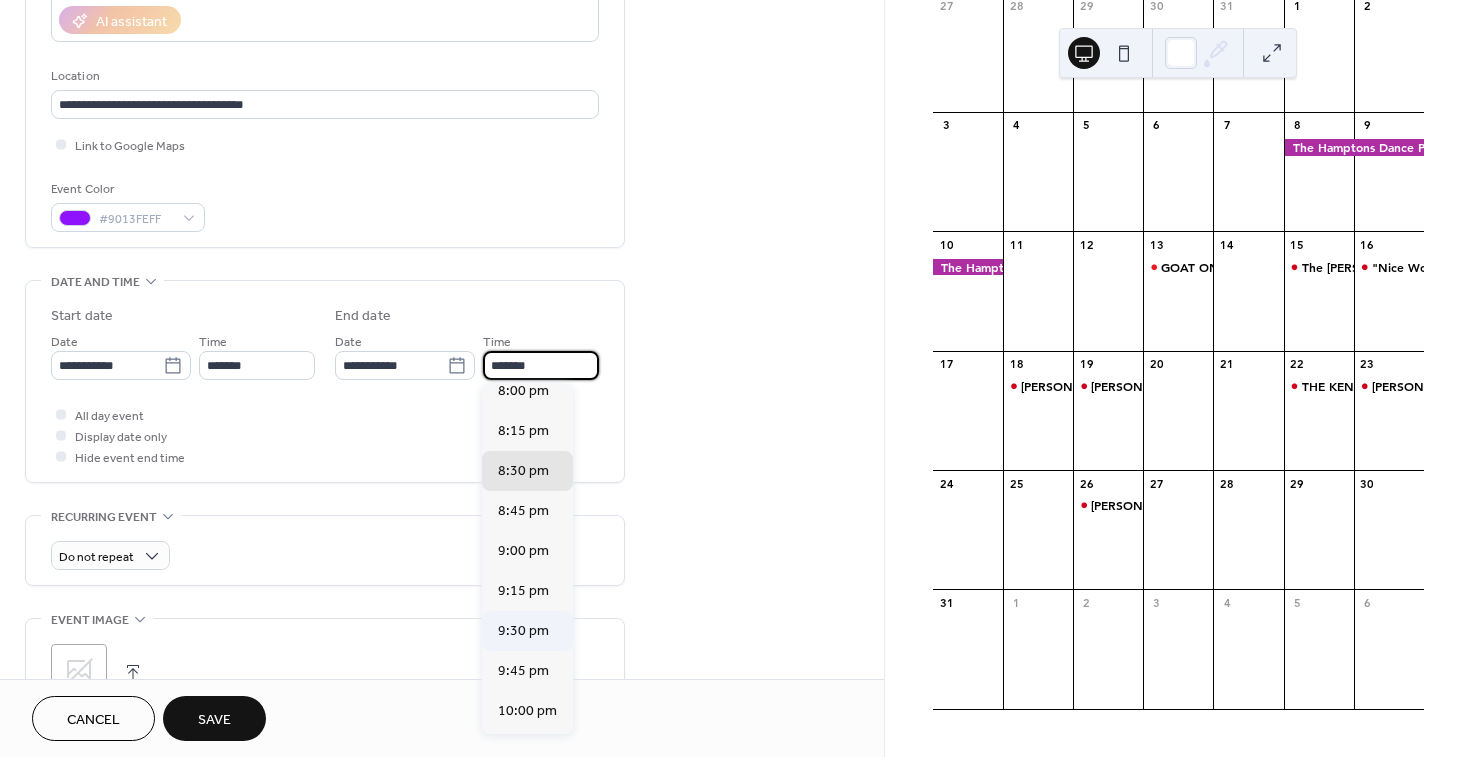 scroll, scrollTop: 56, scrollLeft: 0, axis: vertical 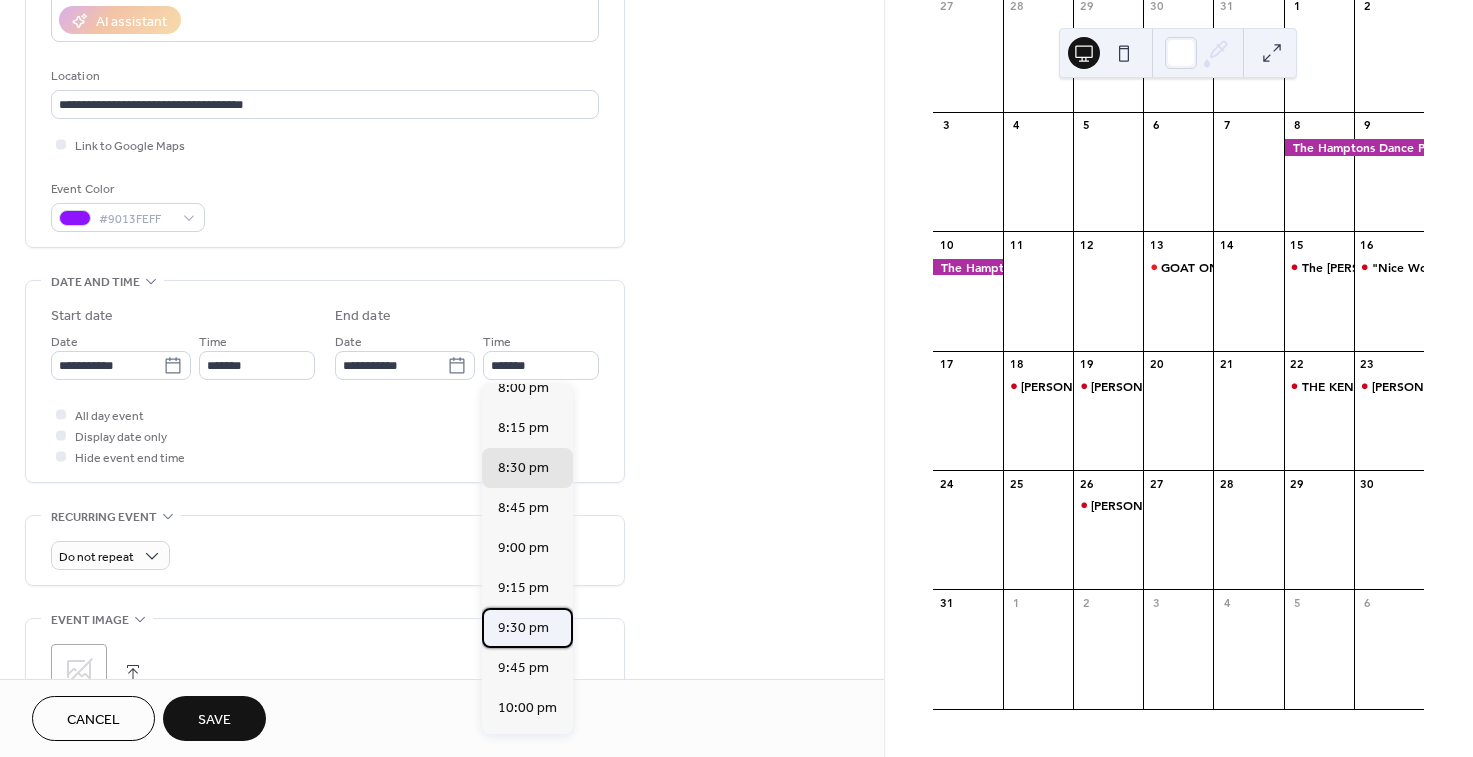 click on "9:30 pm" at bounding box center [523, 628] 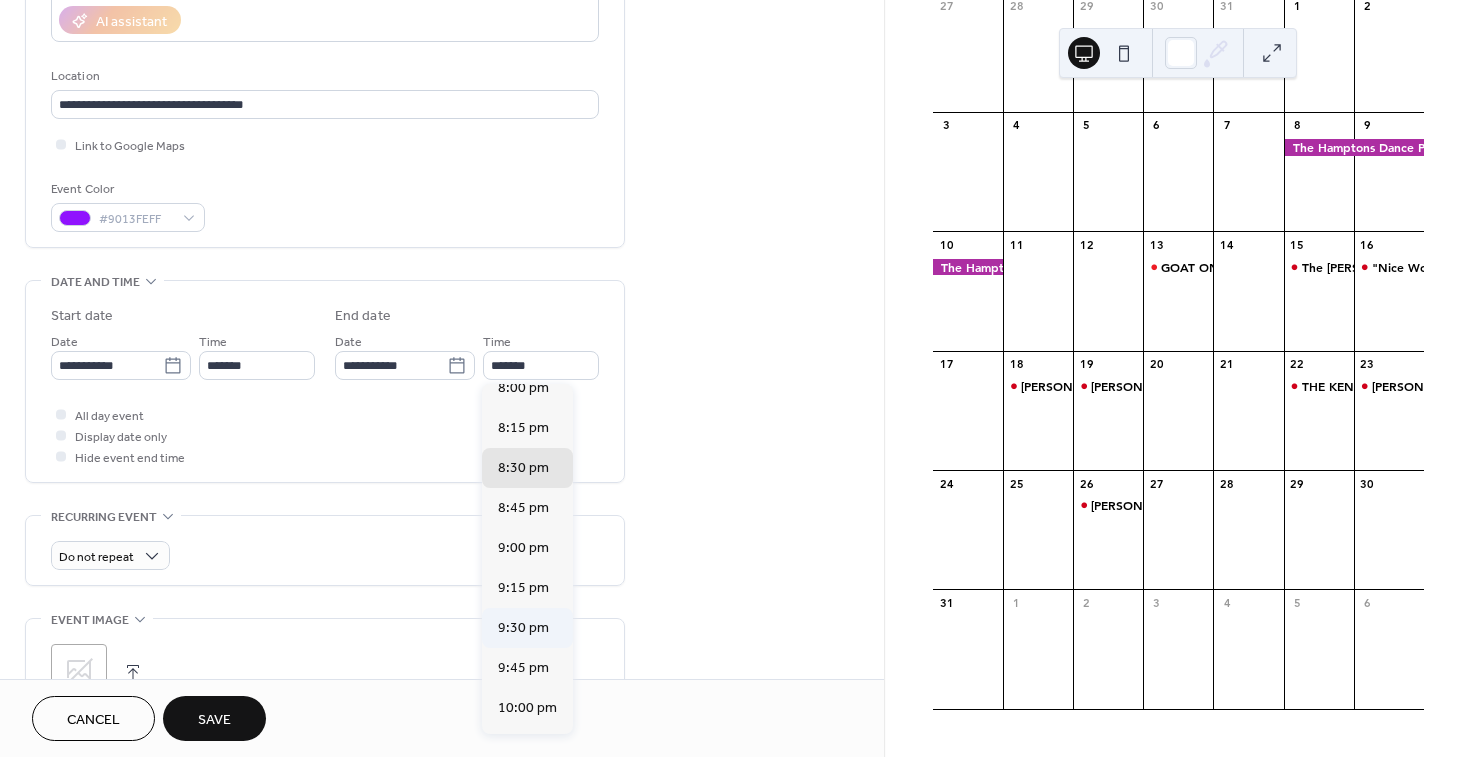 type on "*******" 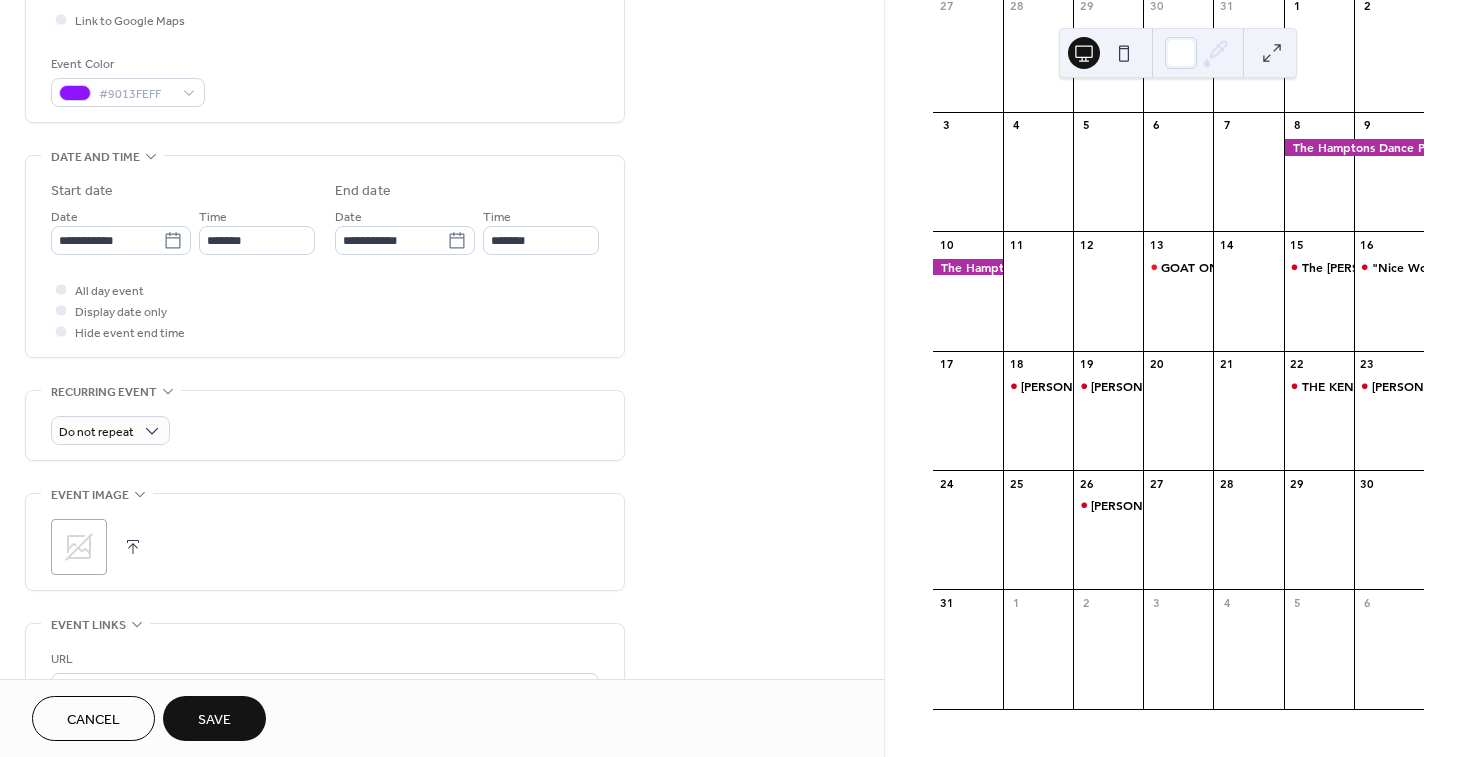 scroll, scrollTop: 523, scrollLeft: 0, axis: vertical 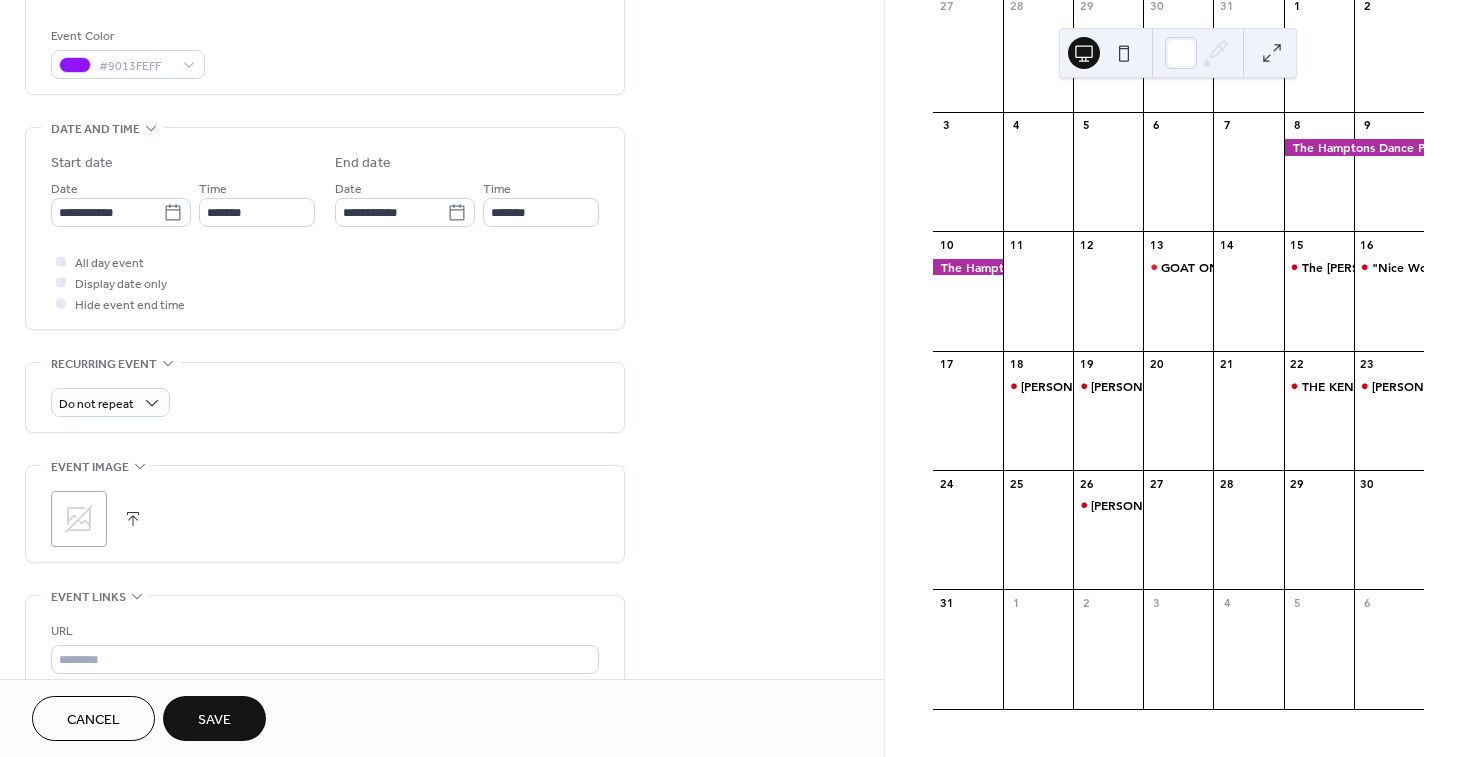 click on ";" at bounding box center [79, 519] 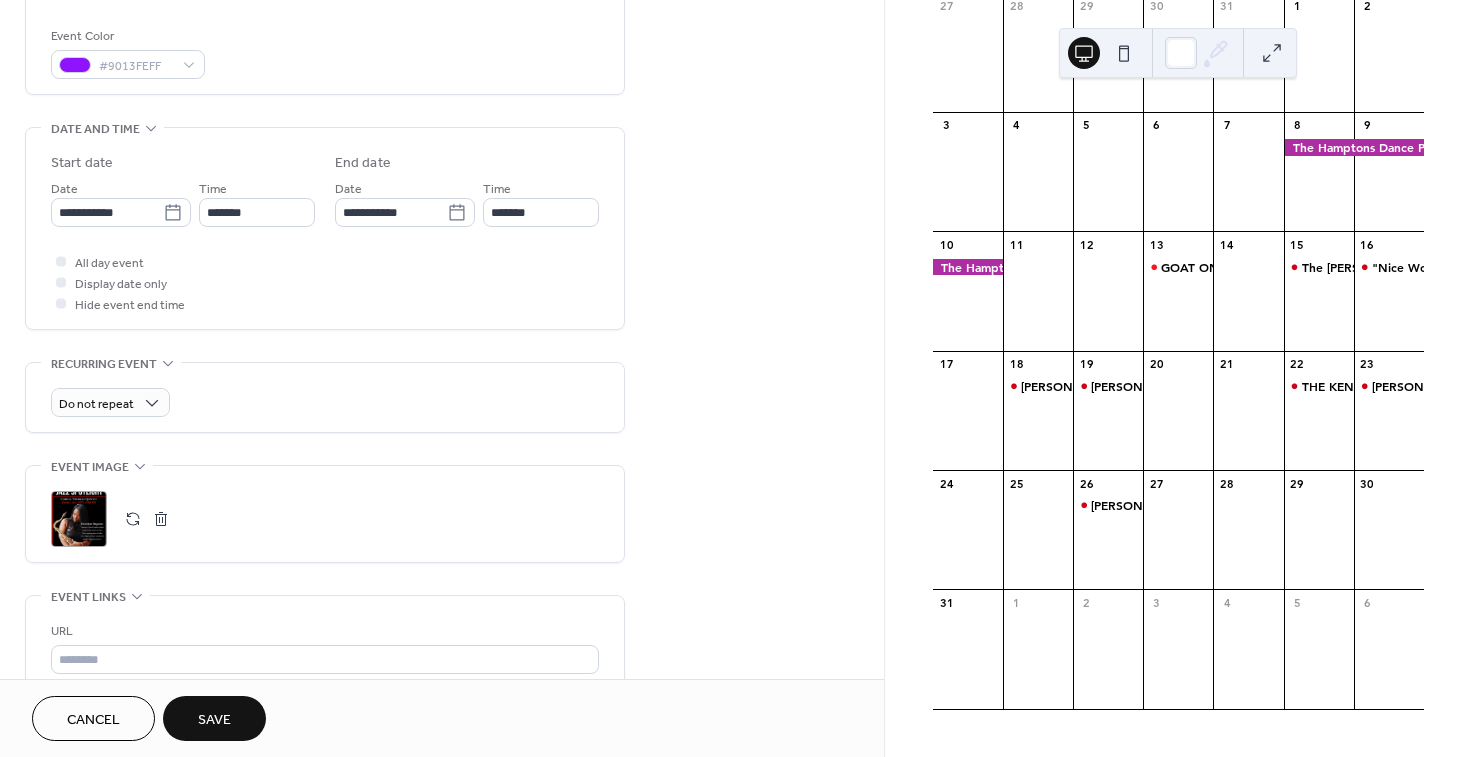 click at bounding box center [133, 519] 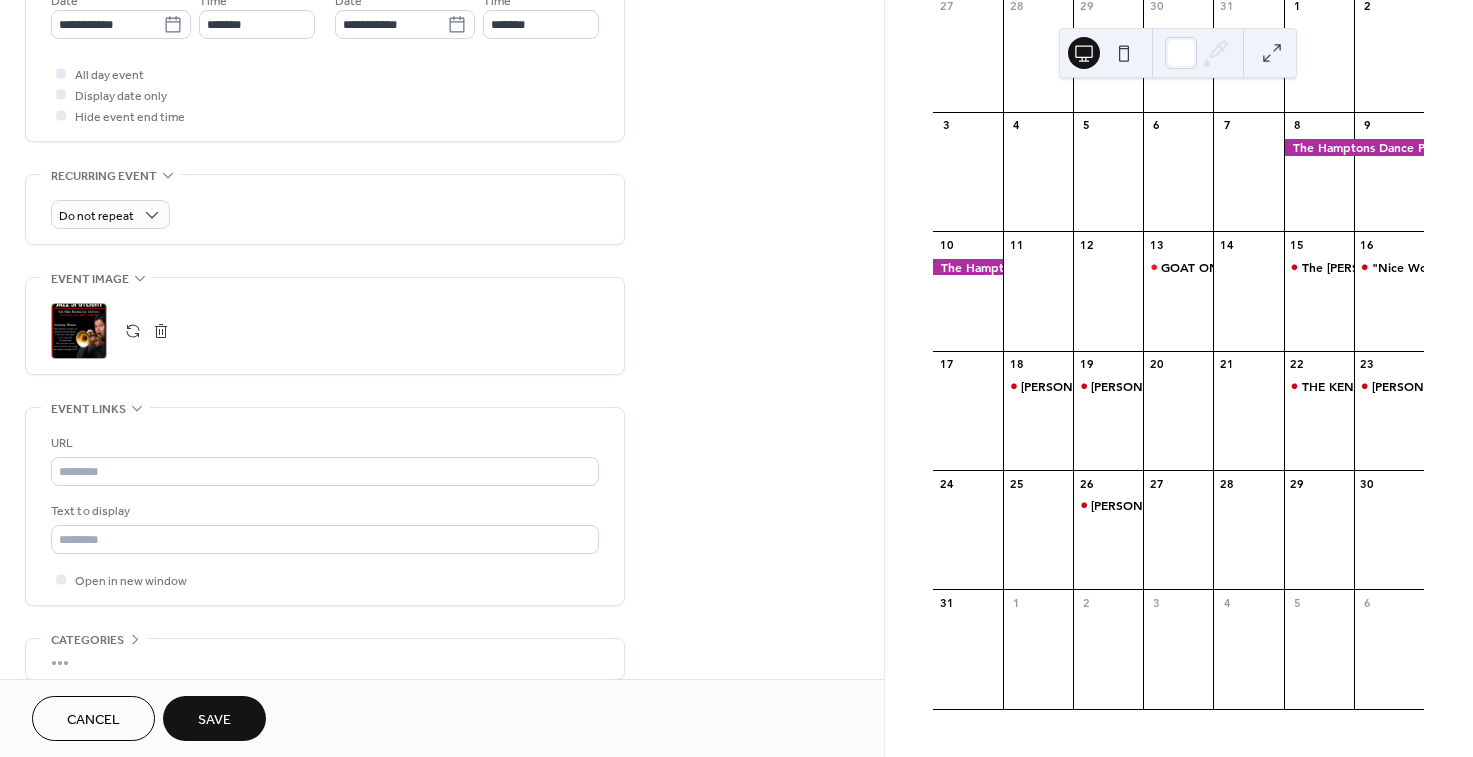 scroll, scrollTop: 725, scrollLeft: 0, axis: vertical 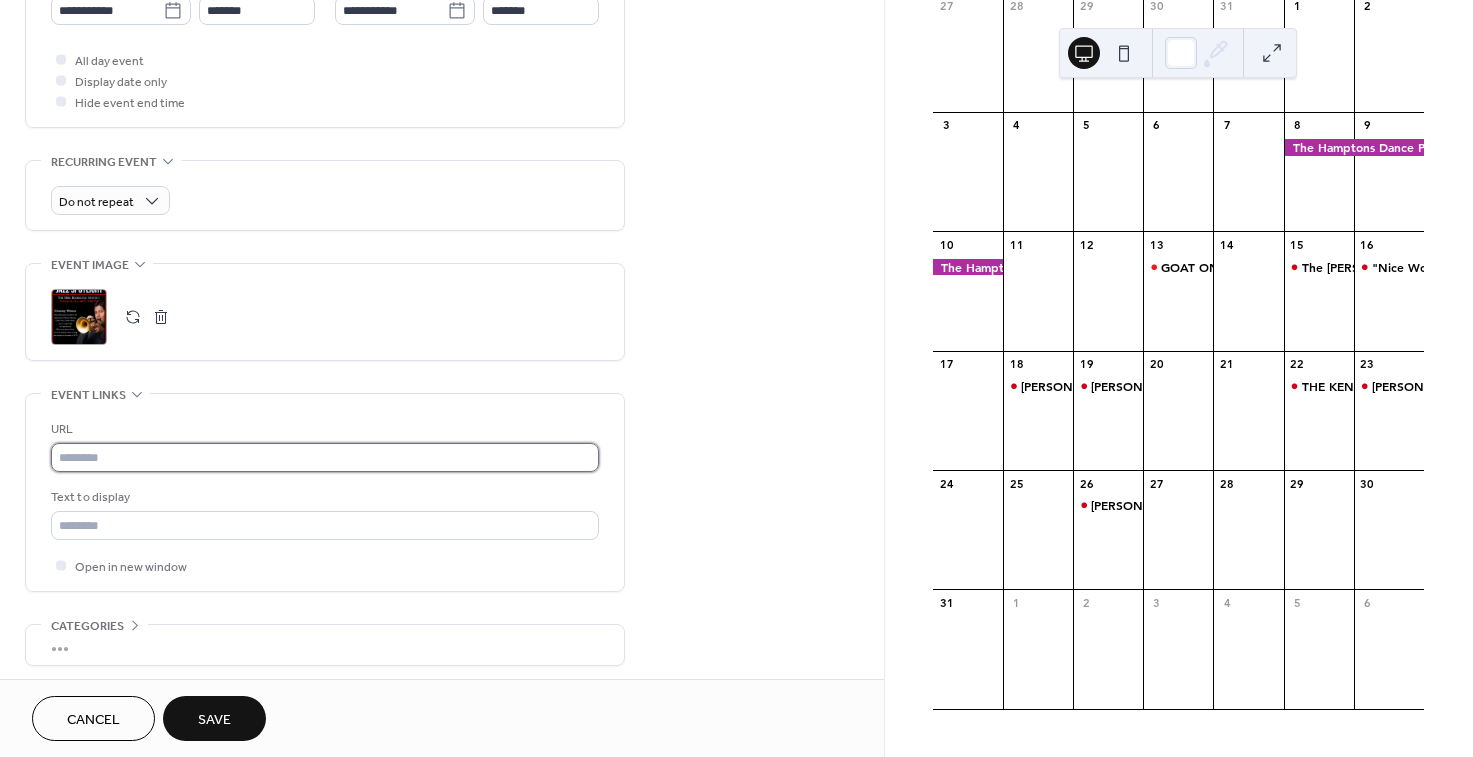 click at bounding box center [325, 457] 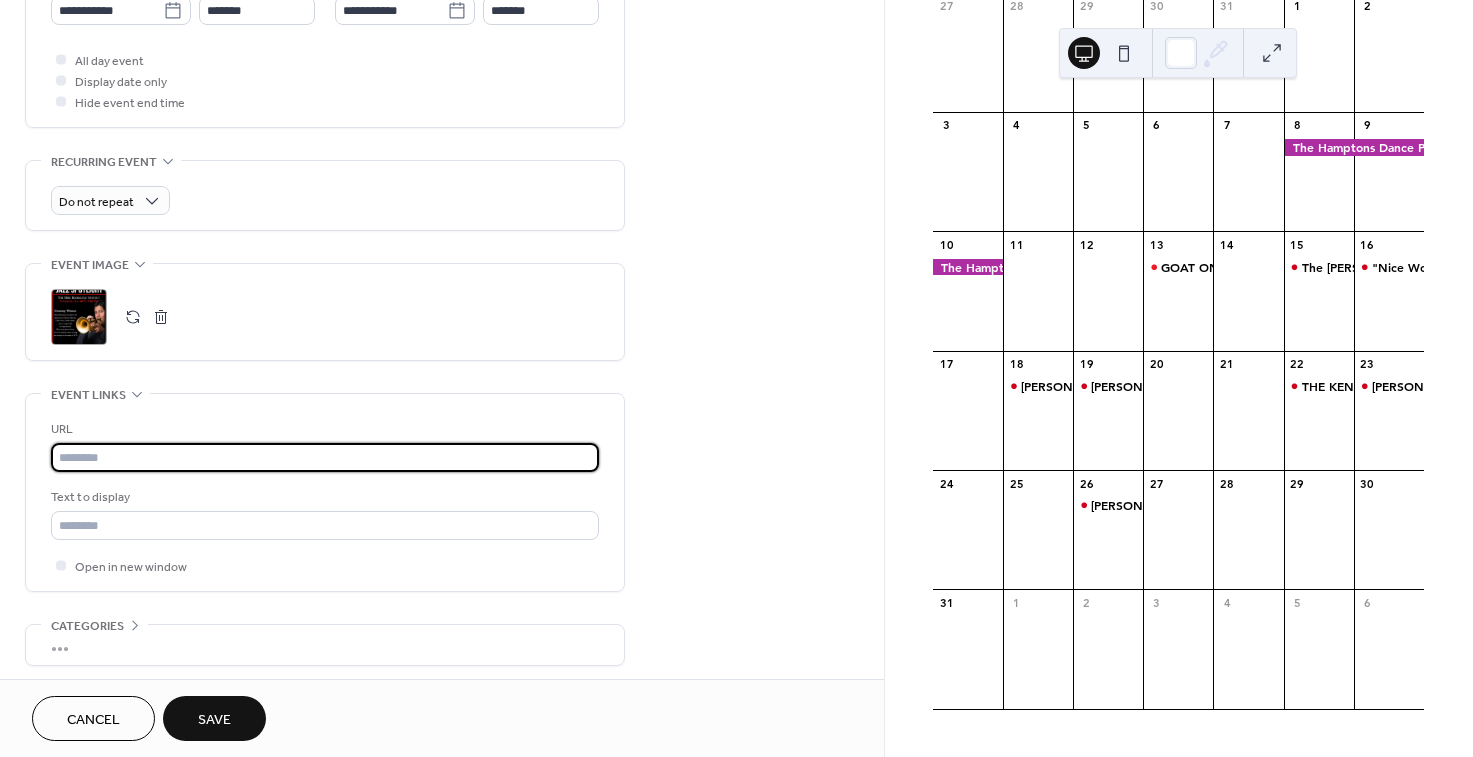 paste on "**********" 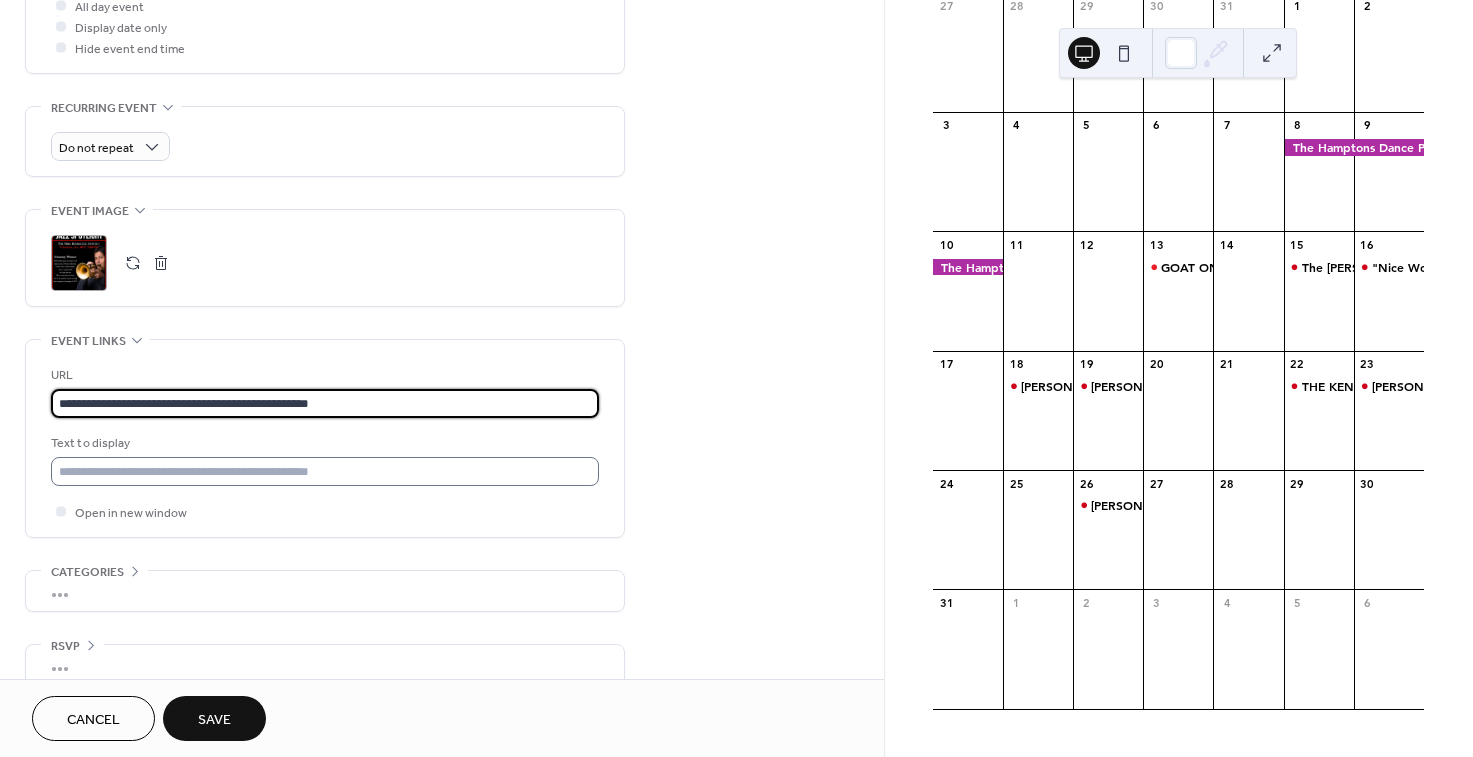 scroll, scrollTop: 806, scrollLeft: 0, axis: vertical 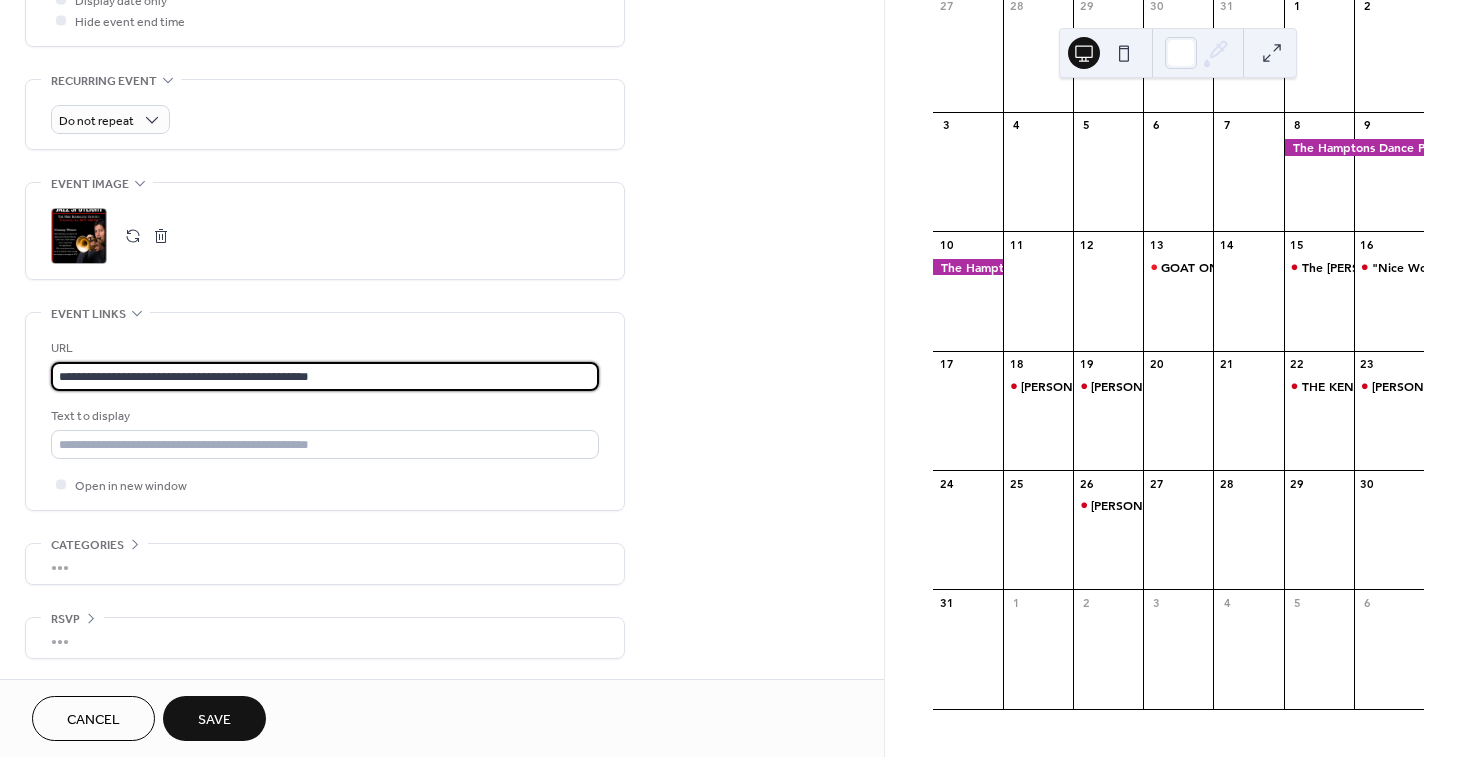 type on "**********" 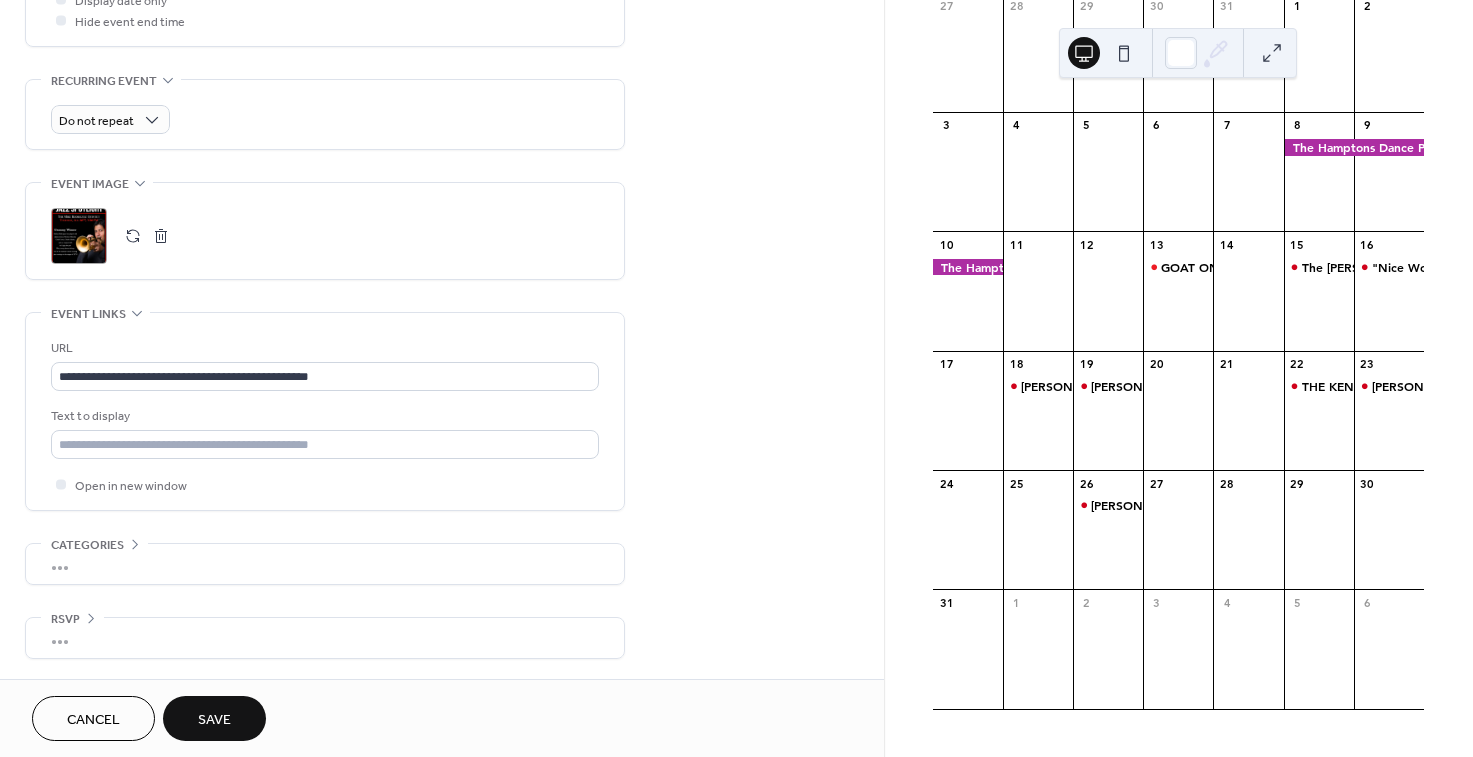 click on "Save" at bounding box center [214, 718] 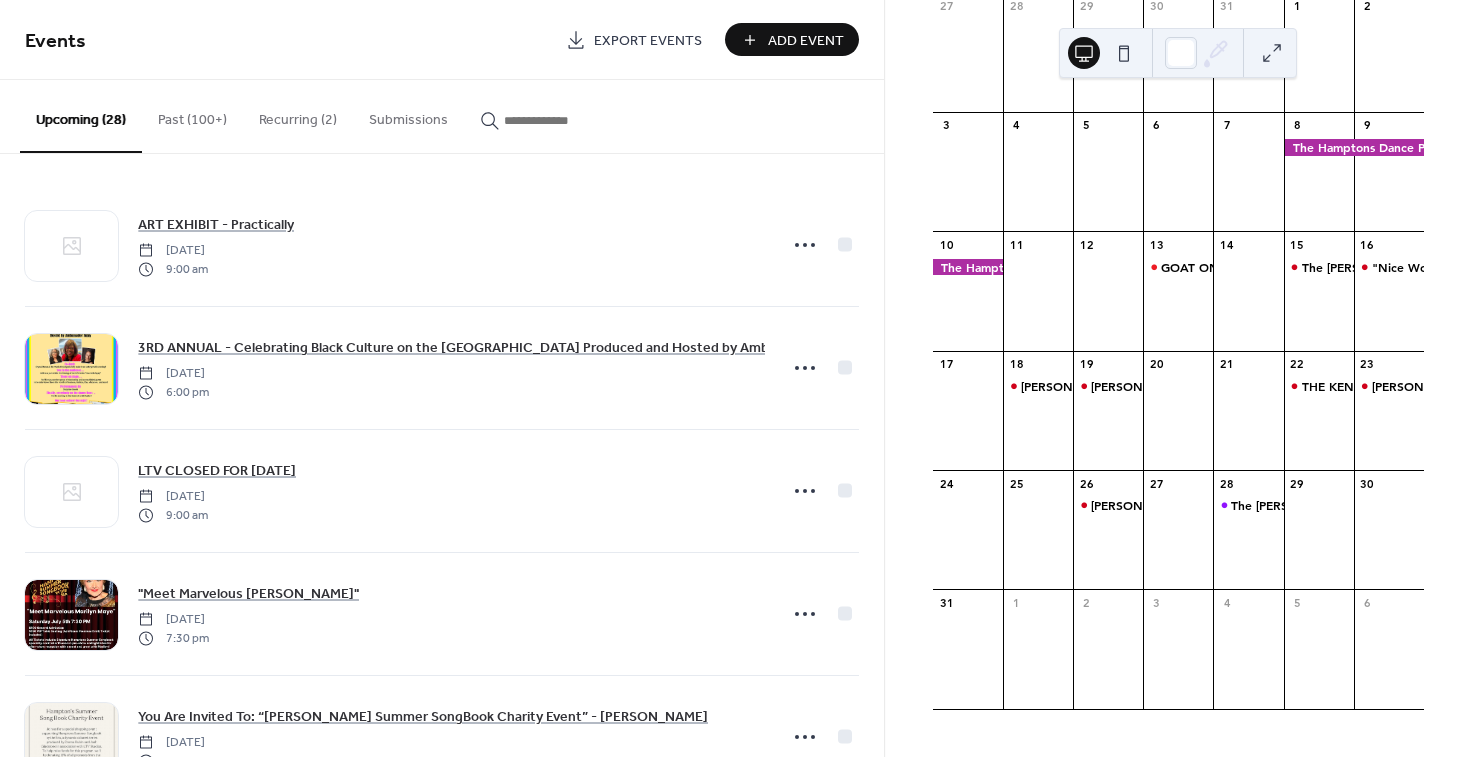 click on "Add Event" at bounding box center (806, 41) 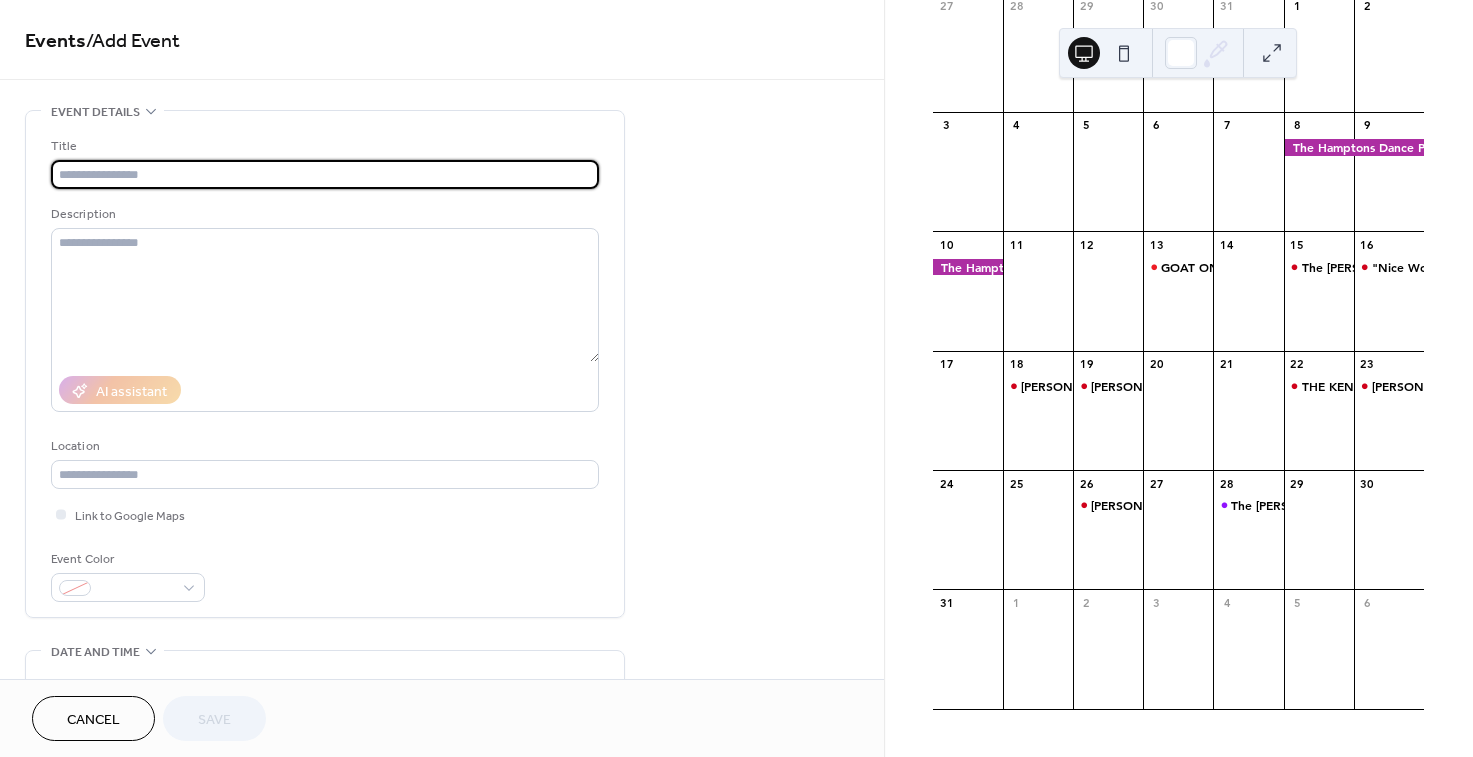 paste on "**********" 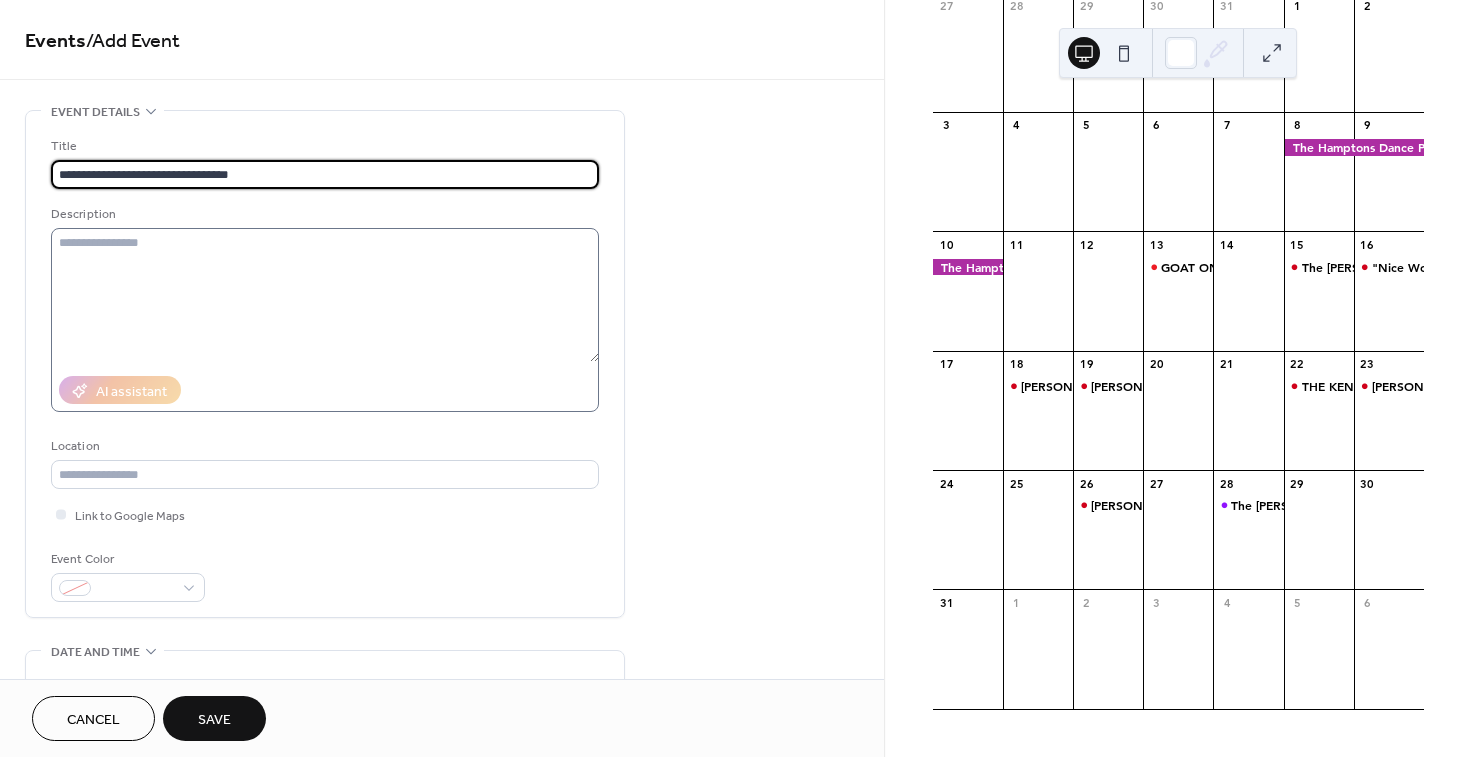 type on "**********" 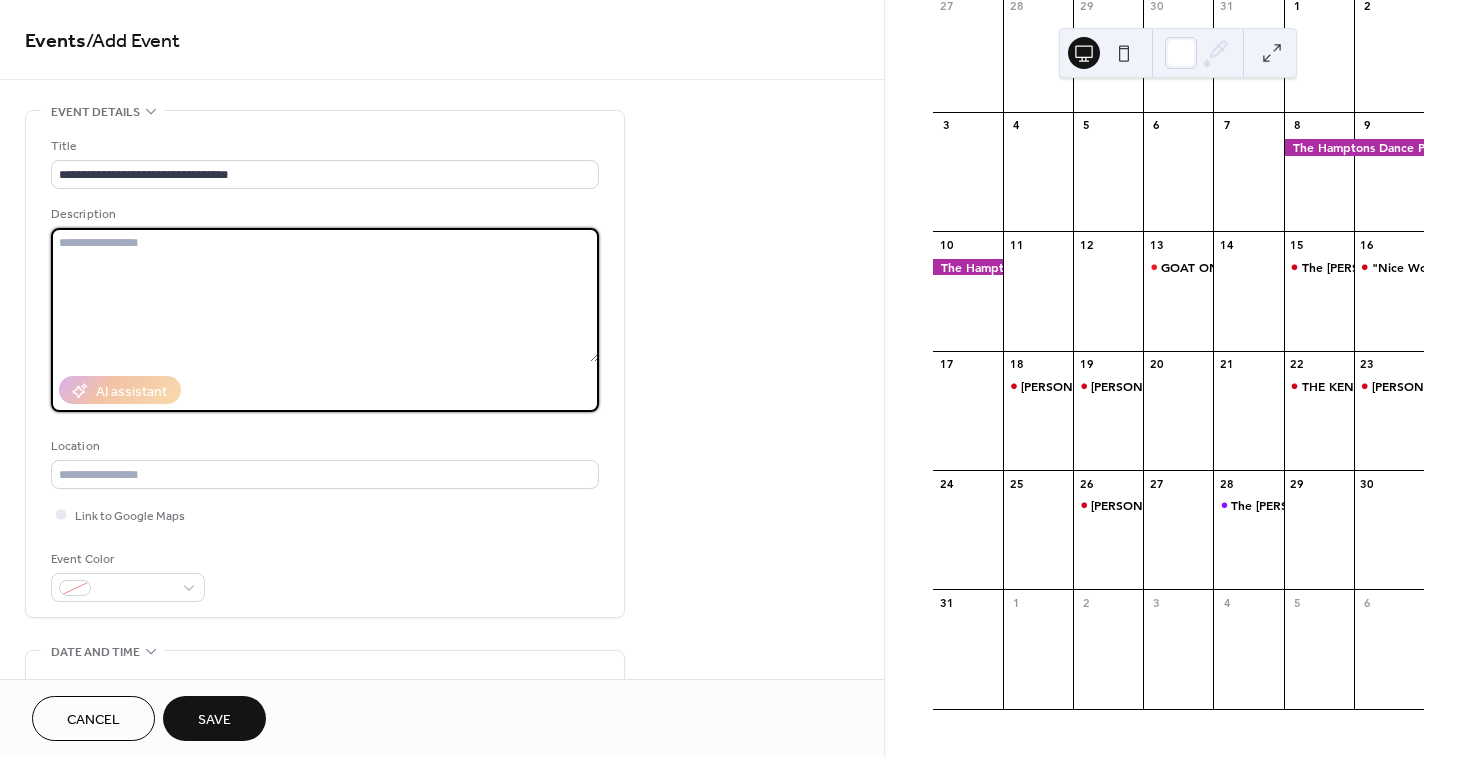 click at bounding box center [325, 295] 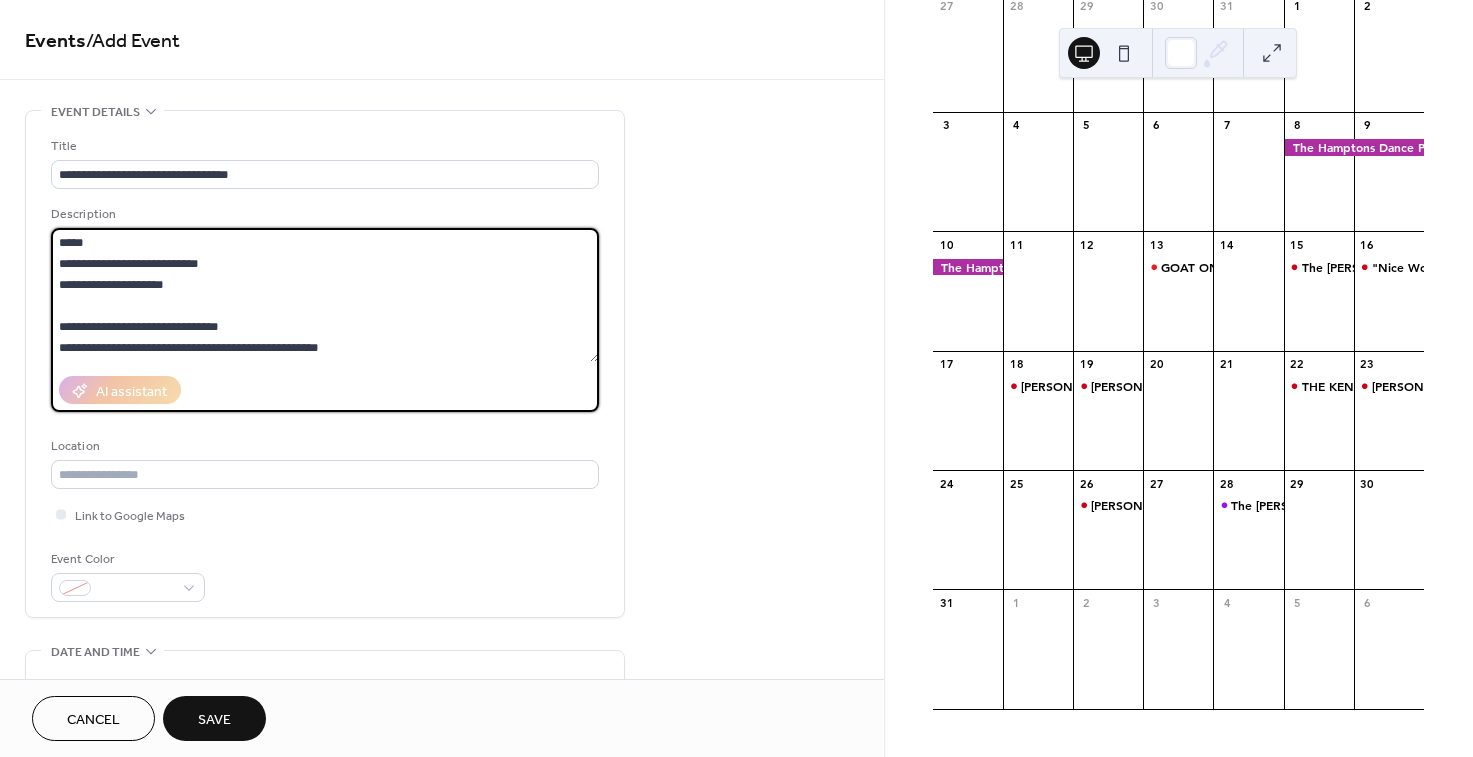 scroll, scrollTop: 18, scrollLeft: 0, axis: vertical 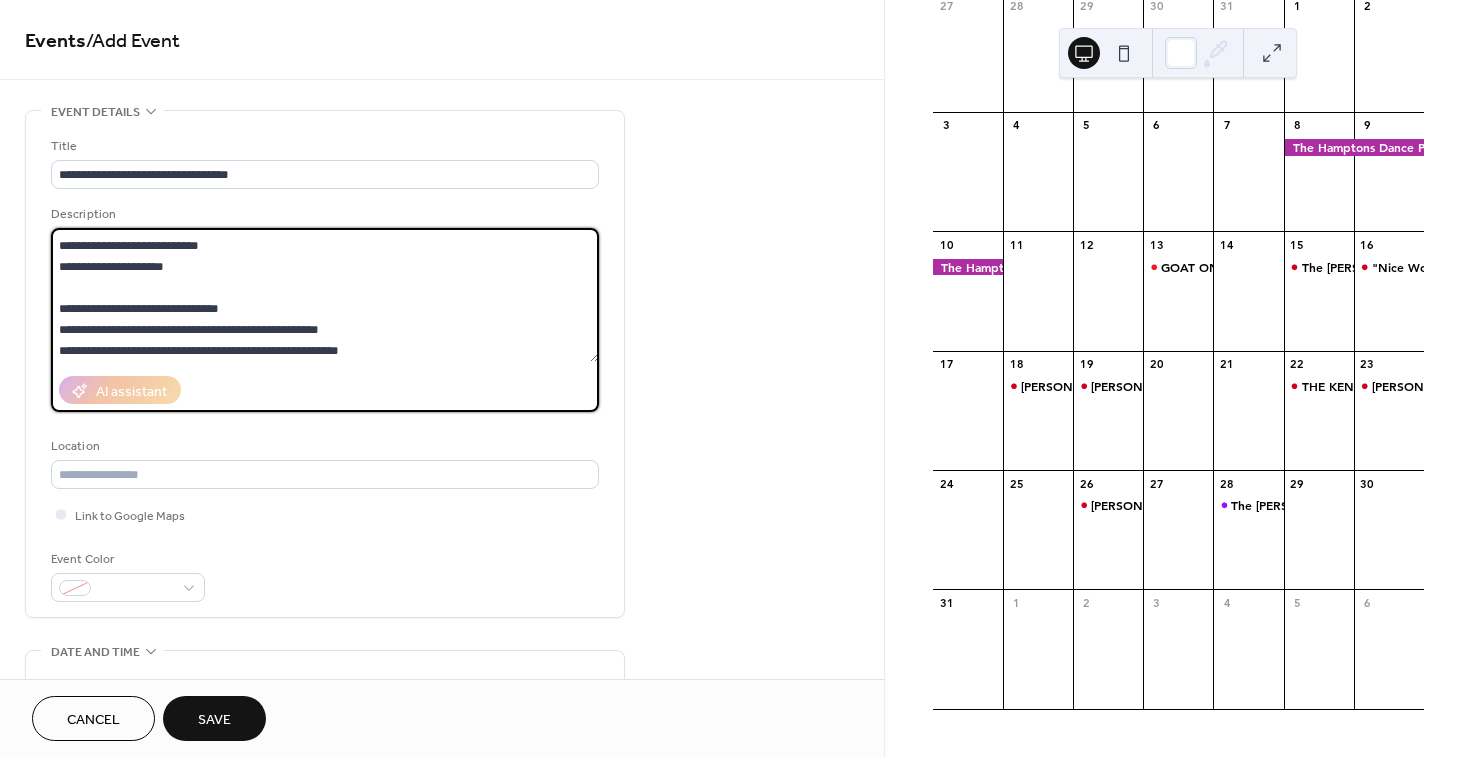 click on "**********" at bounding box center [325, 295] 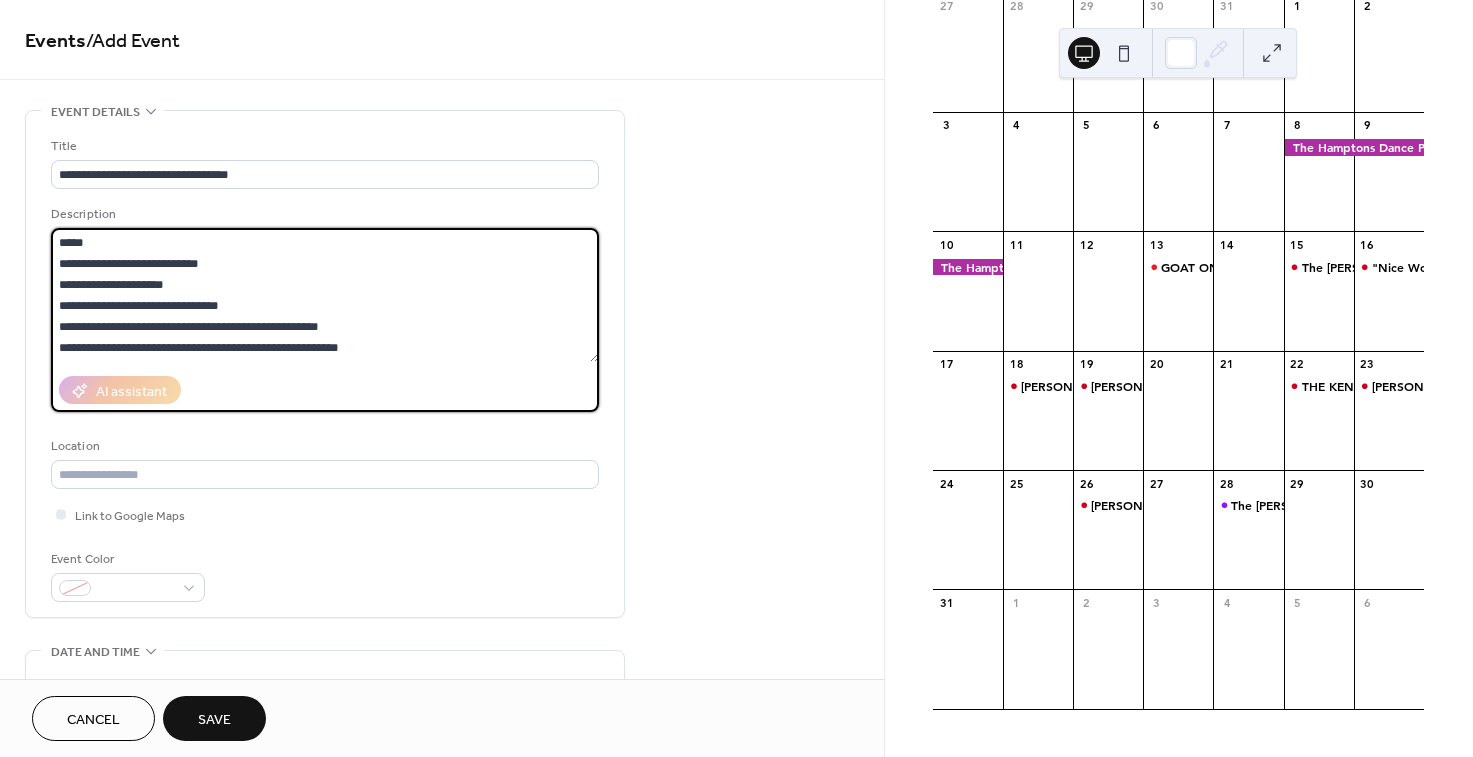 scroll, scrollTop: 0, scrollLeft: 0, axis: both 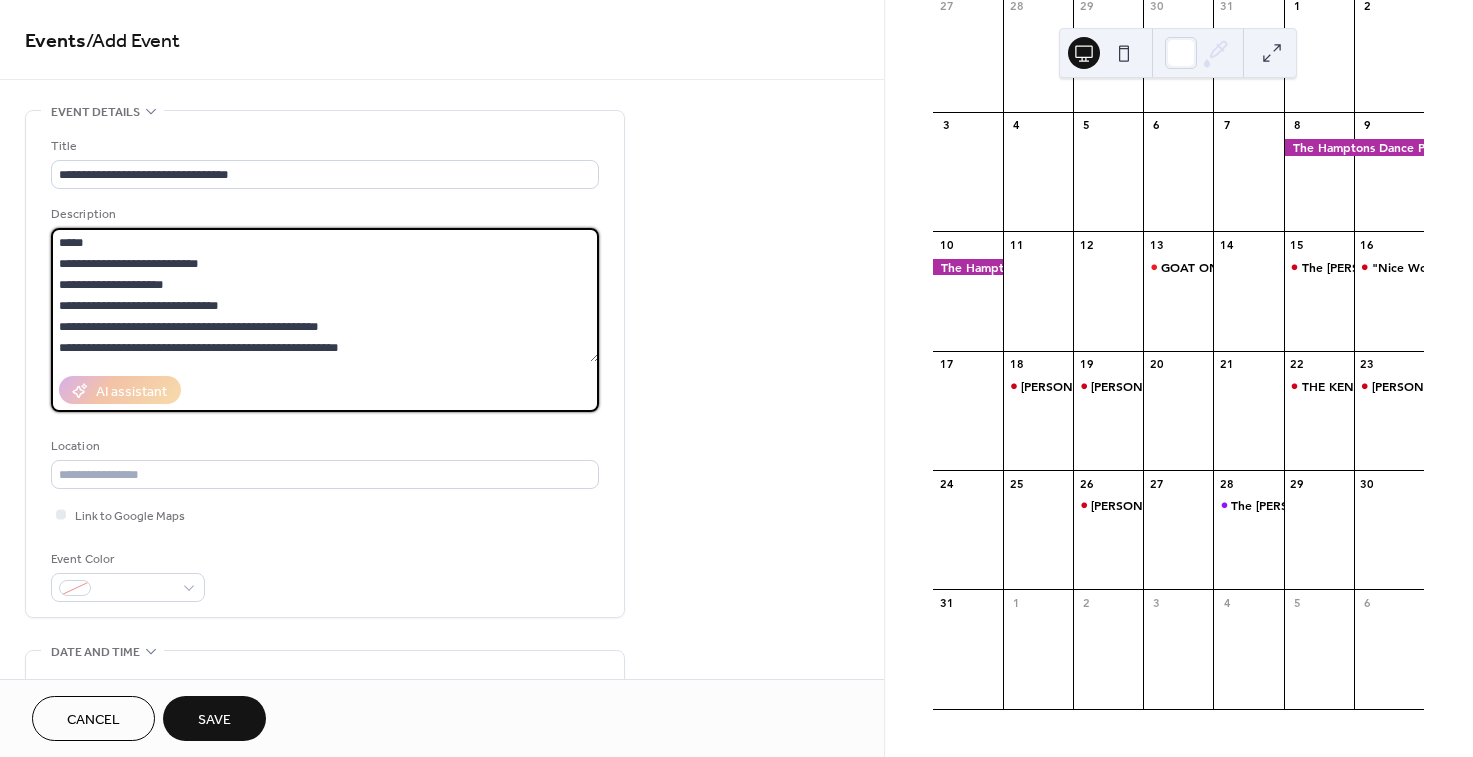 click on "**********" at bounding box center [325, 295] 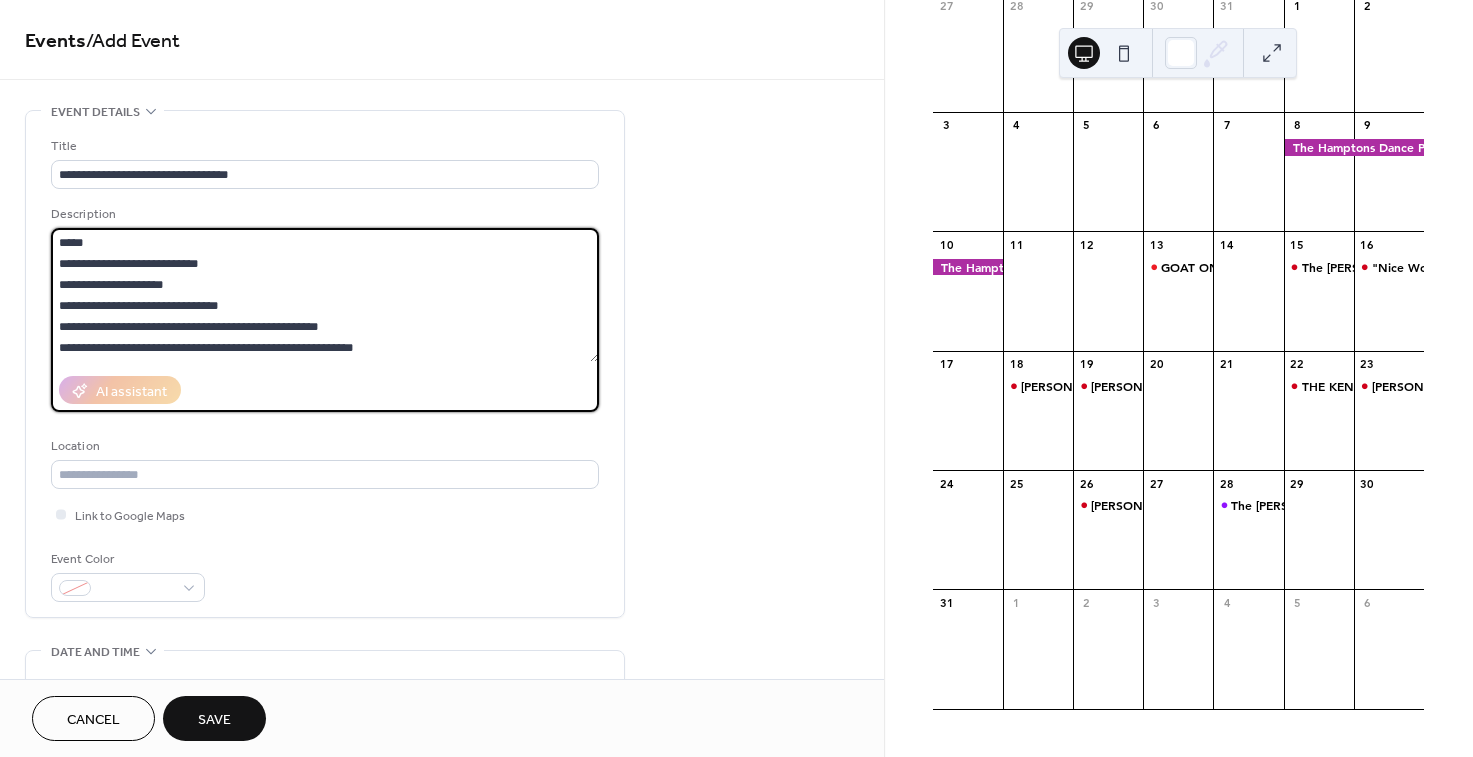 scroll, scrollTop: 60, scrollLeft: 0, axis: vertical 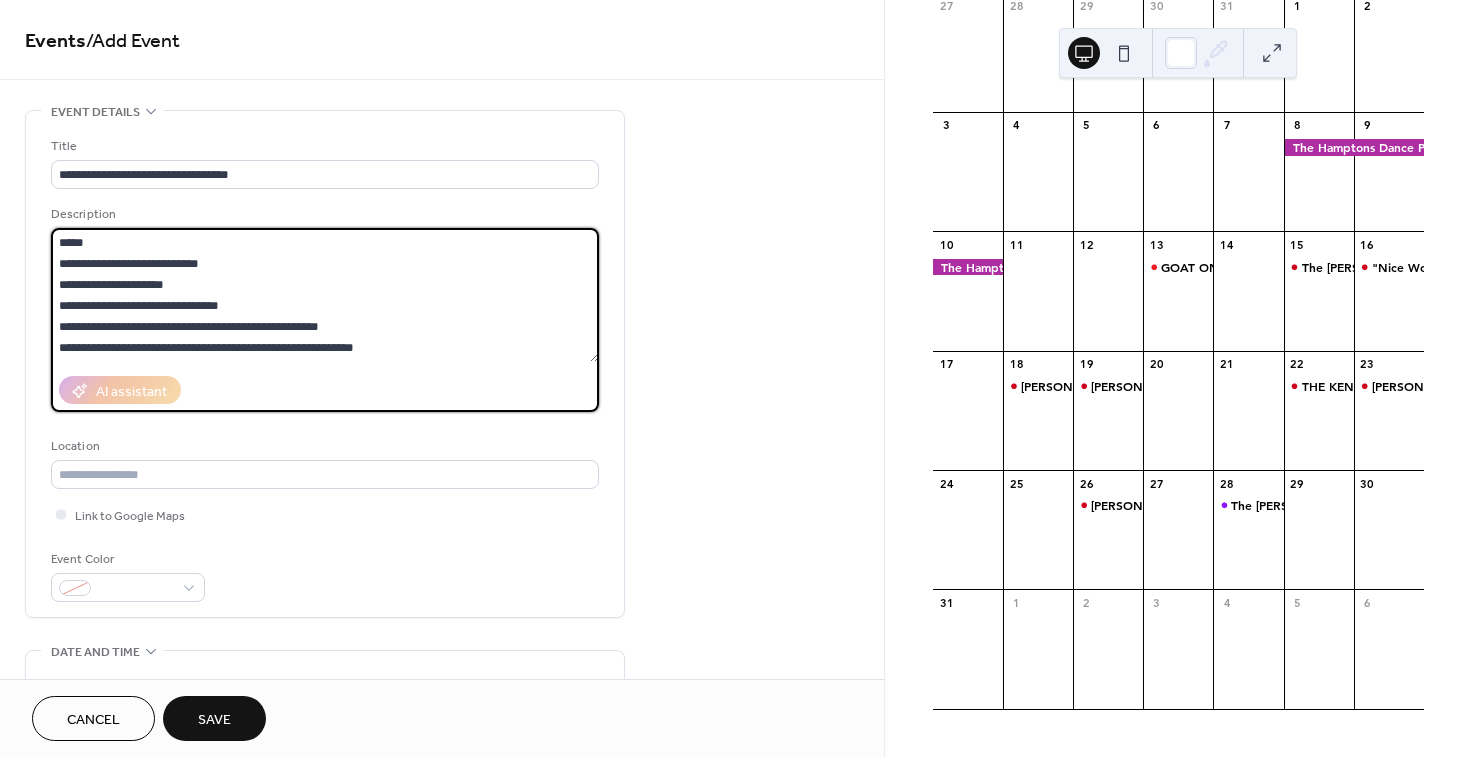 click on "**********" at bounding box center (325, 295) 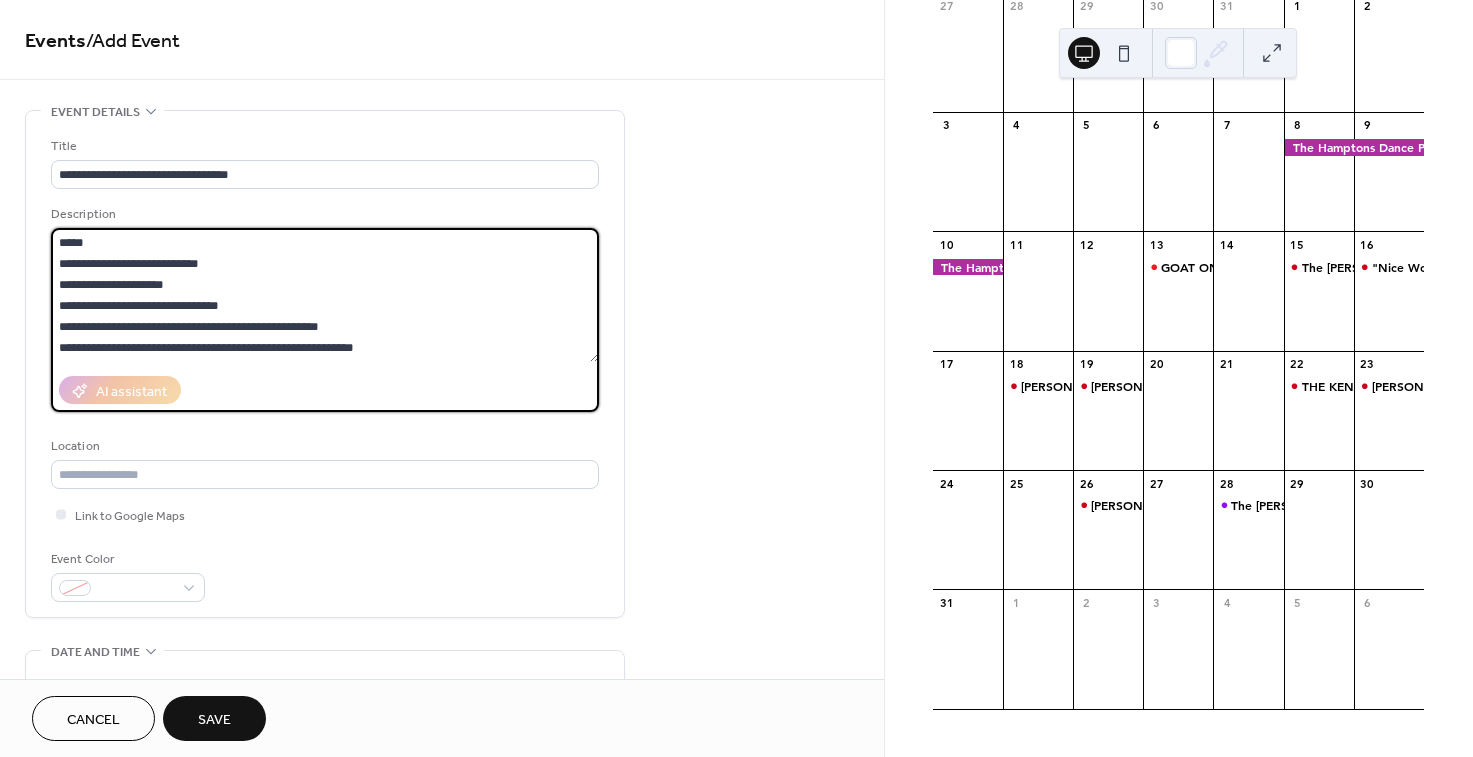 paste on "**********" 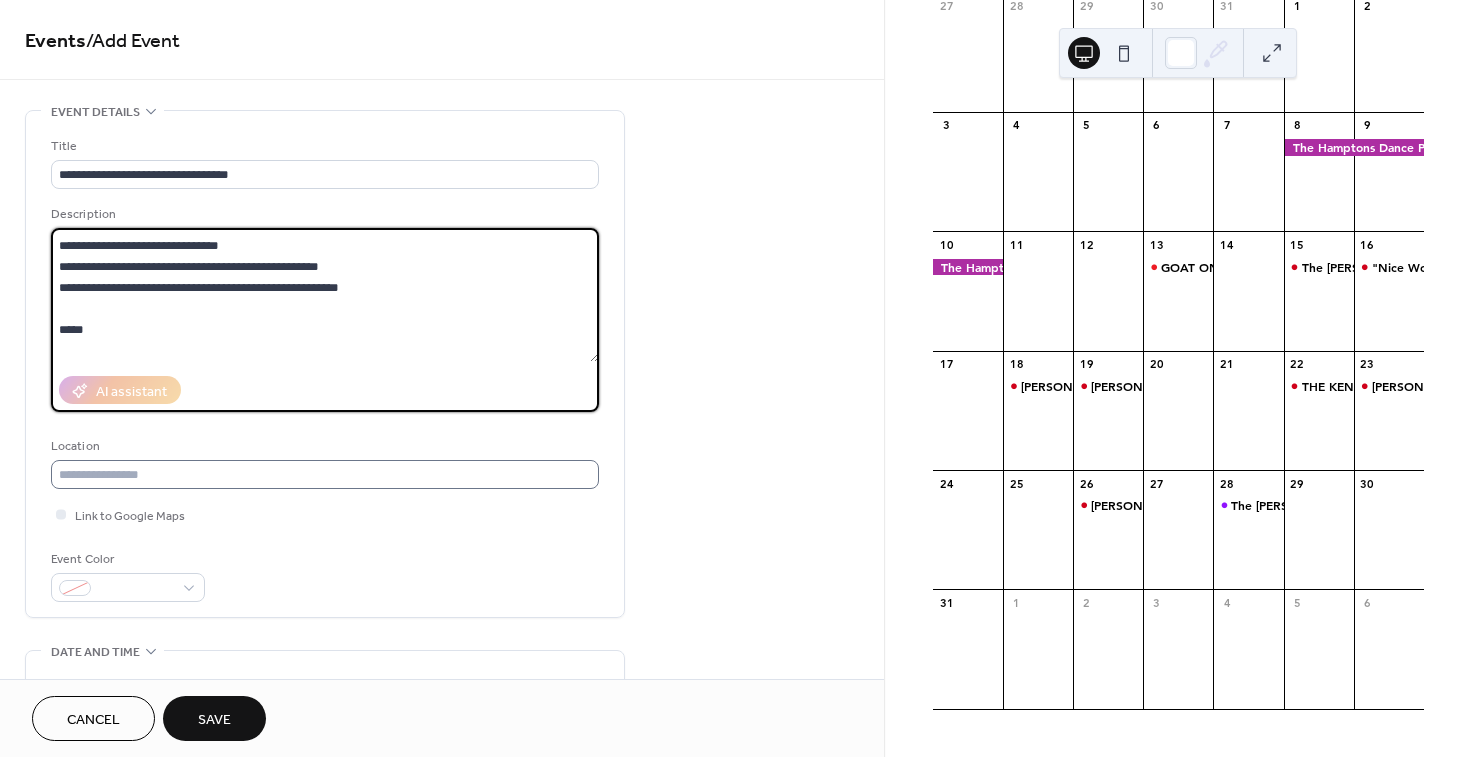 scroll, scrollTop: 228, scrollLeft: 0, axis: vertical 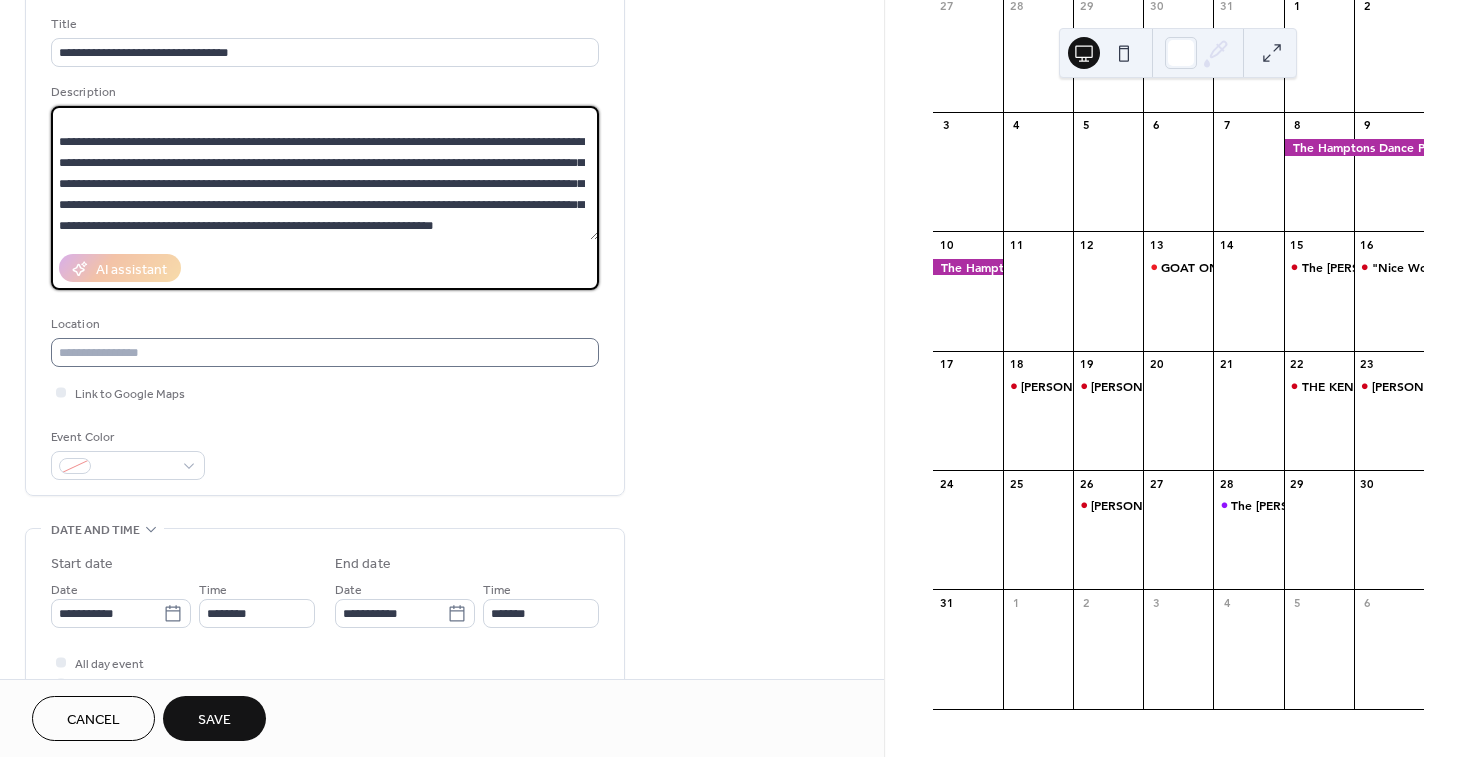 type on "**********" 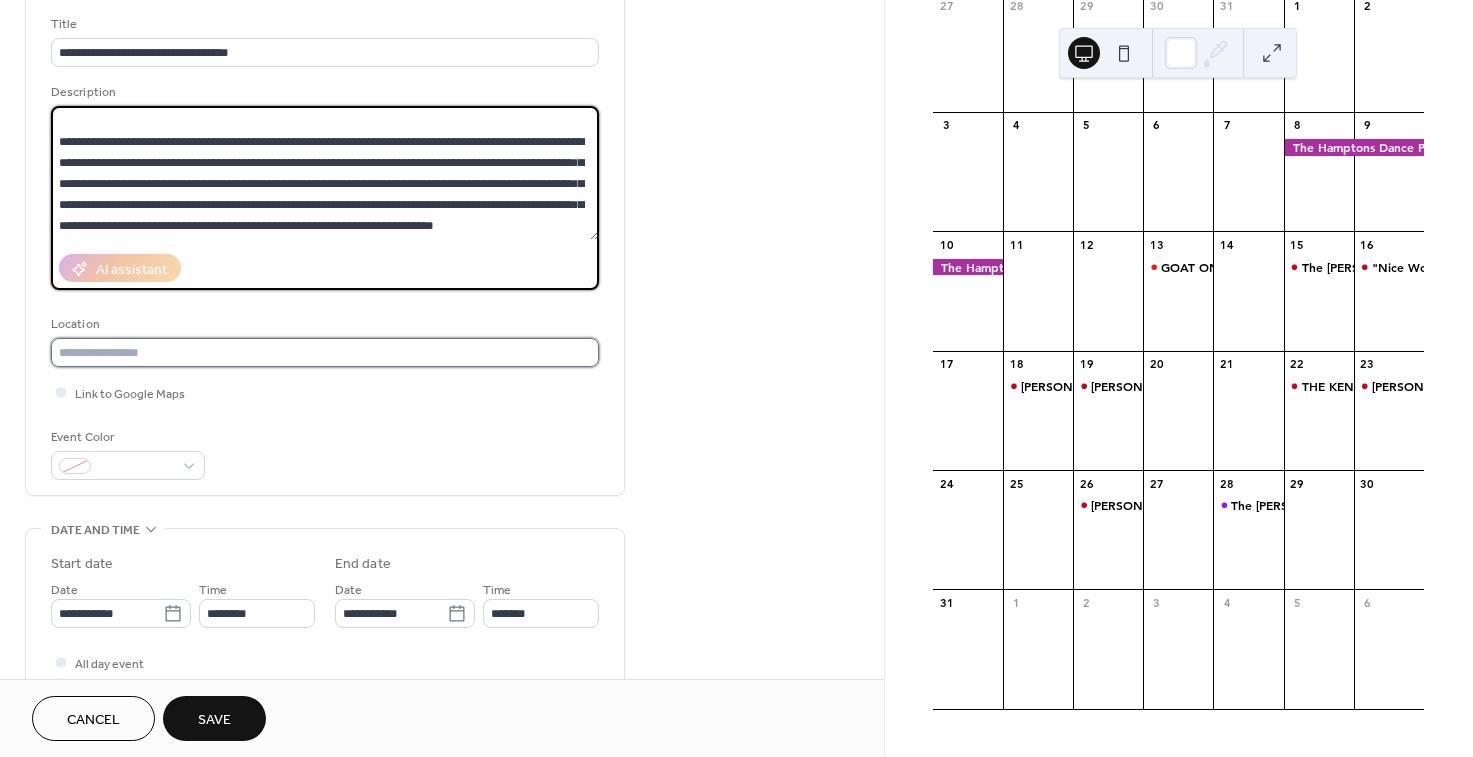 click at bounding box center (325, 352) 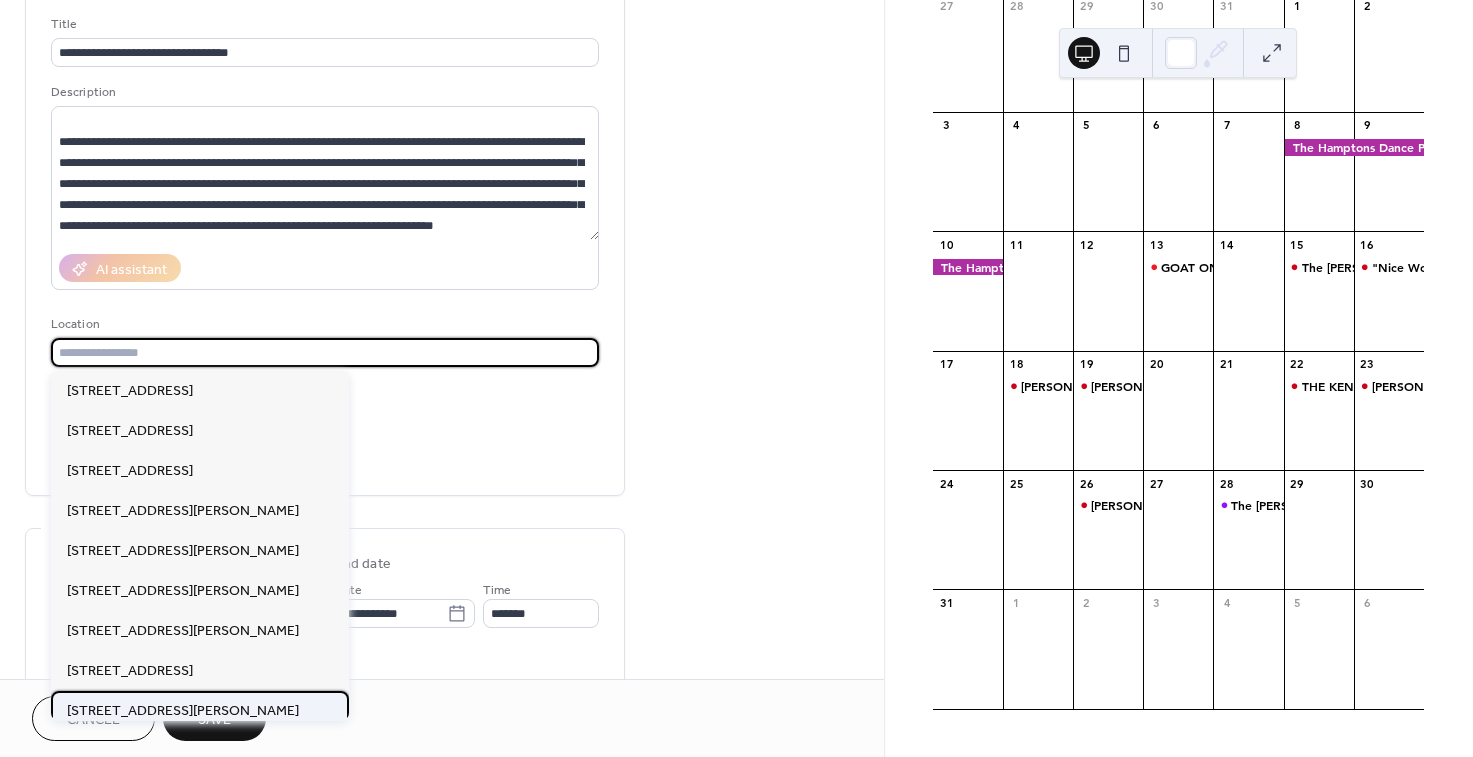 click on "[STREET_ADDRESS][PERSON_NAME]" at bounding box center [183, 711] 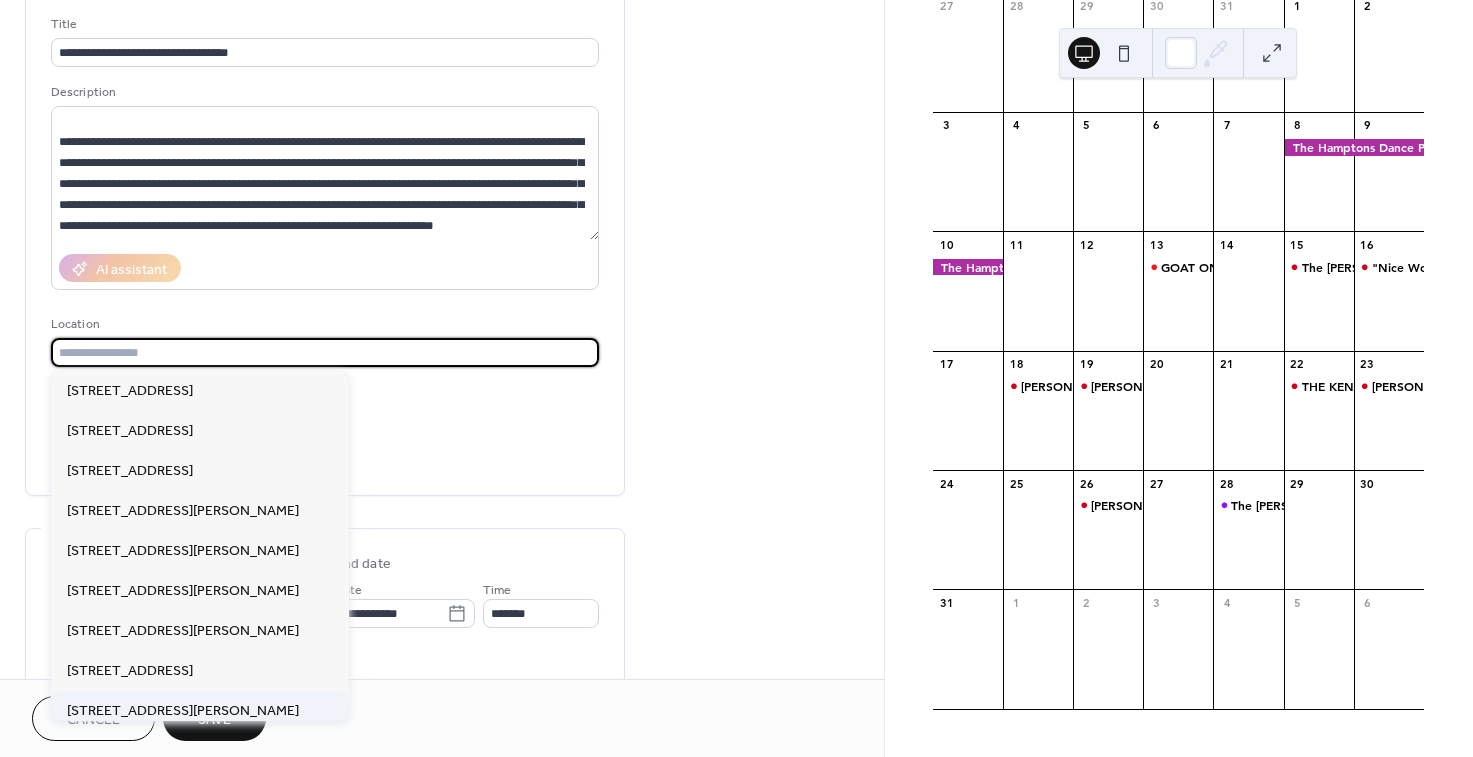 type on "**********" 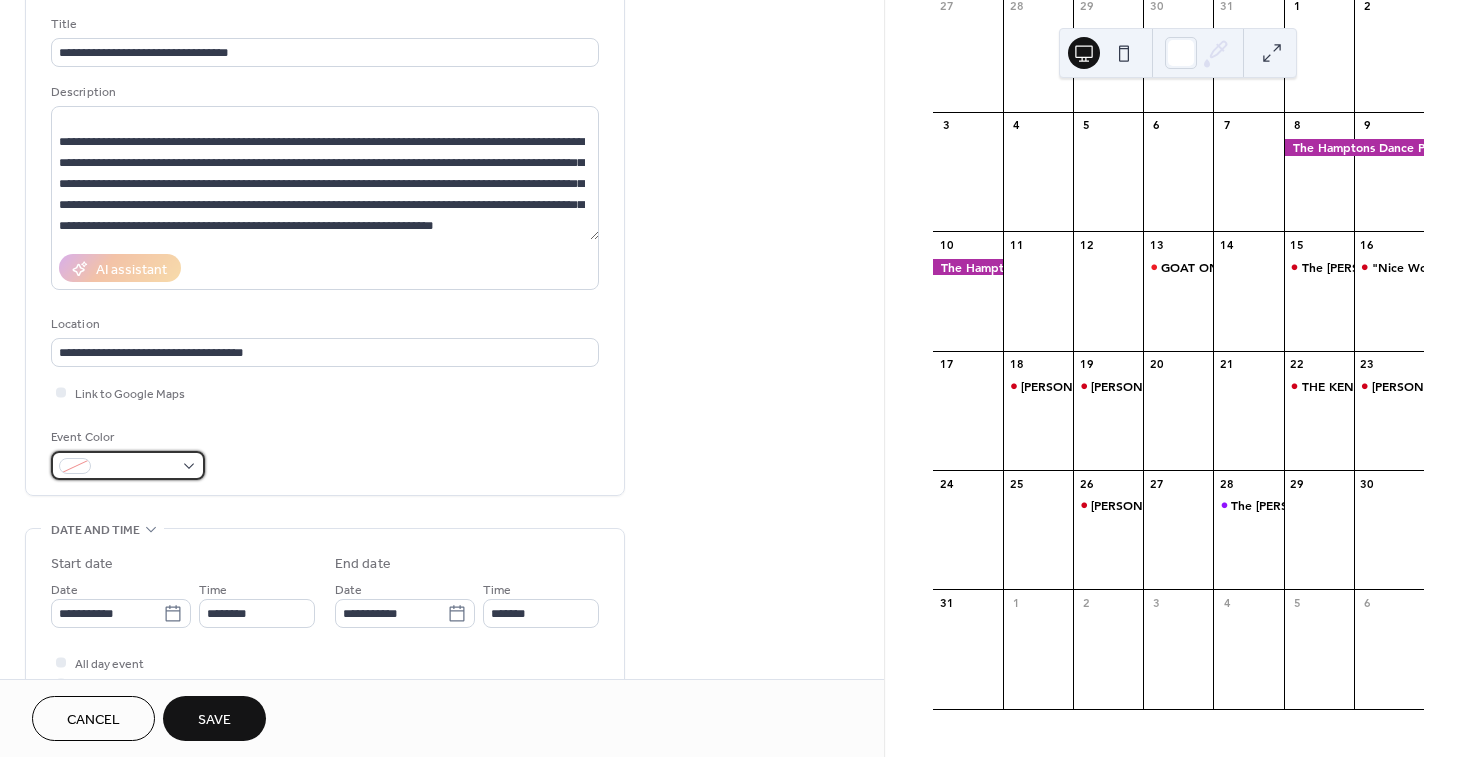click at bounding box center (136, 467) 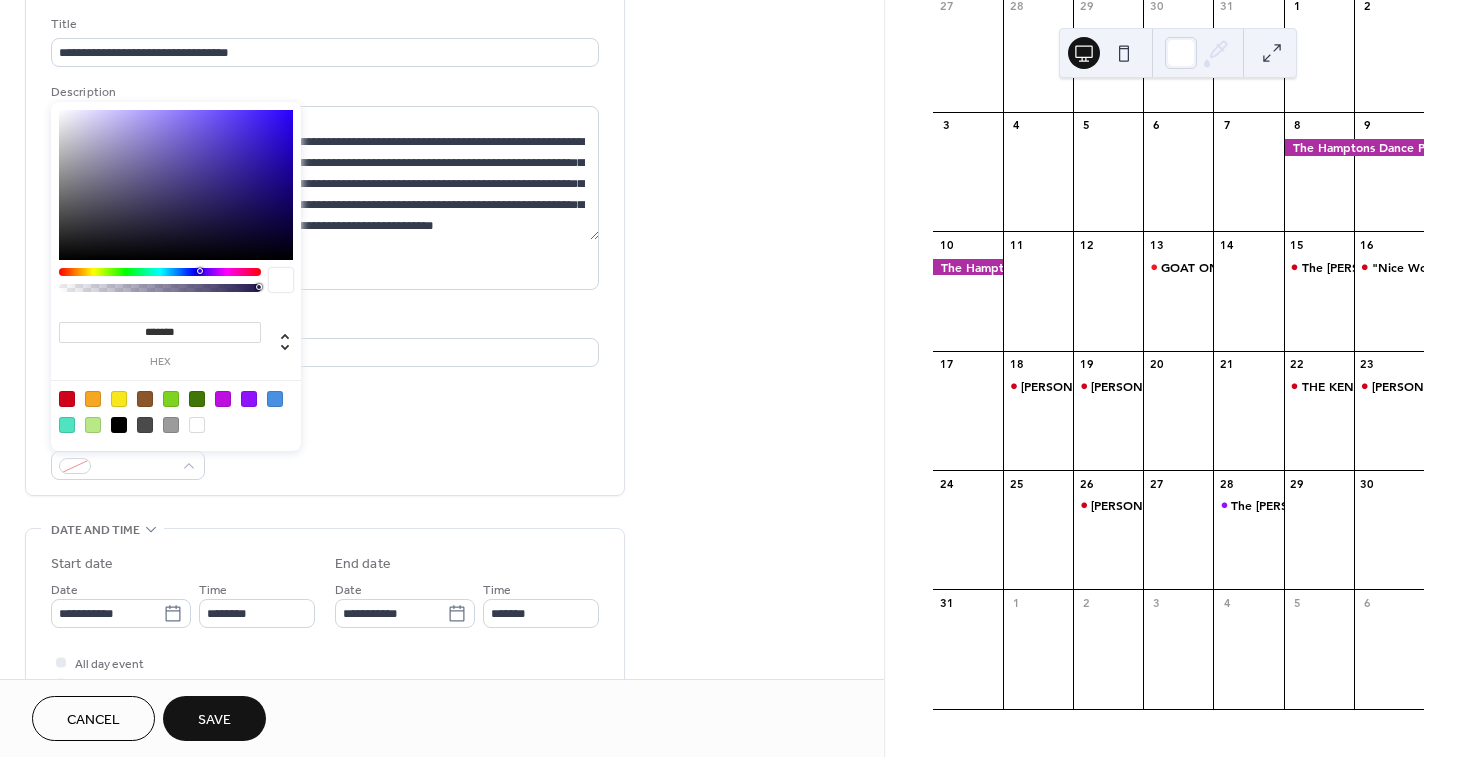 click at bounding box center (223, 399) 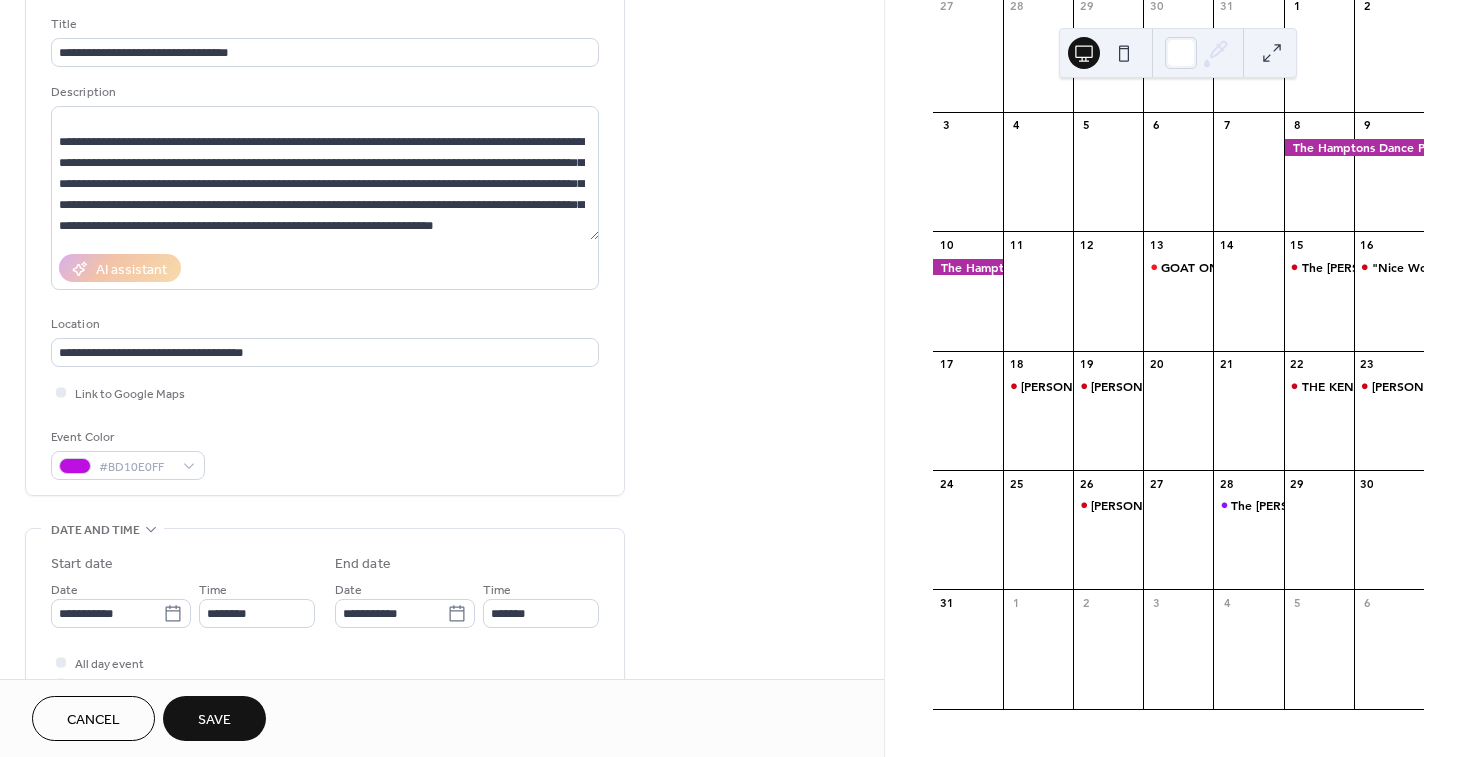 click on "**********" at bounding box center [325, 665] 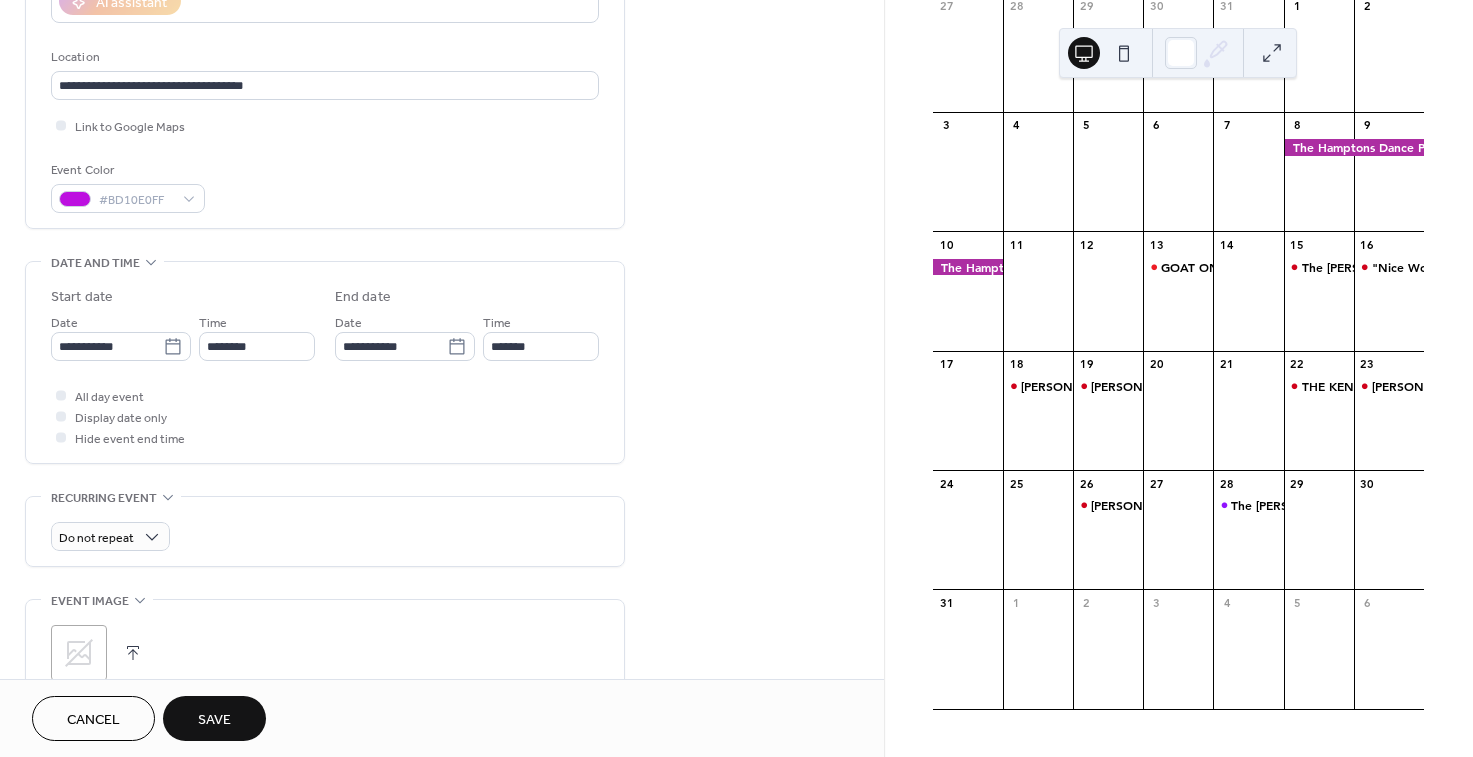 scroll, scrollTop: 473, scrollLeft: 0, axis: vertical 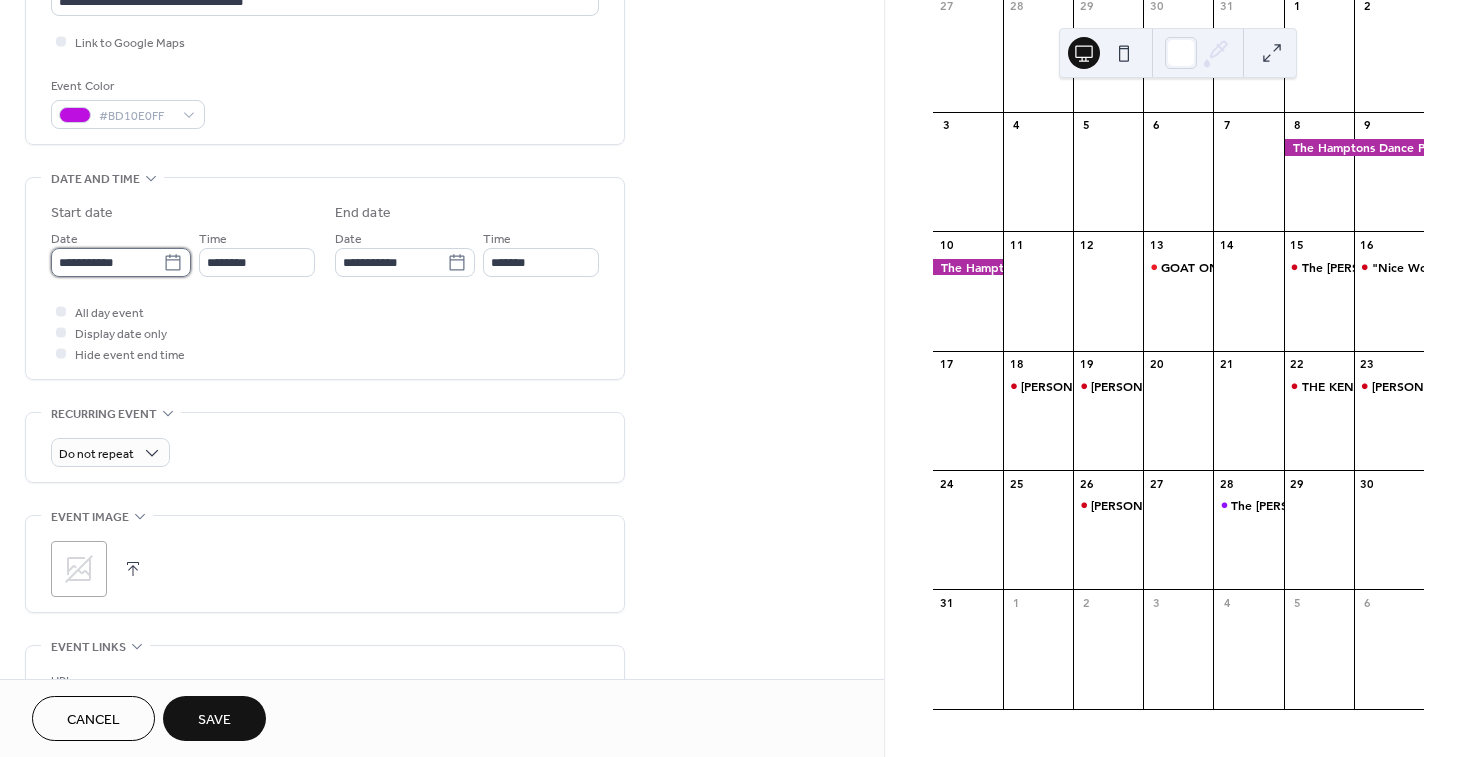click on "**********" at bounding box center (107, 262) 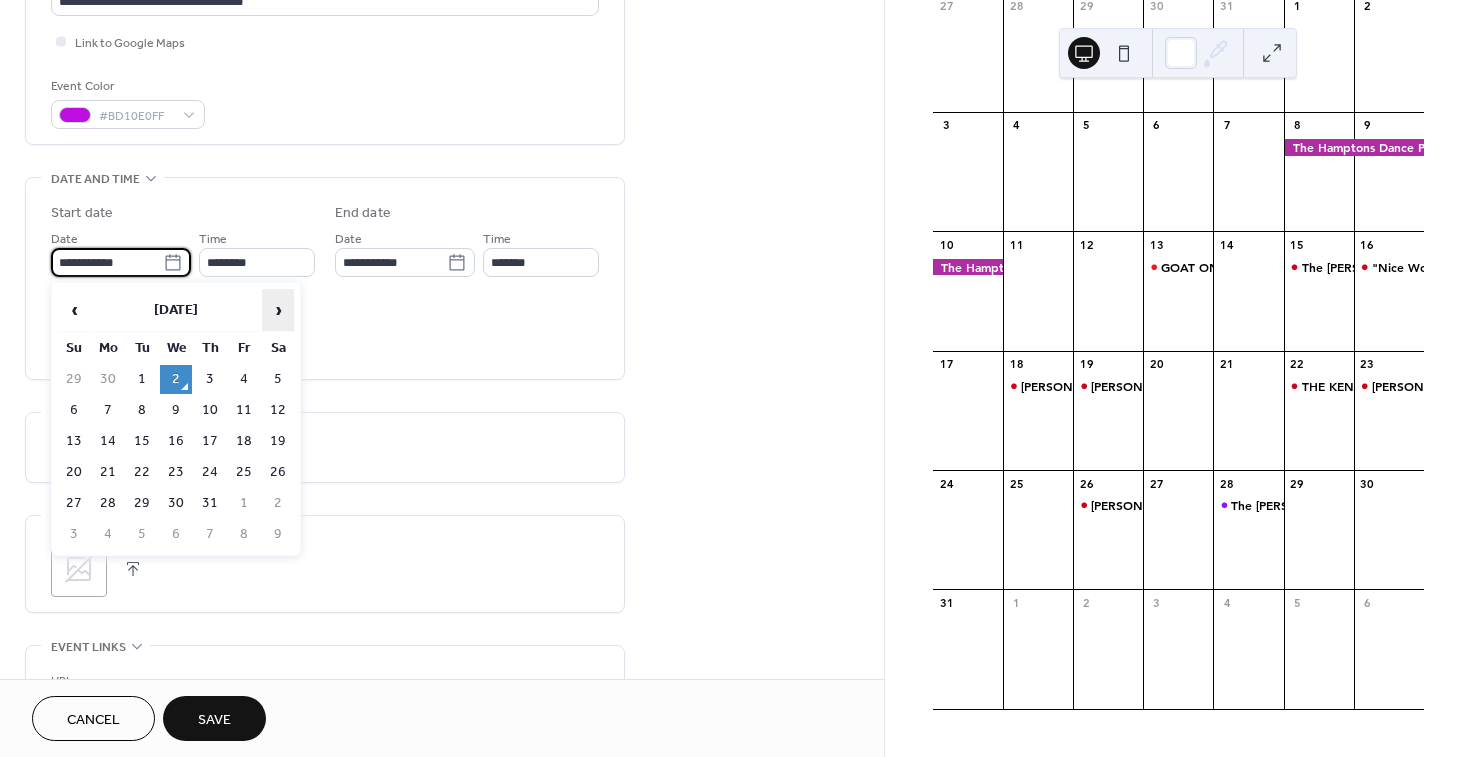click on "›" at bounding box center (278, 310) 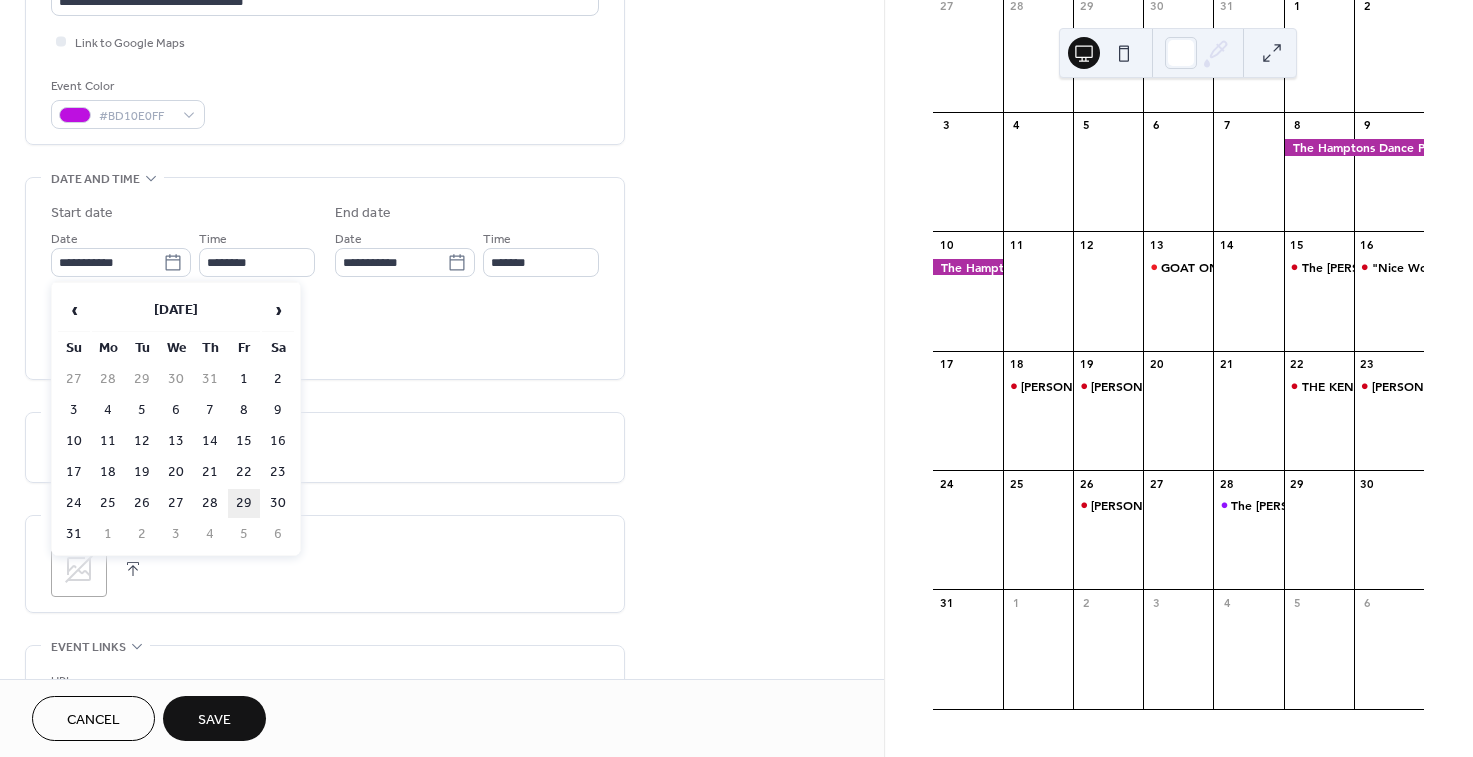 click on "29" at bounding box center [244, 503] 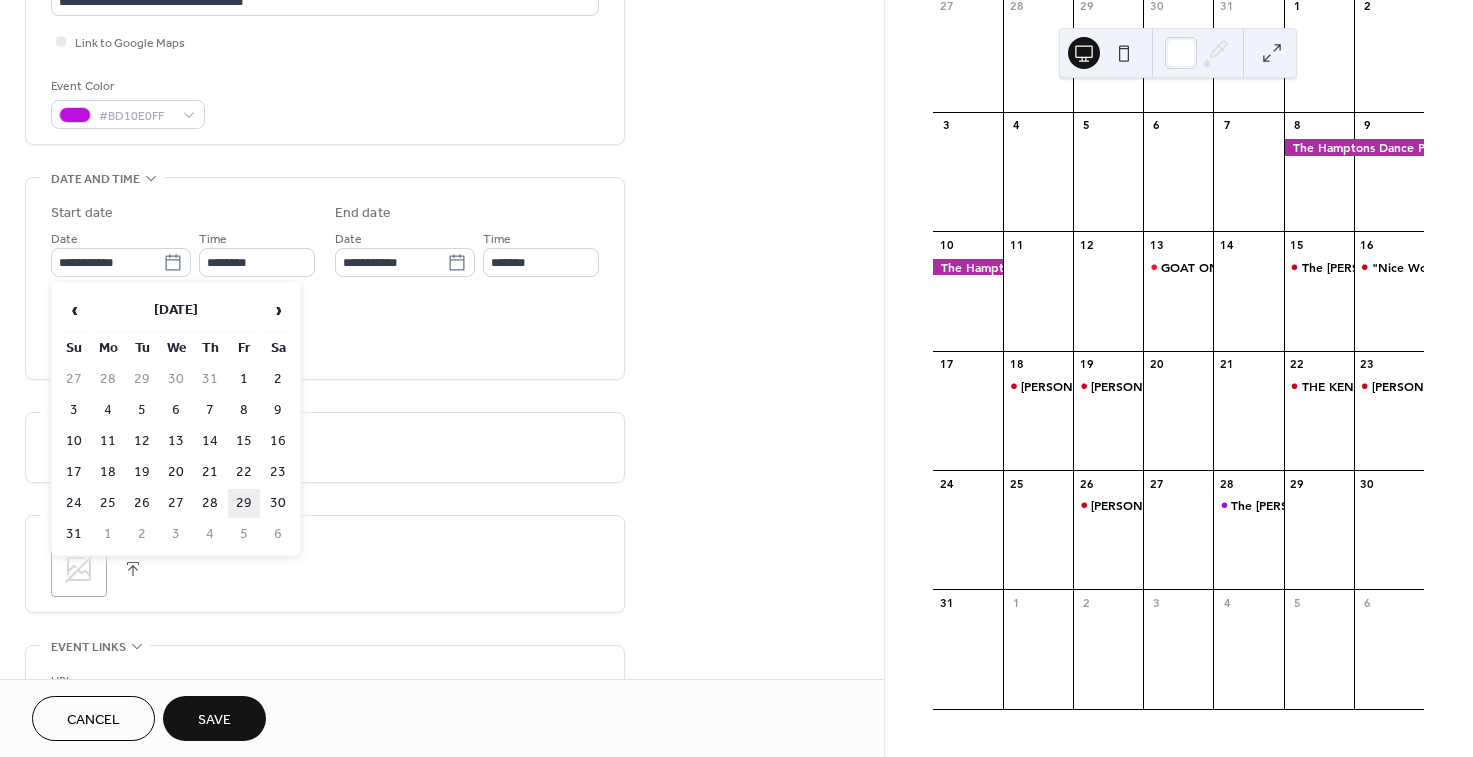 type on "**********" 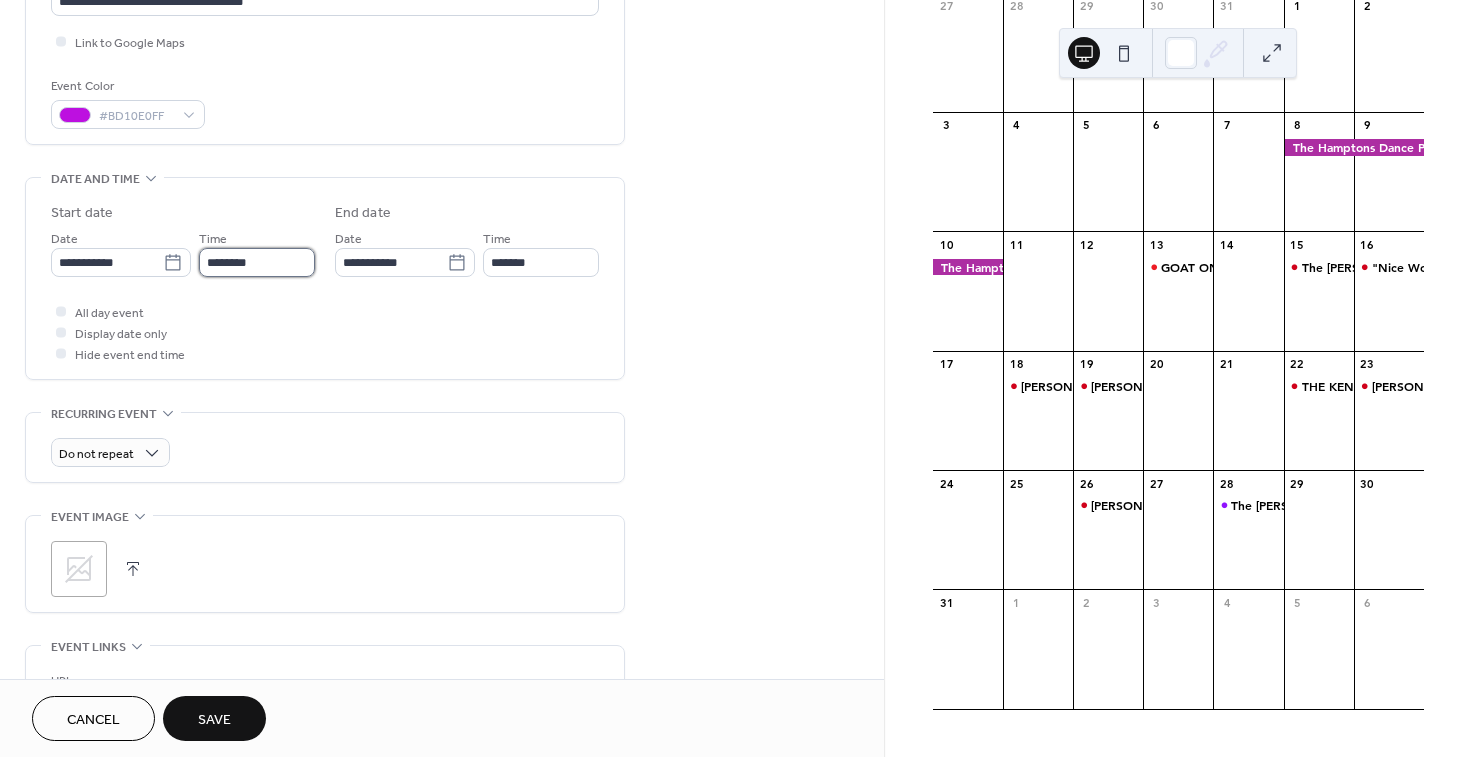 click on "********" at bounding box center (257, 262) 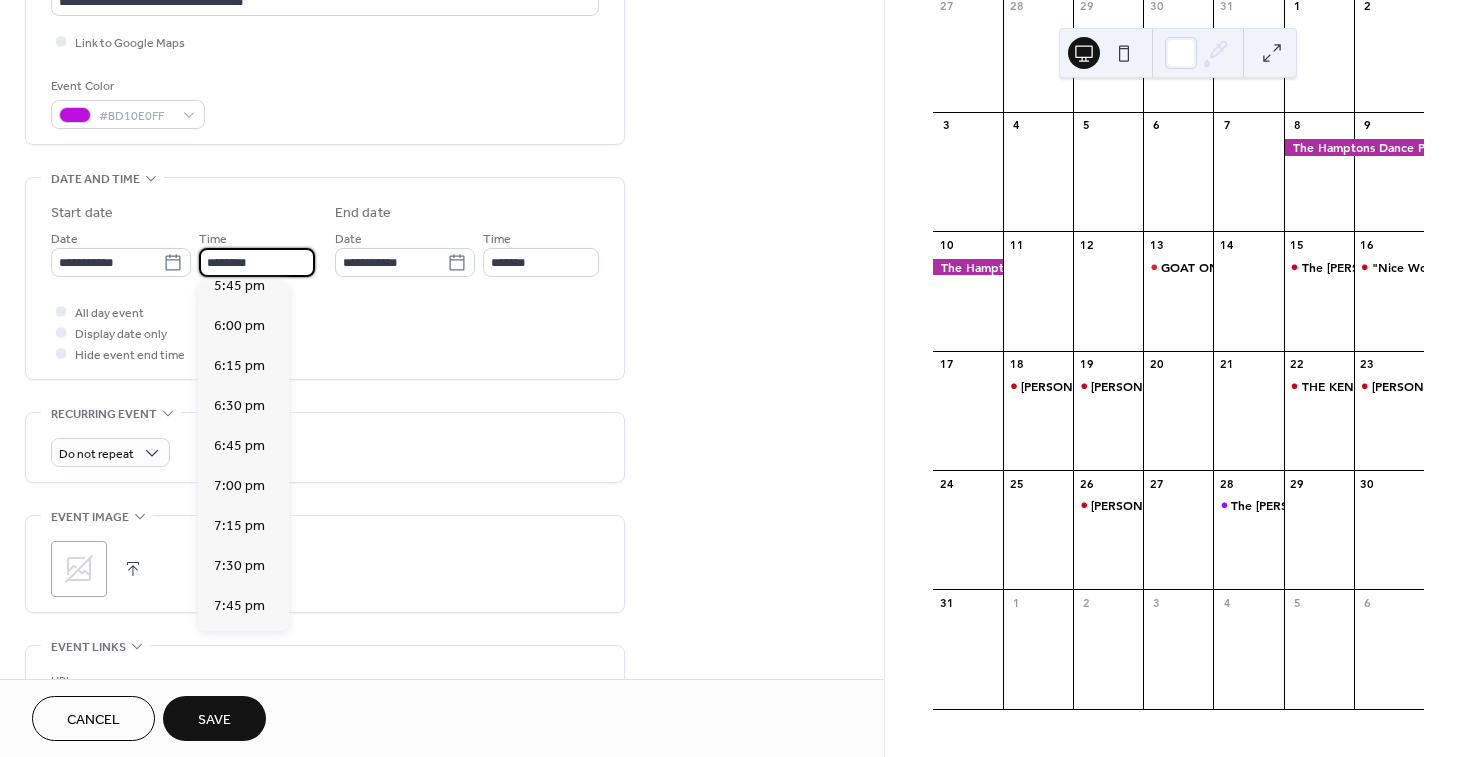 scroll, scrollTop: 3043, scrollLeft: 0, axis: vertical 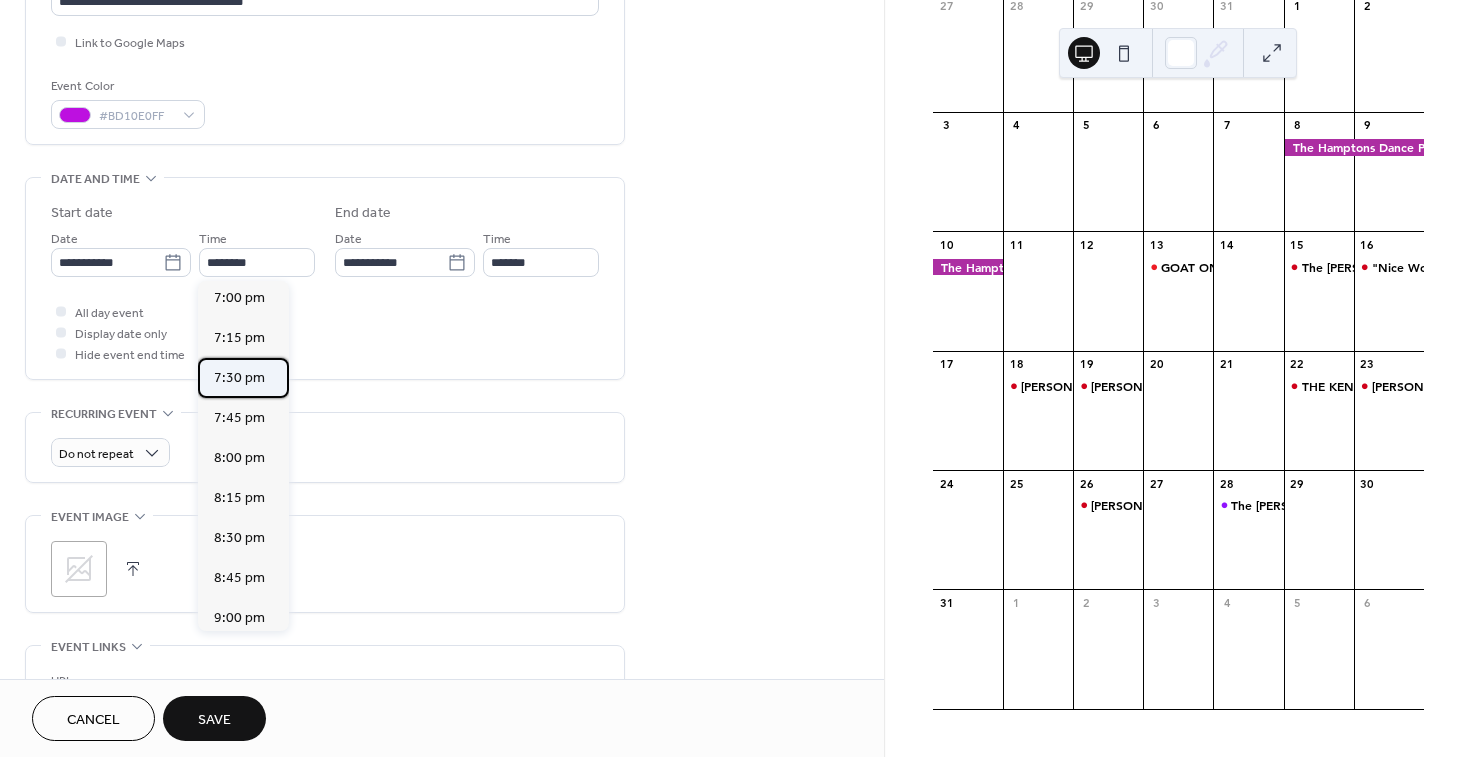 click on "7:30 pm" at bounding box center [239, 378] 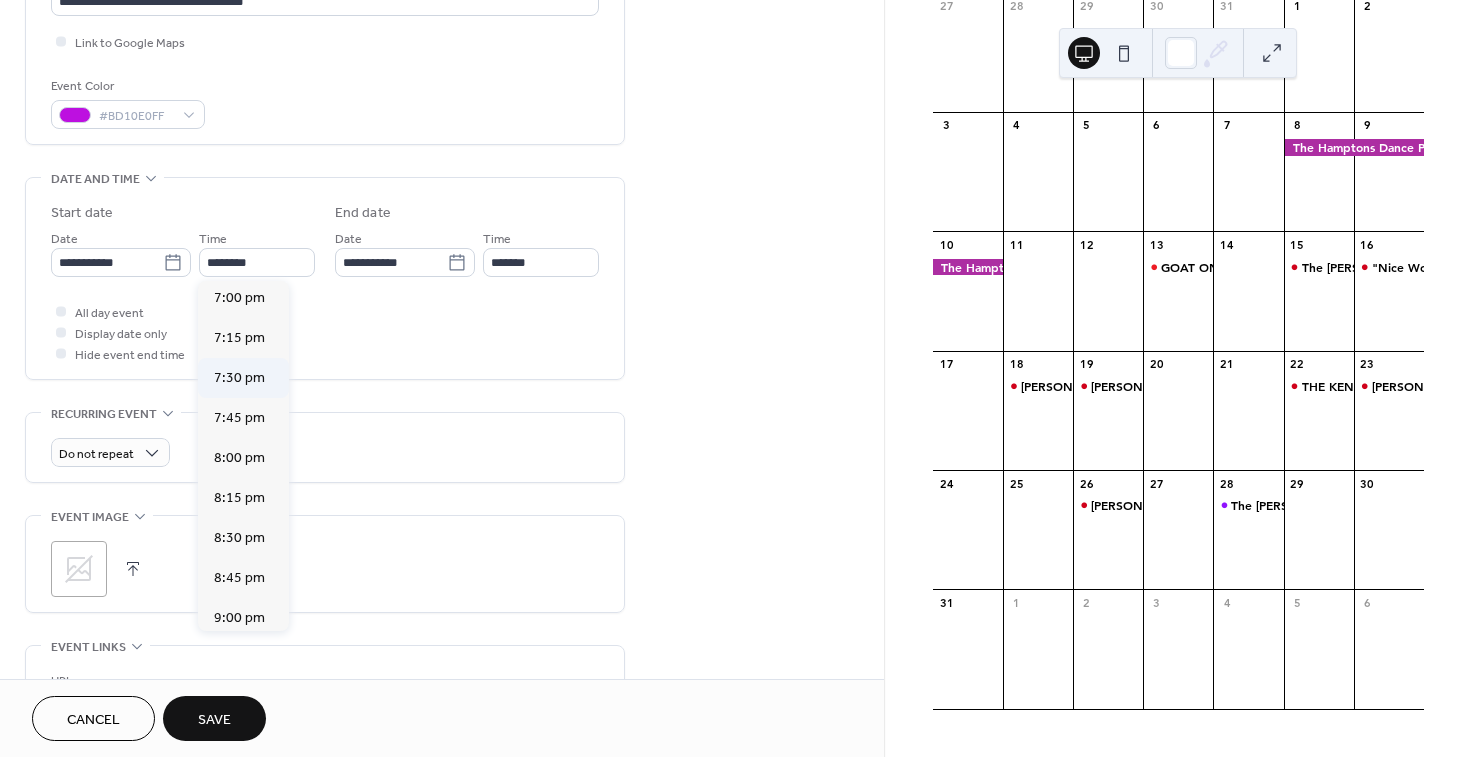 type on "*******" 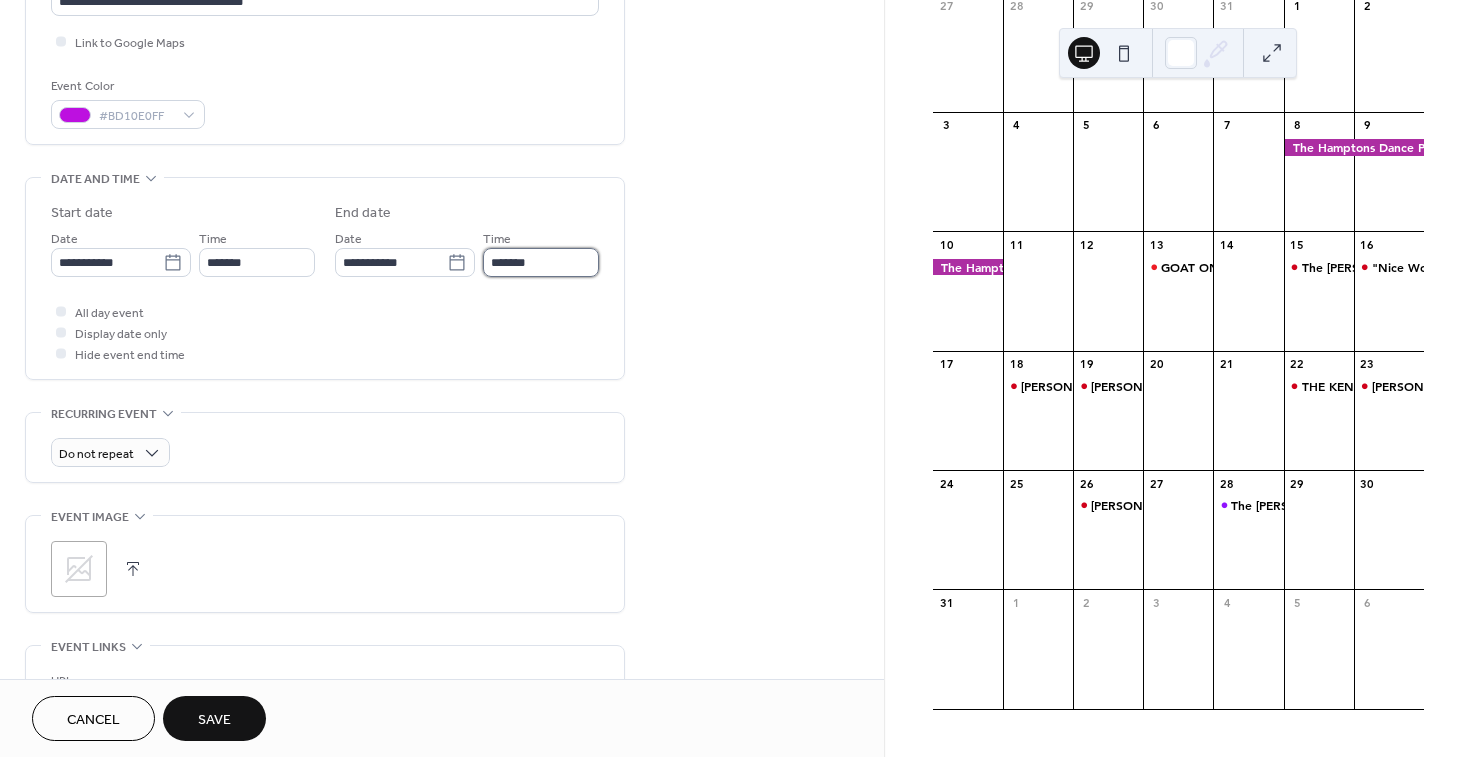 click on "*******" at bounding box center [541, 262] 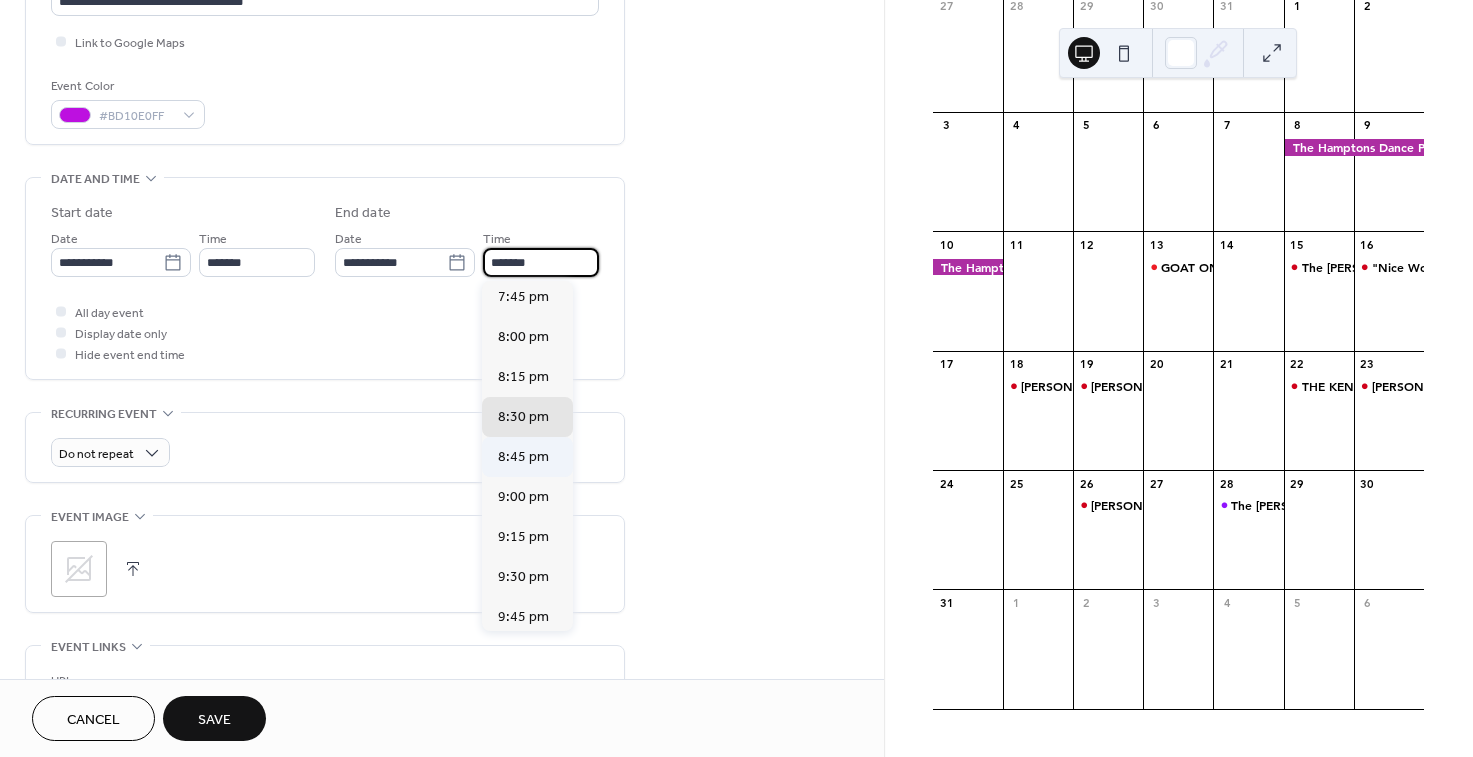 scroll, scrollTop: 29, scrollLeft: 0, axis: vertical 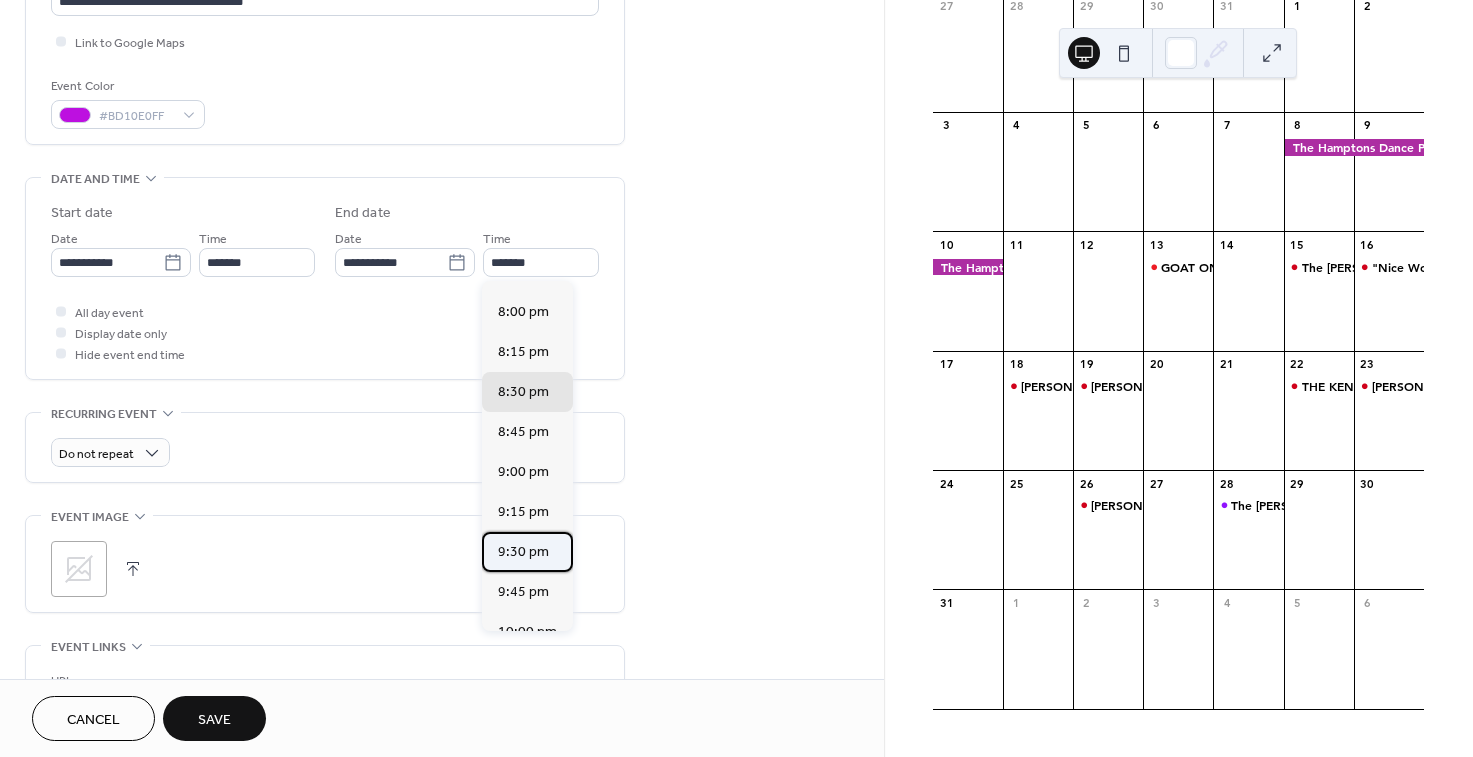 click on "9:30 pm" at bounding box center [523, 552] 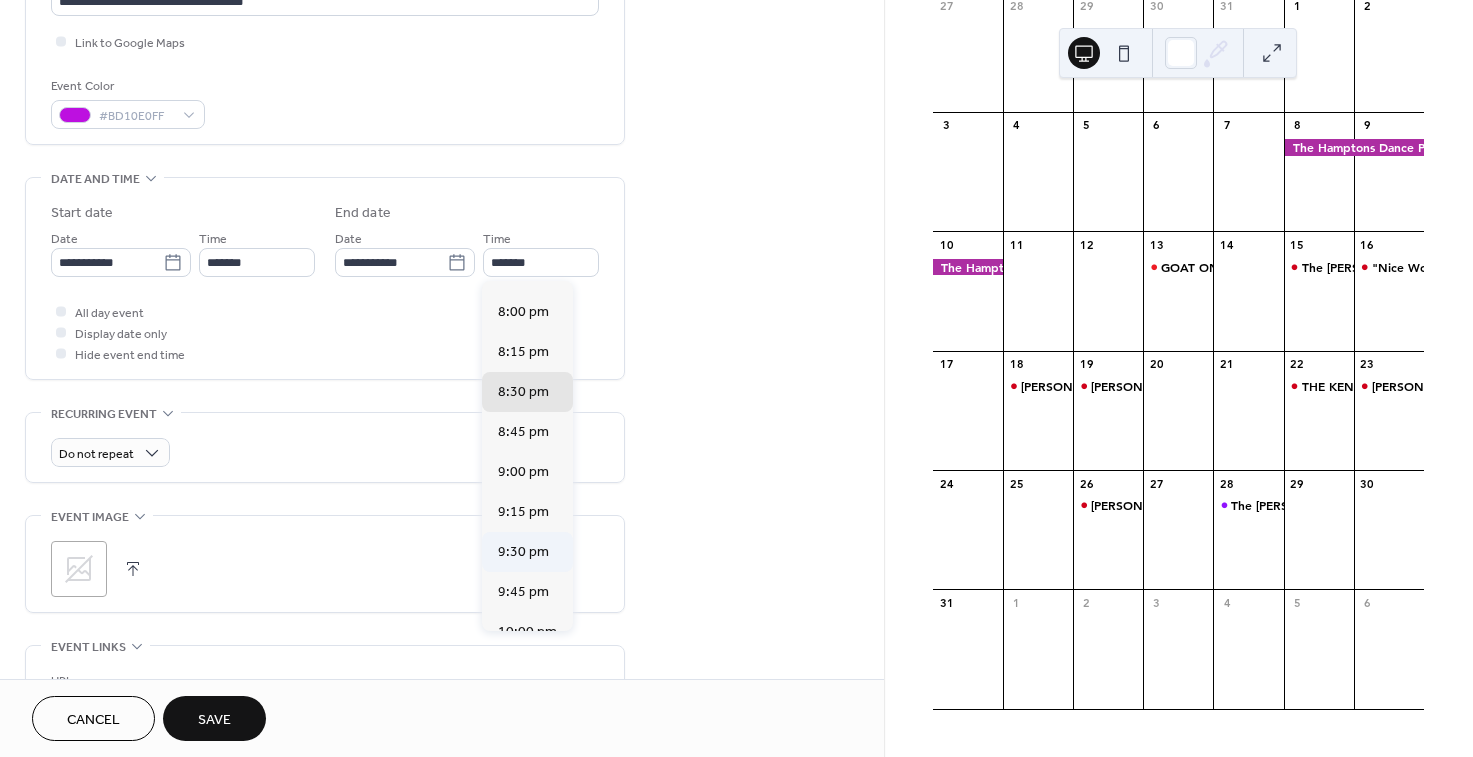 type on "*******" 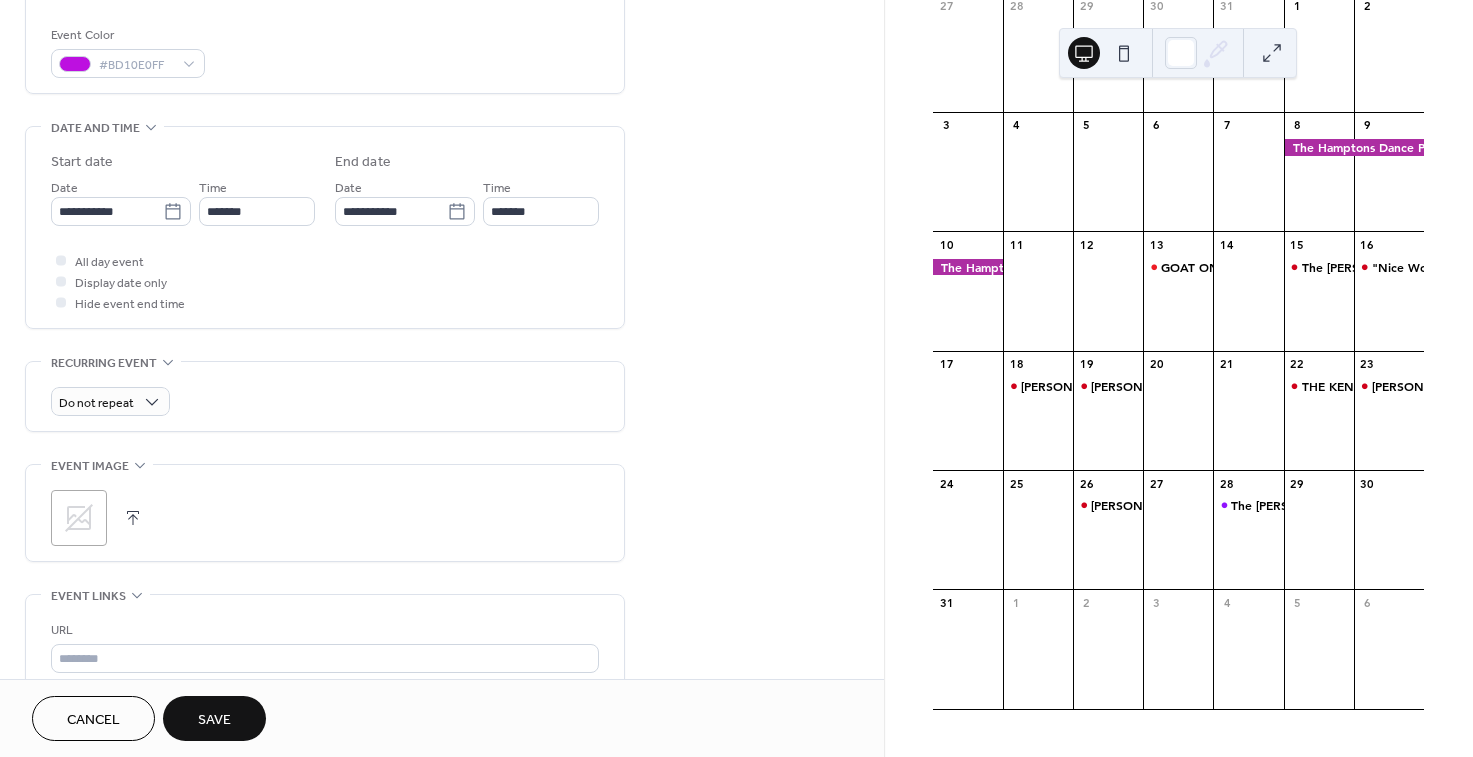 scroll, scrollTop: 526, scrollLeft: 0, axis: vertical 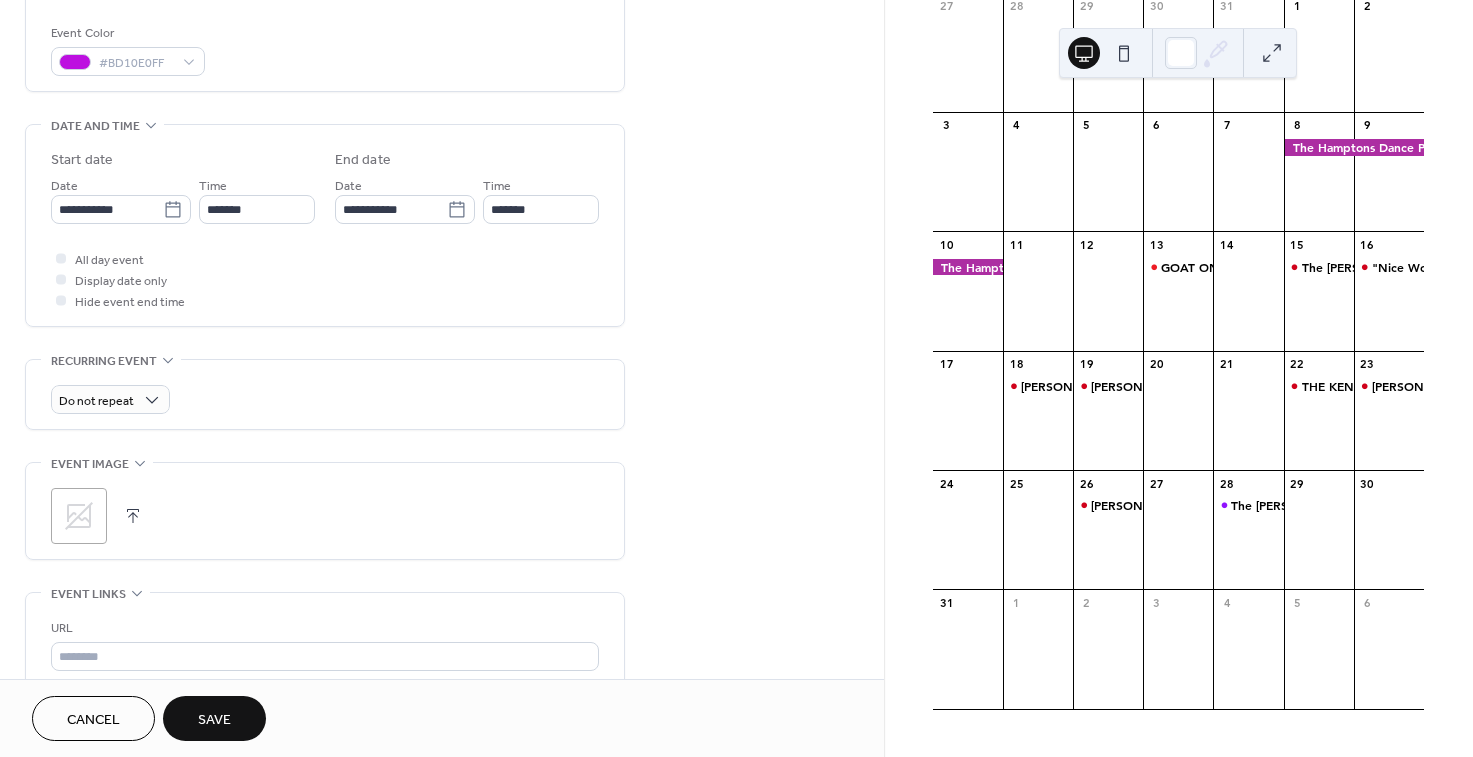 click on ";" at bounding box center [79, 516] 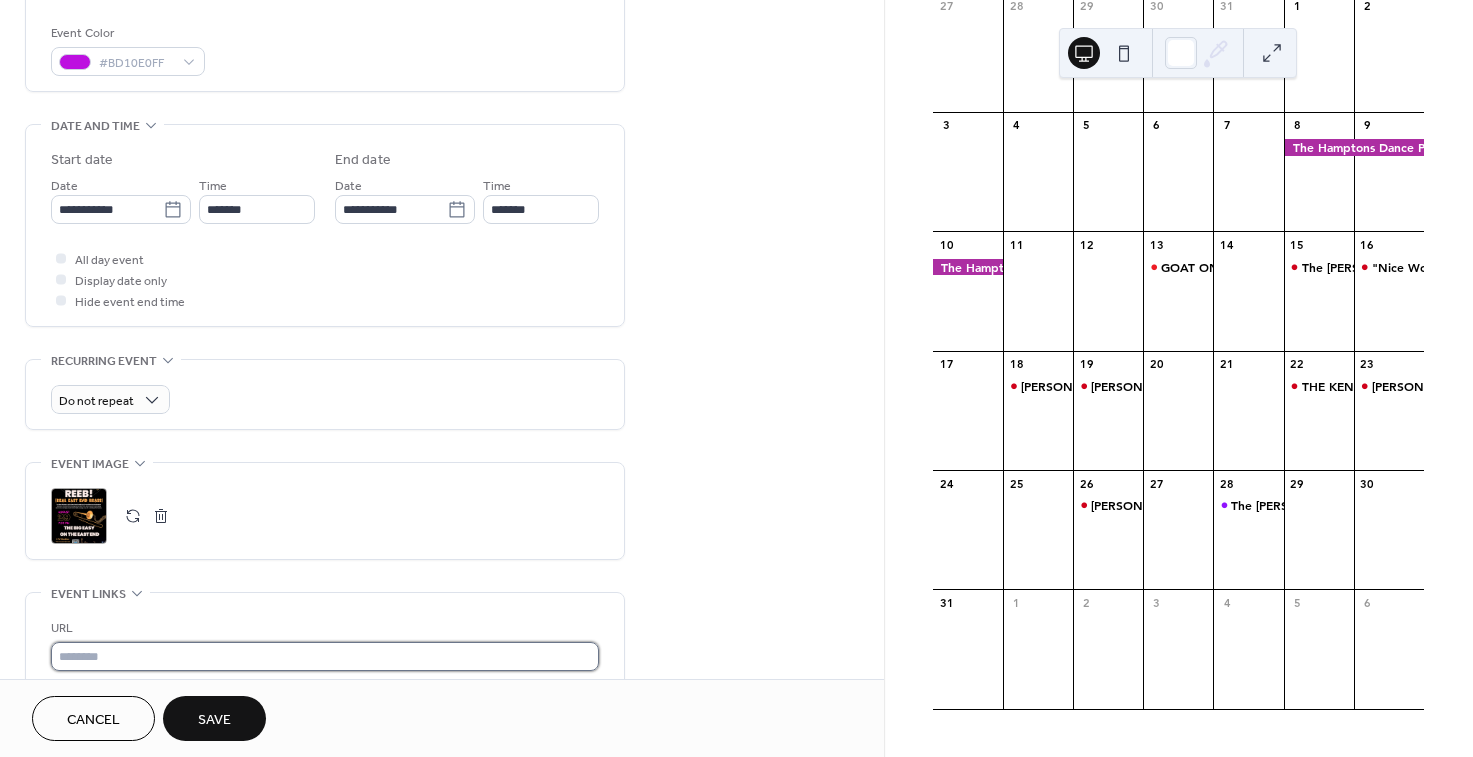 click at bounding box center (325, 656) 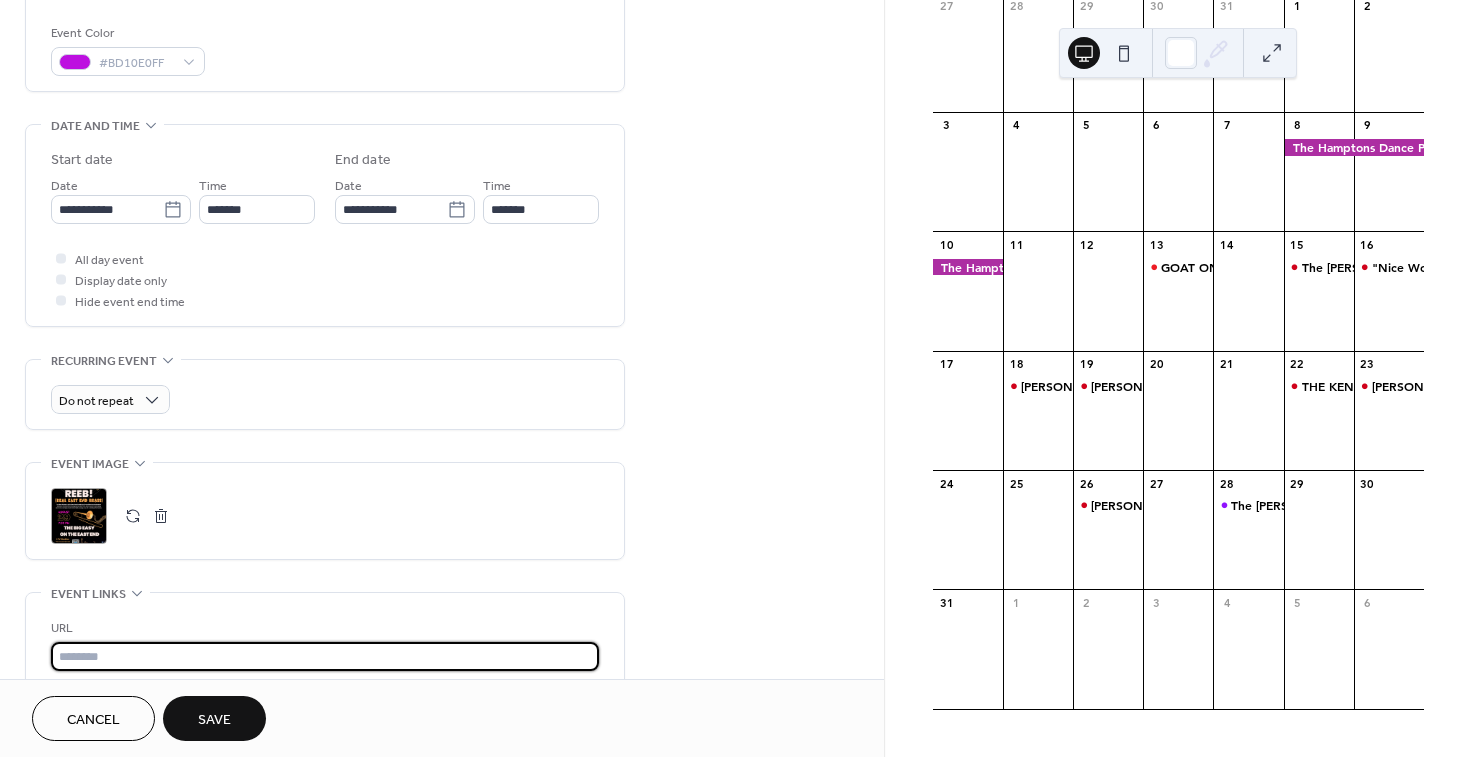 paste on "**********" 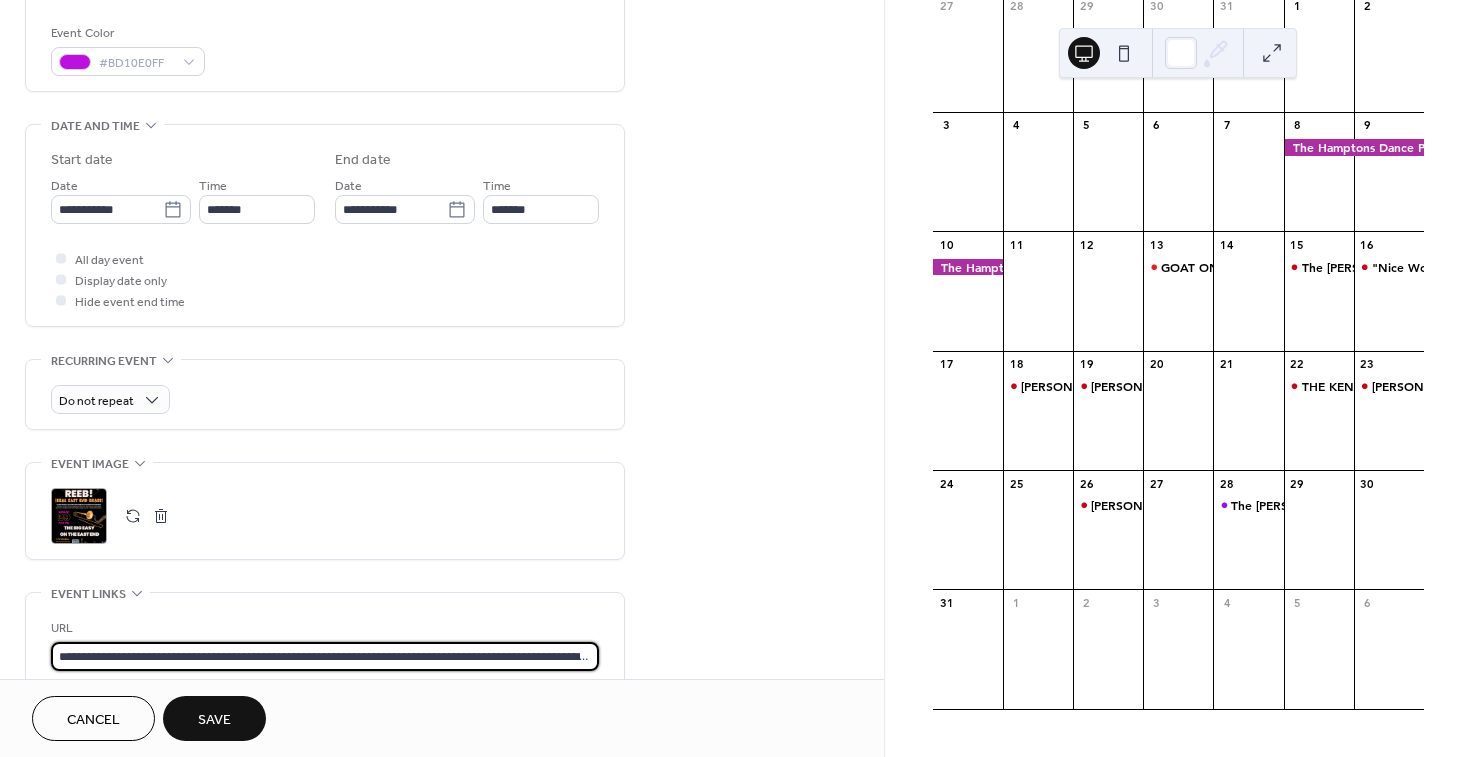 scroll, scrollTop: 0, scrollLeft: 131, axis: horizontal 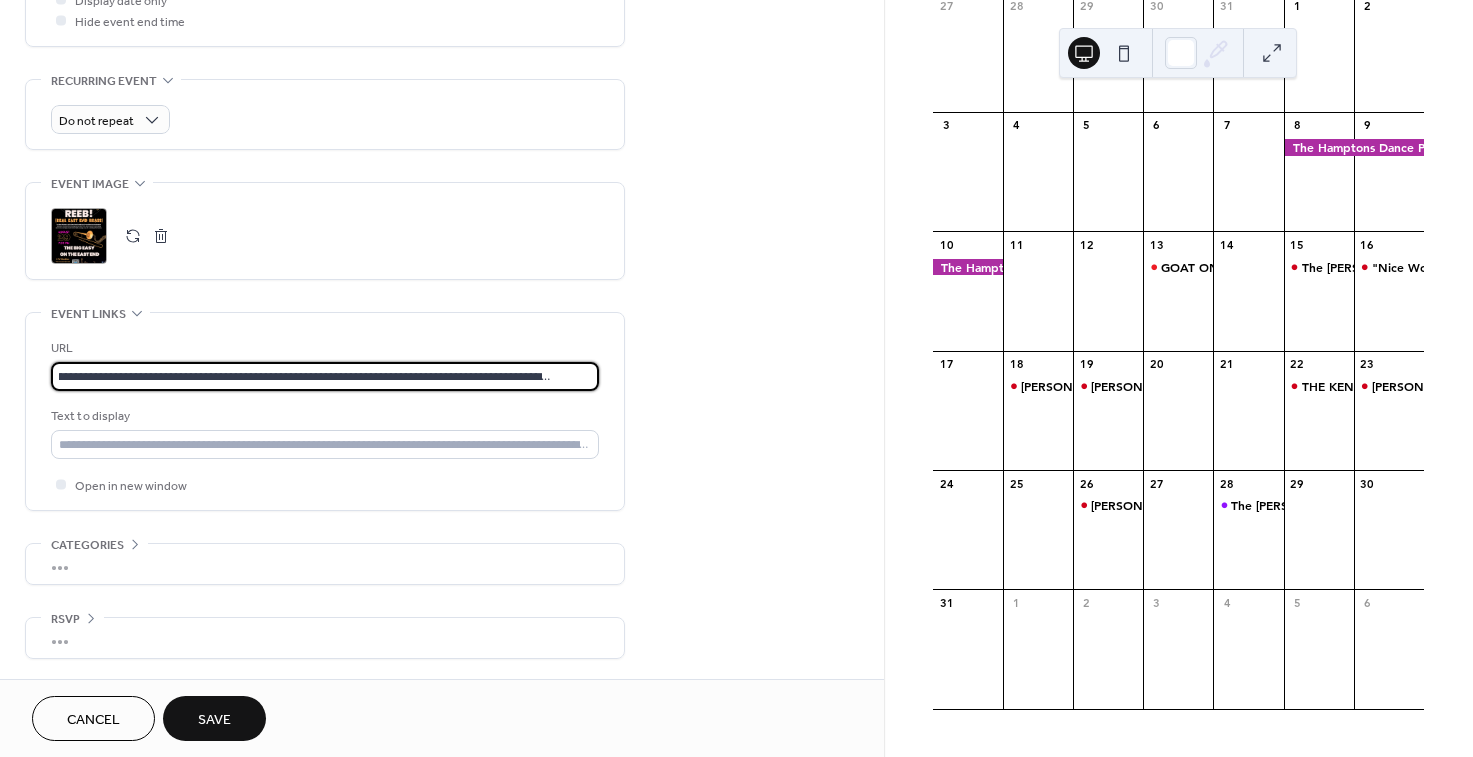 type on "**********" 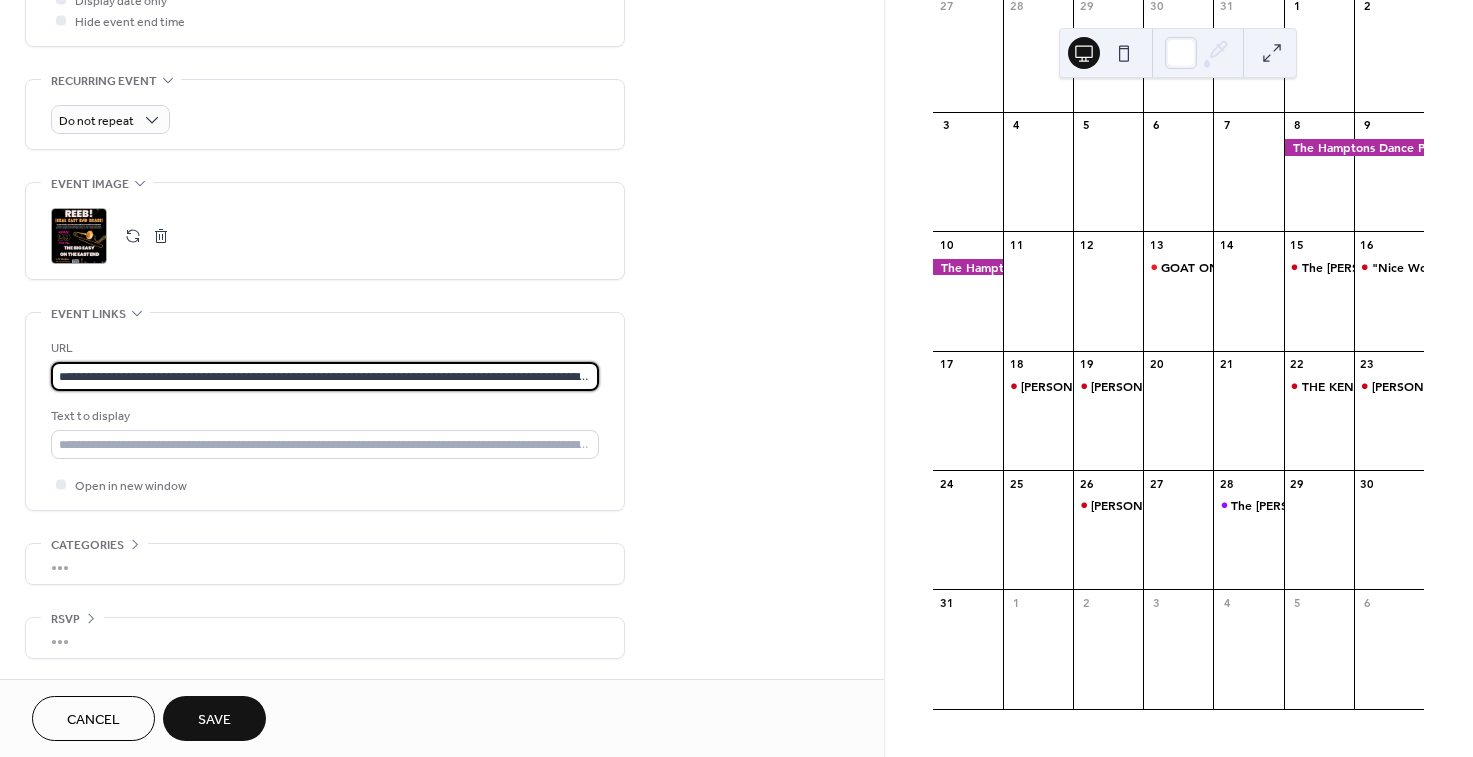 click on "Save" at bounding box center [214, 720] 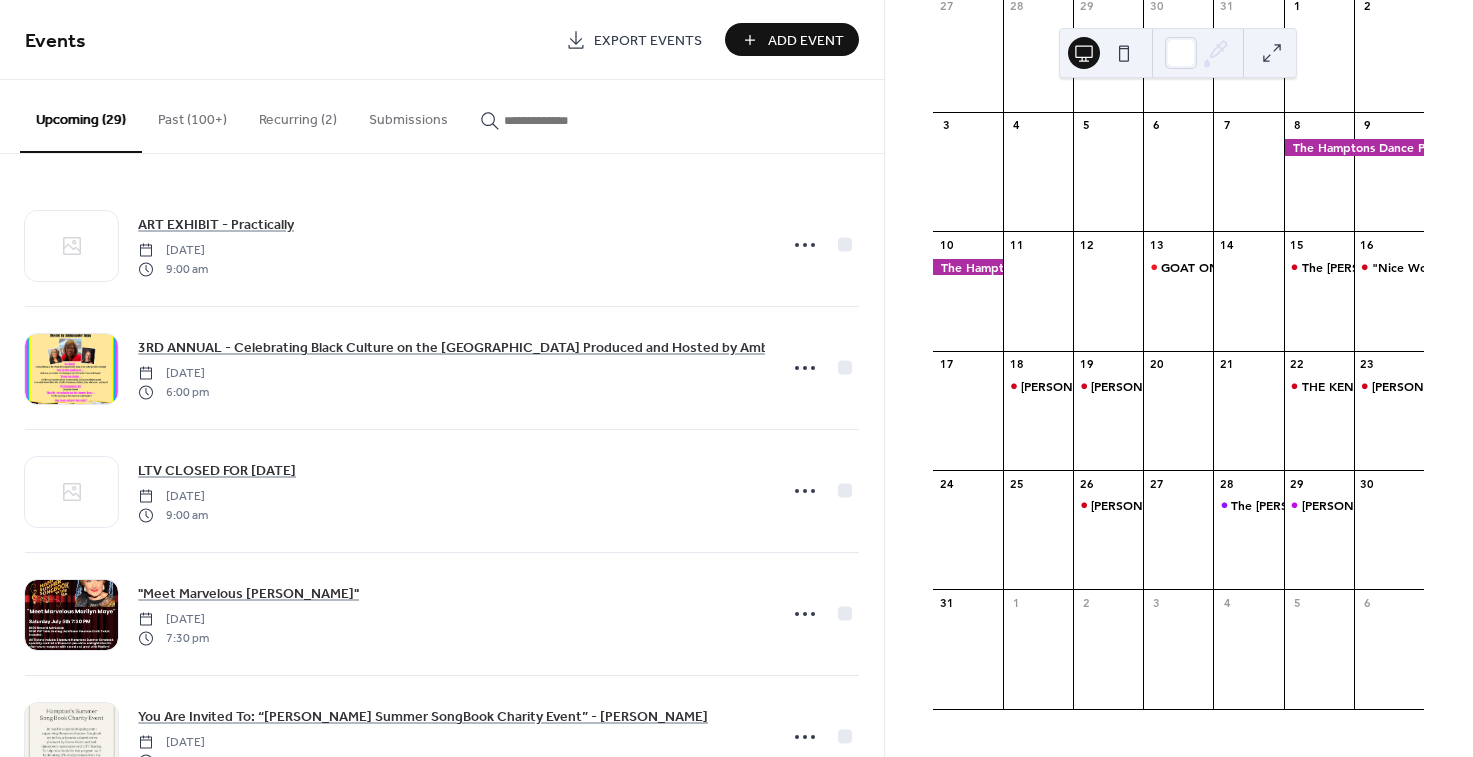 click on "Add Event" at bounding box center [792, 39] 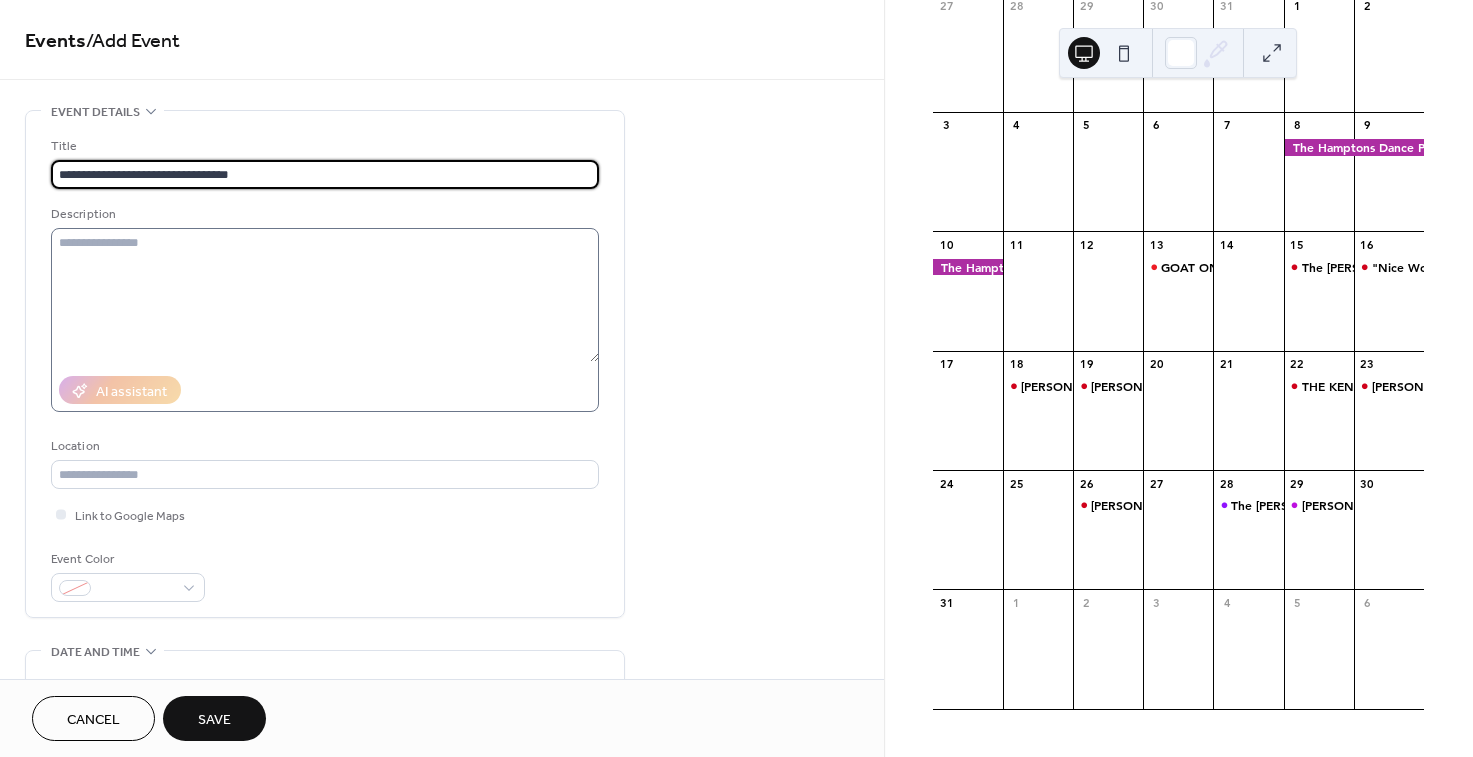 type on "**********" 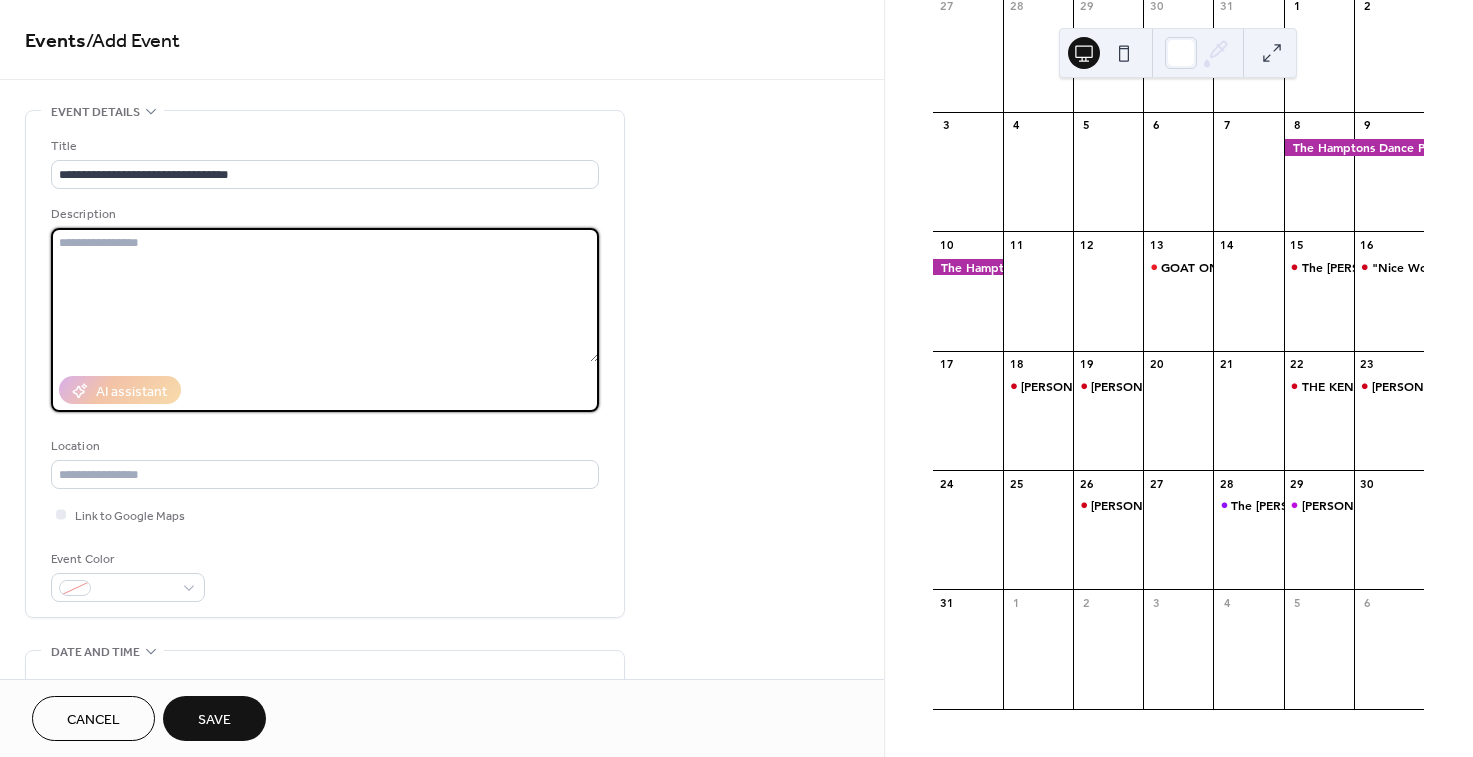 click at bounding box center [325, 295] 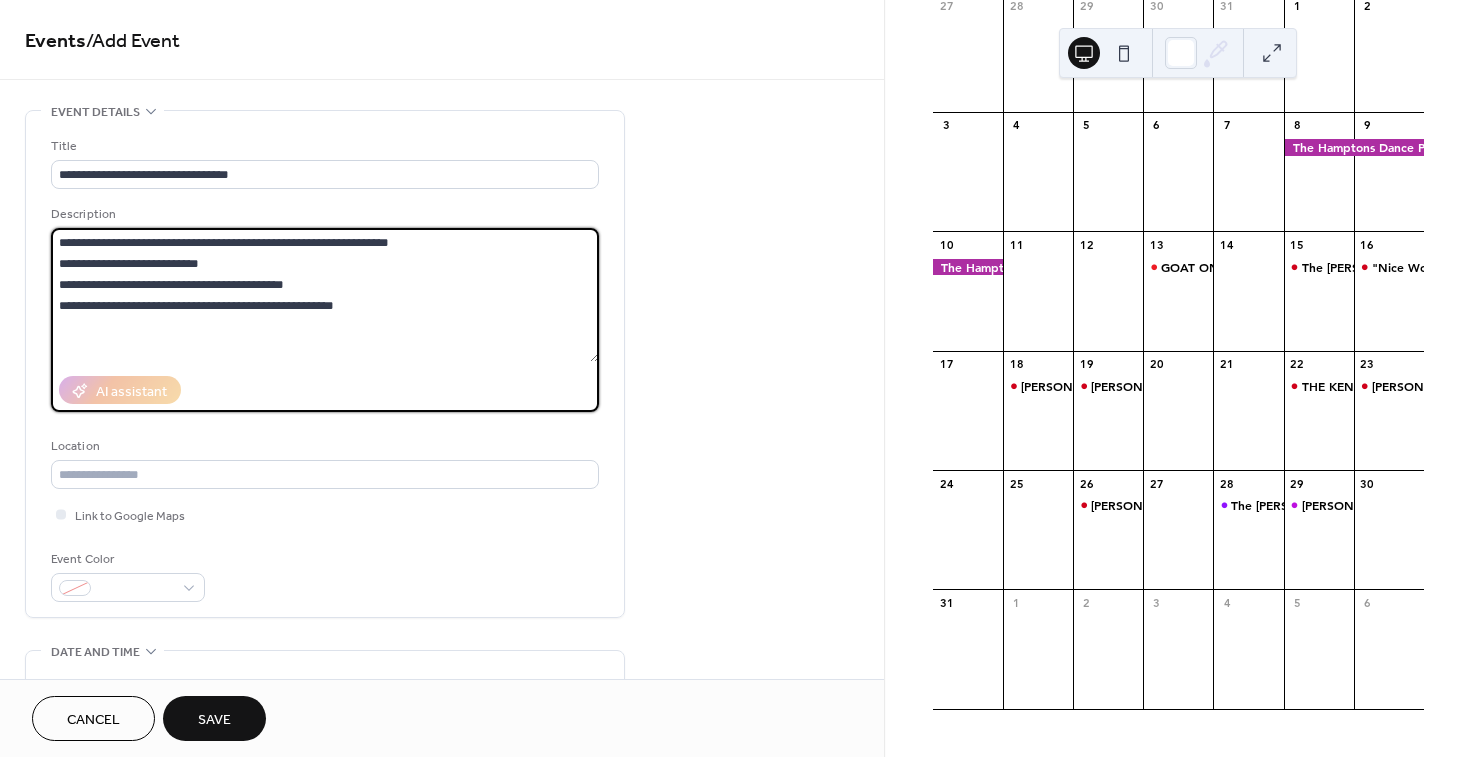 scroll, scrollTop: 18, scrollLeft: 0, axis: vertical 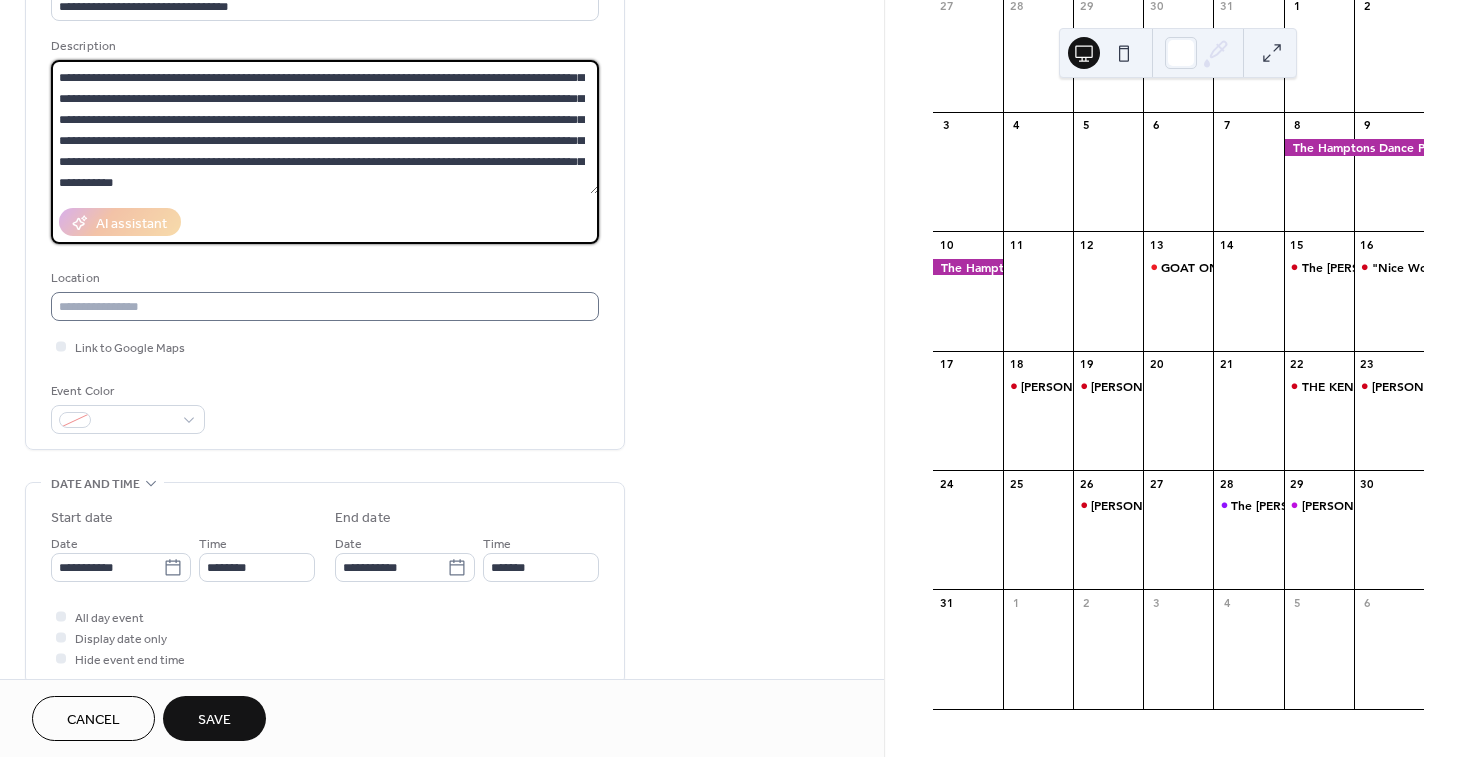 type on "**********" 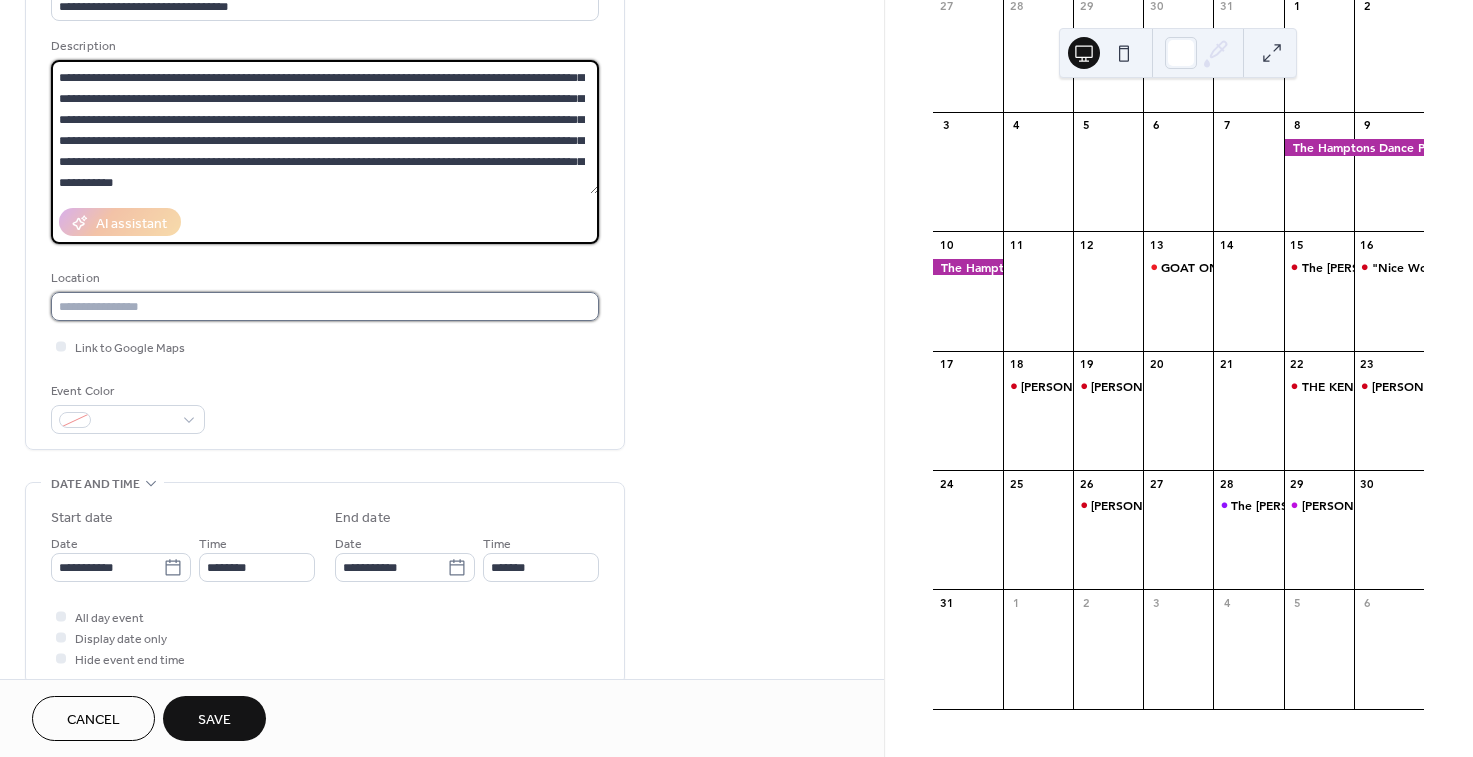 click at bounding box center [325, 306] 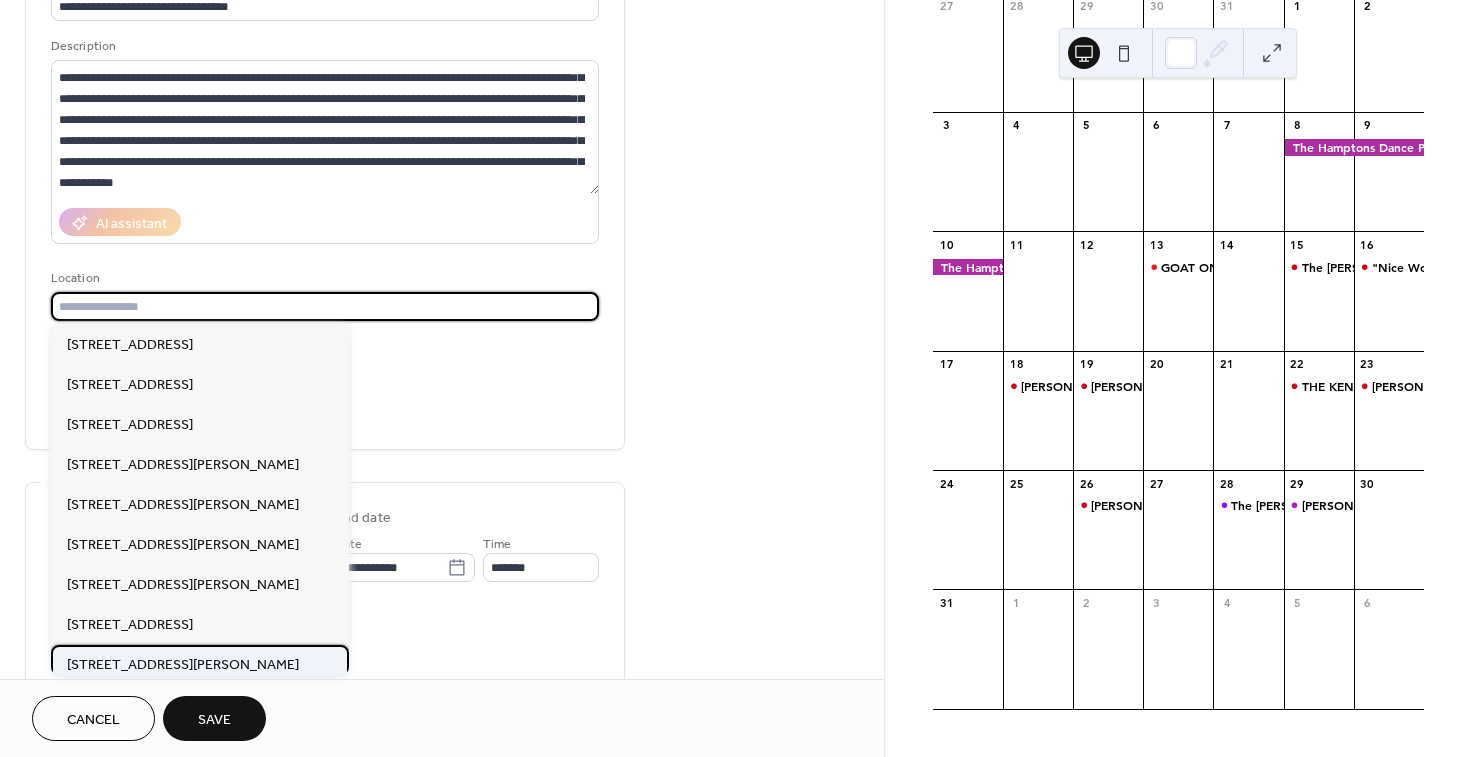 click on "[STREET_ADDRESS][PERSON_NAME]" at bounding box center (183, 665) 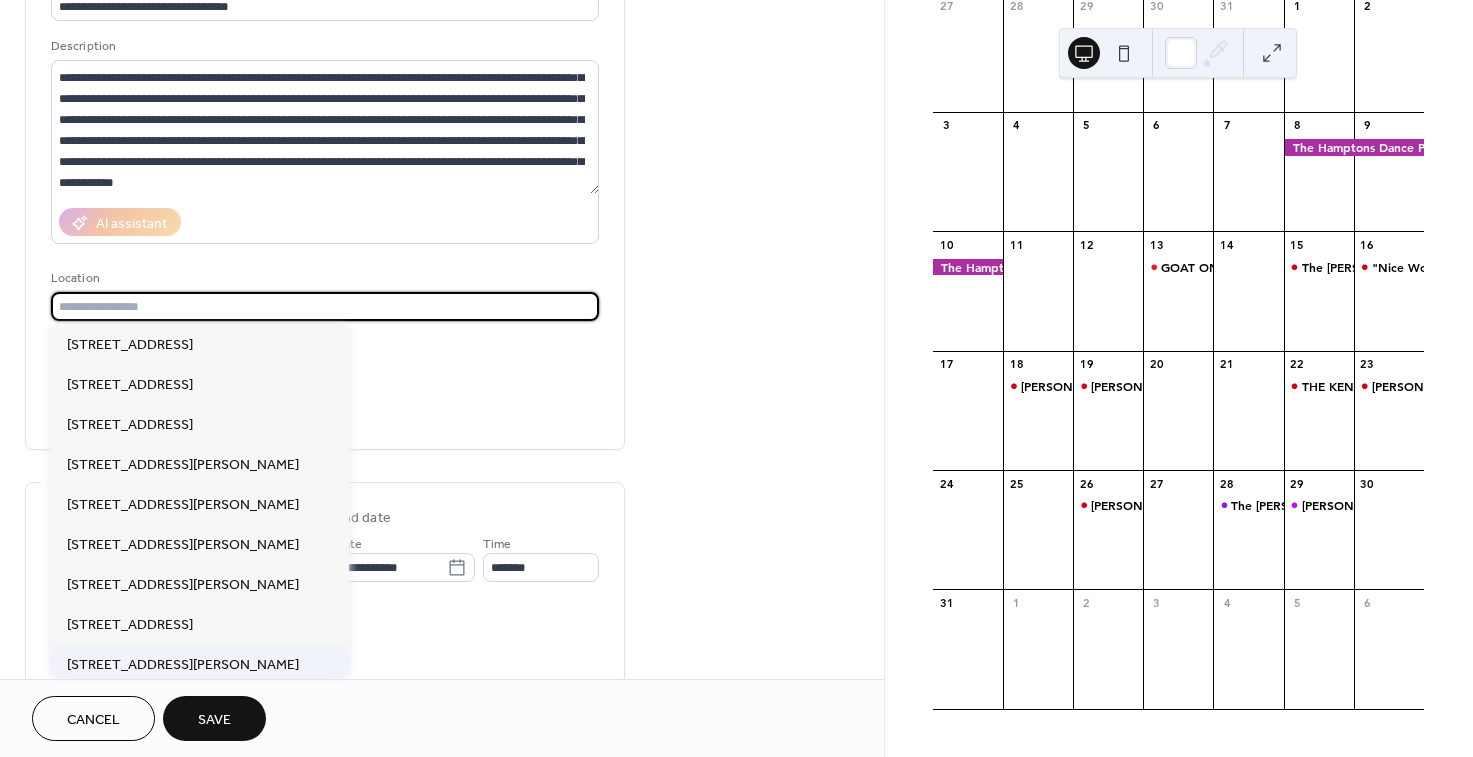 type on "**********" 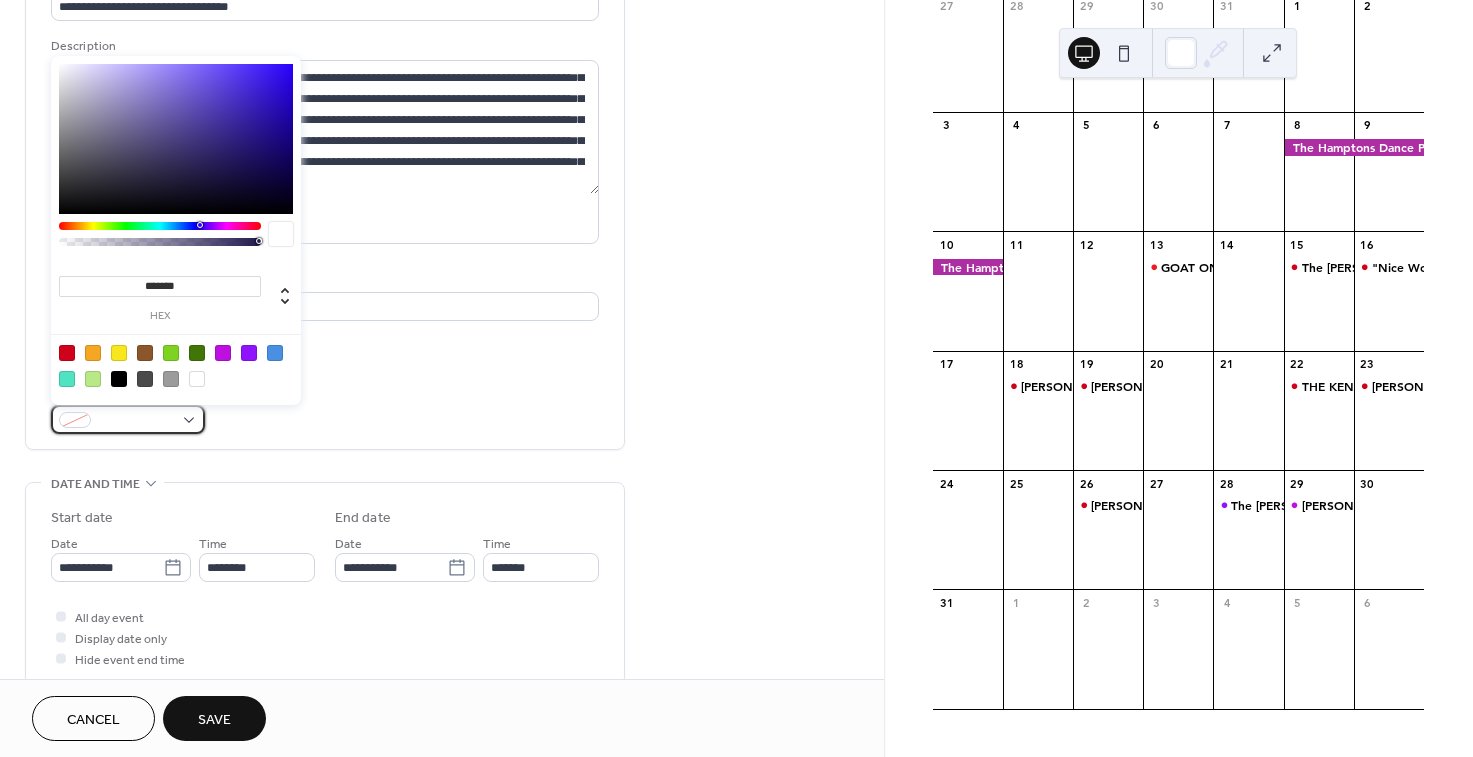 click at bounding box center (136, 421) 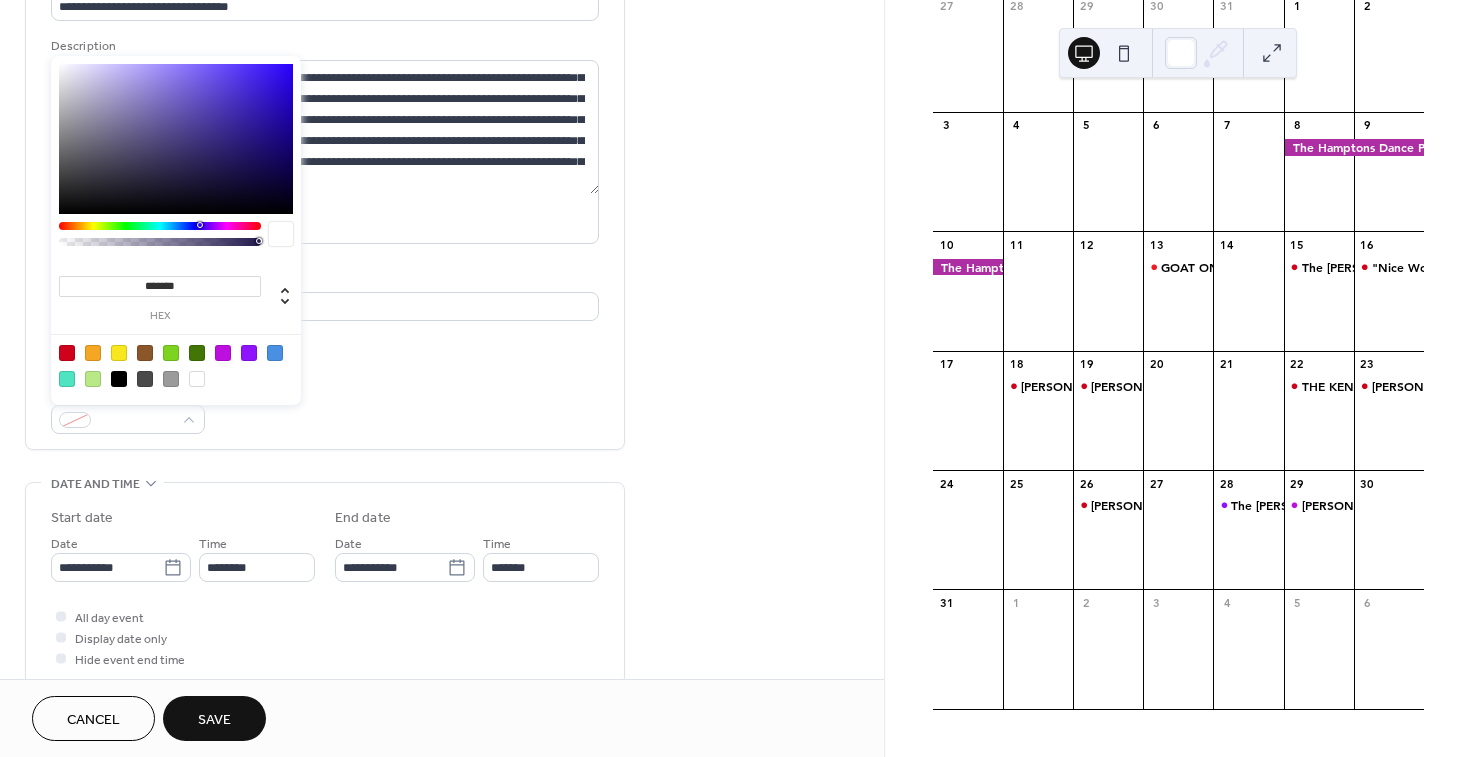 click at bounding box center (223, 353) 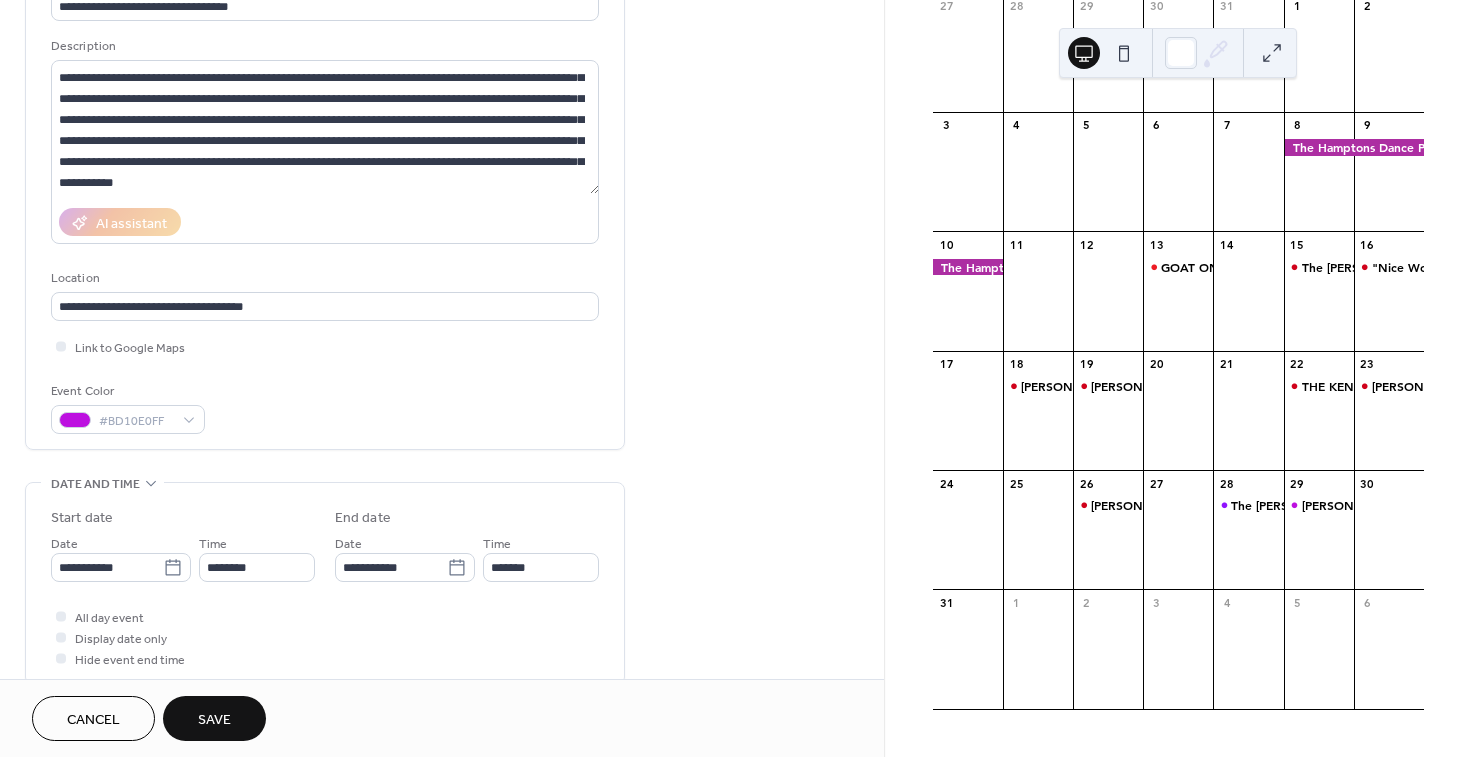 click on "**********" at bounding box center (325, 201) 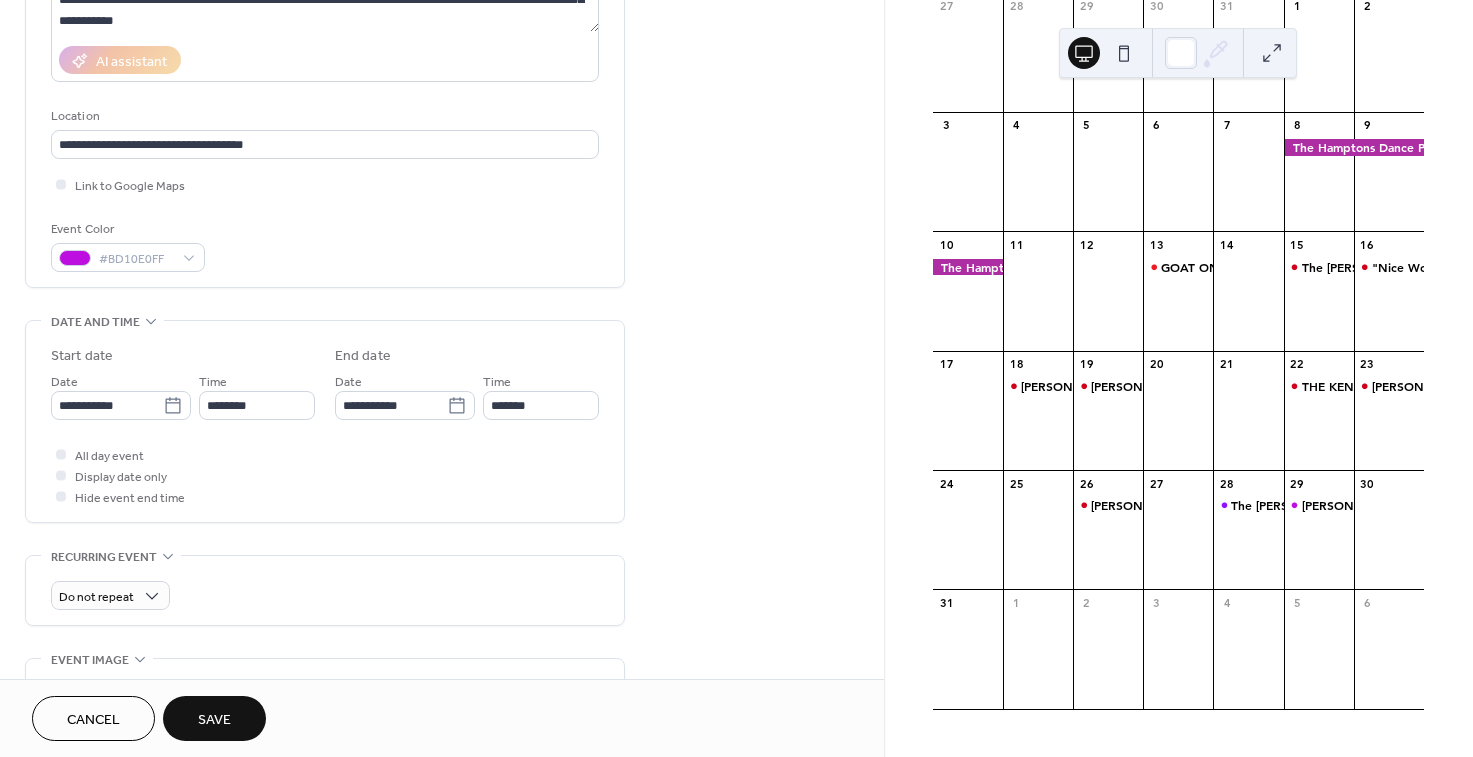scroll, scrollTop: 374, scrollLeft: 0, axis: vertical 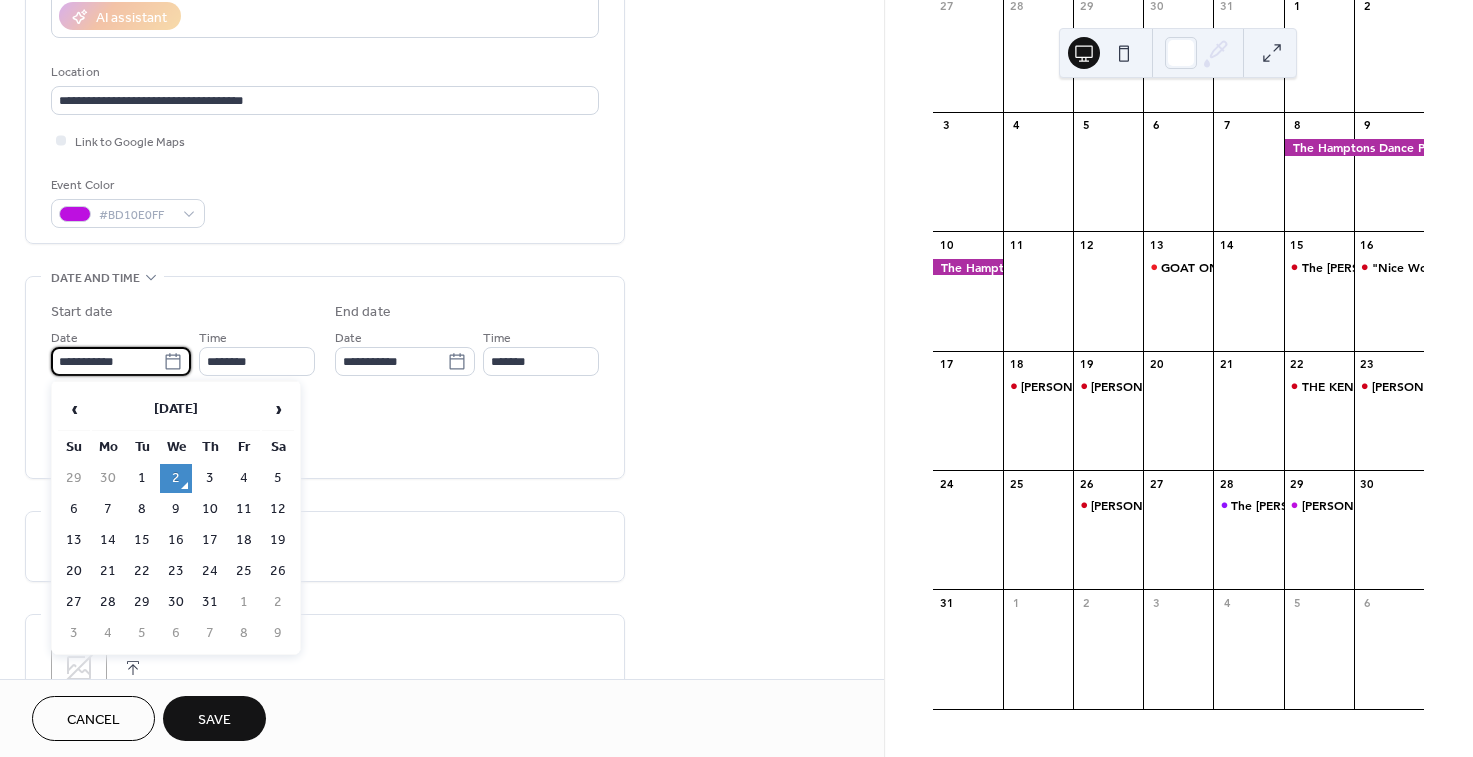 click on "**********" at bounding box center (107, 361) 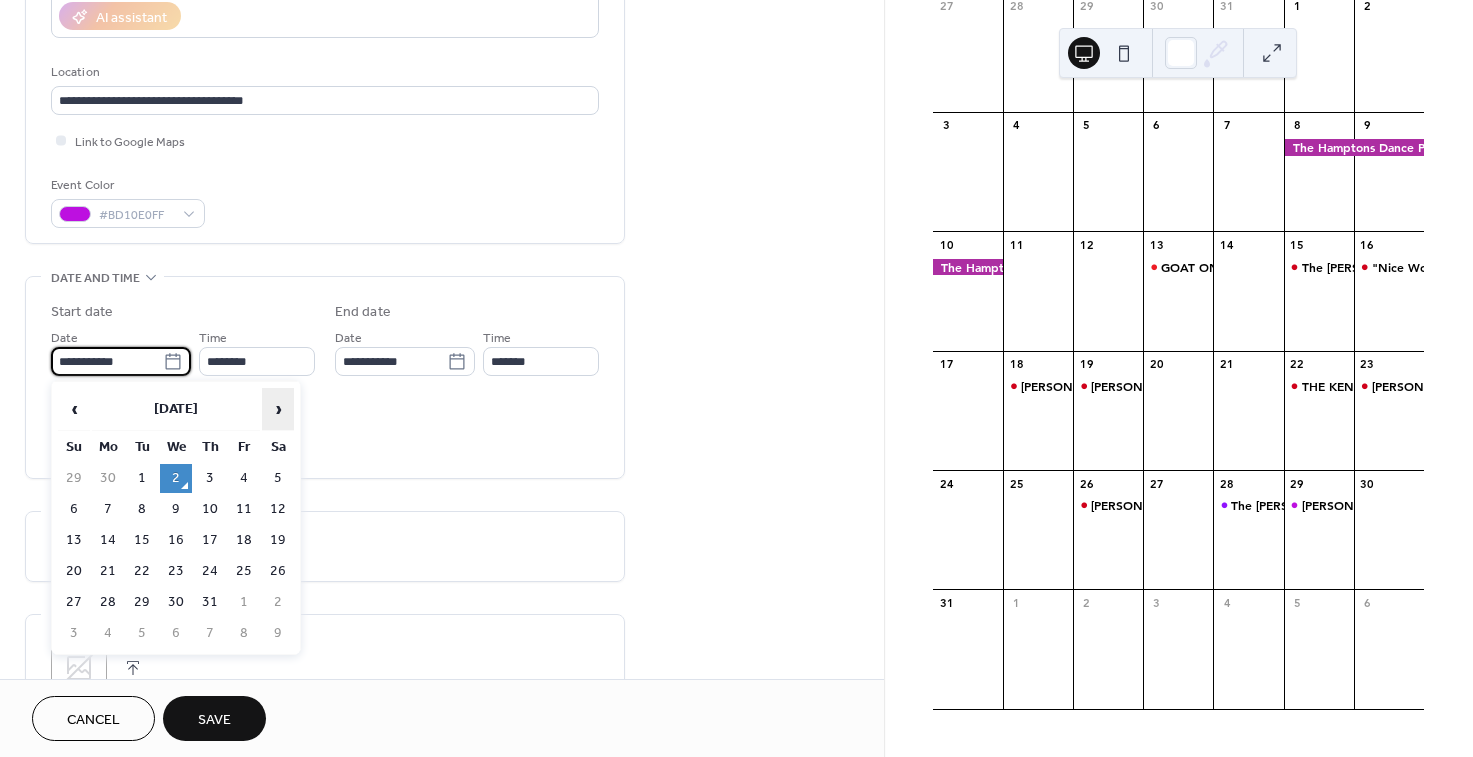 click on "›" at bounding box center (278, 409) 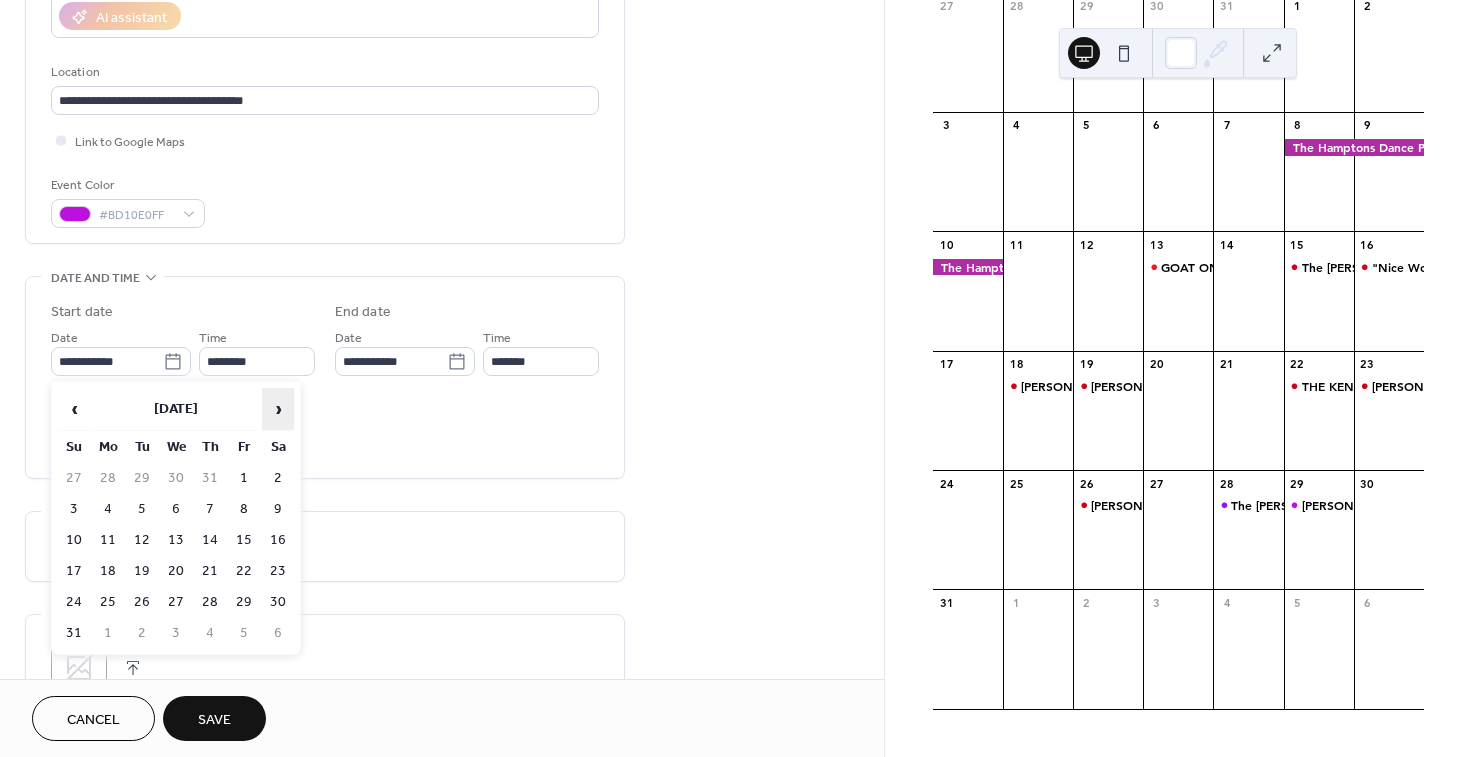 click on "›" at bounding box center [278, 409] 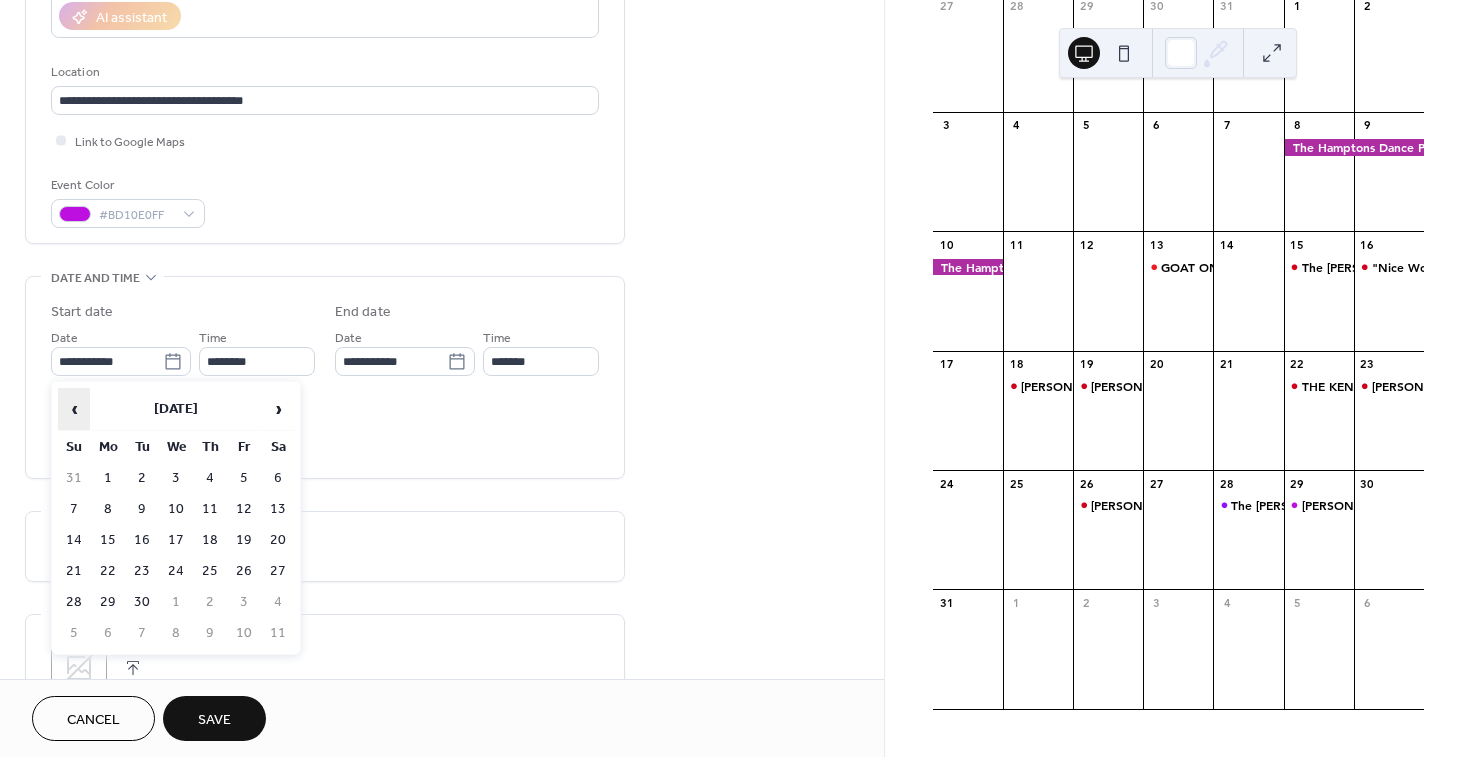 click on "‹" at bounding box center [74, 409] 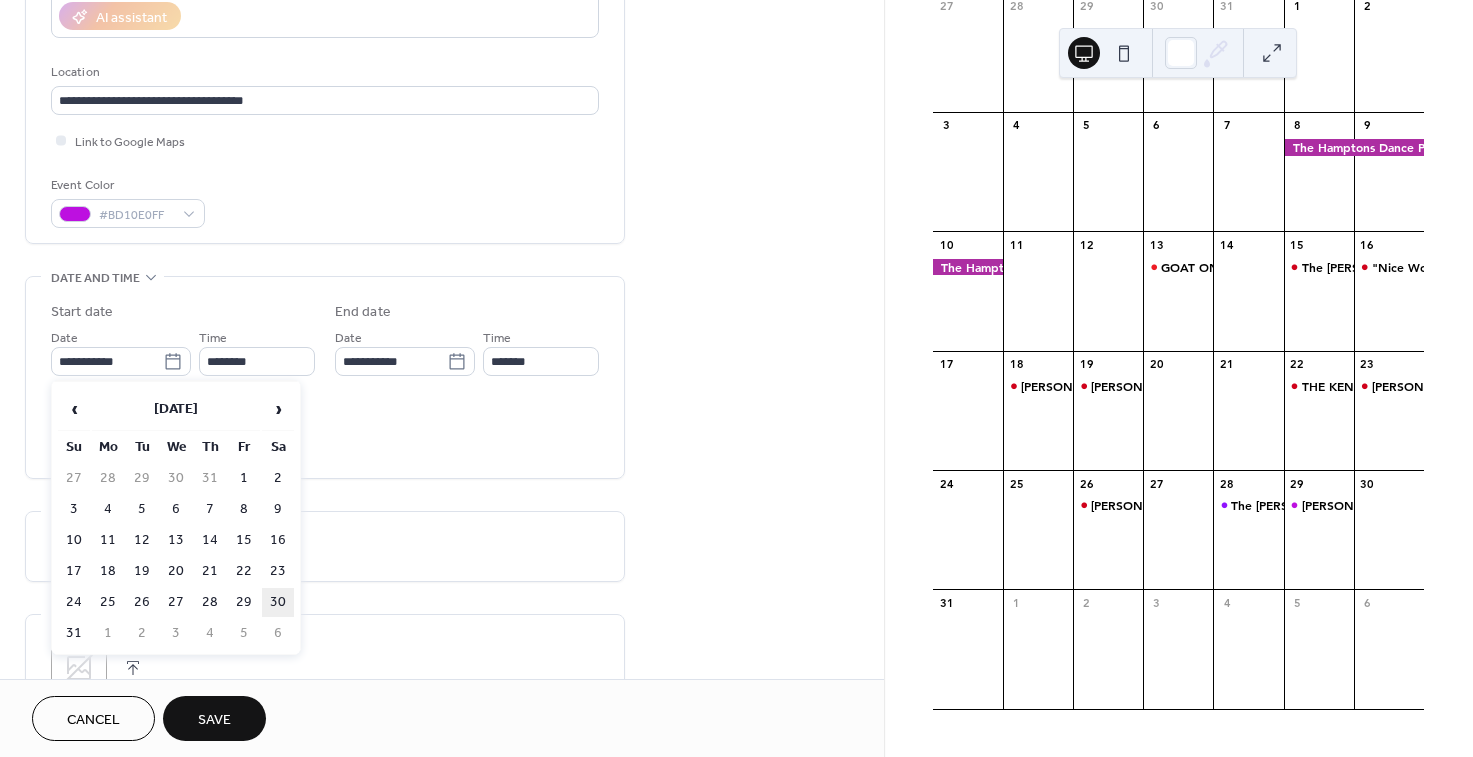 click on "30" at bounding box center [278, 602] 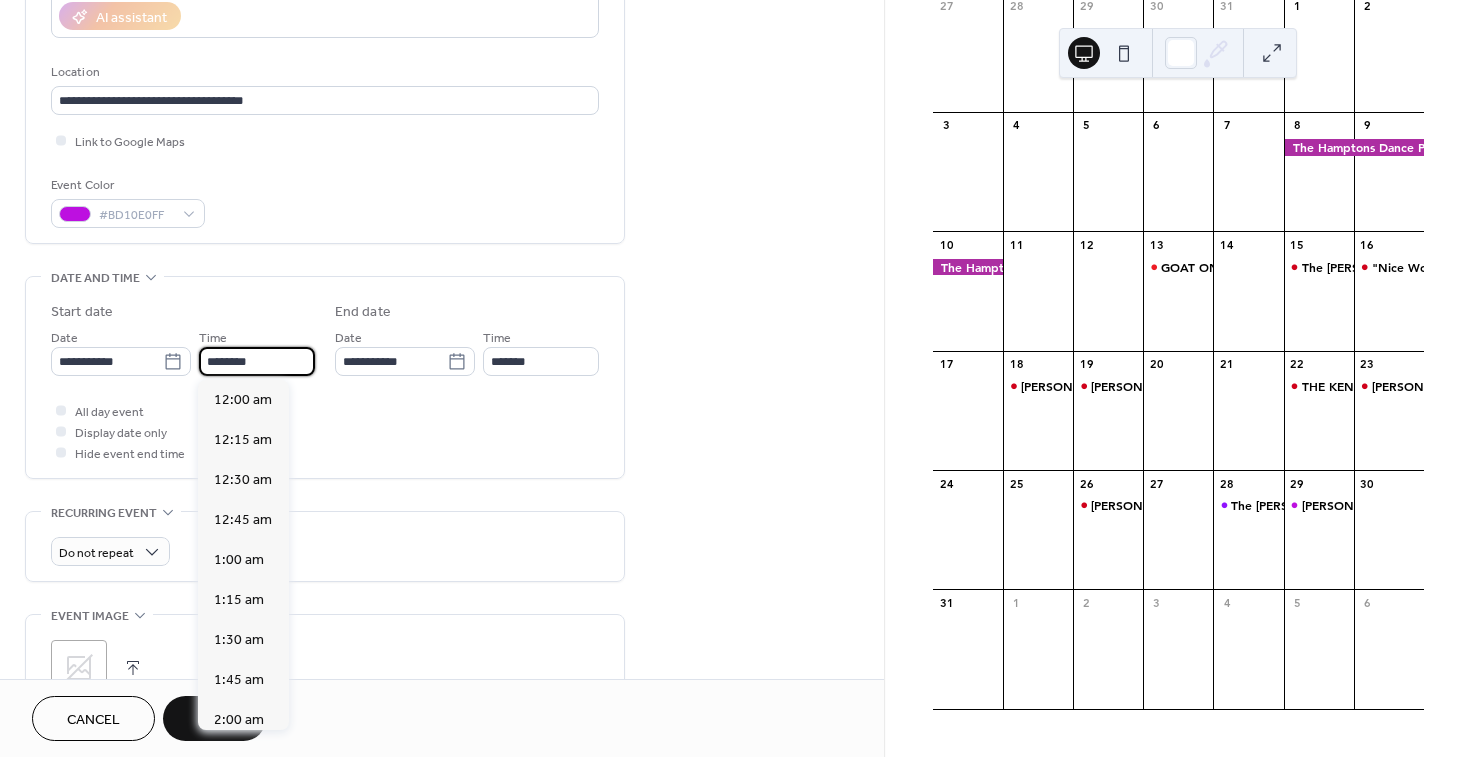 click on "********" at bounding box center [257, 361] 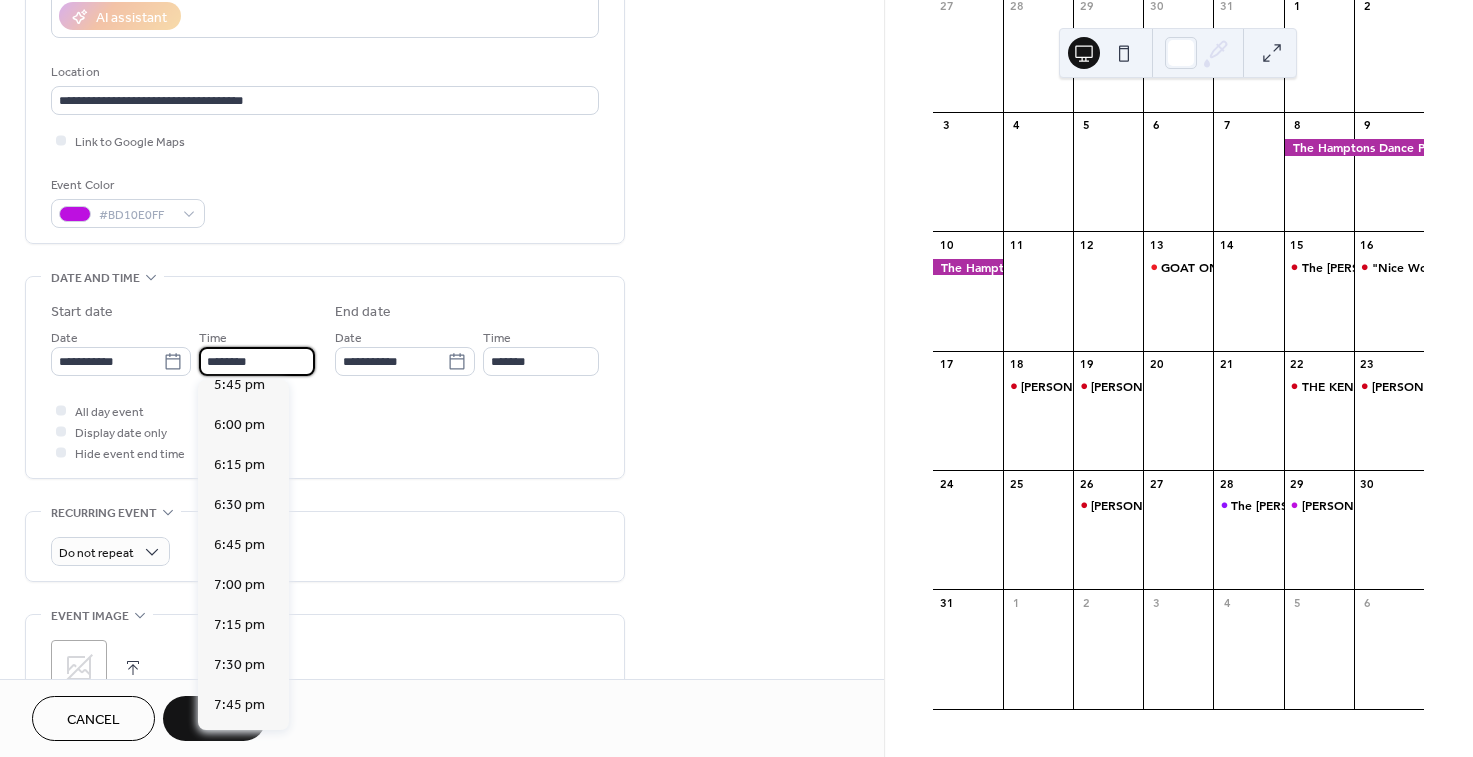 scroll, scrollTop: 2891, scrollLeft: 0, axis: vertical 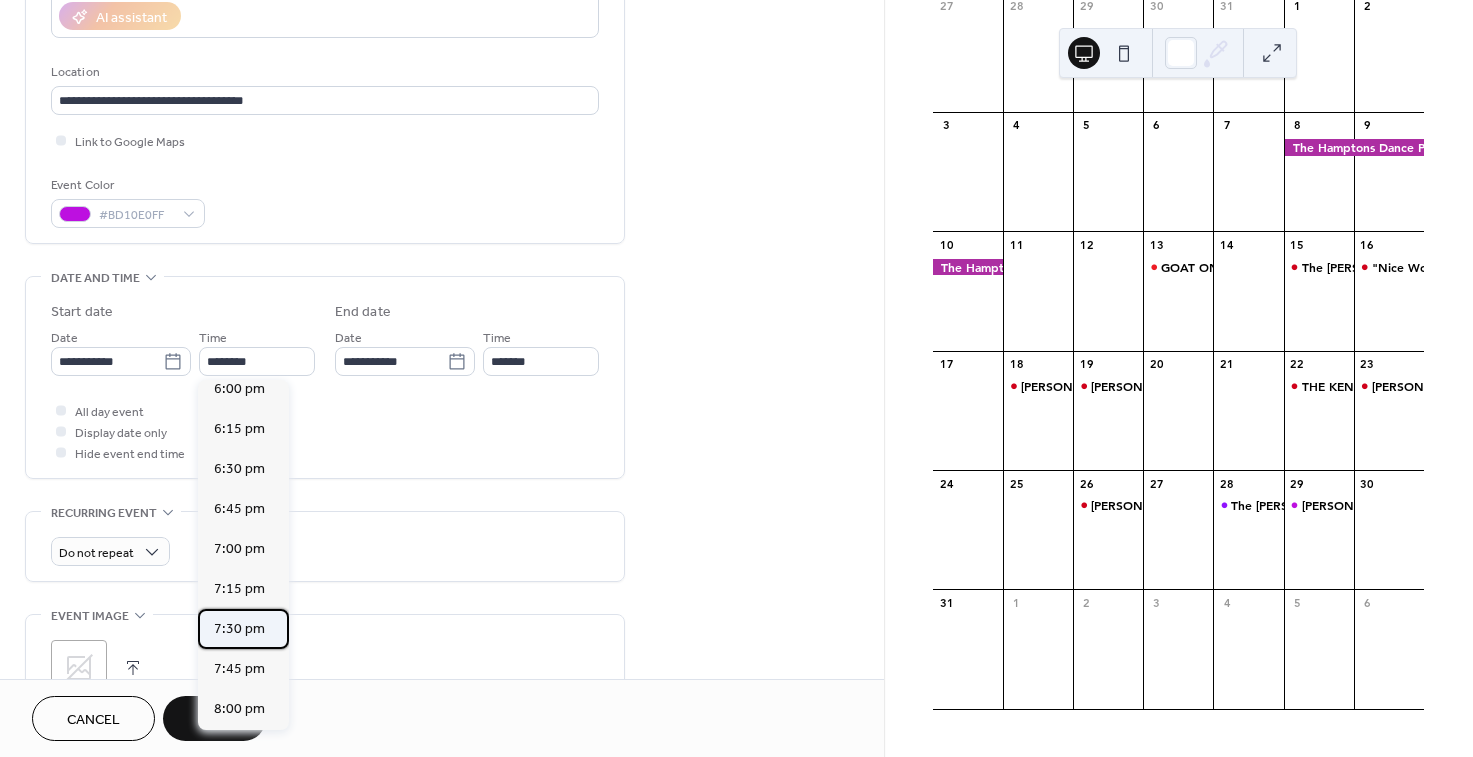 click on "7:30 pm" at bounding box center (239, 629) 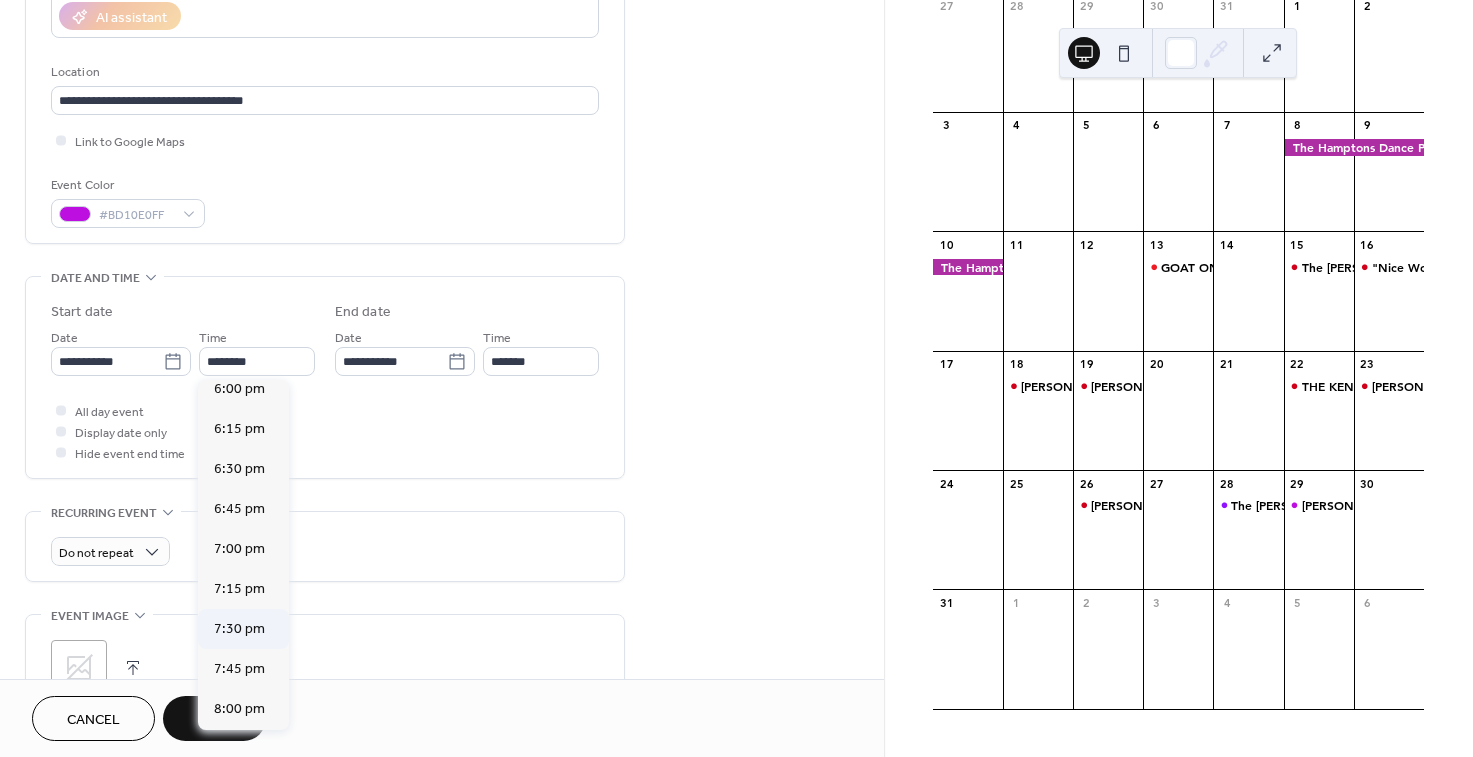 type on "*******" 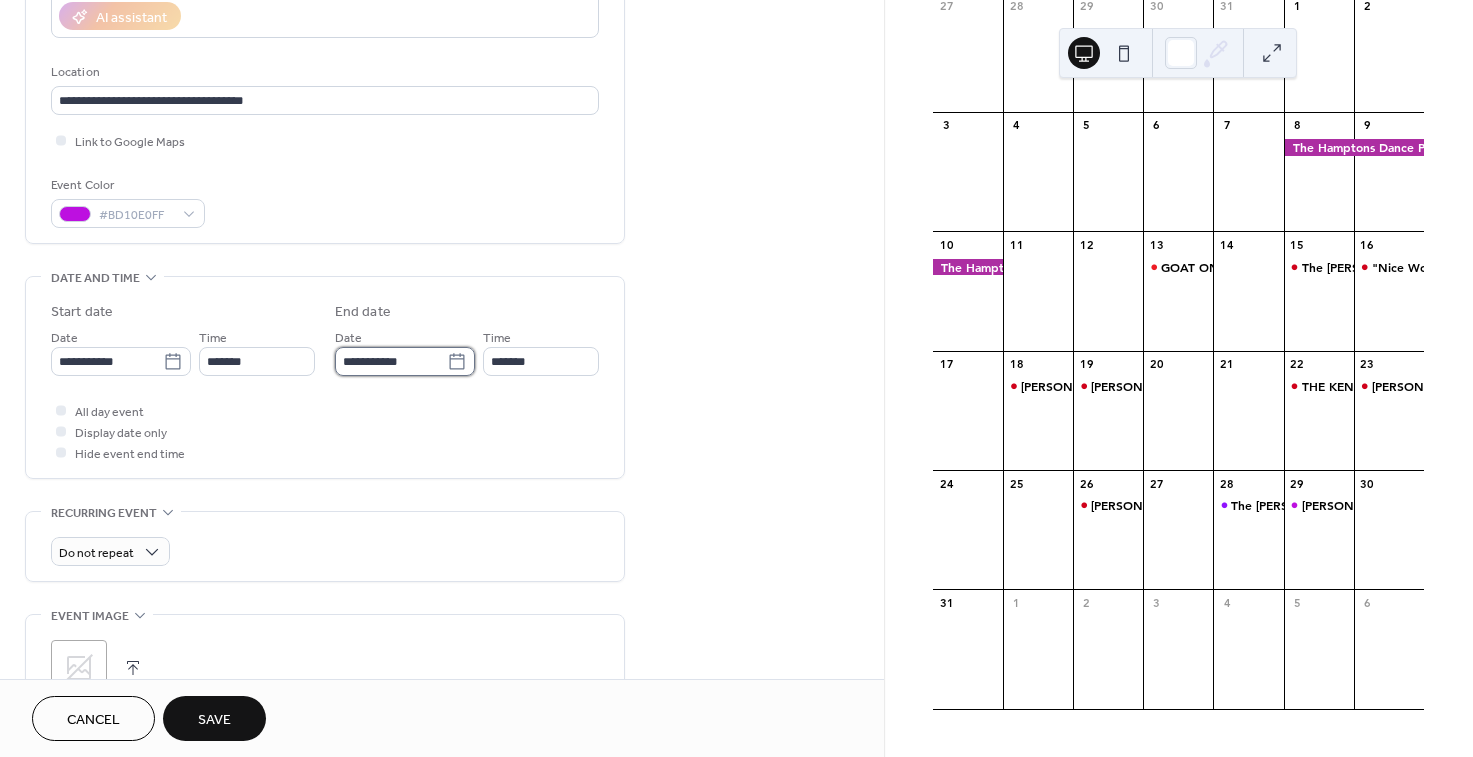 click on "**********" at bounding box center [391, 361] 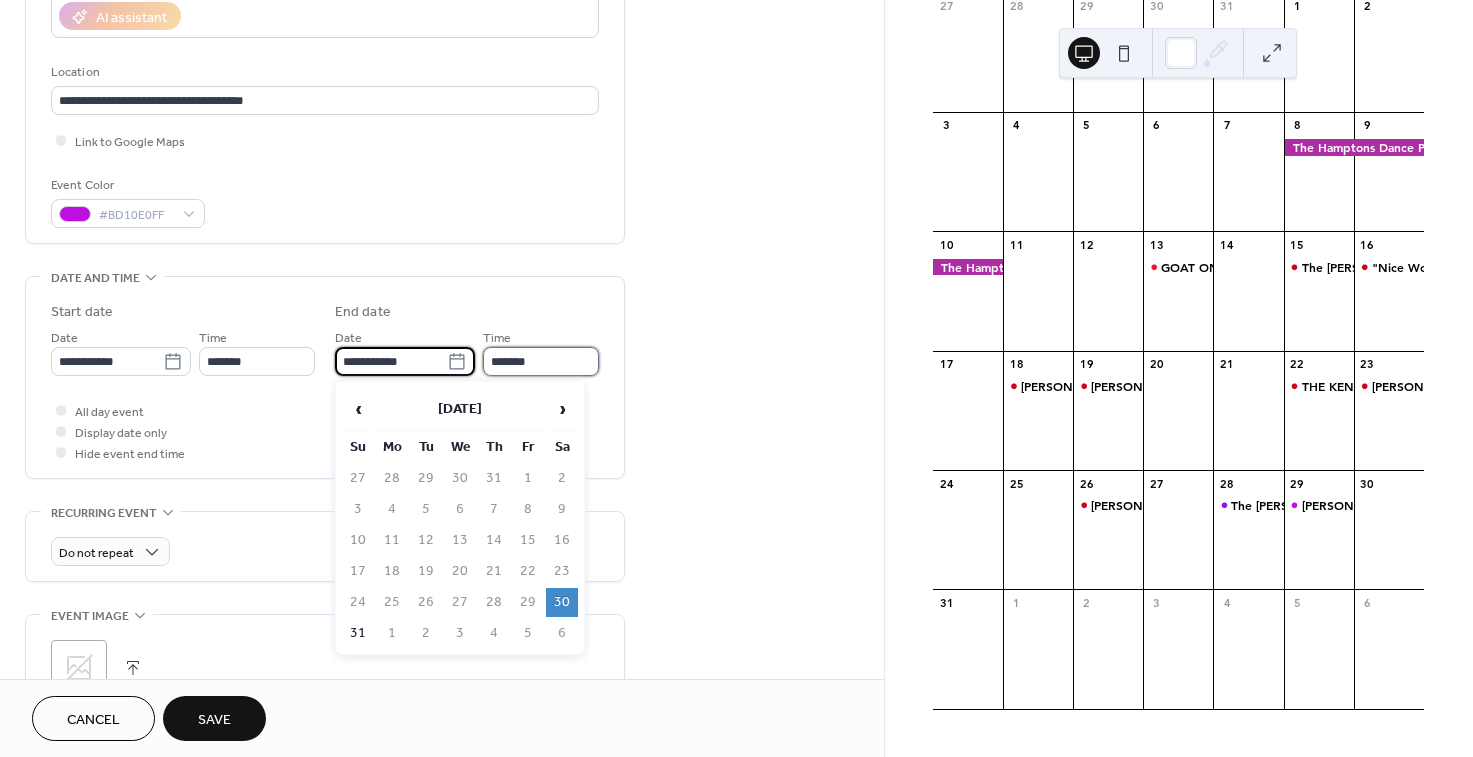 click on "*******" at bounding box center [541, 361] 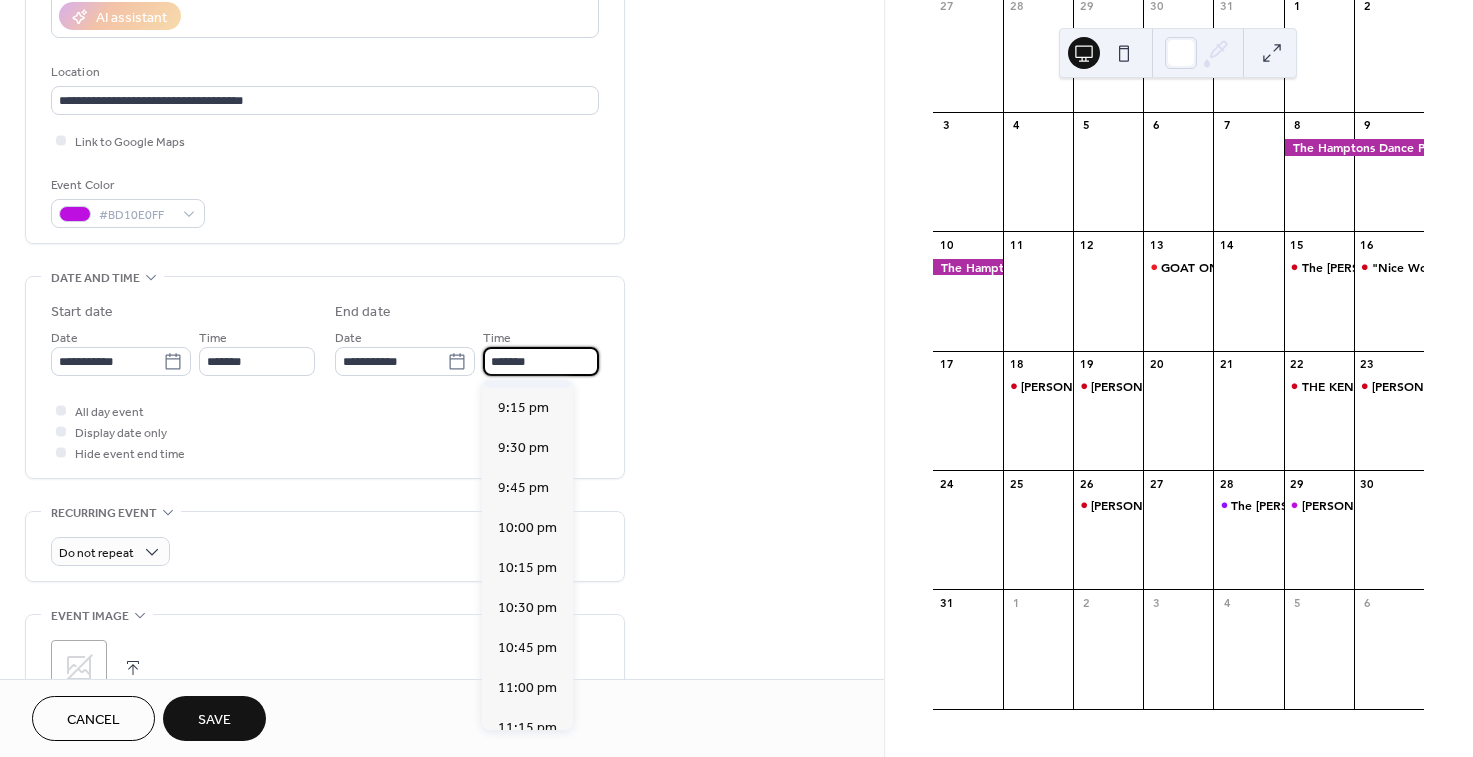 scroll, scrollTop: 255, scrollLeft: 0, axis: vertical 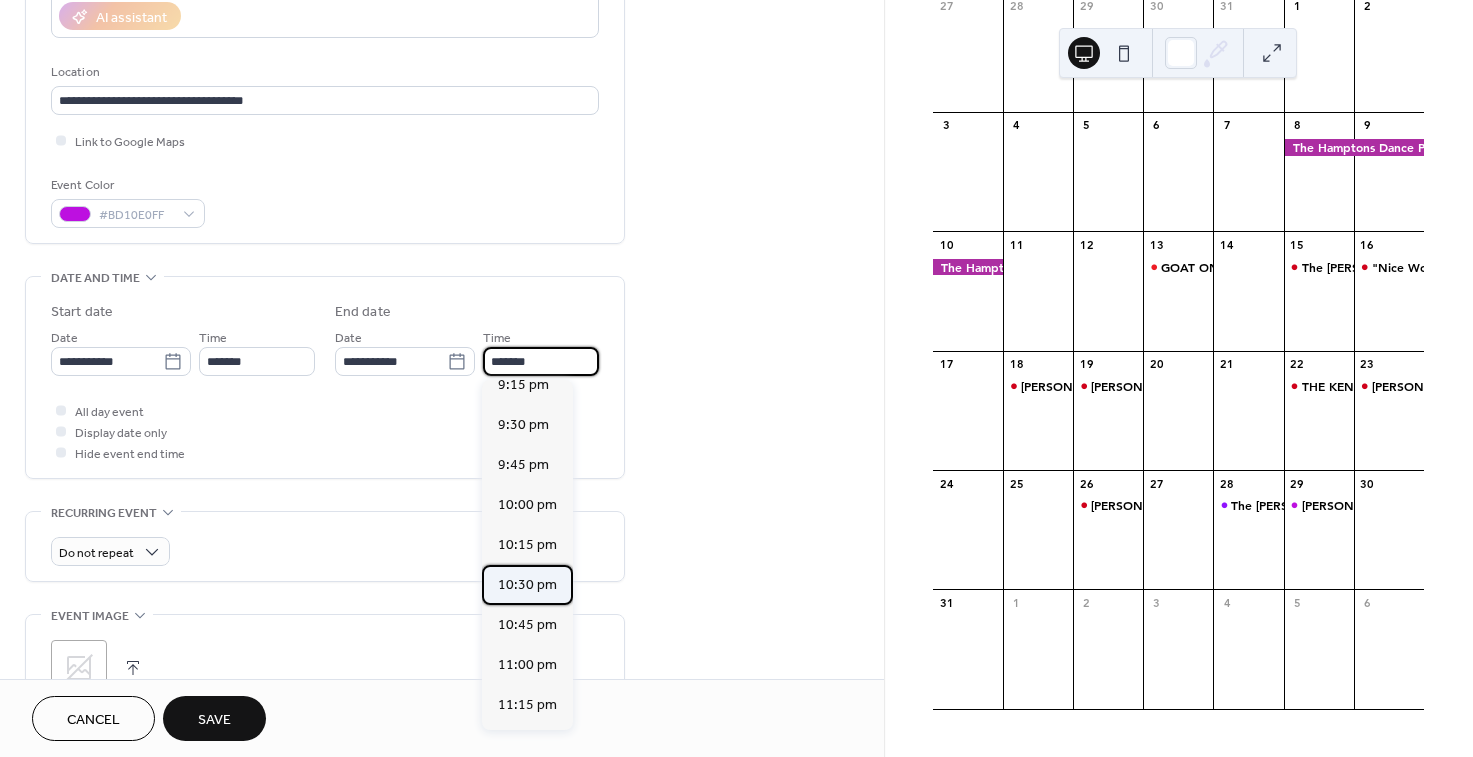 click on "10:30 pm" at bounding box center [527, 585] 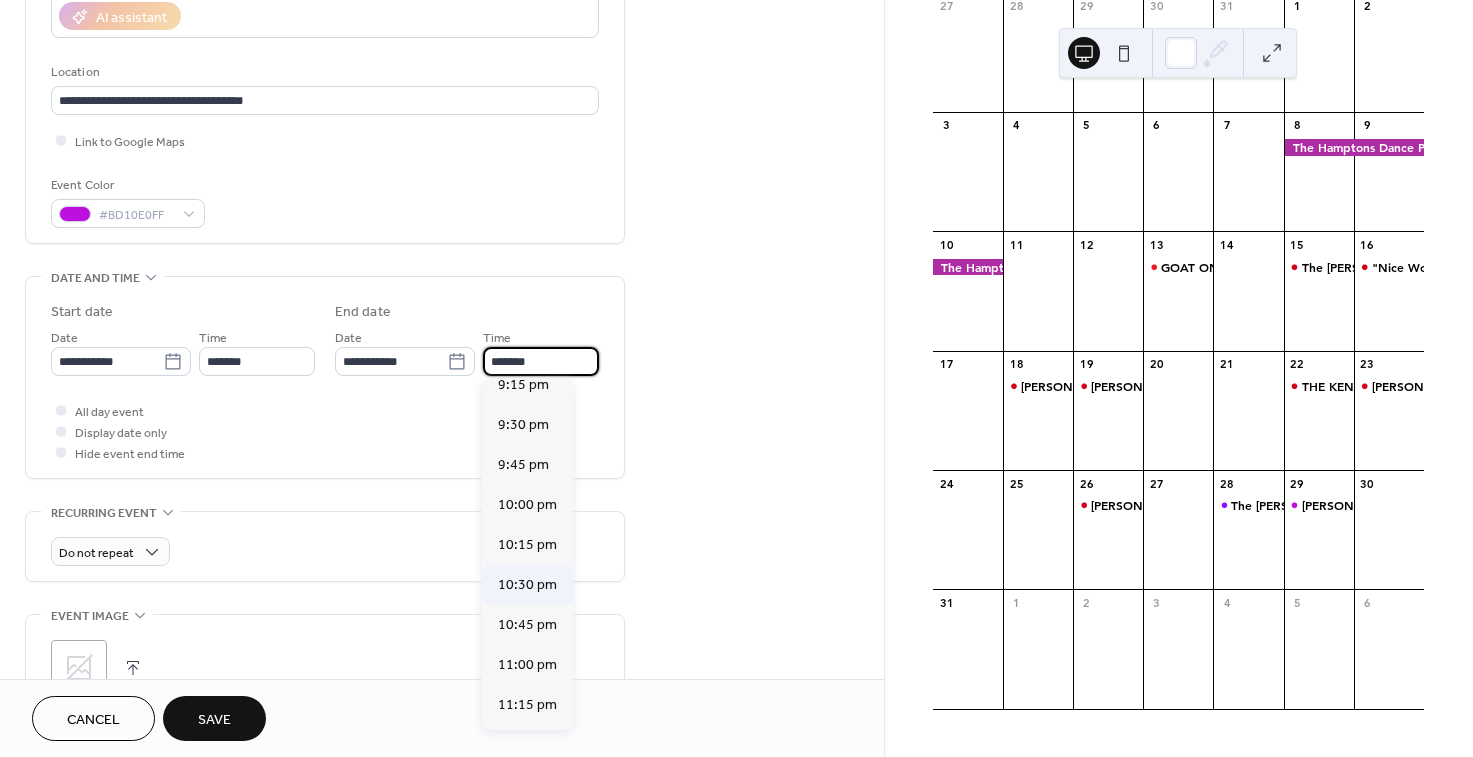 type on "********" 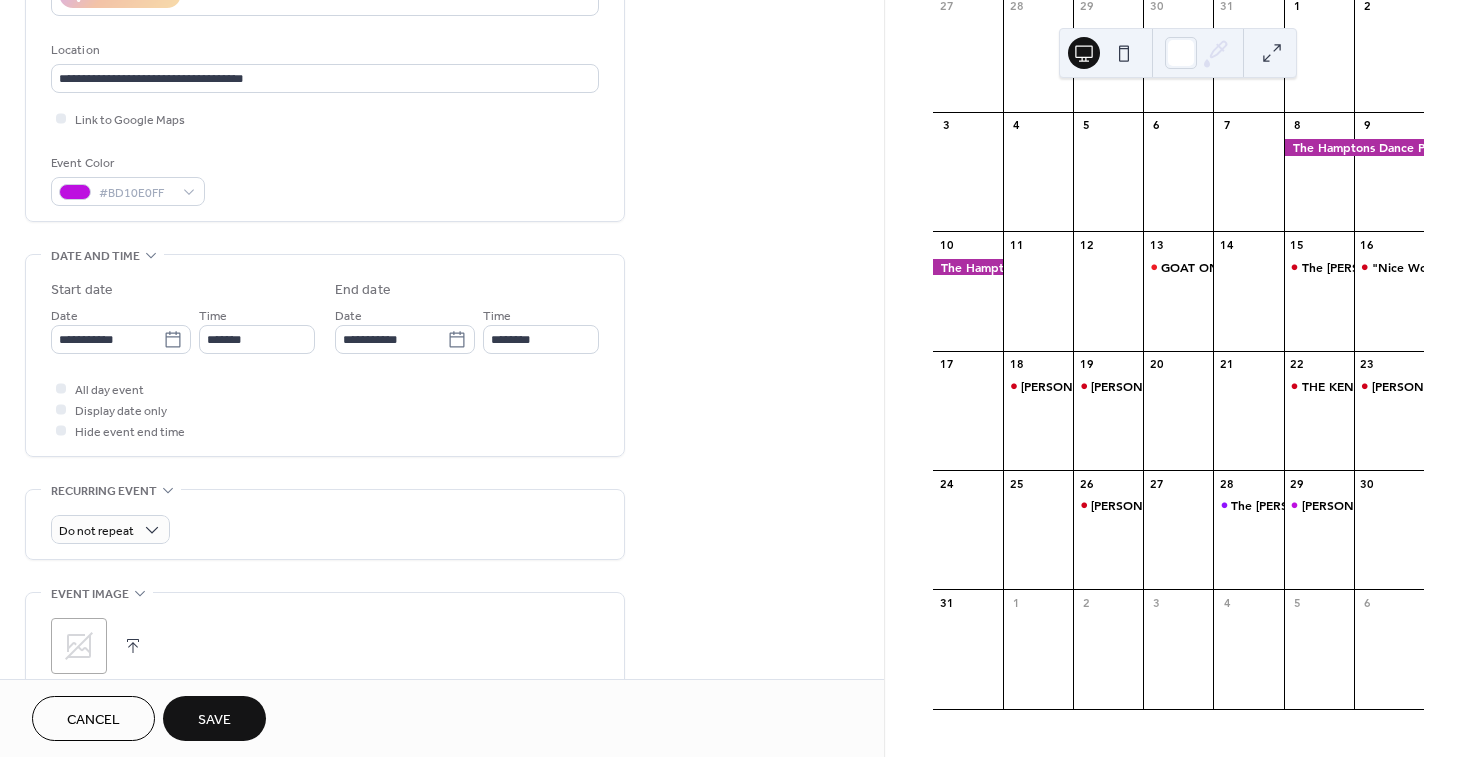 scroll, scrollTop: 524, scrollLeft: 0, axis: vertical 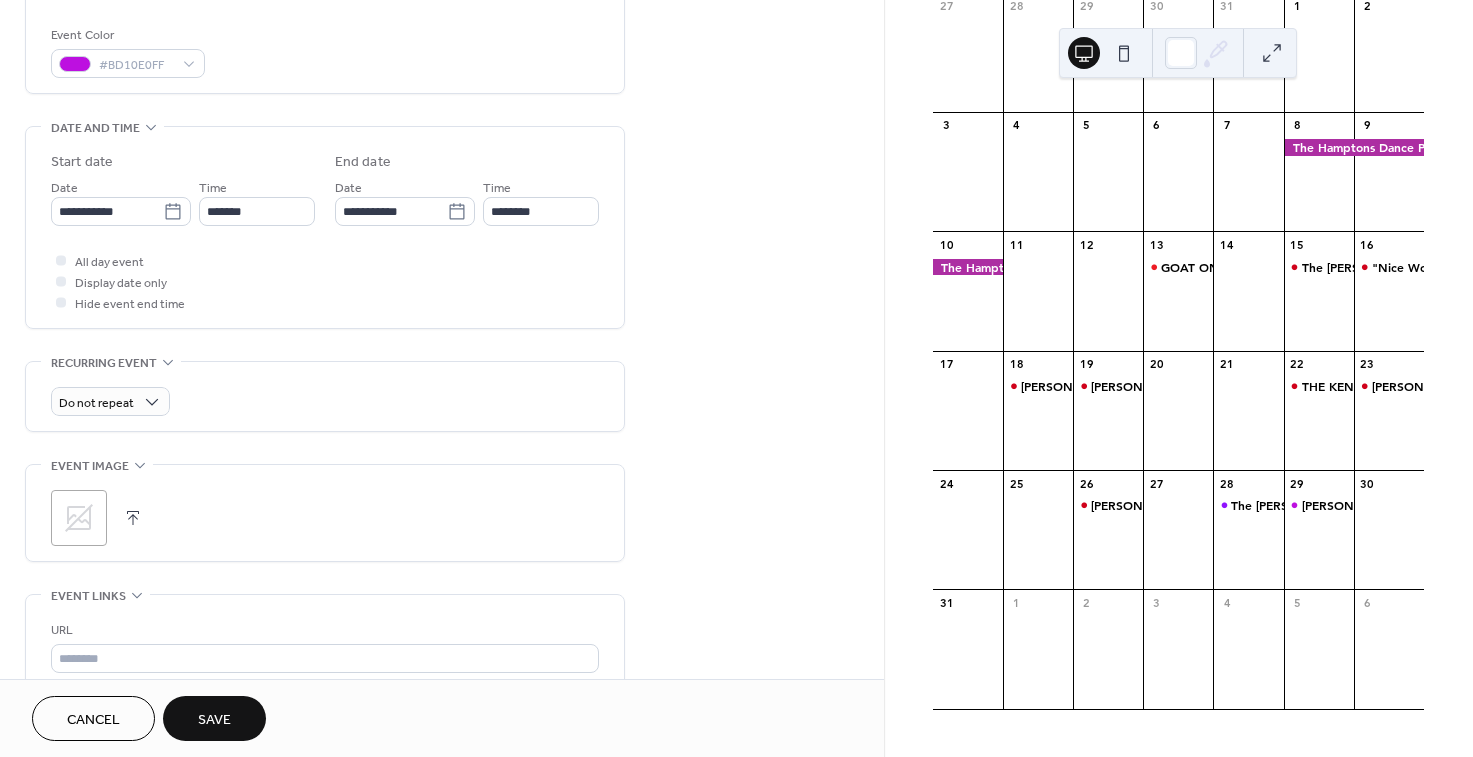 click 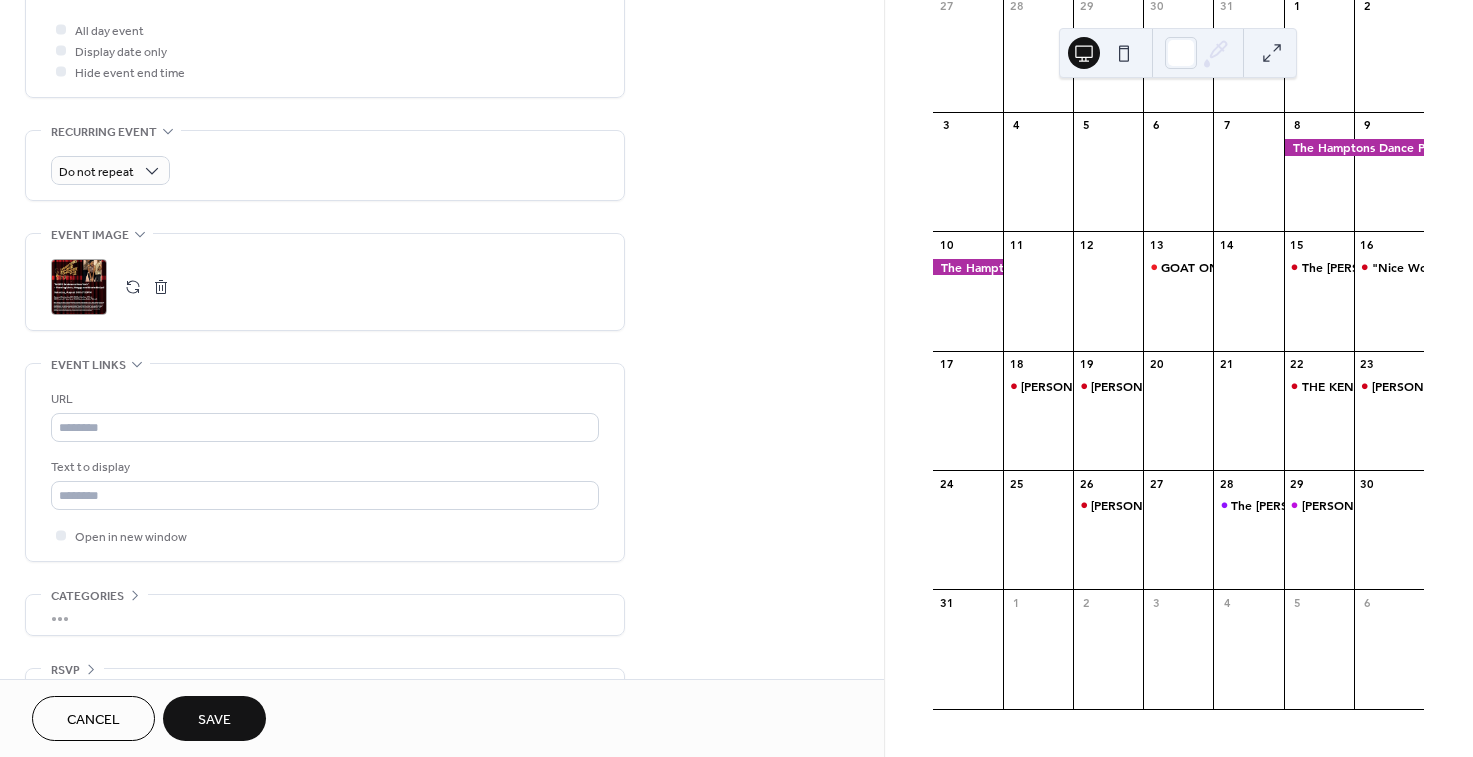 scroll, scrollTop: 806, scrollLeft: 0, axis: vertical 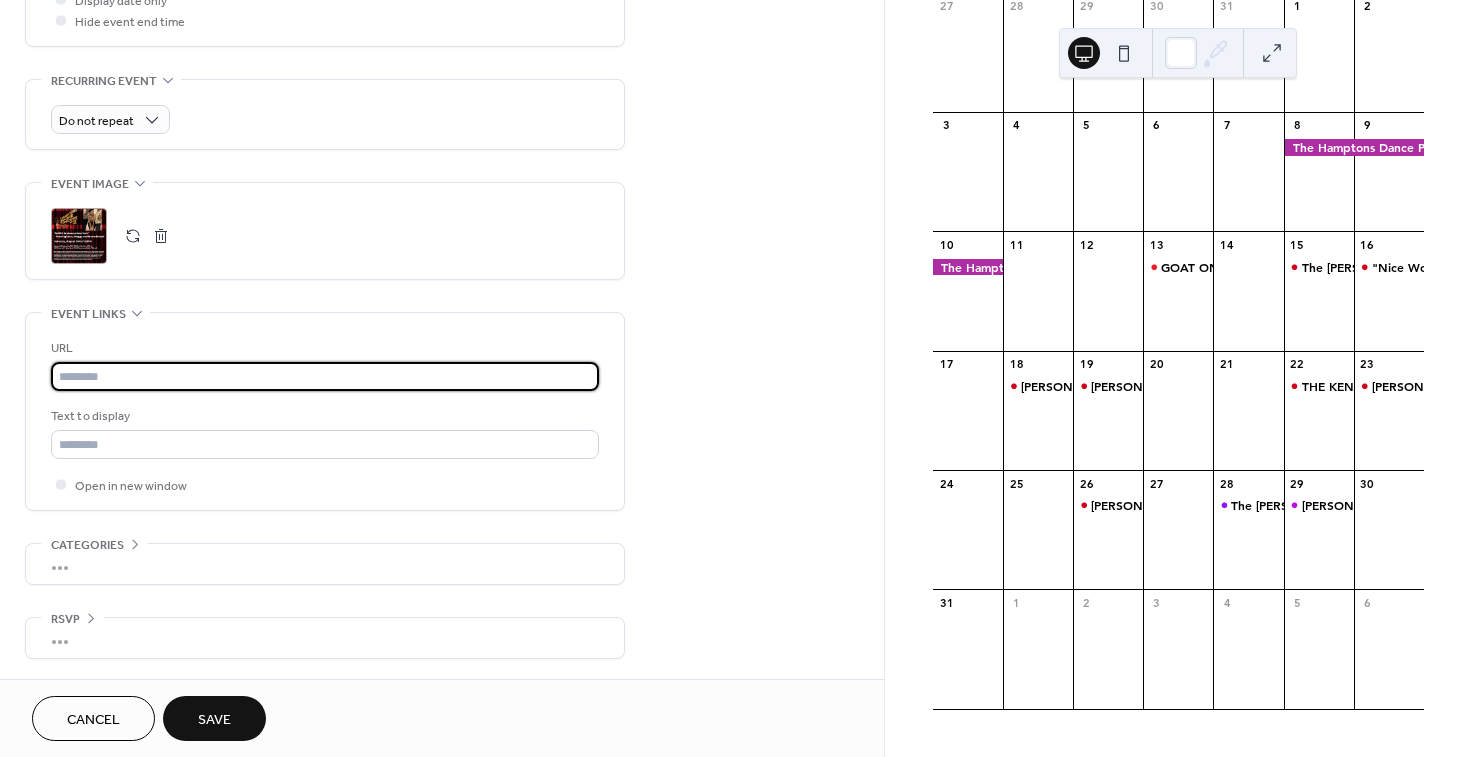 click at bounding box center (325, 376) 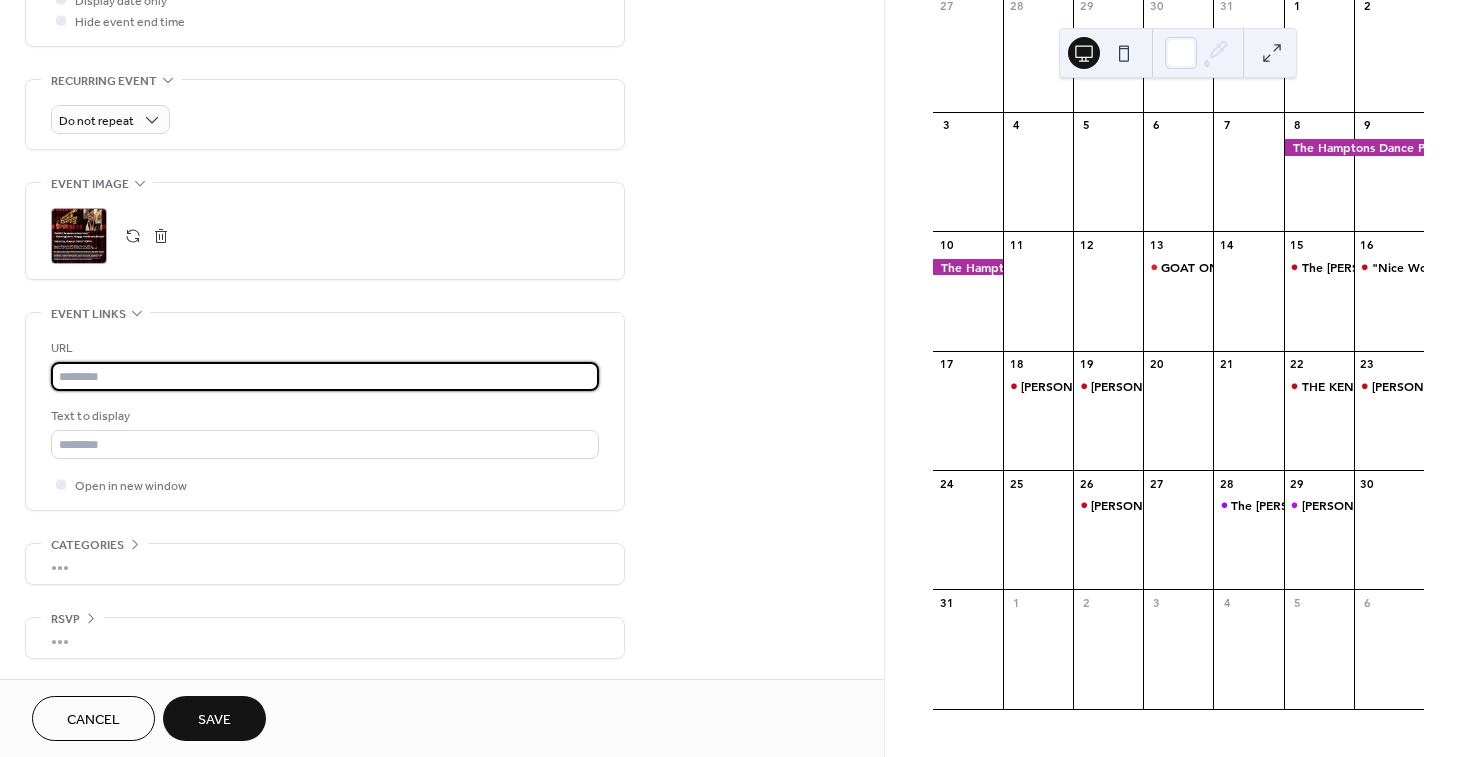 paste on "**********" 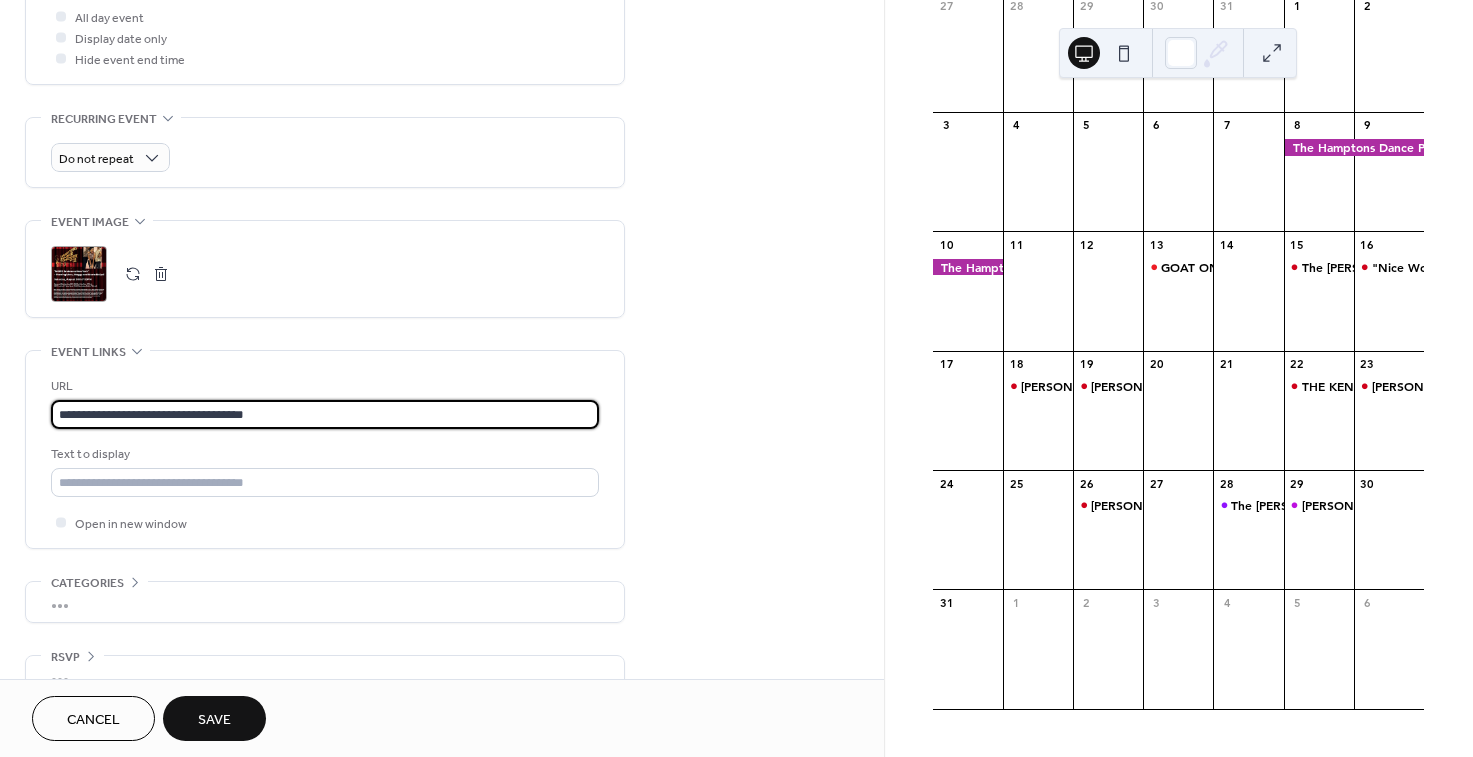 scroll, scrollTop: 451, scrollLeft: 0, axis: vertical 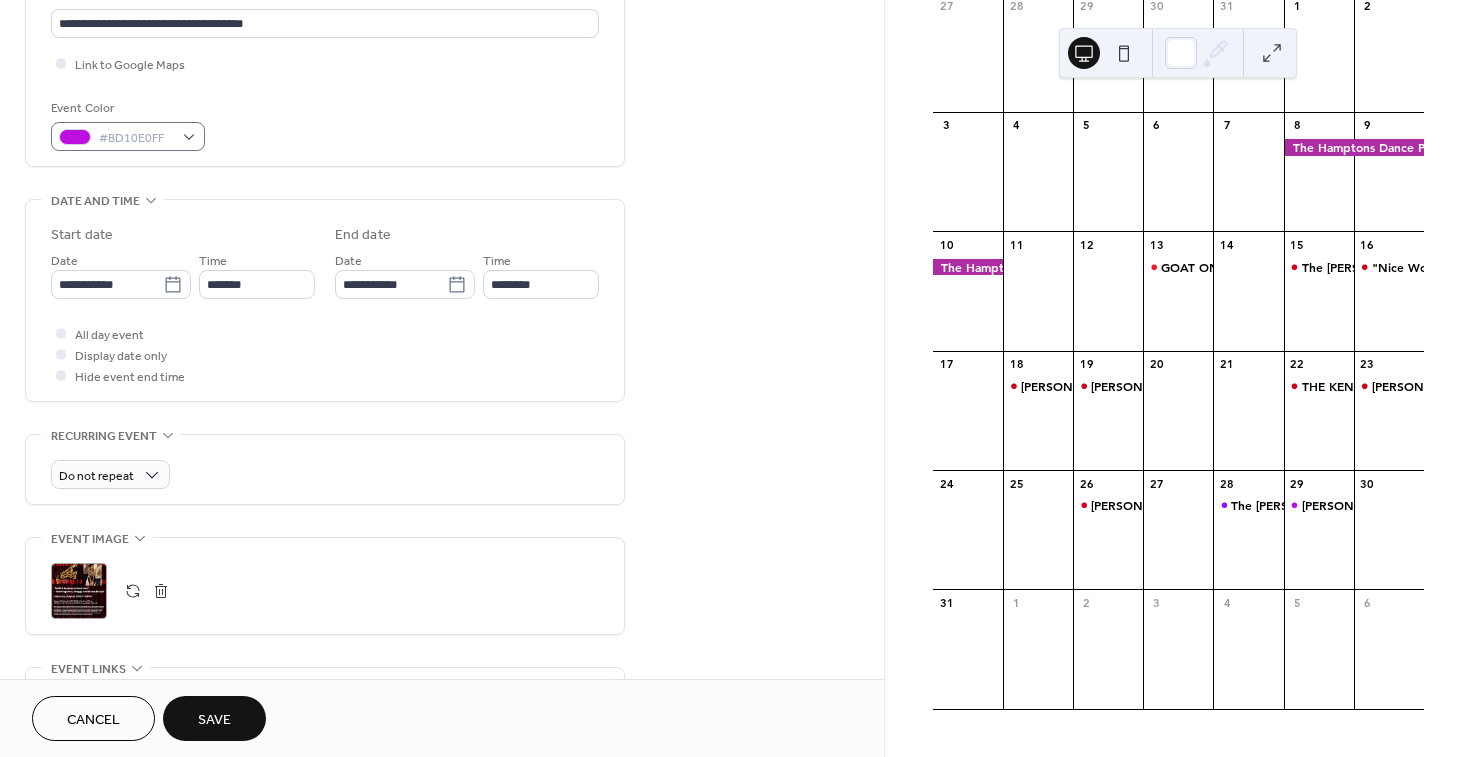 type on "**********" 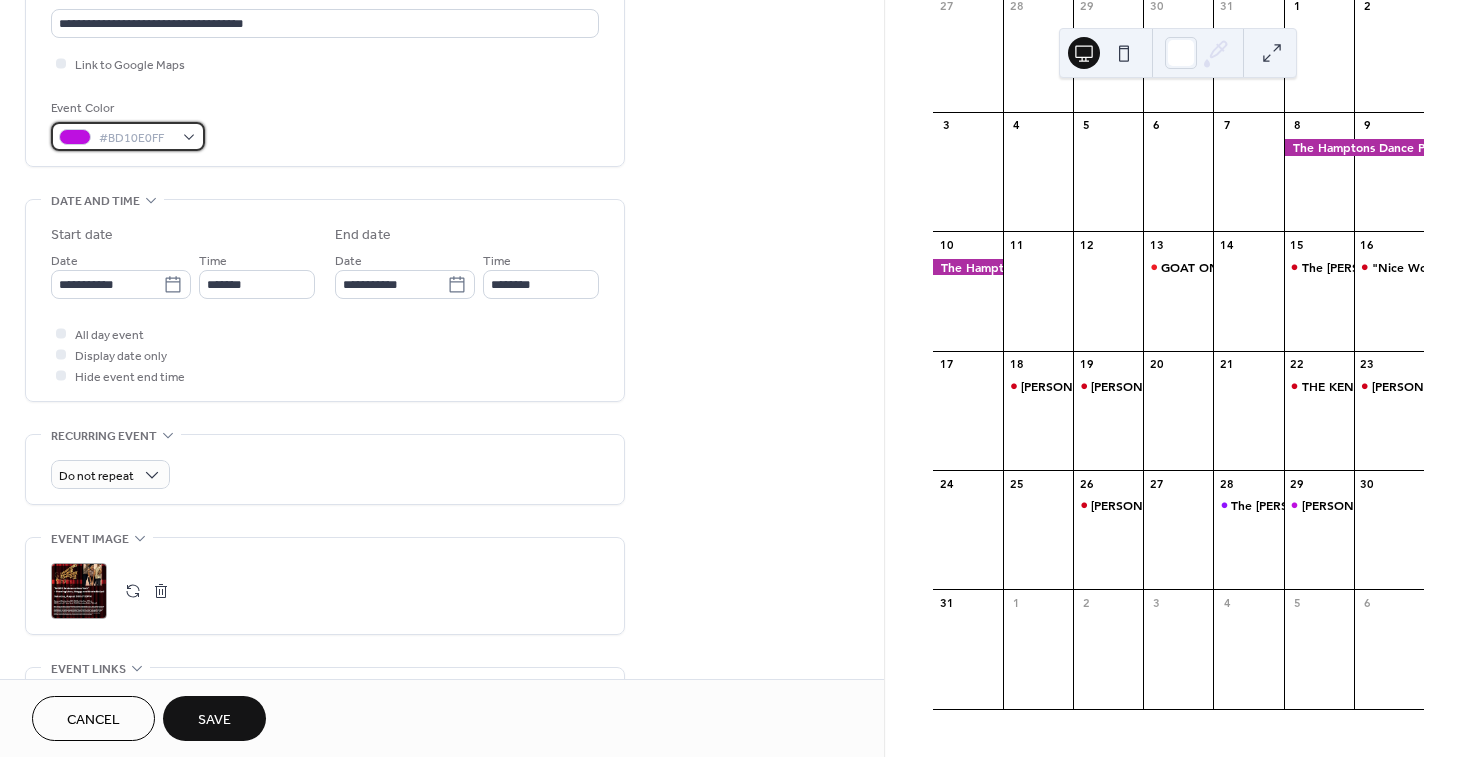 click on "#BD10E0FF" at bounding box center [136, 138] 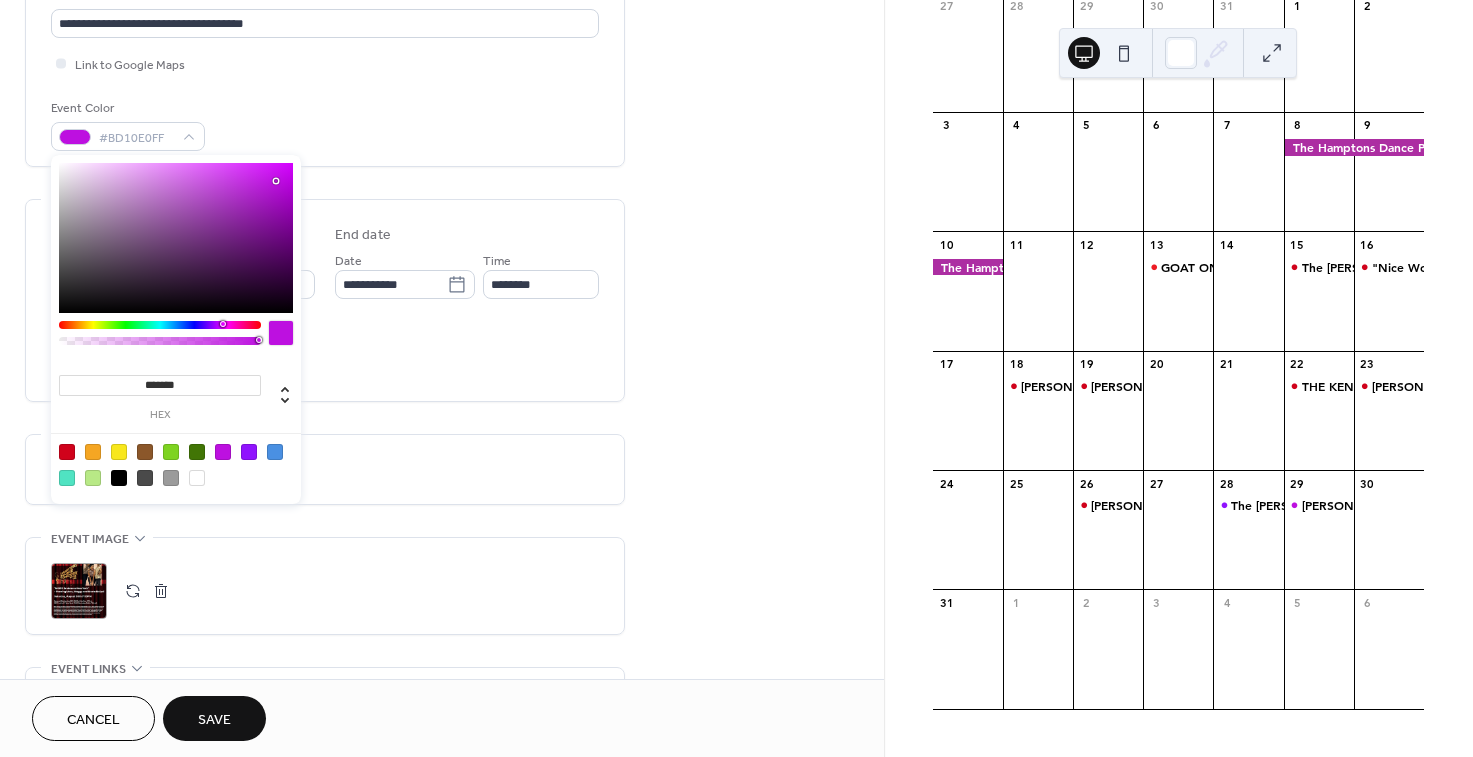 click at bounding box center [67, 452] 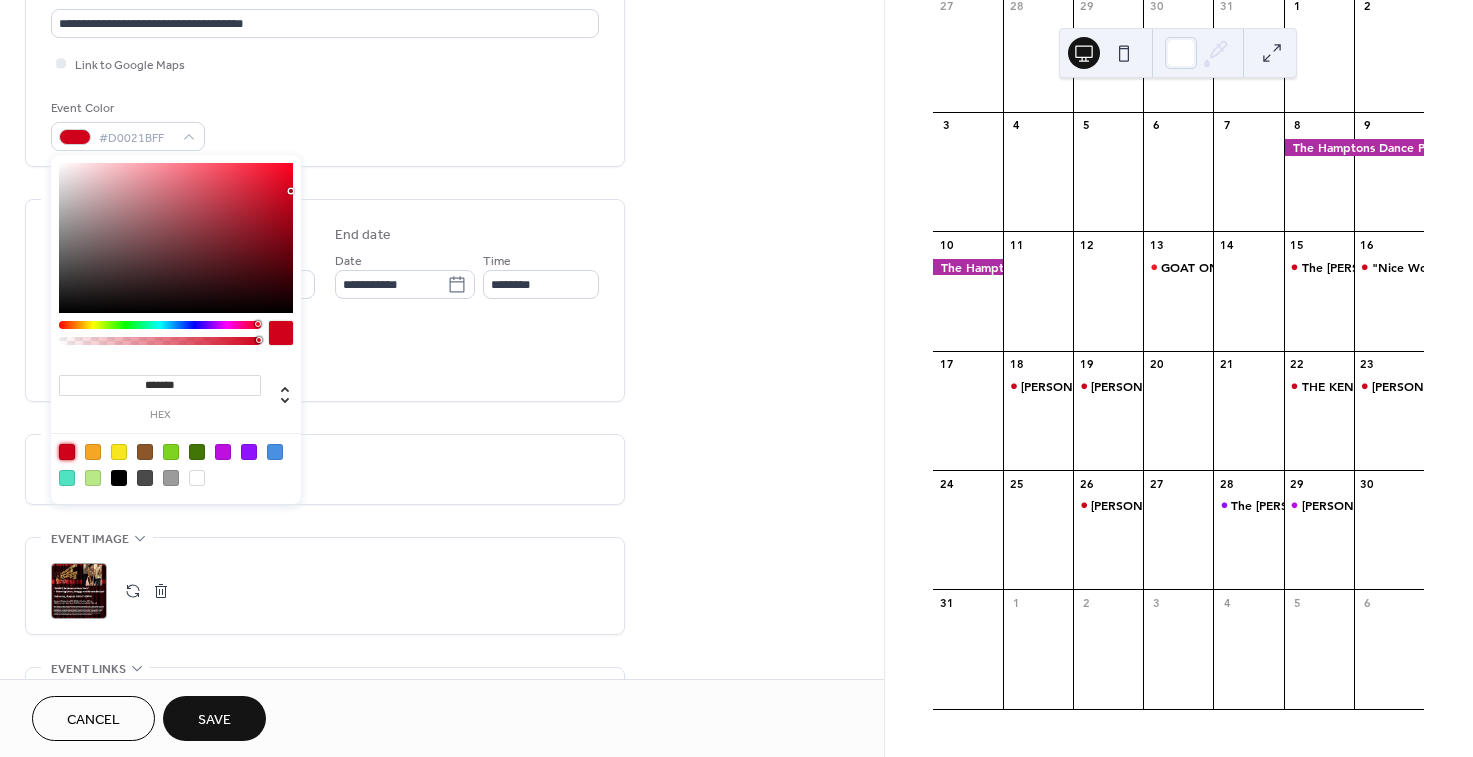 click on "**********" at bounding box center (325, 336) 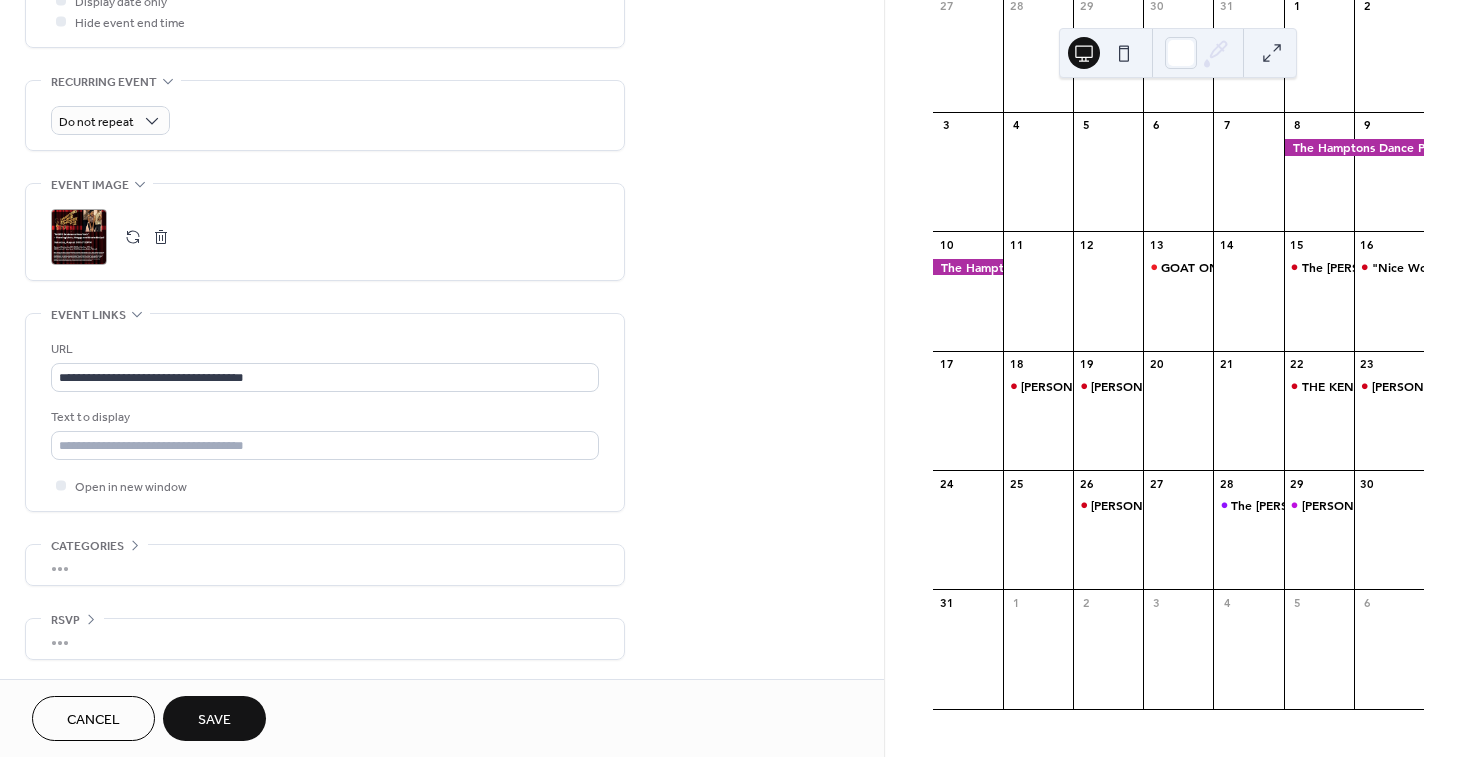 scroll, scrollTop: 806, scrollLeft: 0, axis: vertical 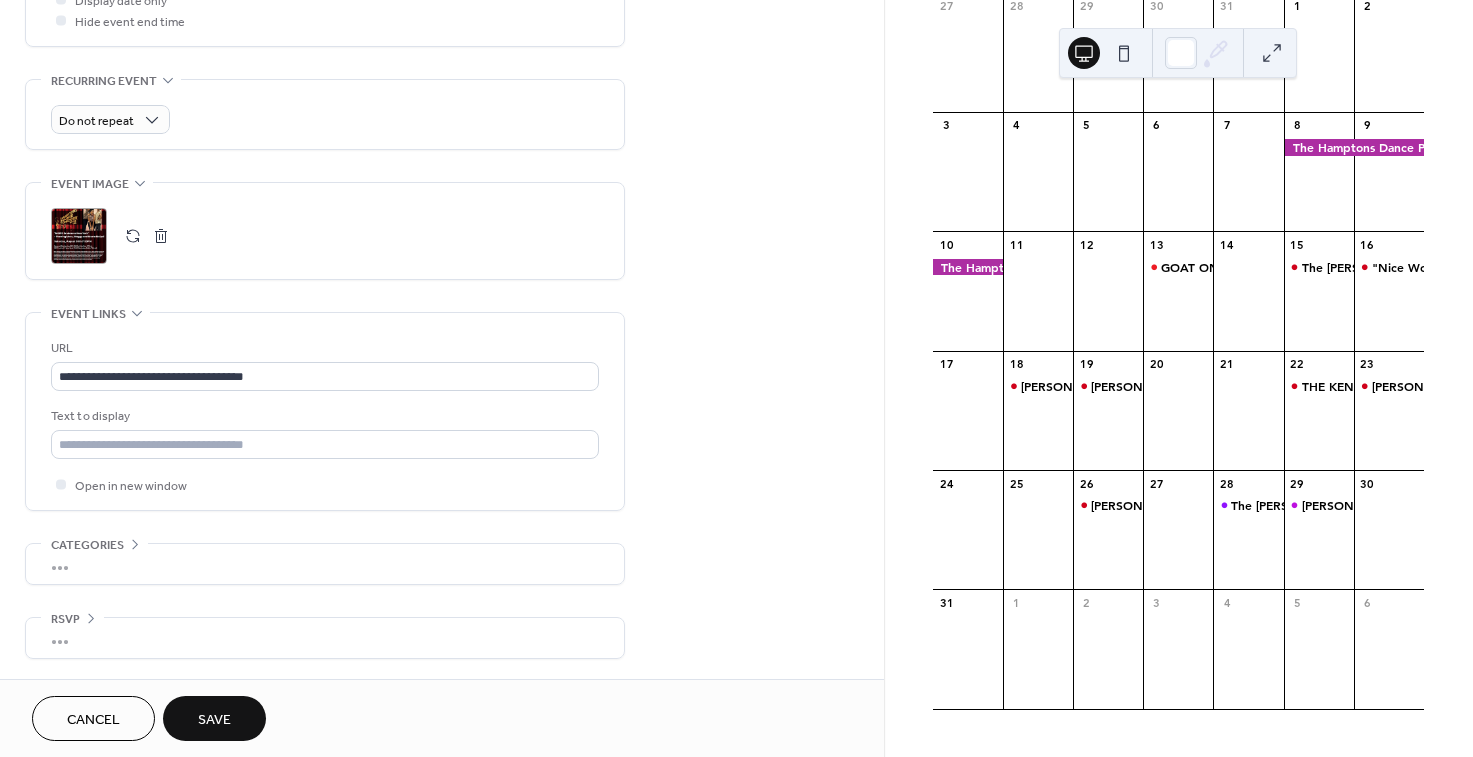 click on "Save" at bounding box center [214, 718] 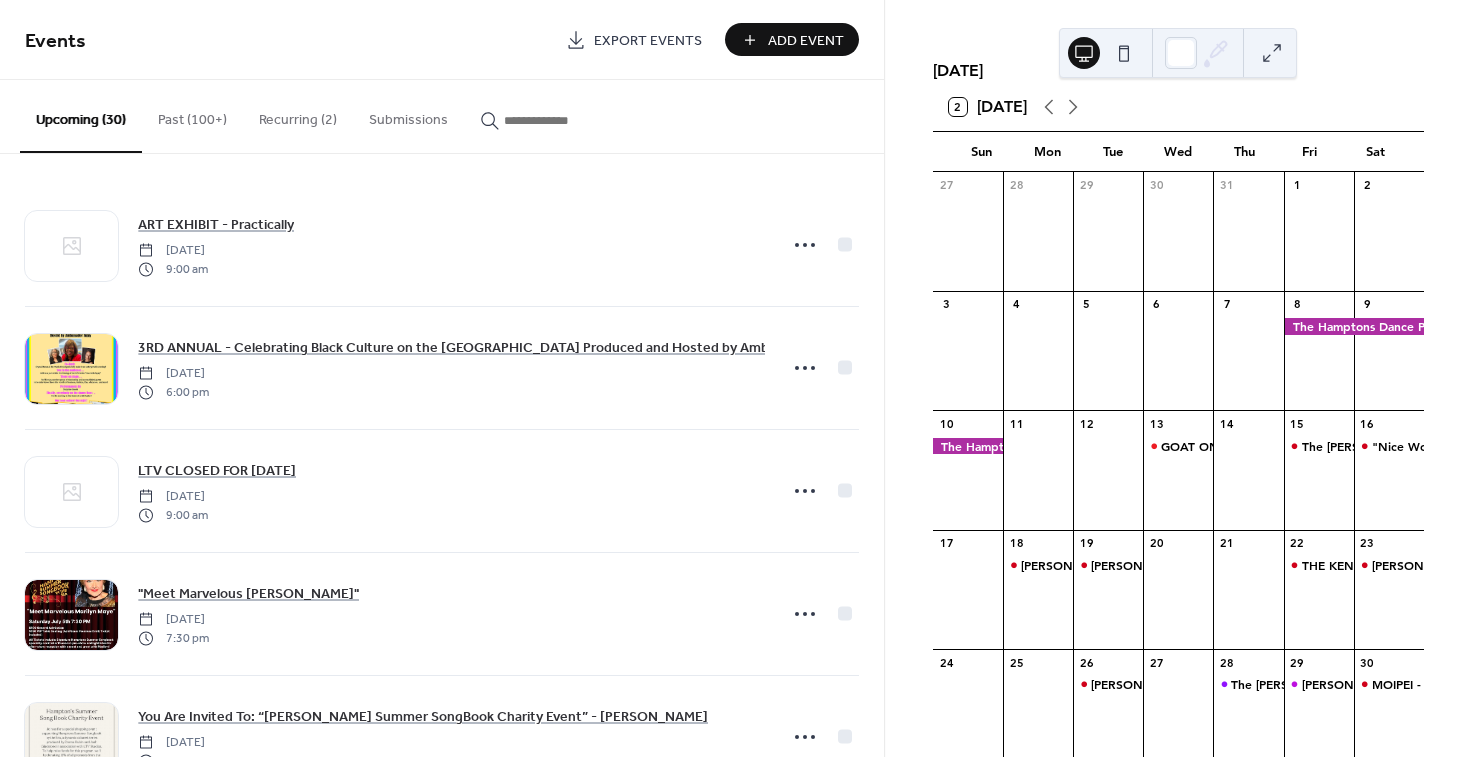 scroll, scrollTop: 0, scrollLeft: 0, axis: both 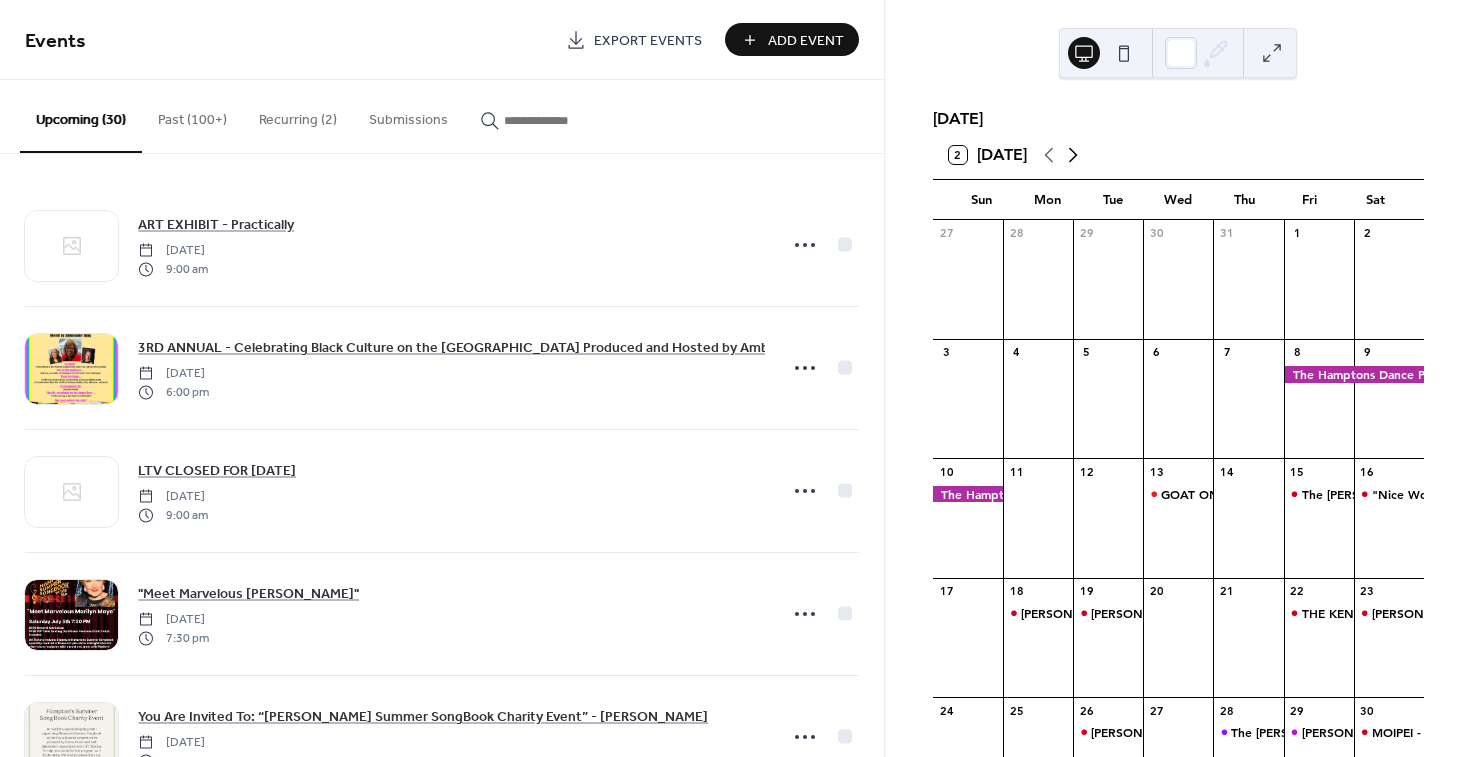 click 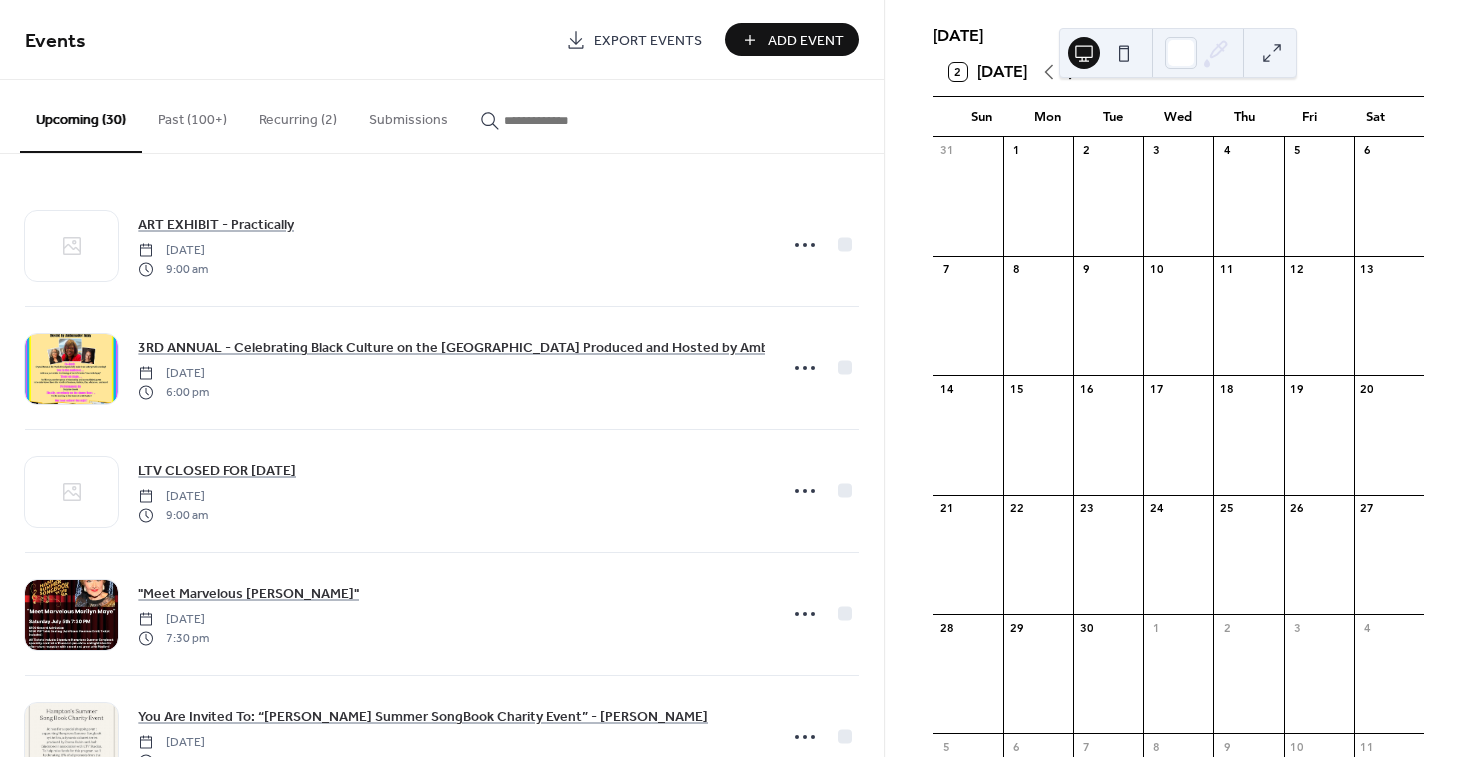 scroll, scrollTop: 139, scrollLeft: 0, axis: vertical 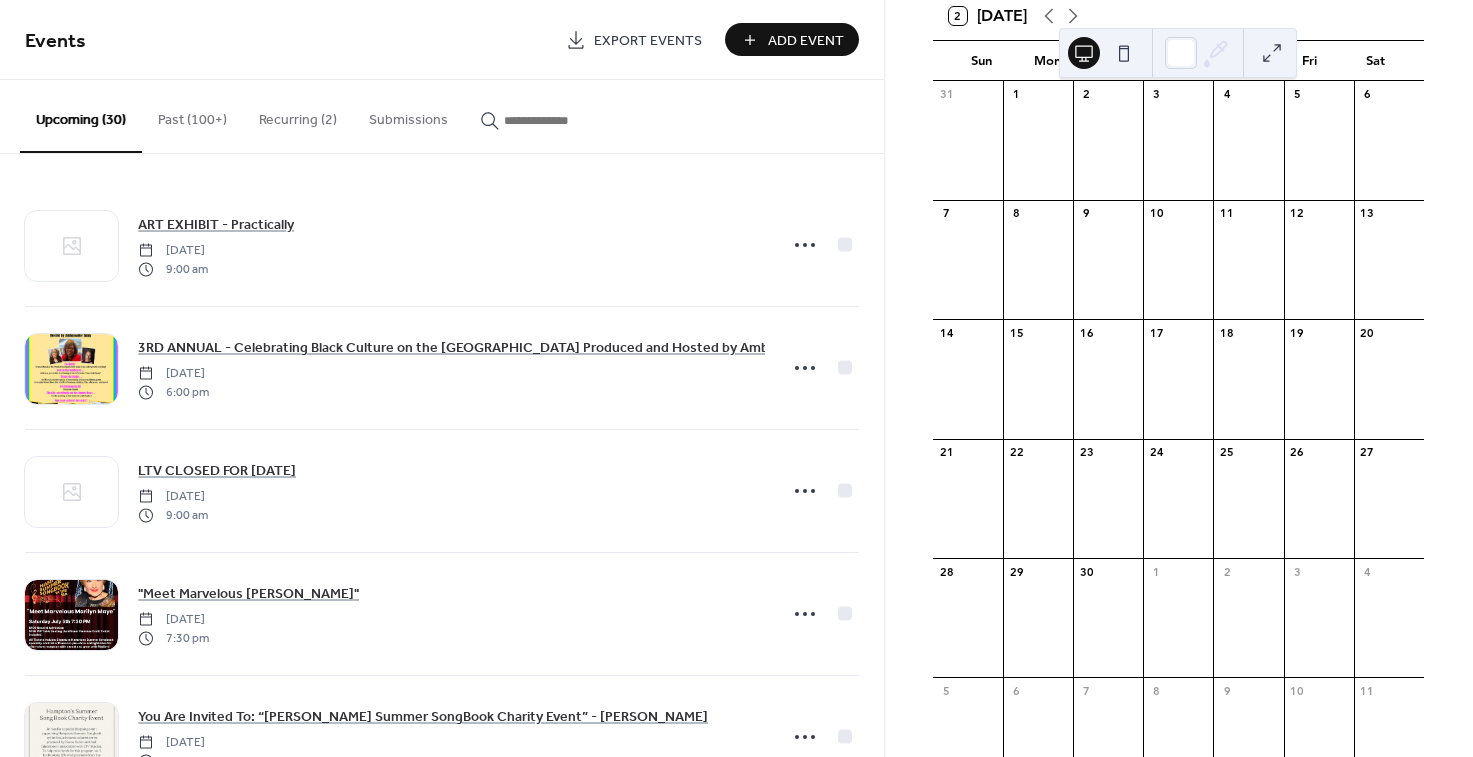 click on "Add Event" at bounding box center [806, 41] 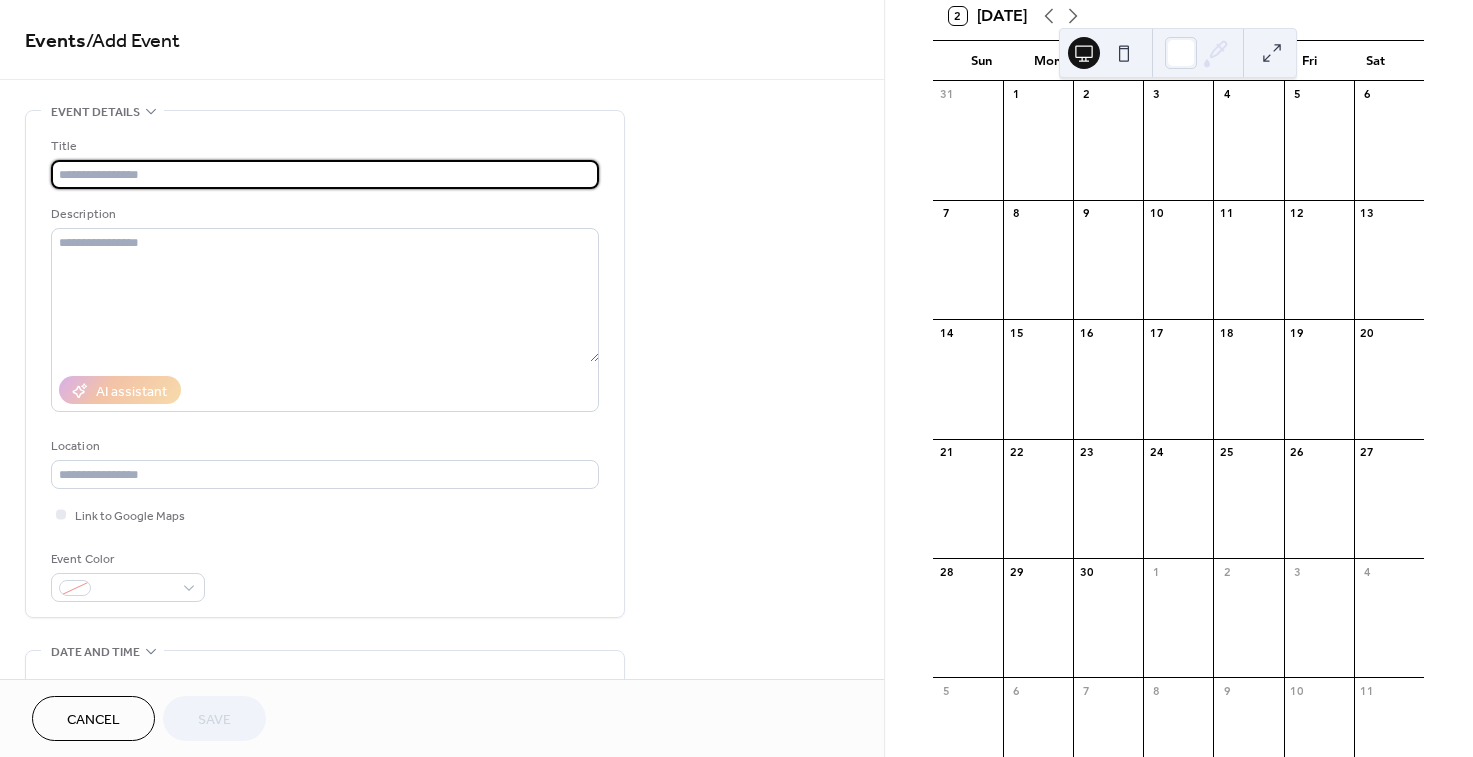 paste on "**********" 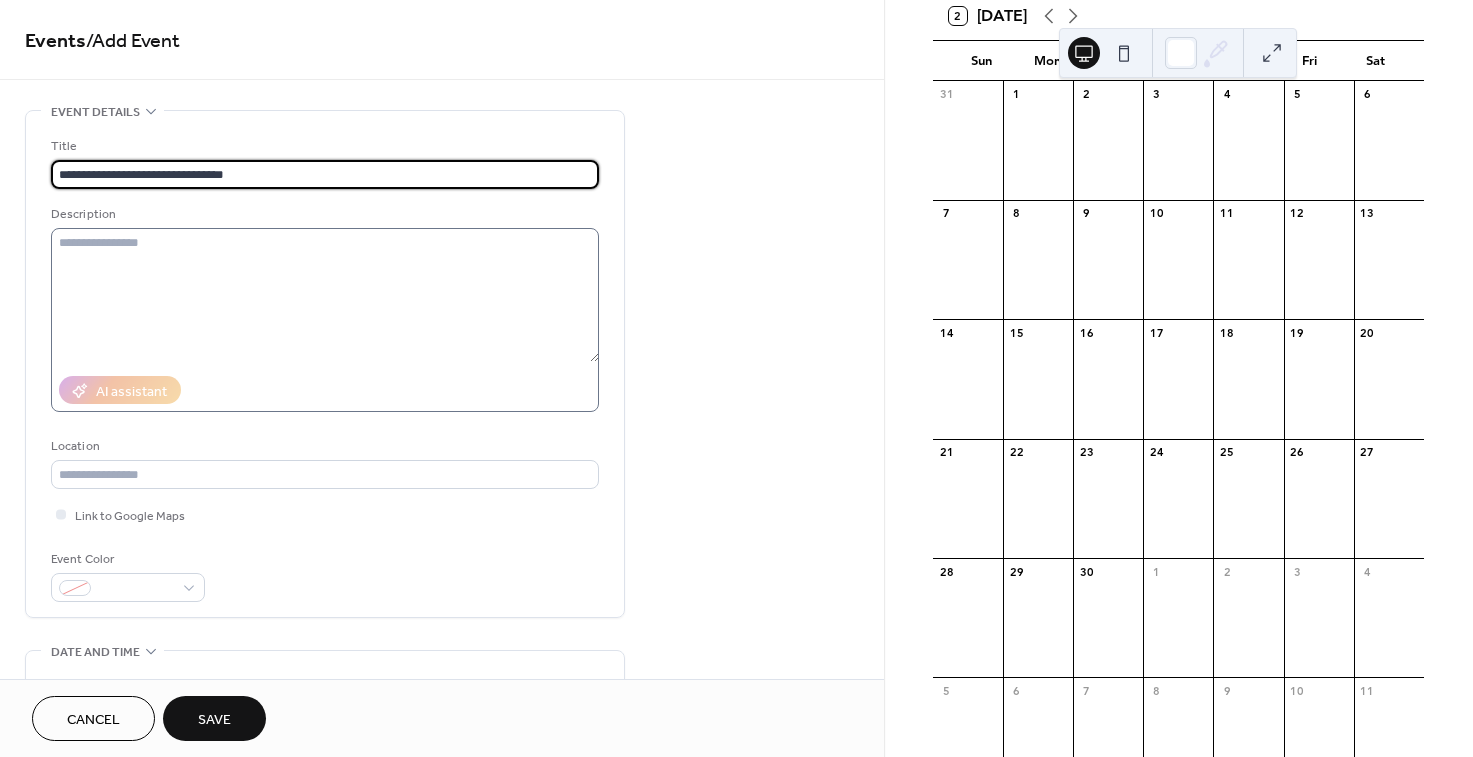 type on "**********" 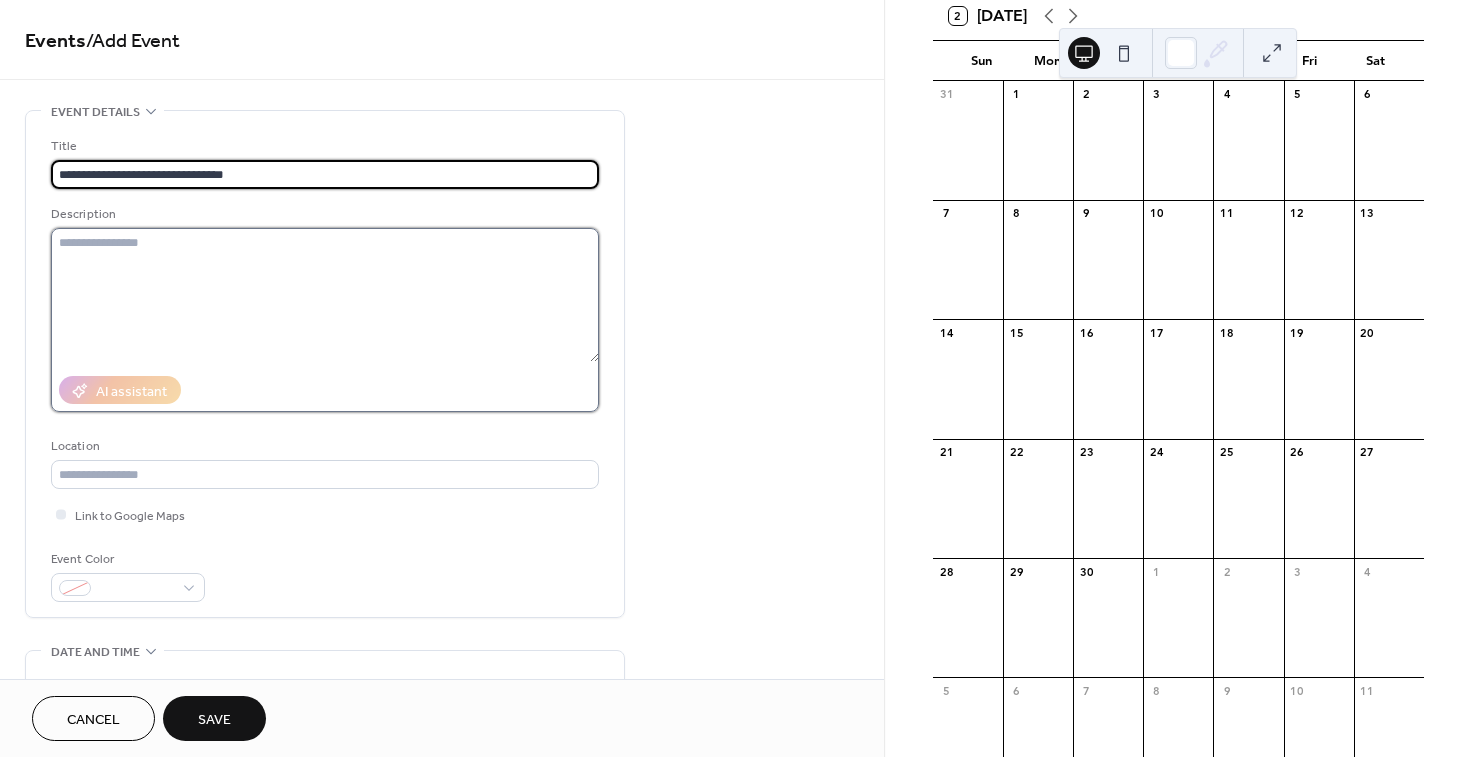 click at bounding box center [325, 295] 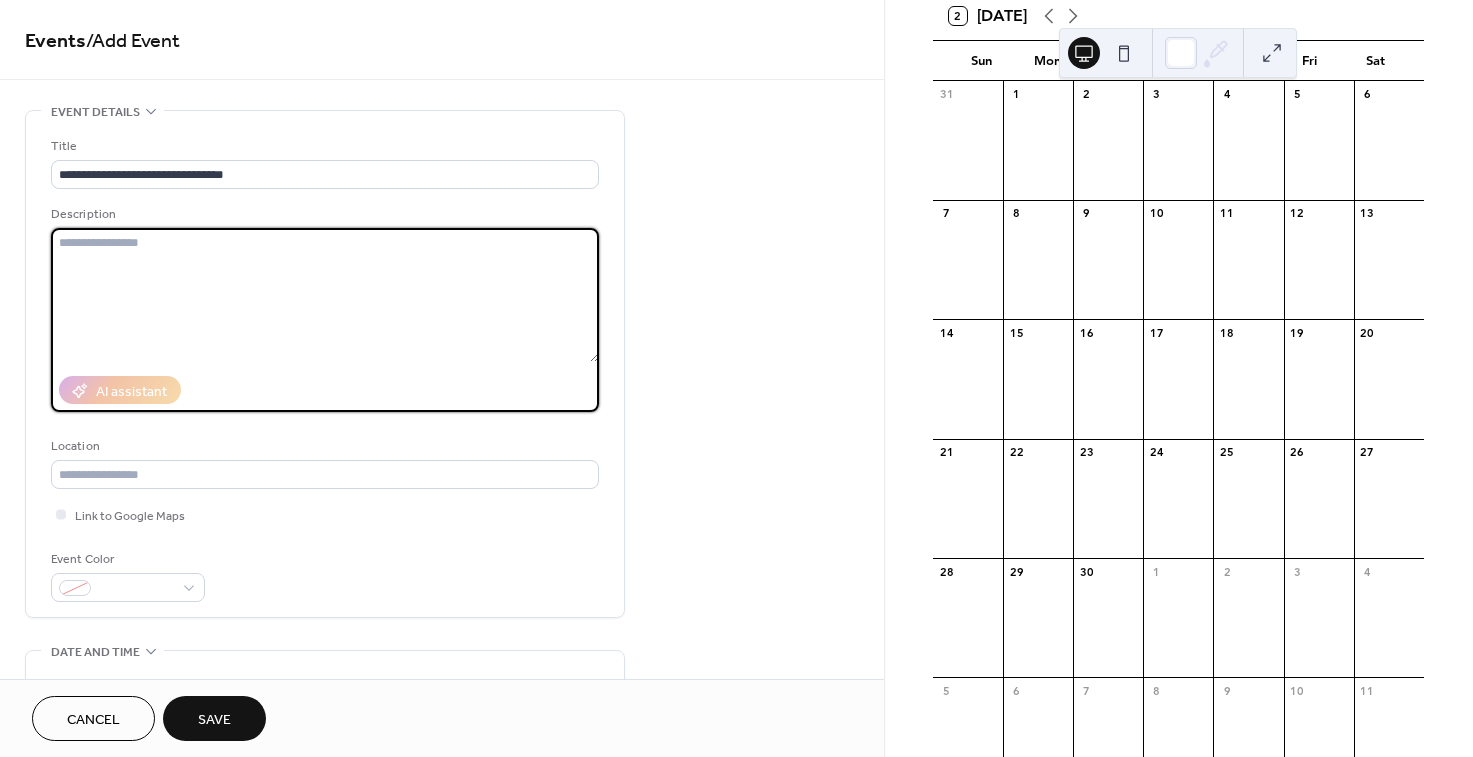 paste on "**********" 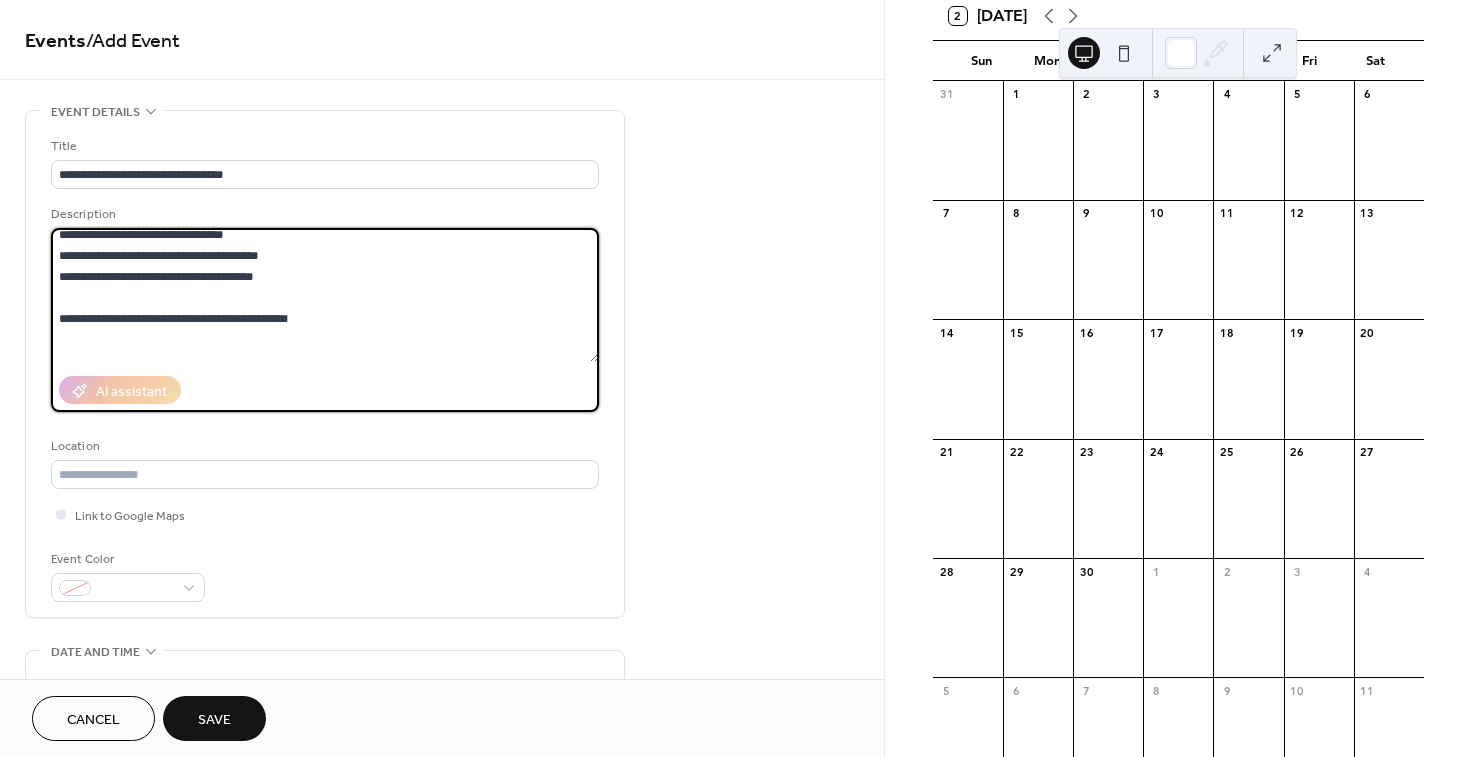 scroll, scrollTop: 0, scrollLeft: 0, axis: both 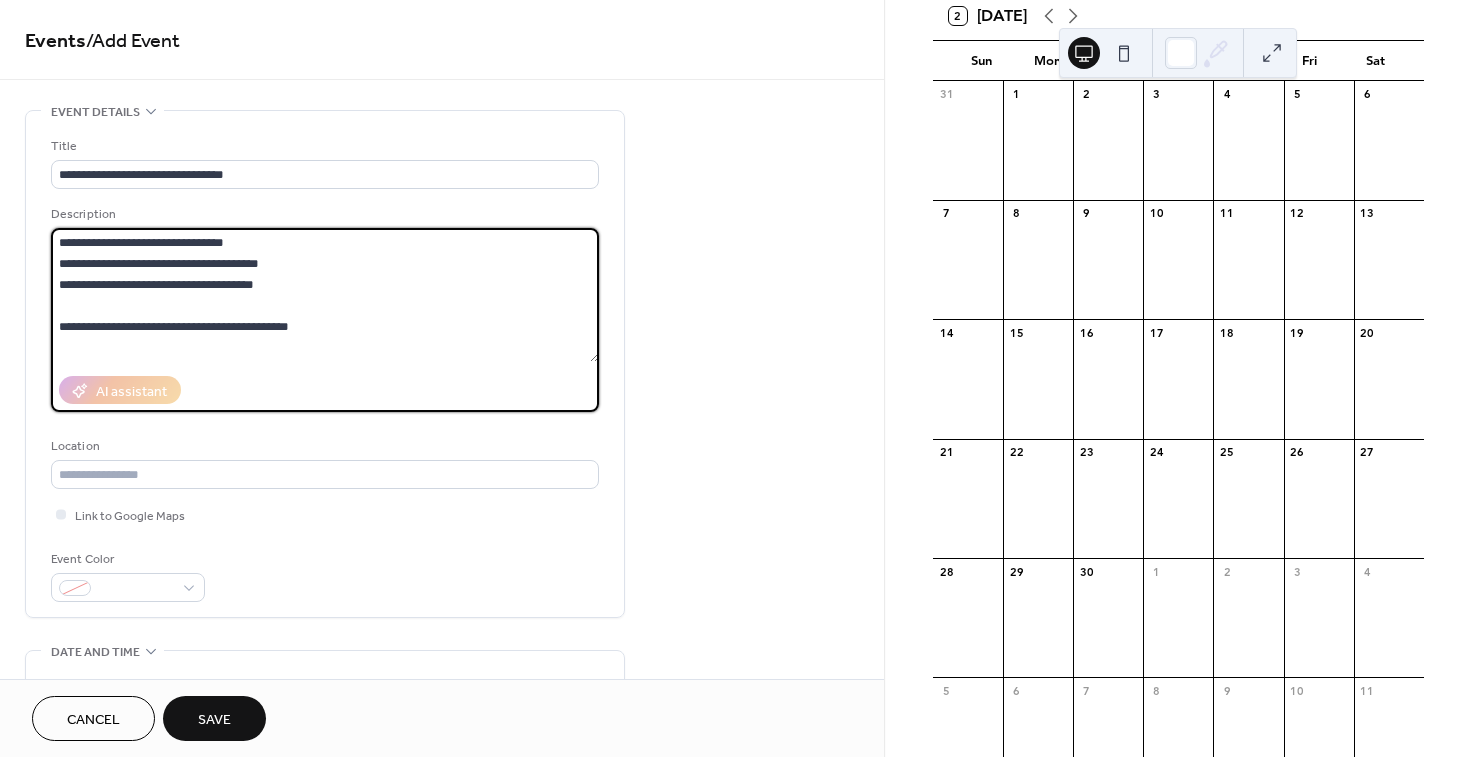 click at bounding box center (325, 295) 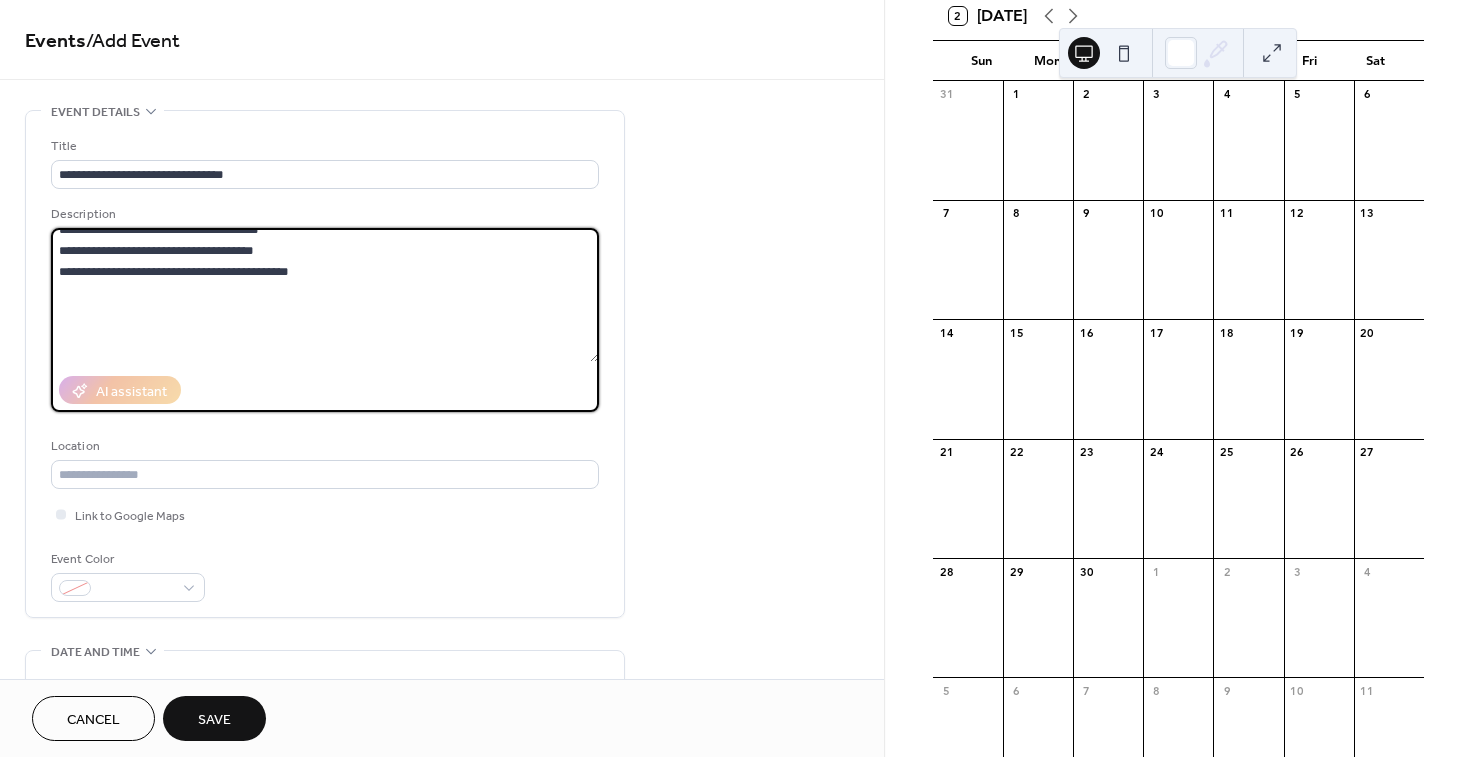scroll, scrollTop: 38, scrollLeft: 0, axis: vertical 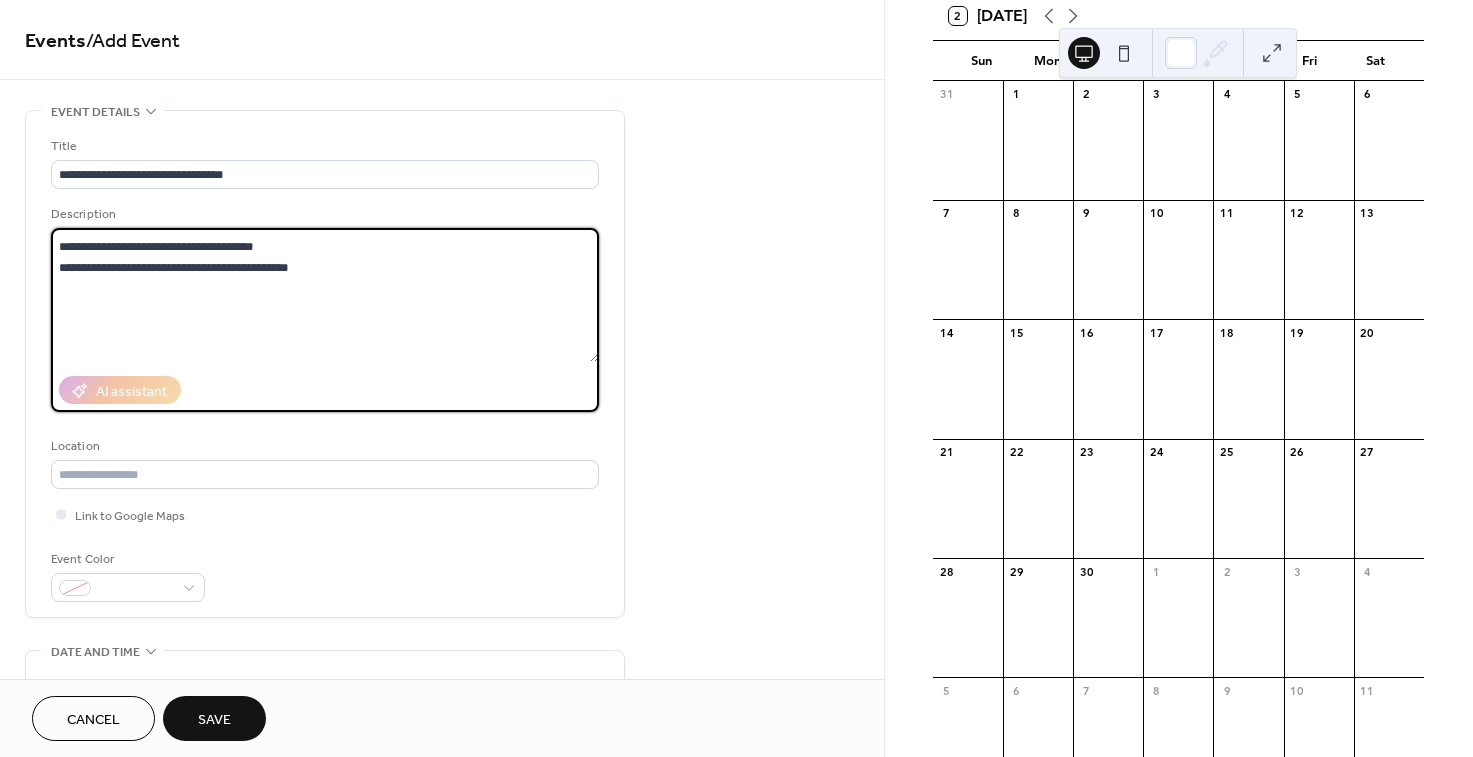 click at bounding box center [325, 295] 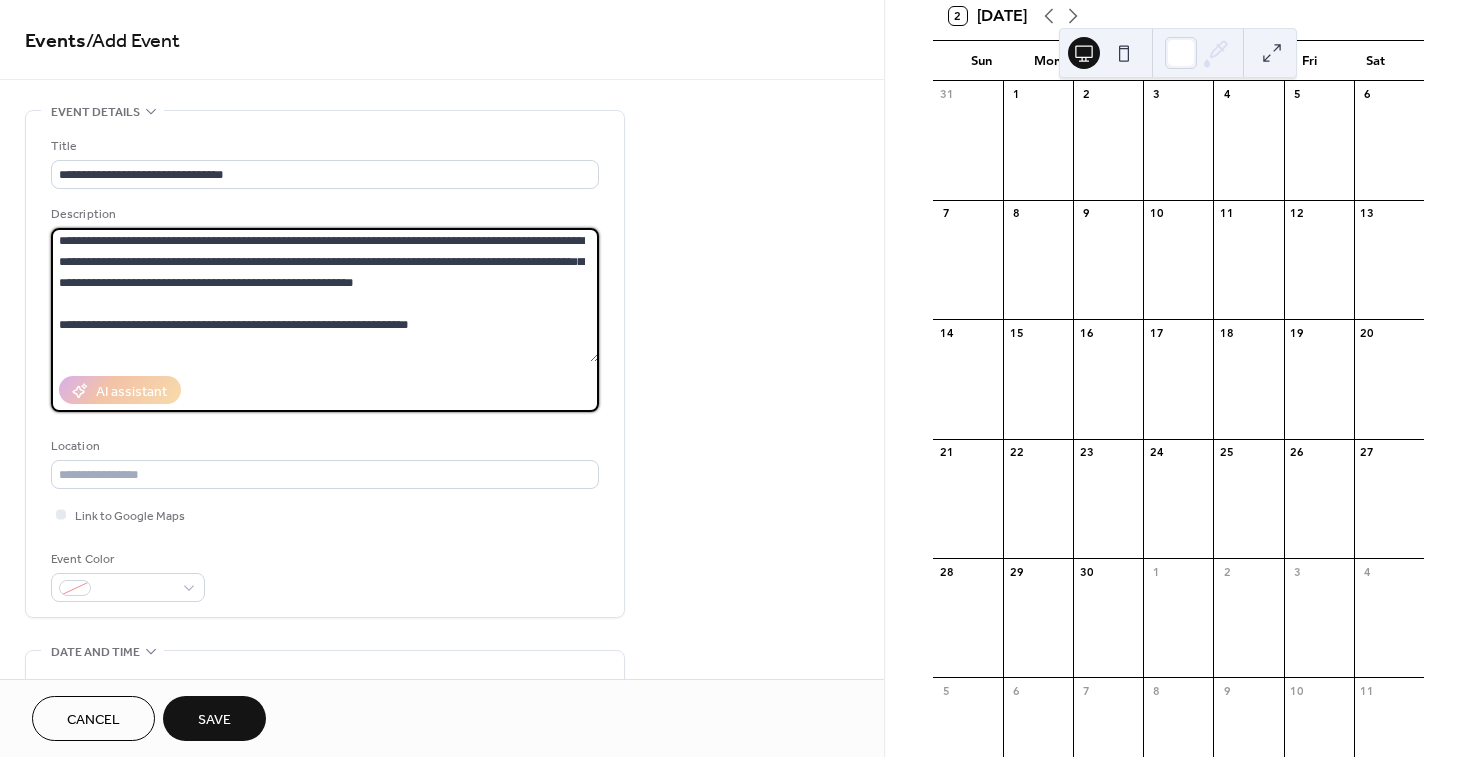 scroll, scrollTop: 242, scrollLeft: 0, axis: vertical 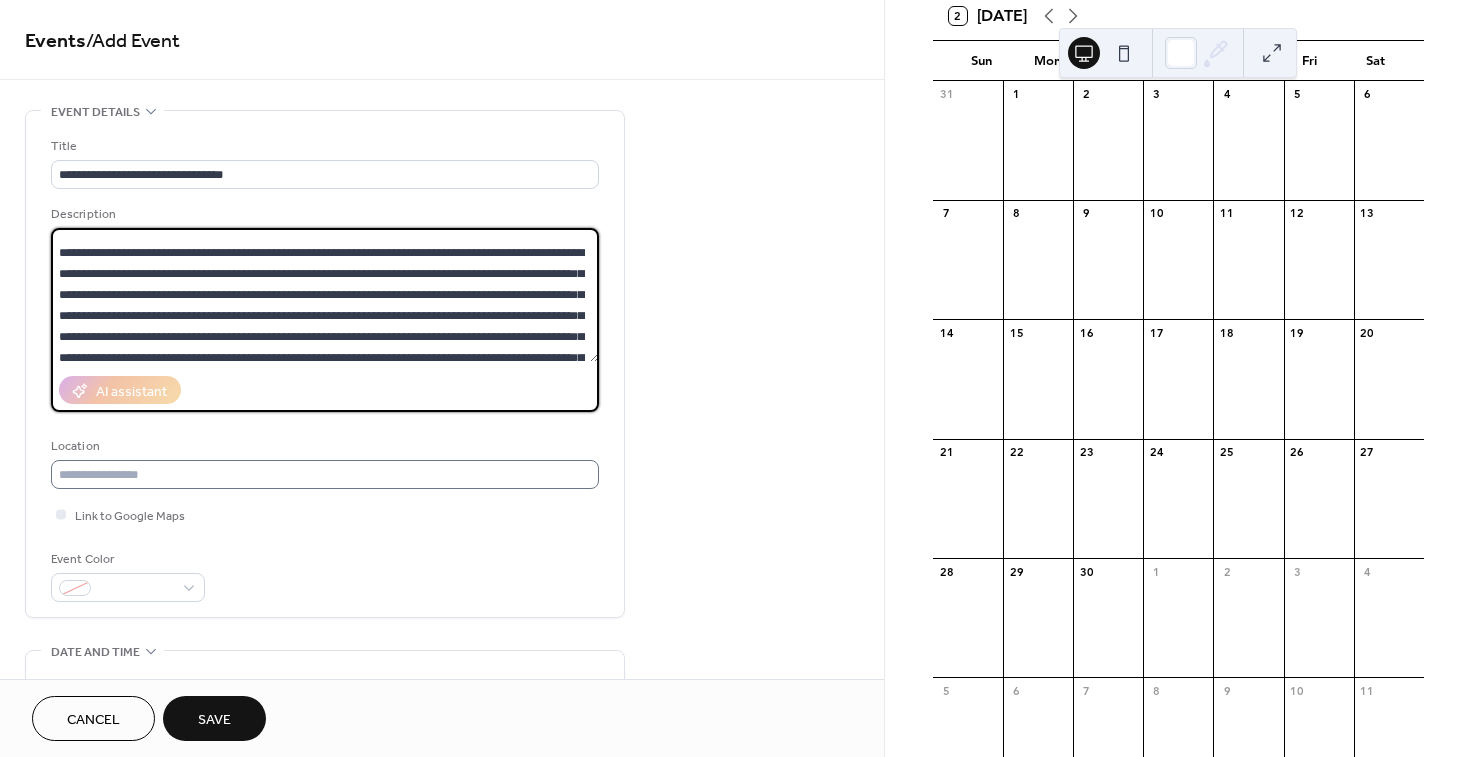 type on "**********" 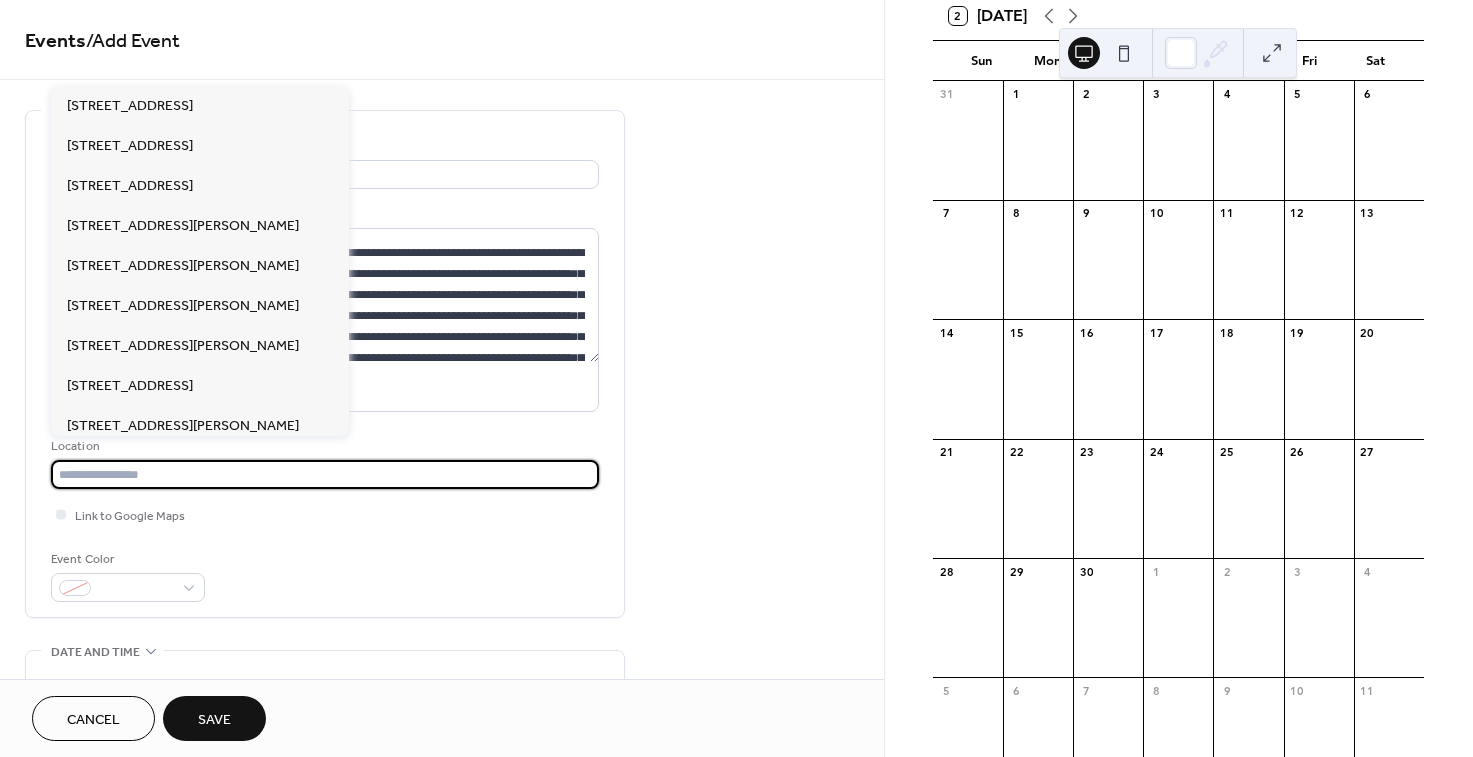 click at bounding box center [325, 474] 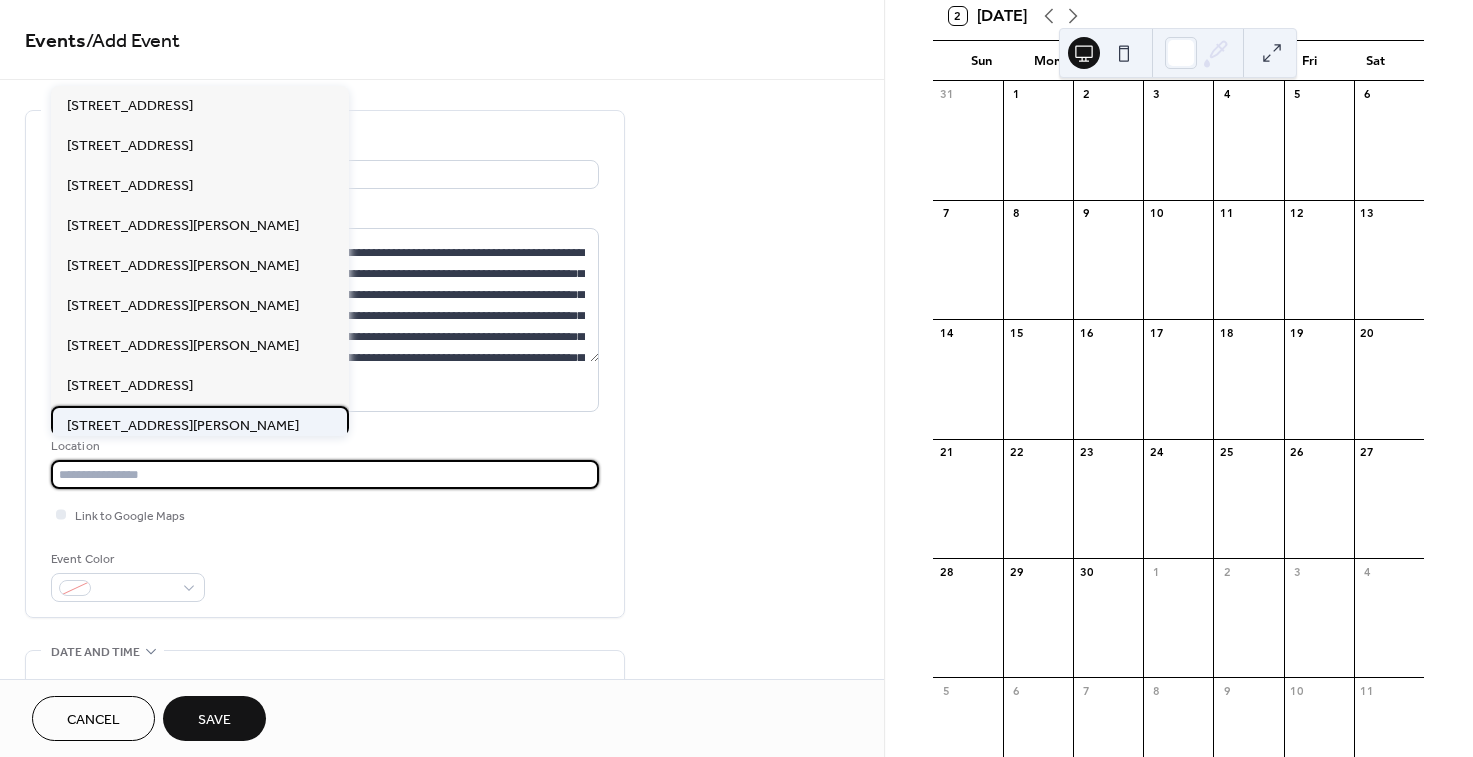 click on "[STREET_ADDRESS][PERSON_NAME]" at bounding box center (183, 426) 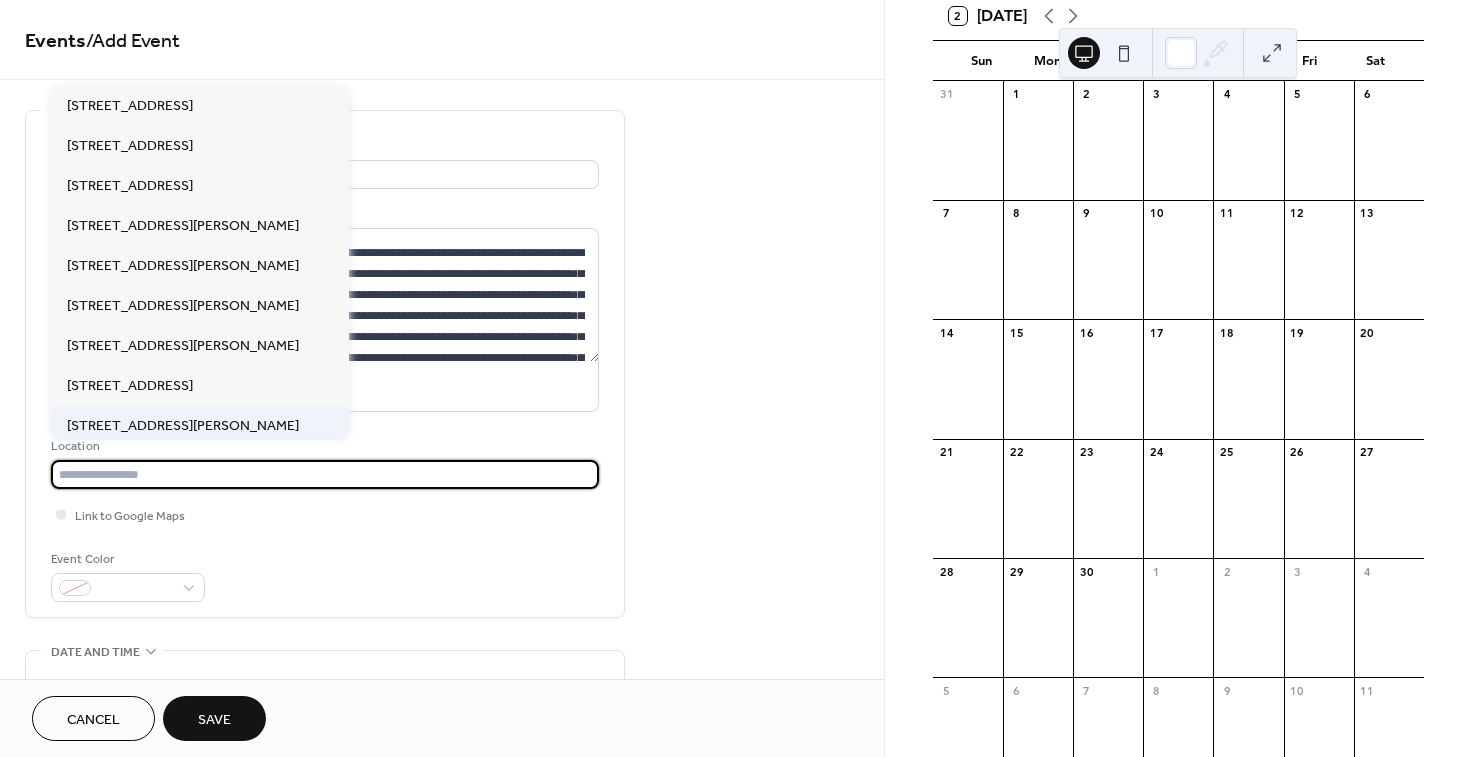 type on "**********" 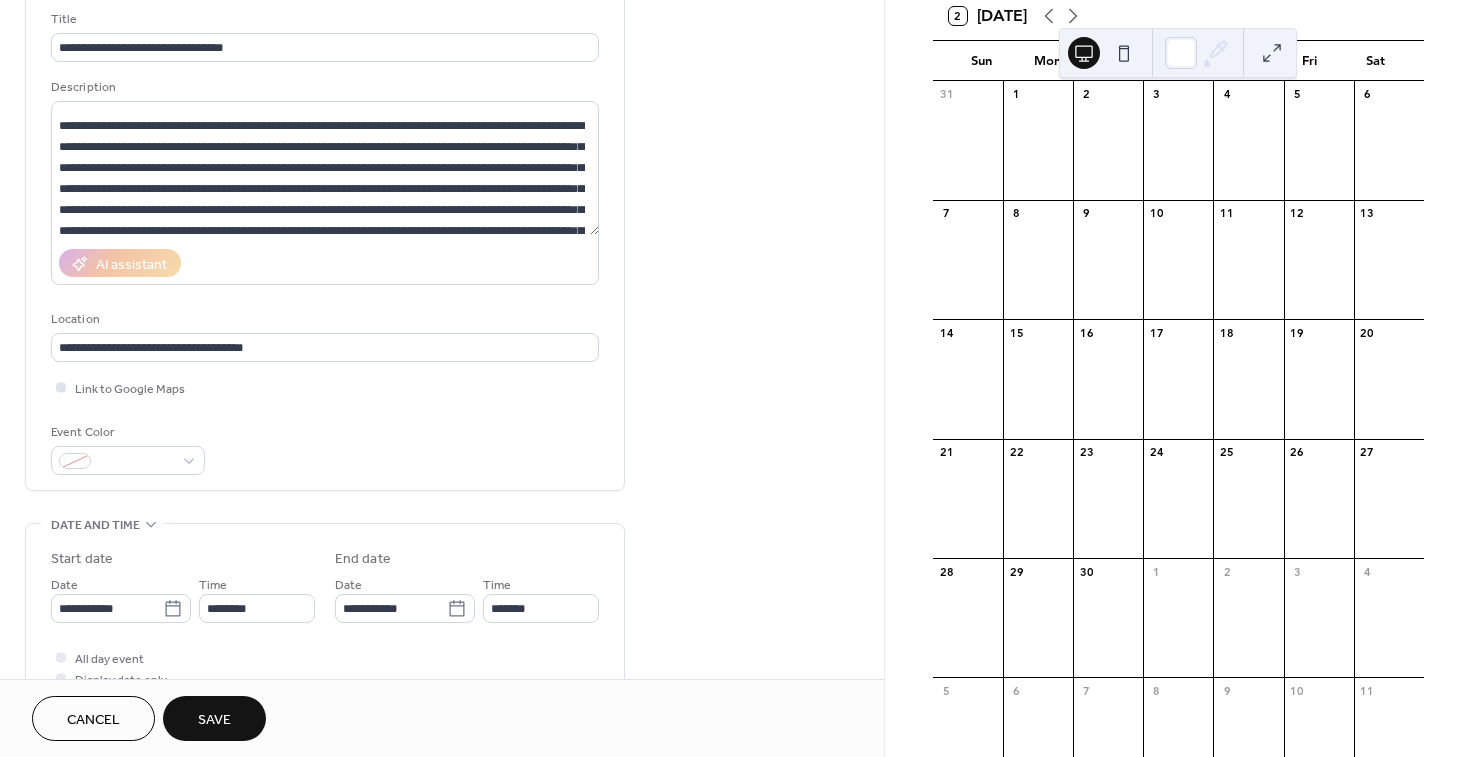 scroll, scrollTop: 154, scrollLeft: 0, axis: vertical 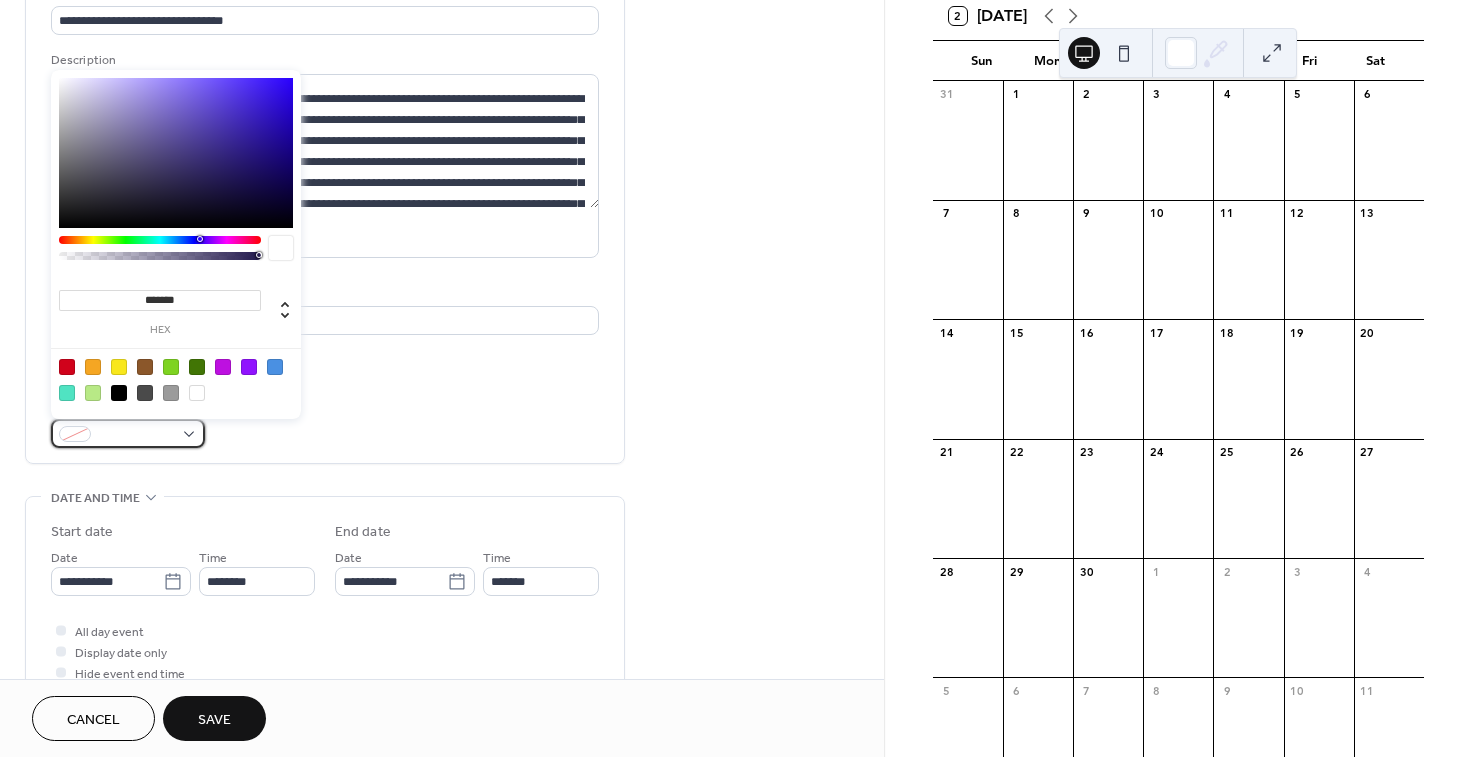 click at bounding box center (136, 435) 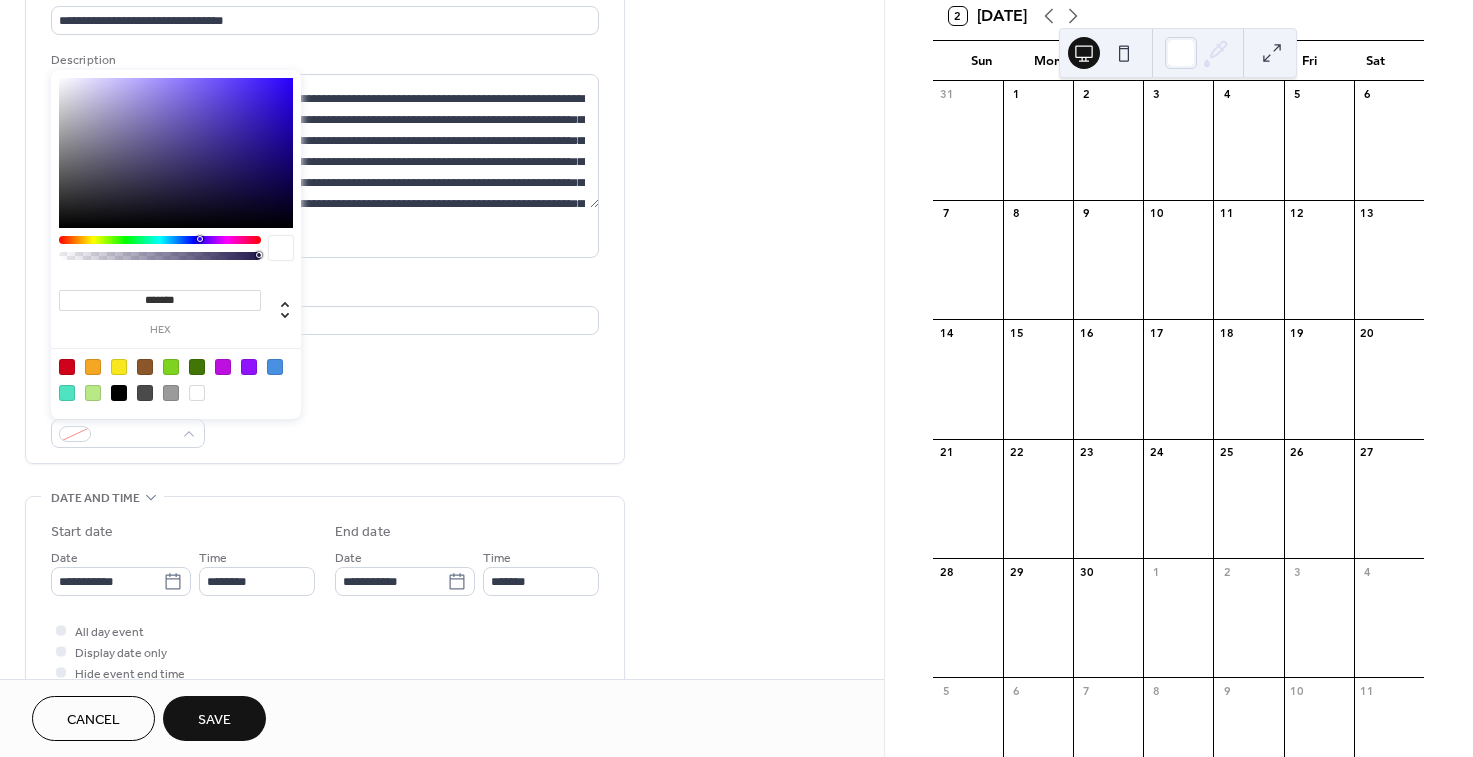 click at bounding box center [249, 367] 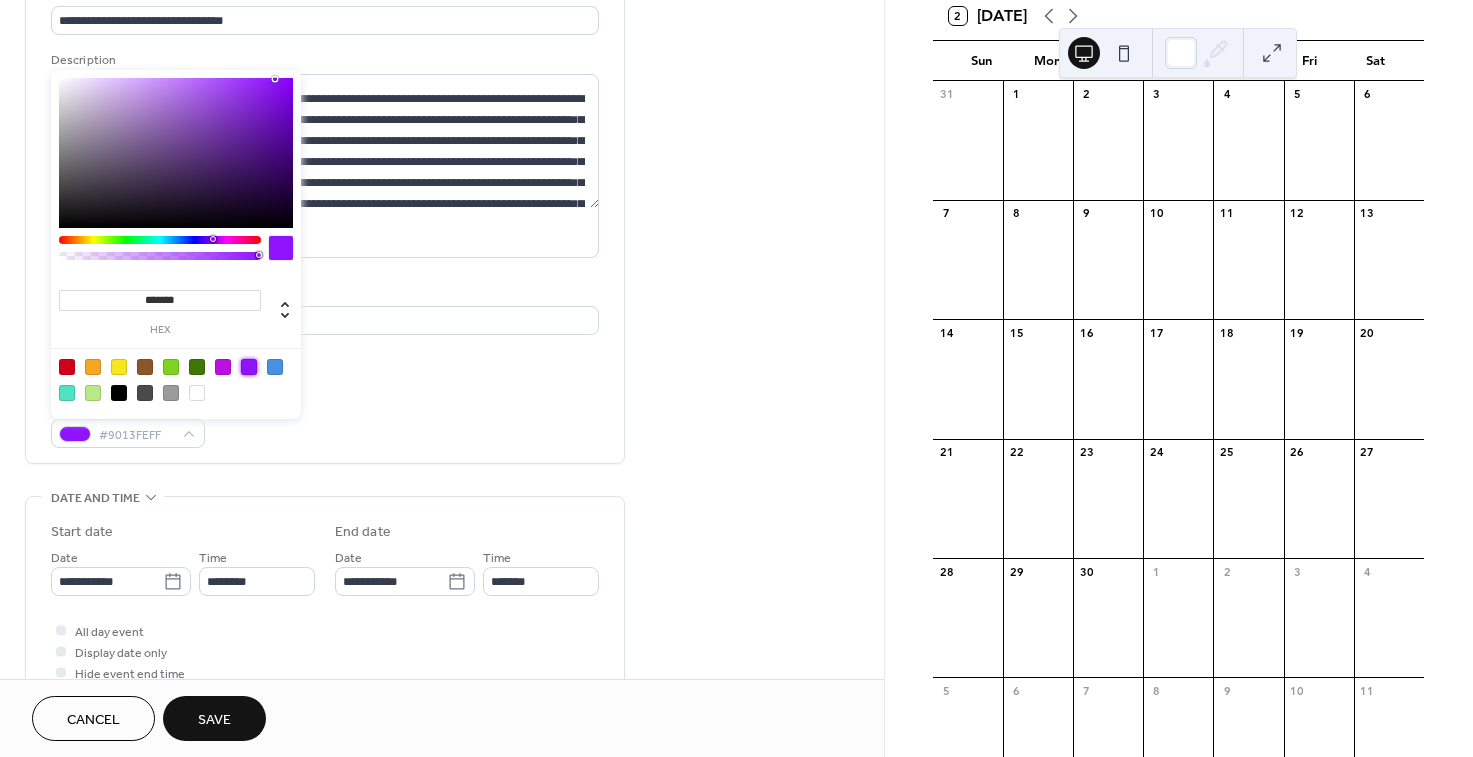click on "**********" at bounding box center (325, 215) 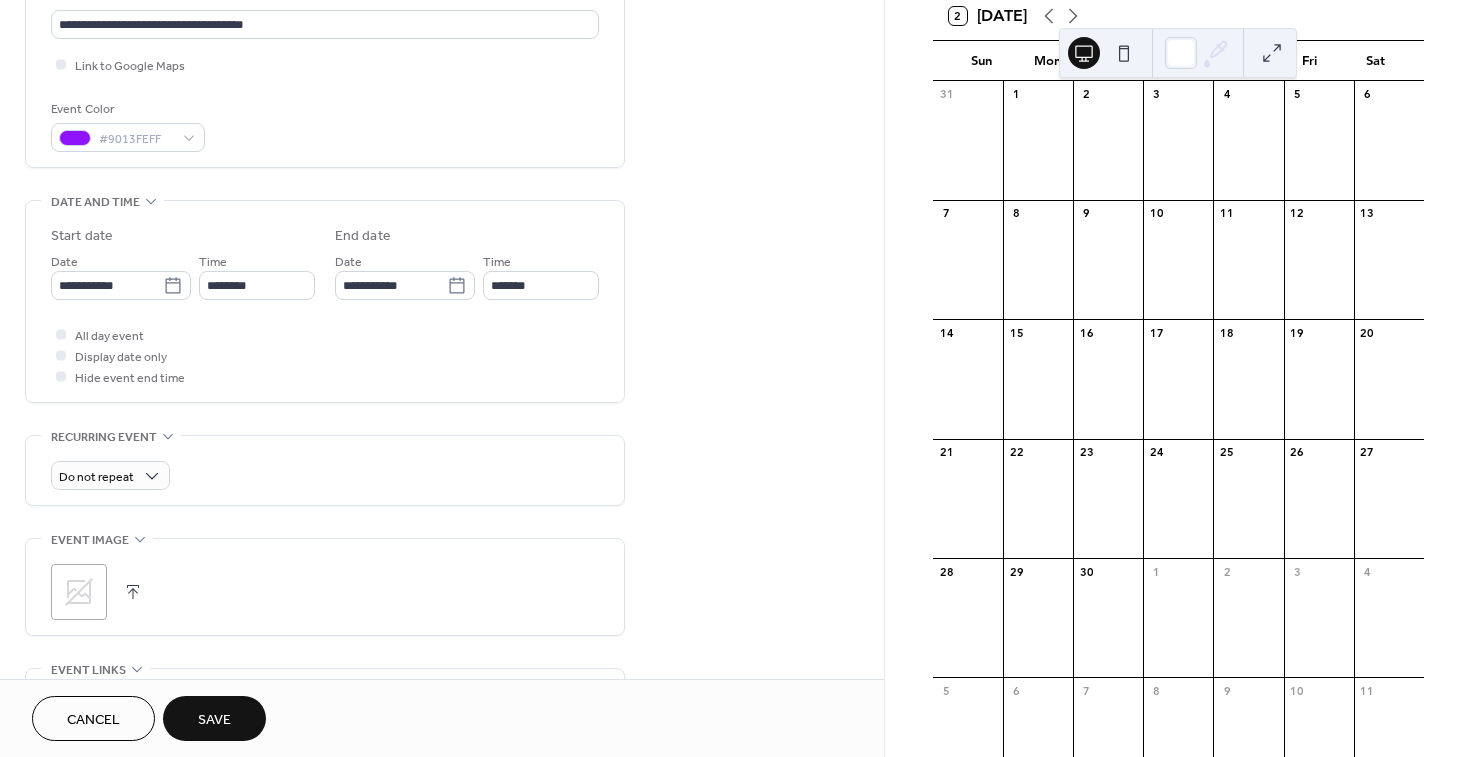 scroll, scrollTop: 463, scrollLeft: 0, axis: vertical 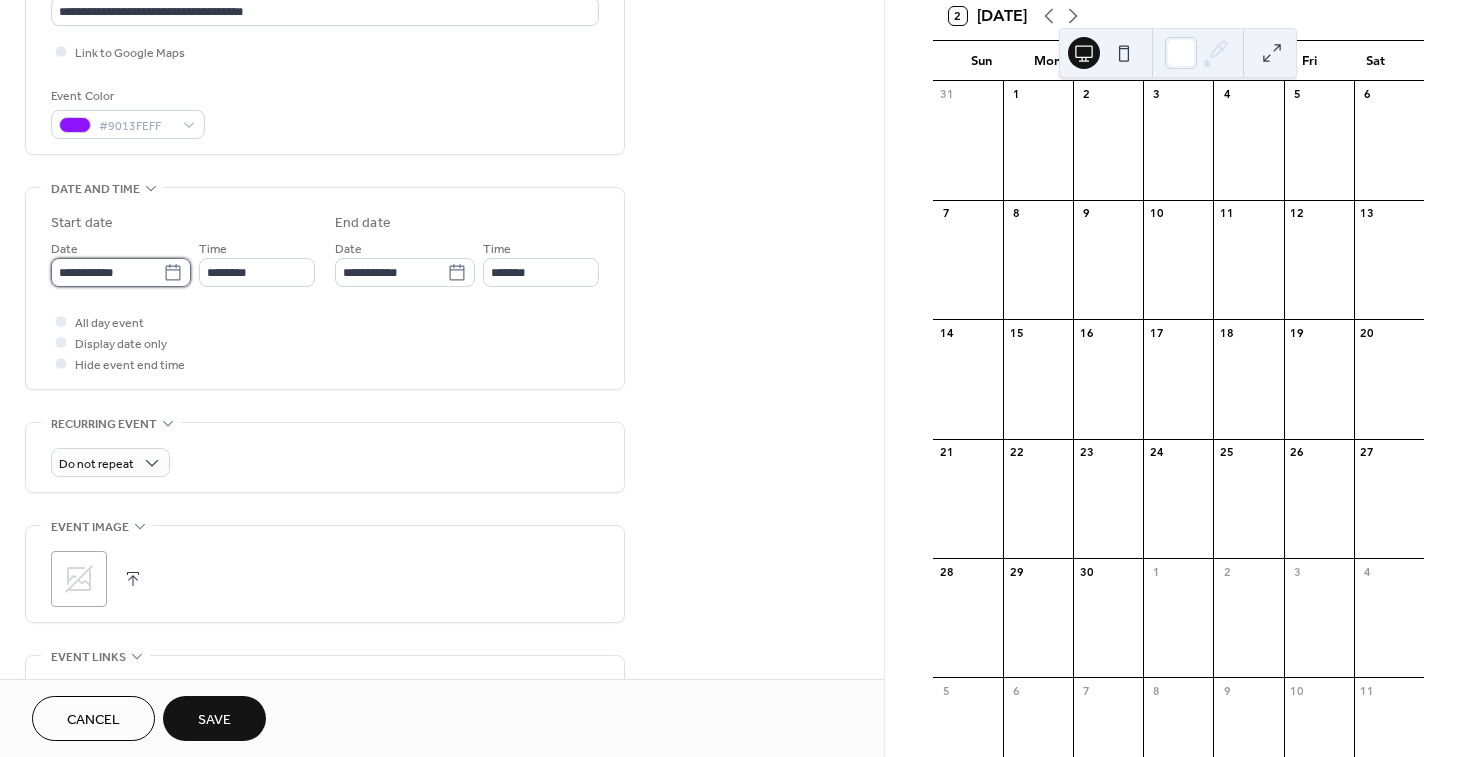 click on "**********" at bounding box center [107, 272] 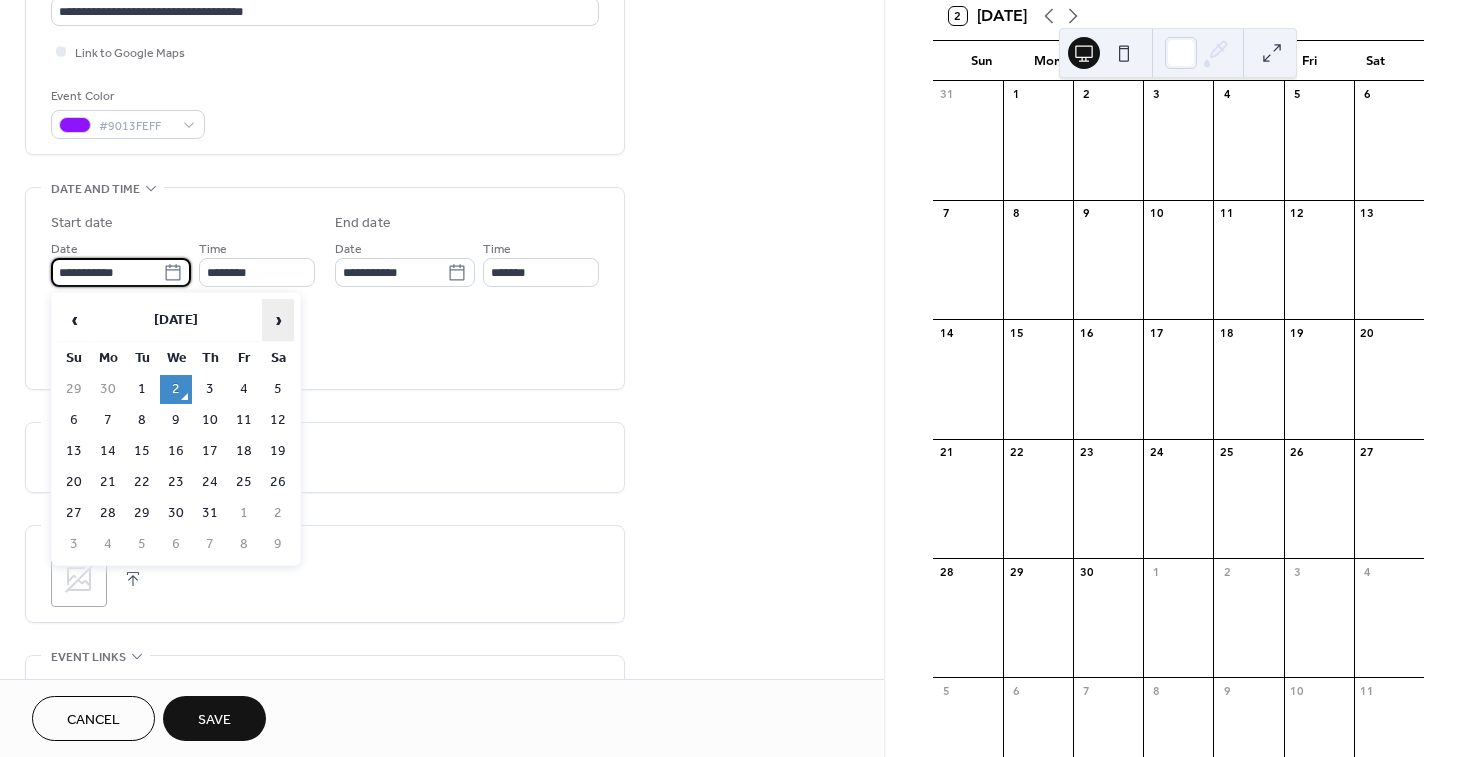 click on "›" at bounding box center [278, 320] 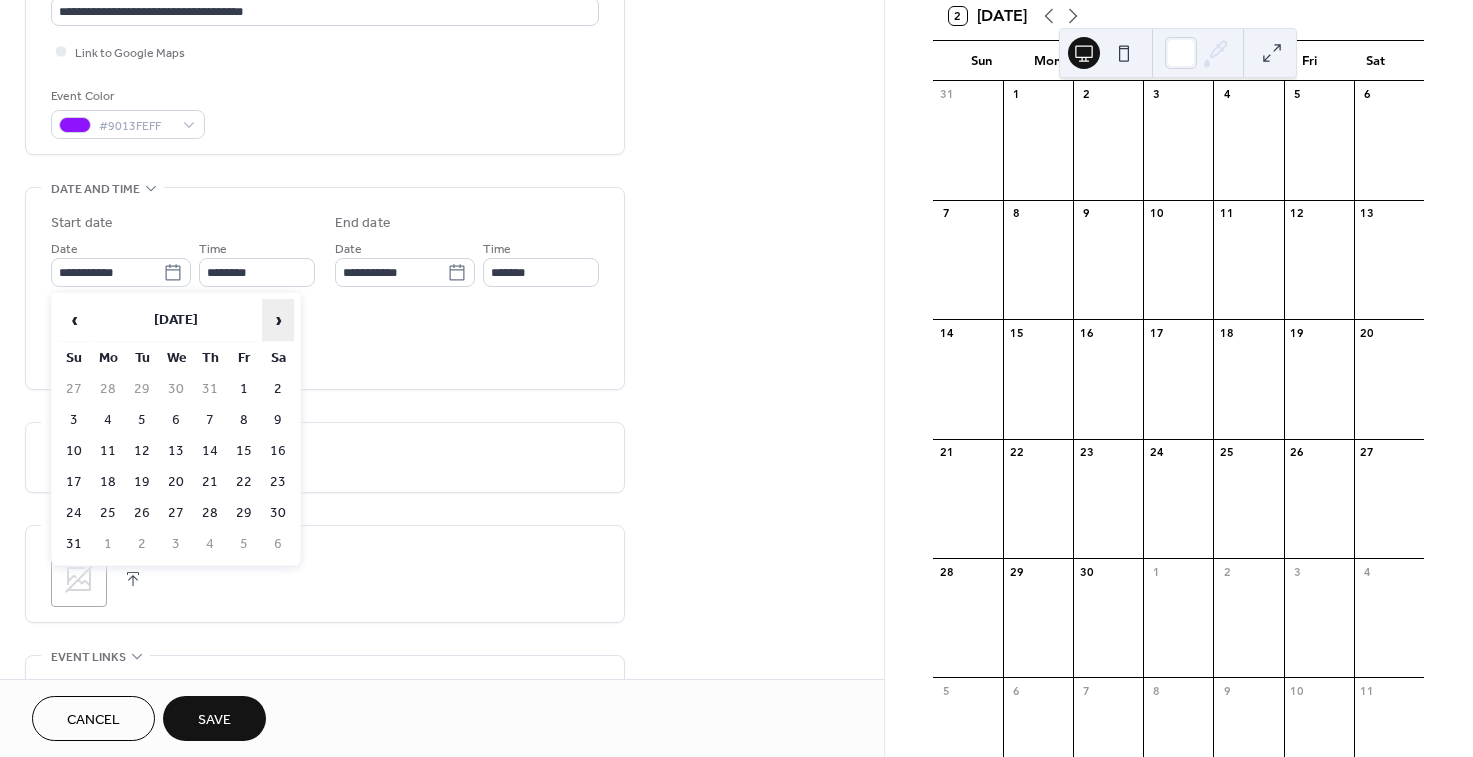 click on "›" at bounding box center (278, 320) 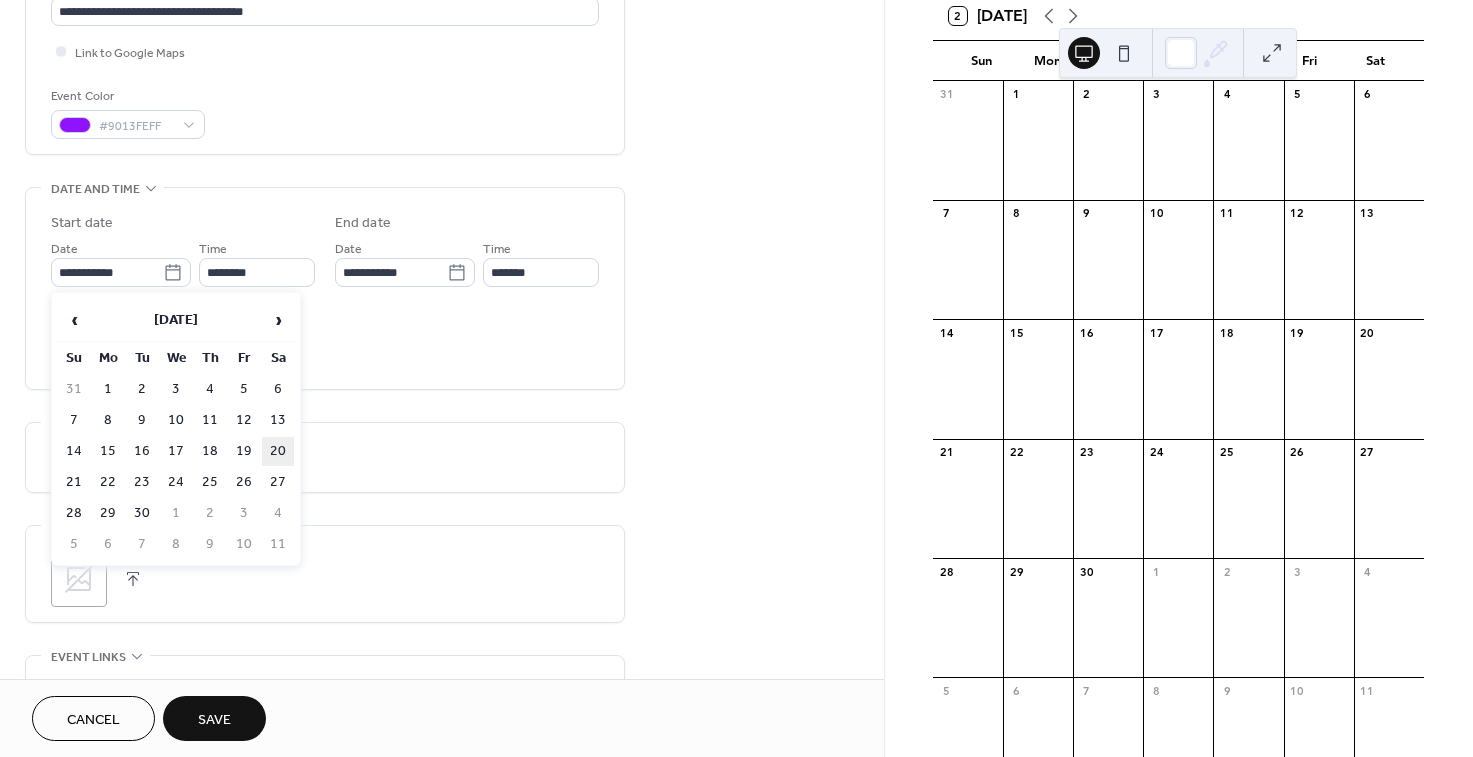click on "20" at bounding box center (278, 451) 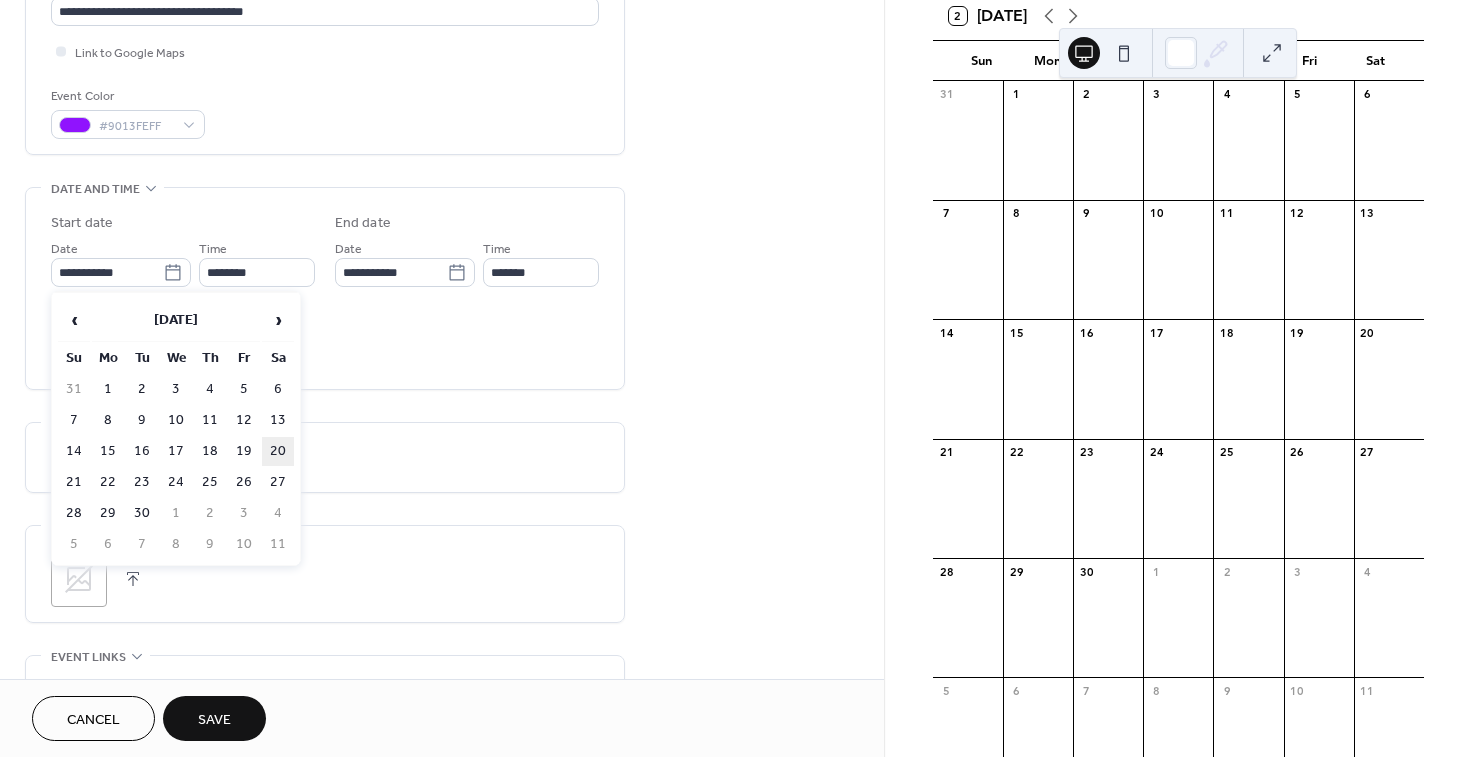 type on "**********" 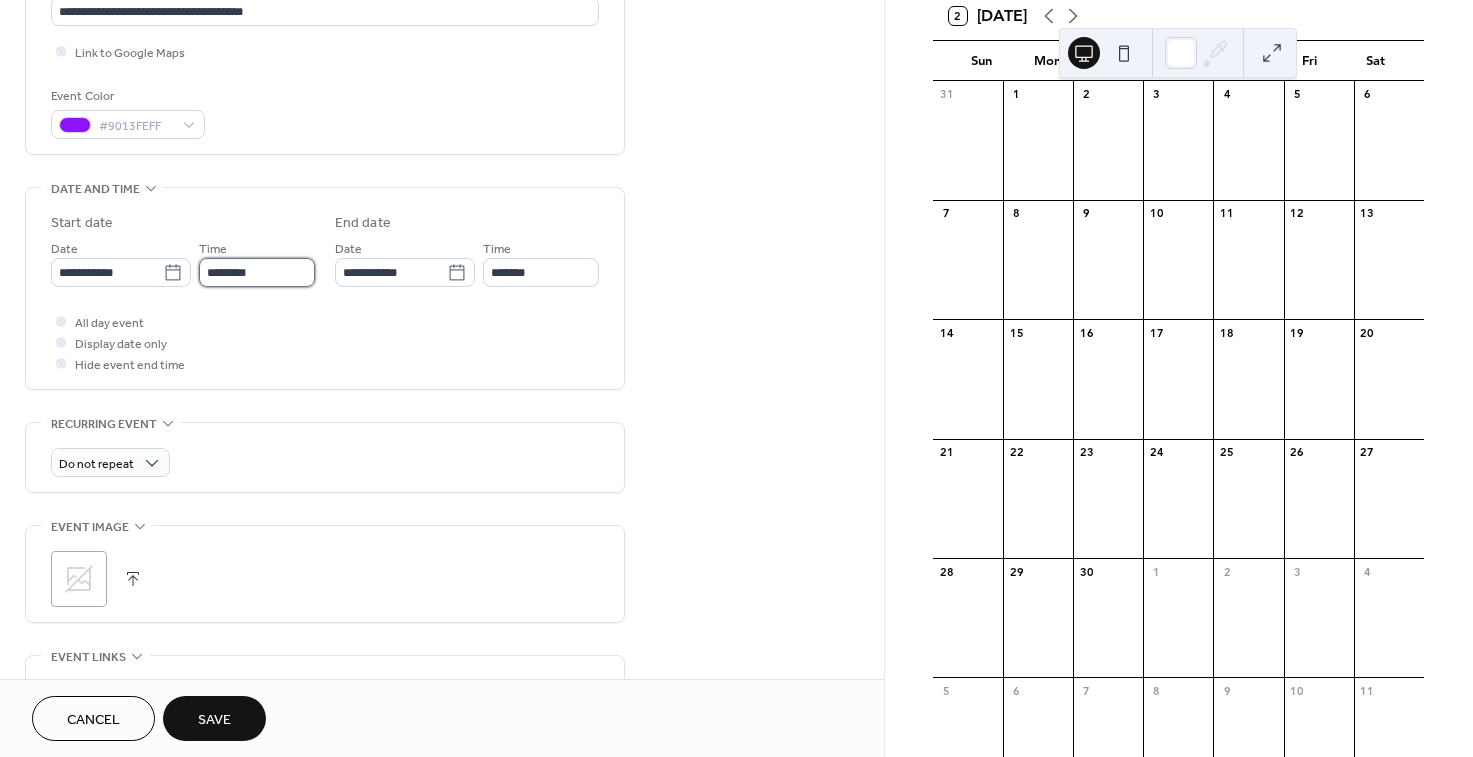 click on "********" at bounding box center (257, 272) 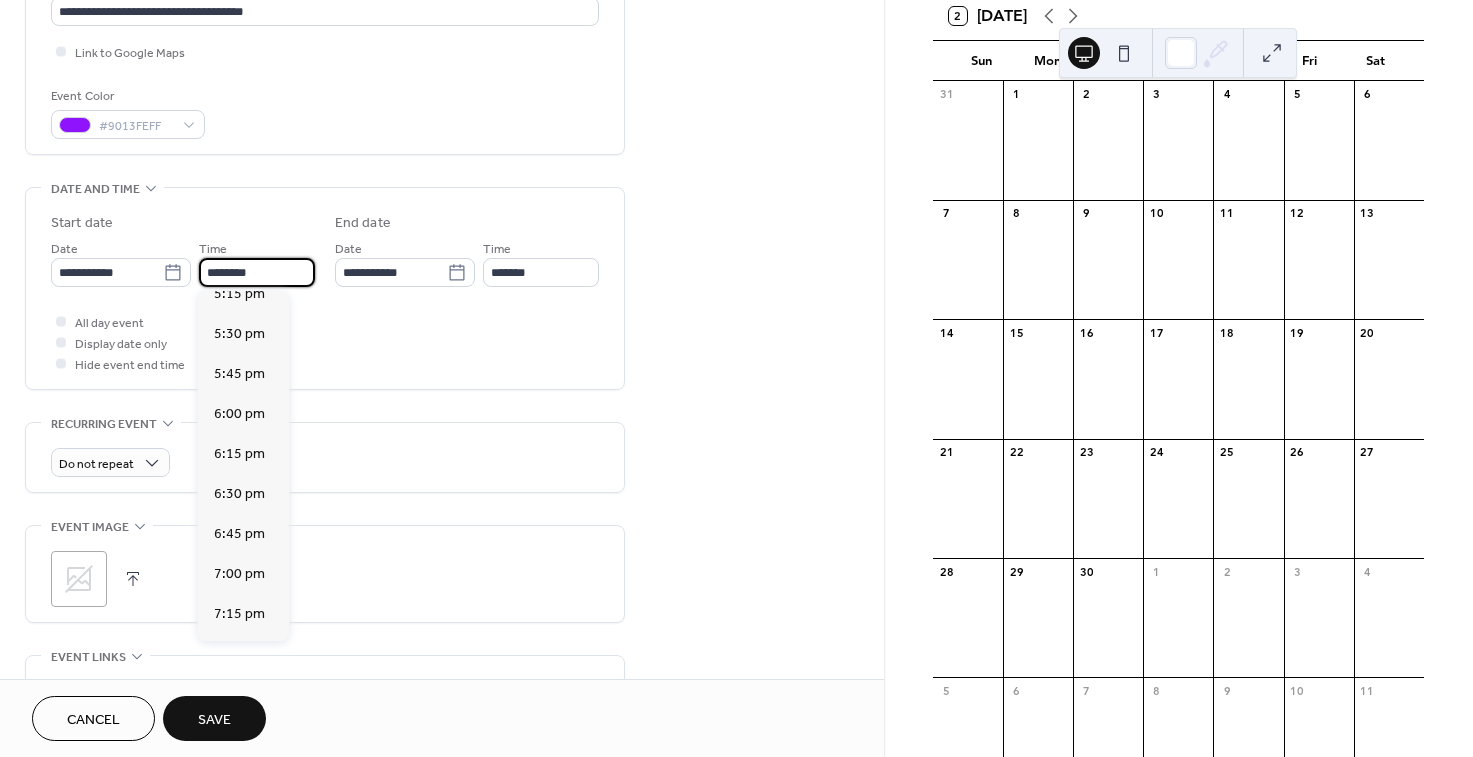 scroll, scrollTop: 2840, scrollLeft: 0, axis: vertical 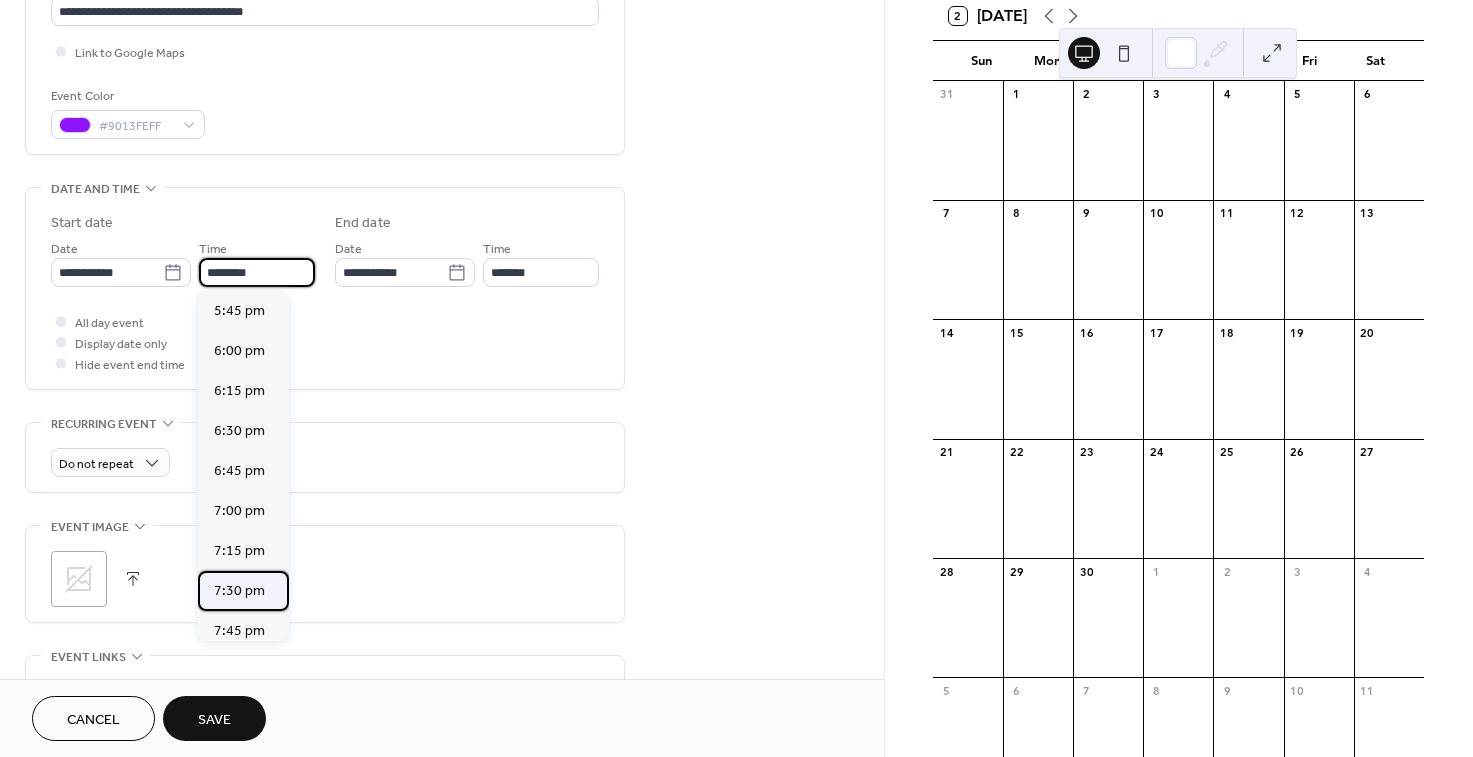 click on "7:30 pm" at bounding box center (239, 591) 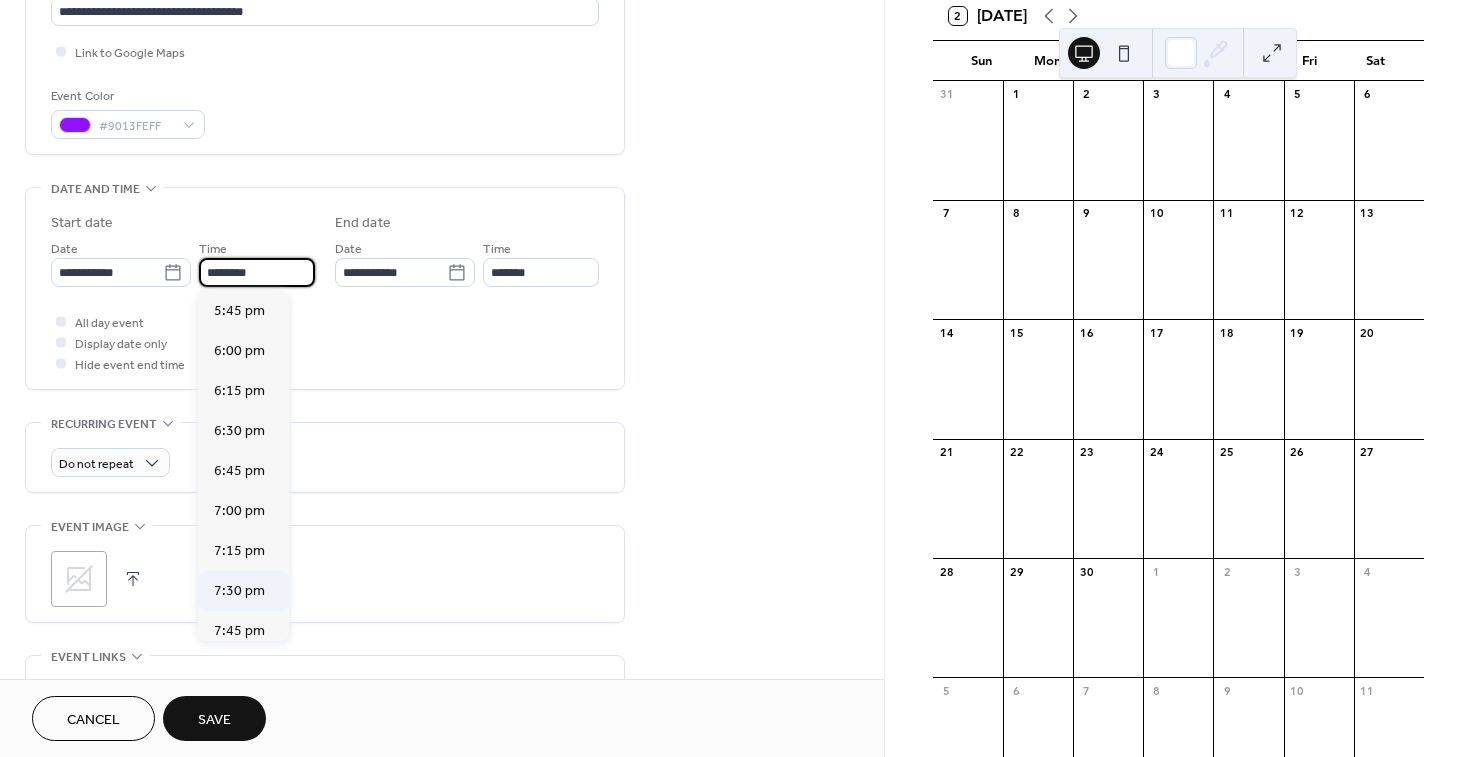 type on "*******" 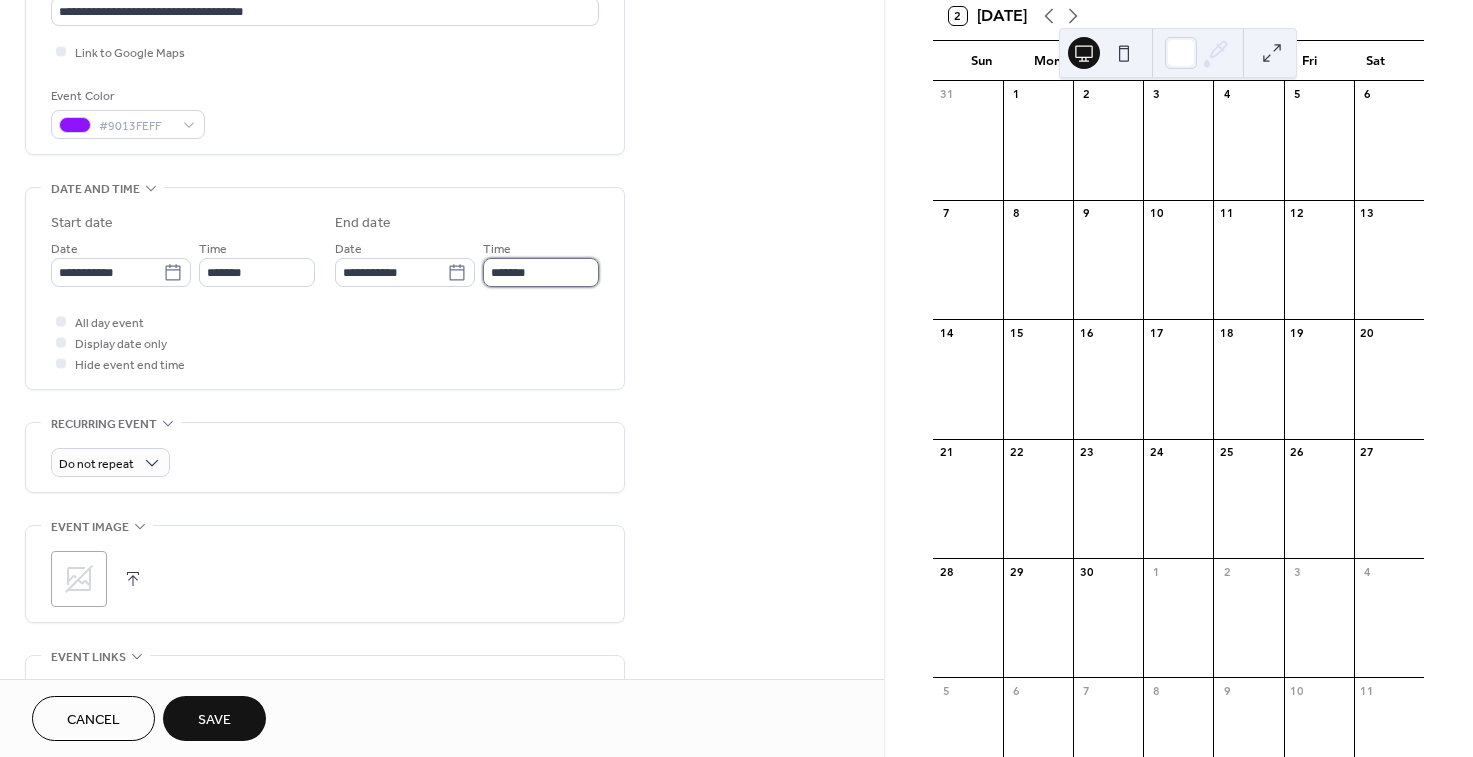 click on "*******" at bounding box center [541, 272] 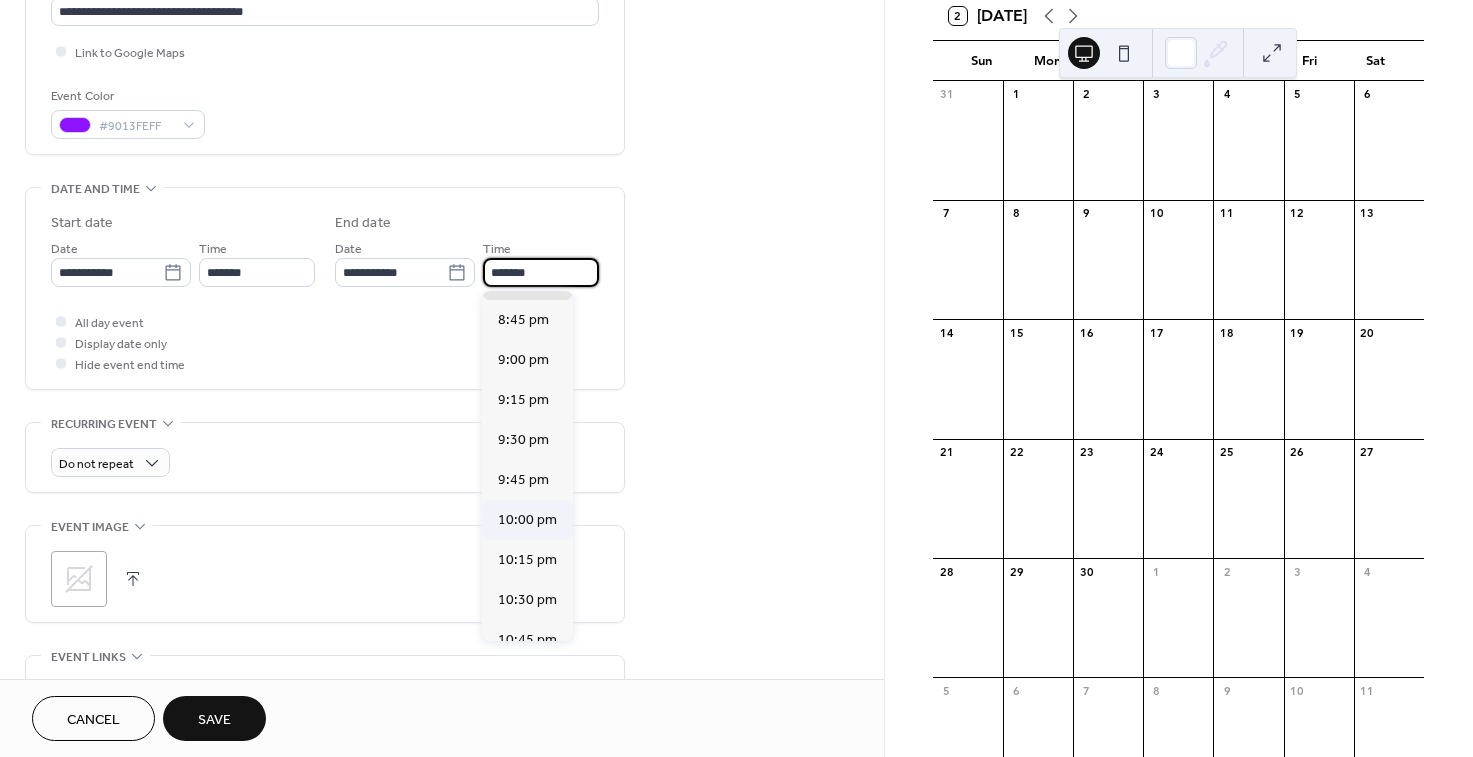 scroll, scrollTop: 183, scrollLeft: 0, axis: vertical 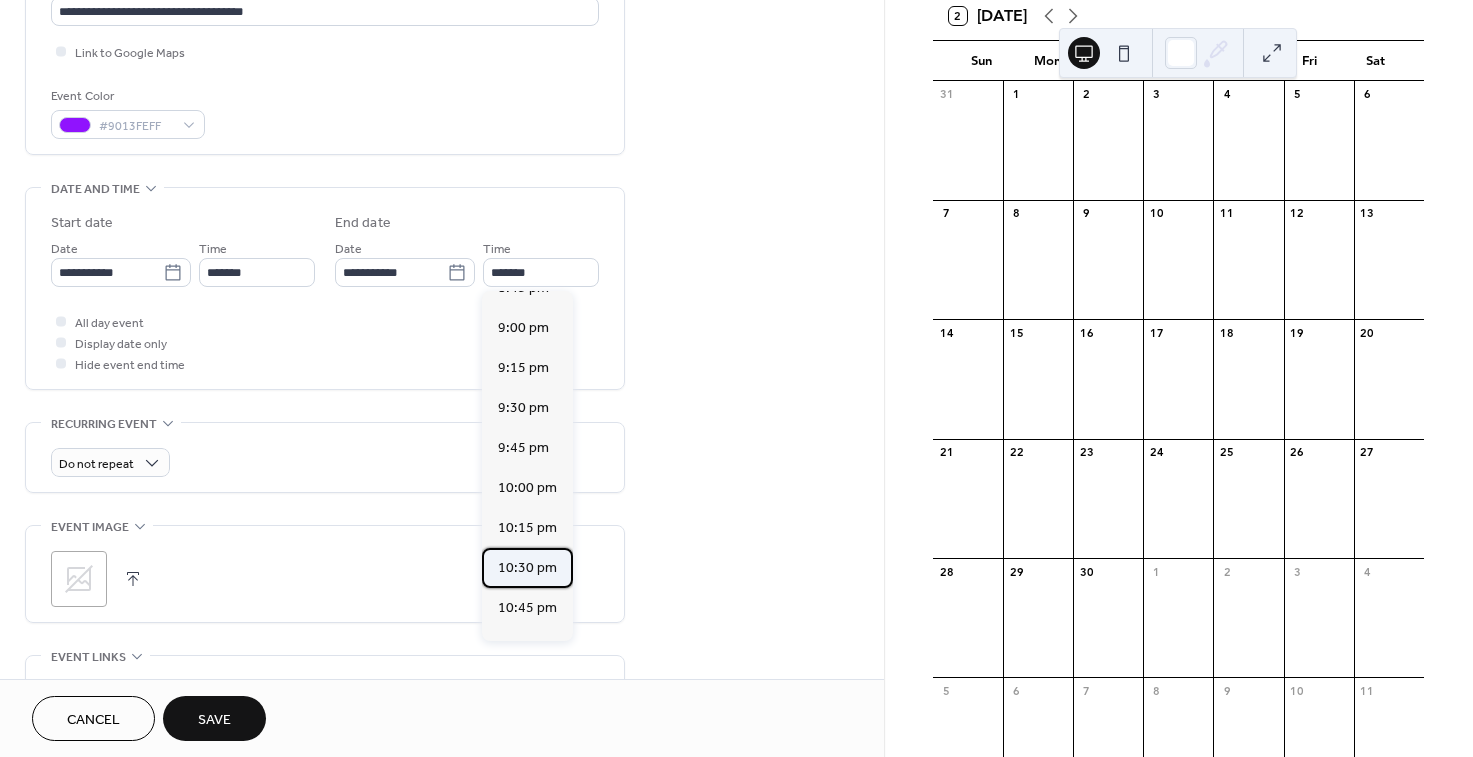click on "10:30 pm" at bounding box center (527, 568) 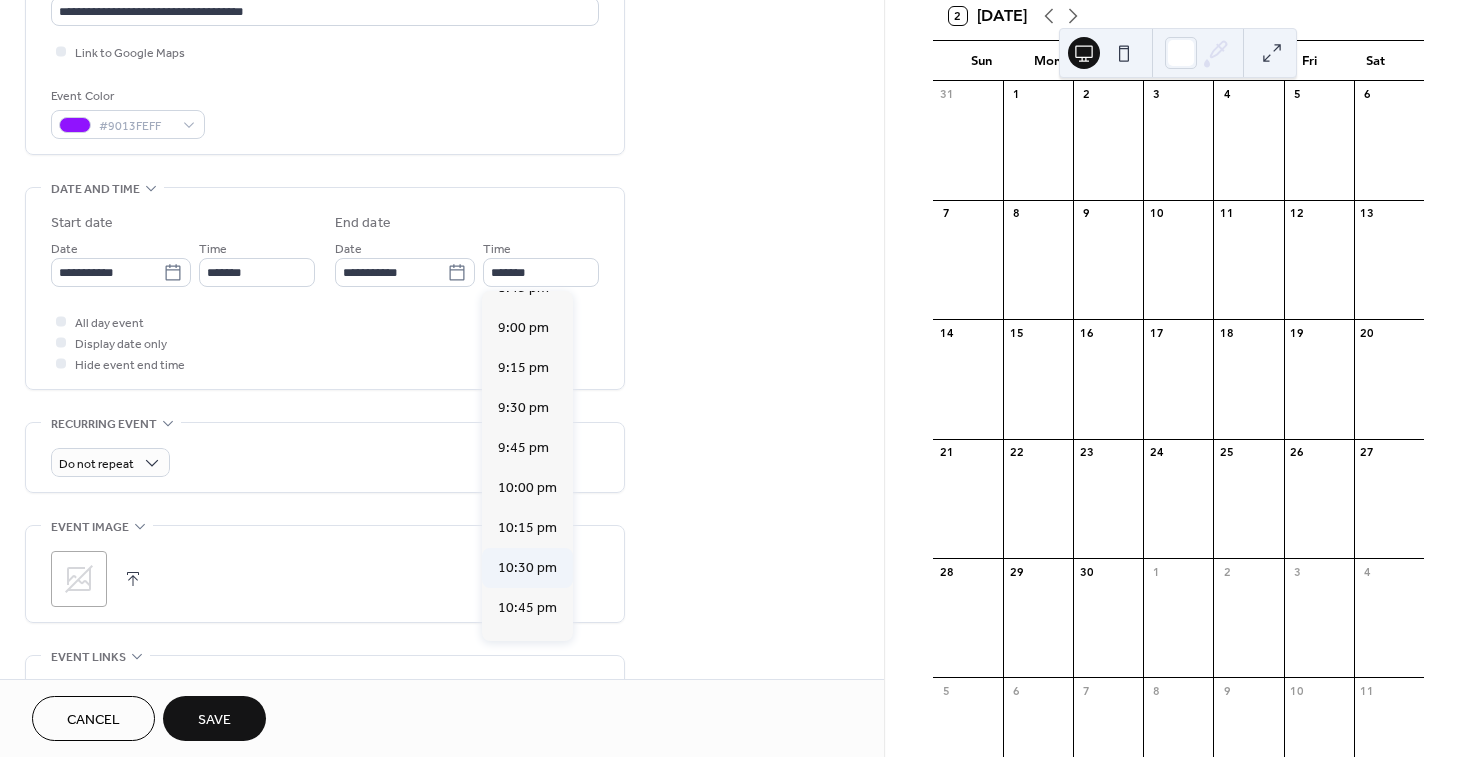type on "********" 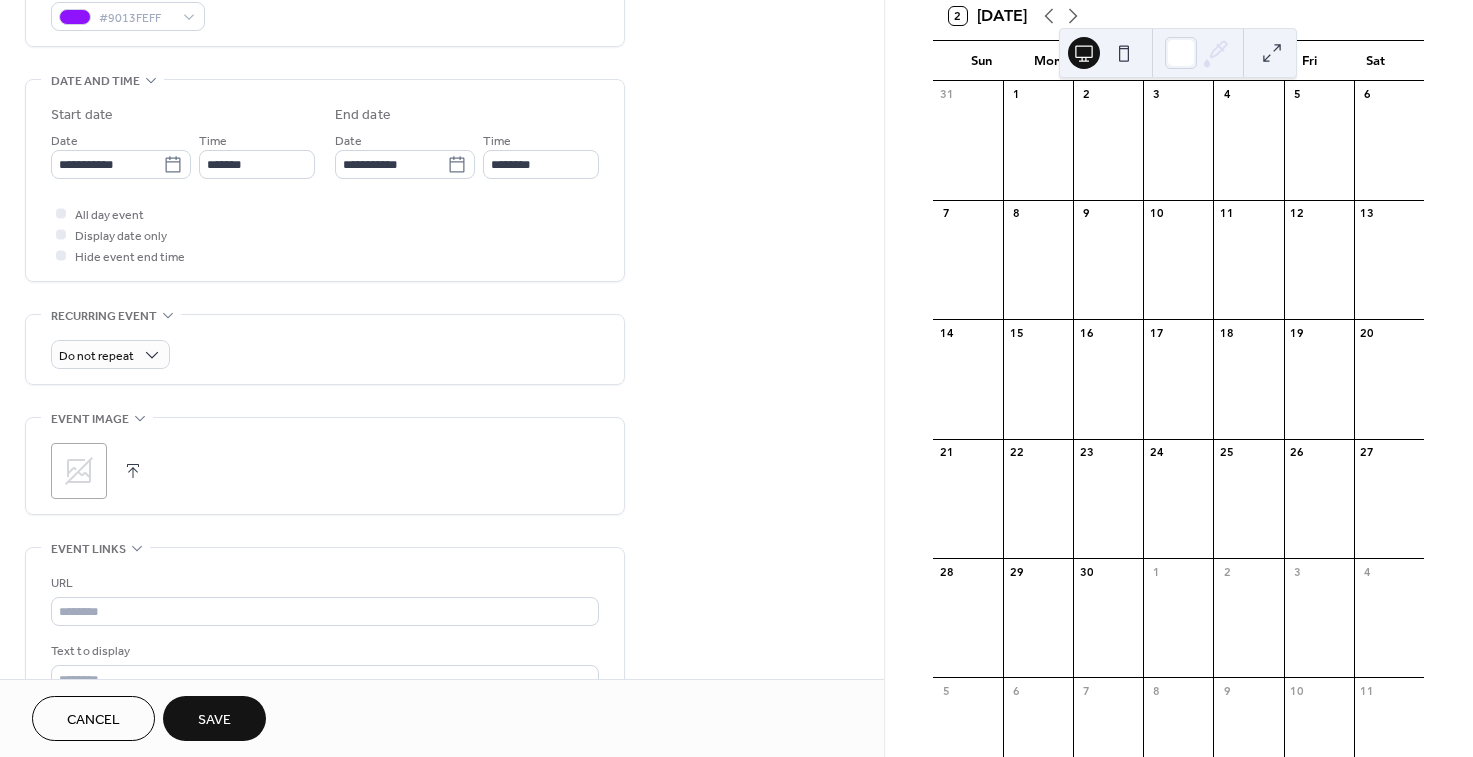 scroll, scrollTop: 575, scrollLeft: 0, axis: vertical 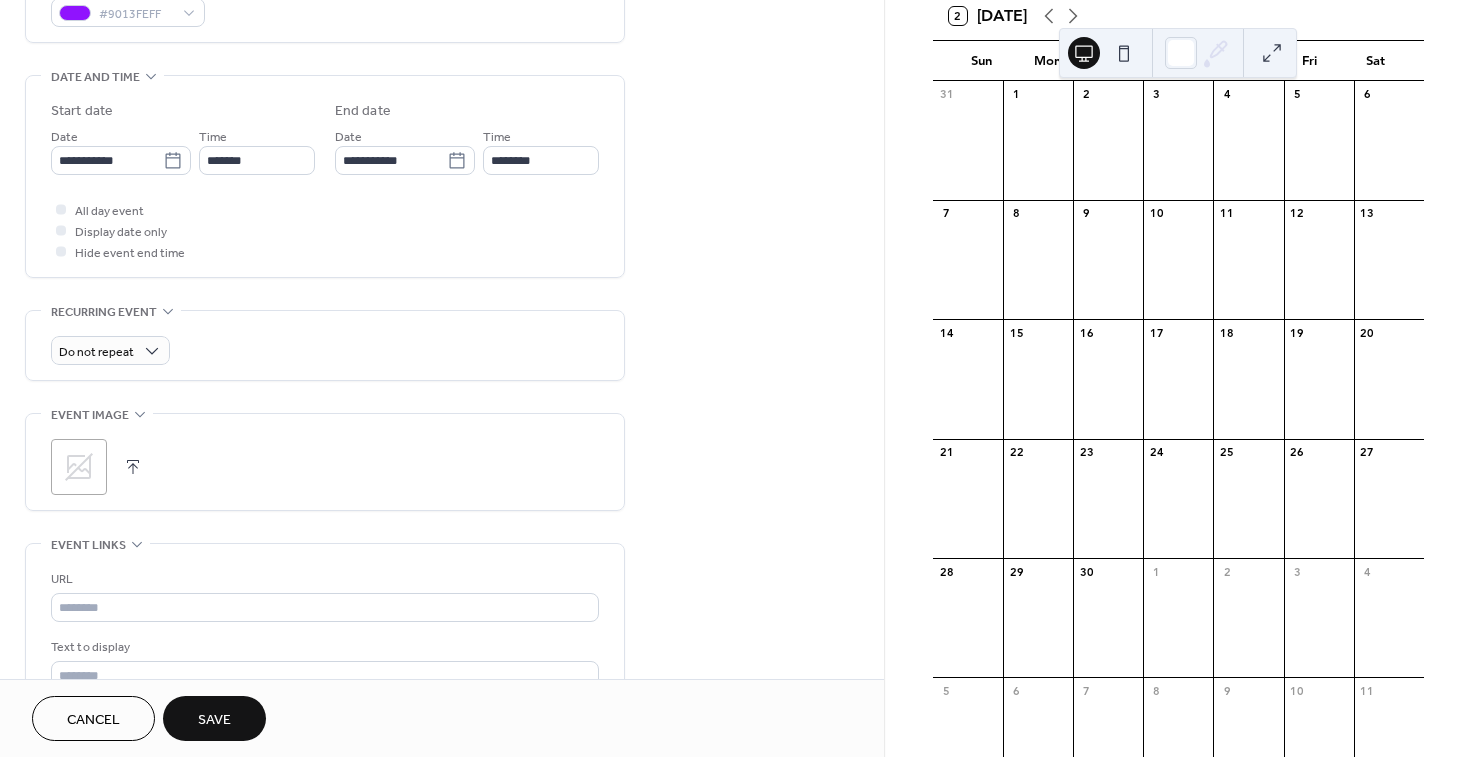 click 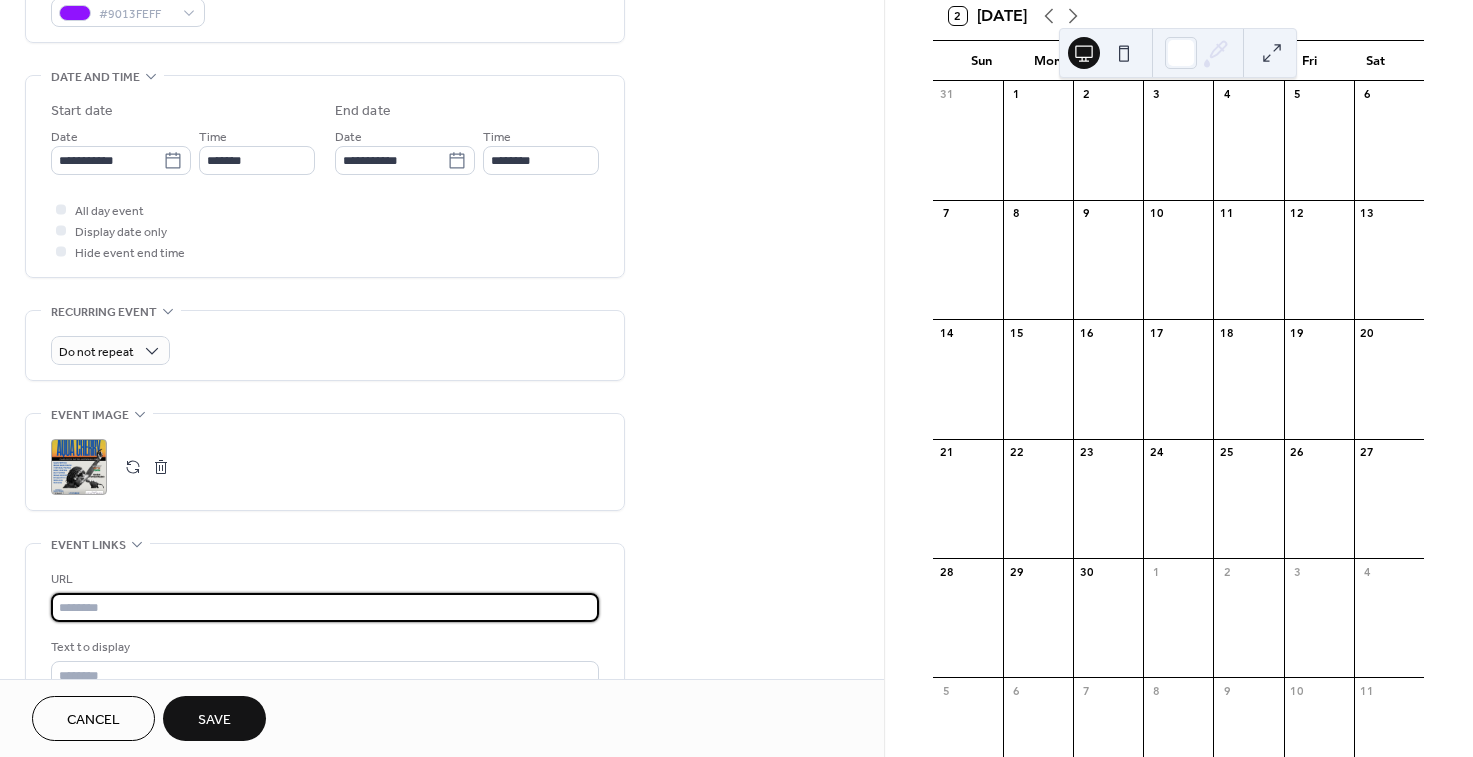 paste on "**********" 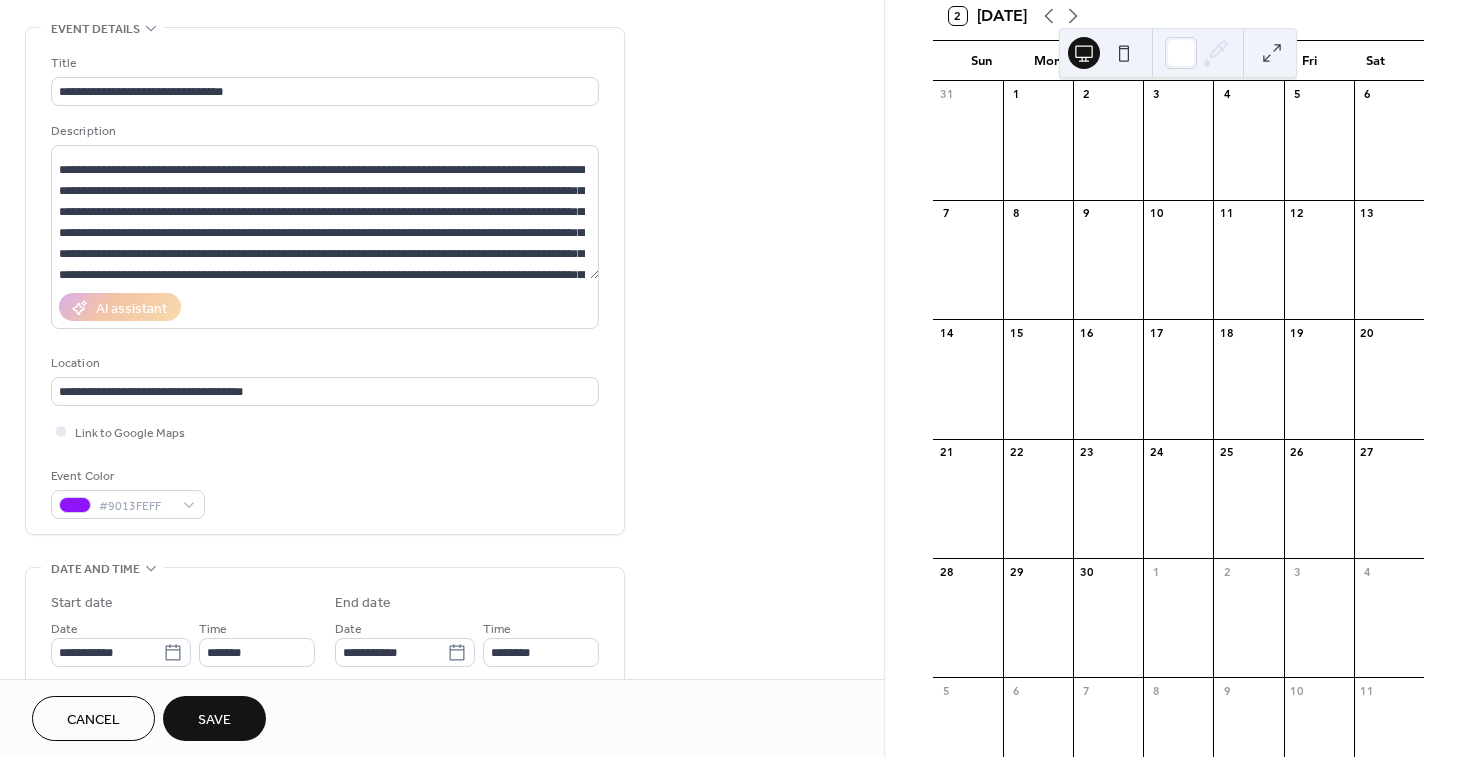 scroll, scrollTop: 0, scrollLeft: 0, axis: both 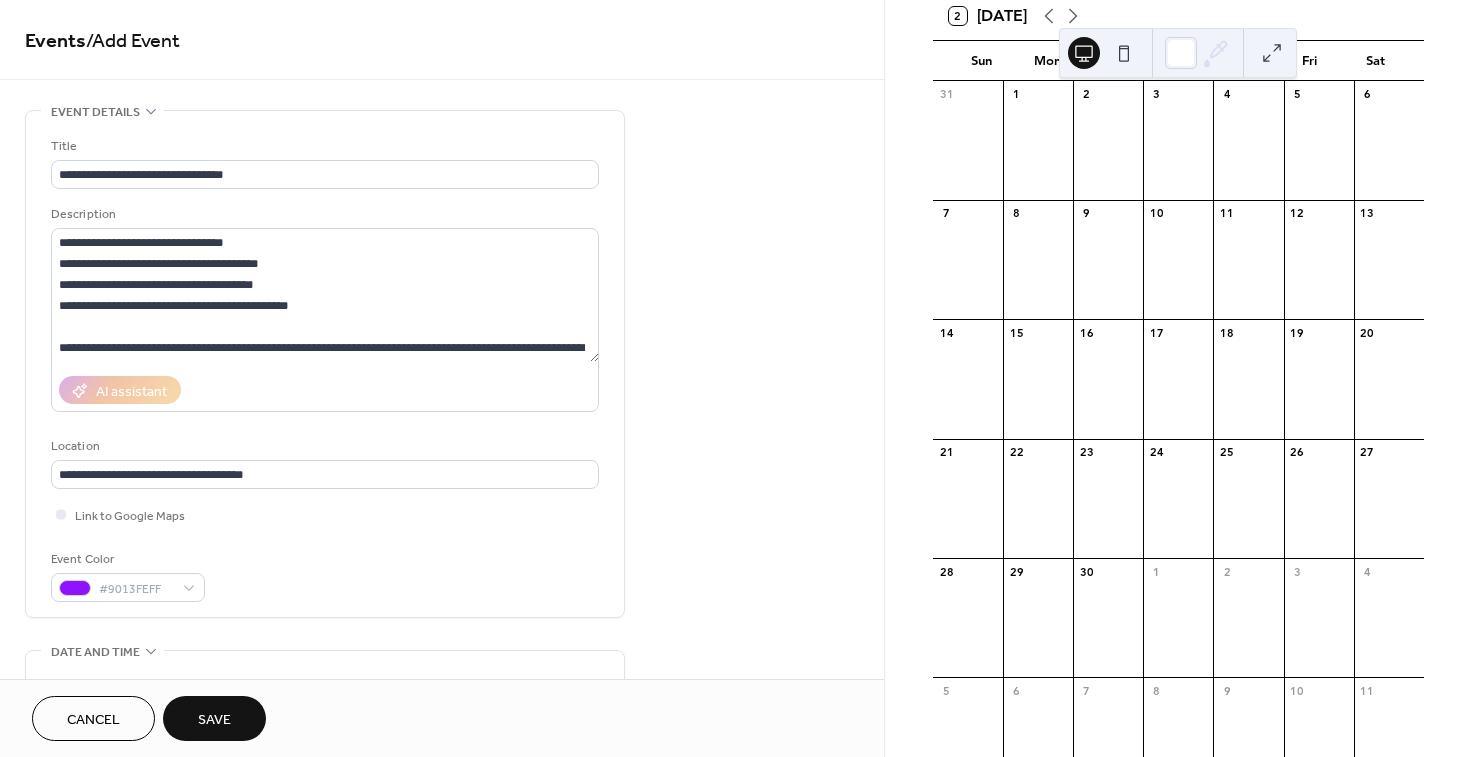 type on "**********" 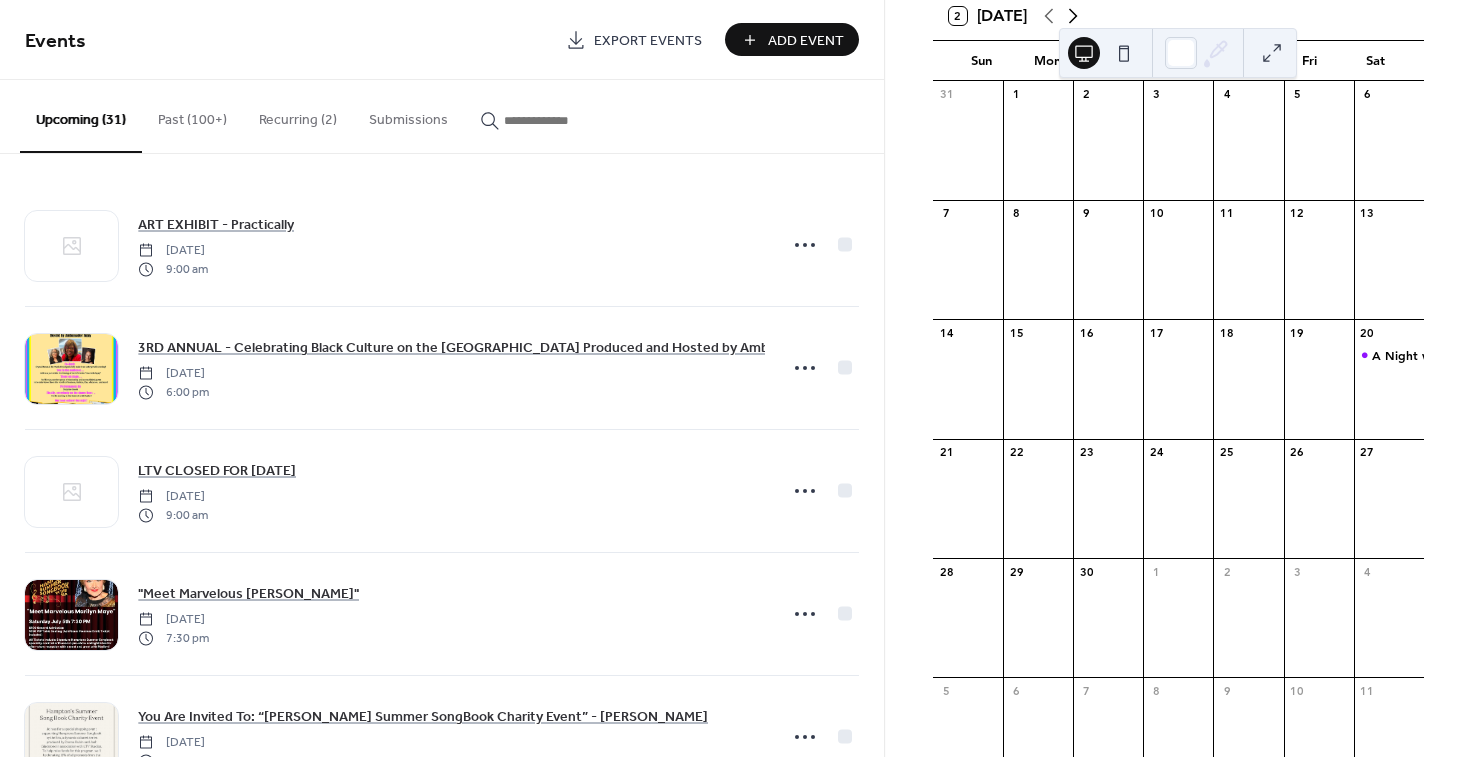 click 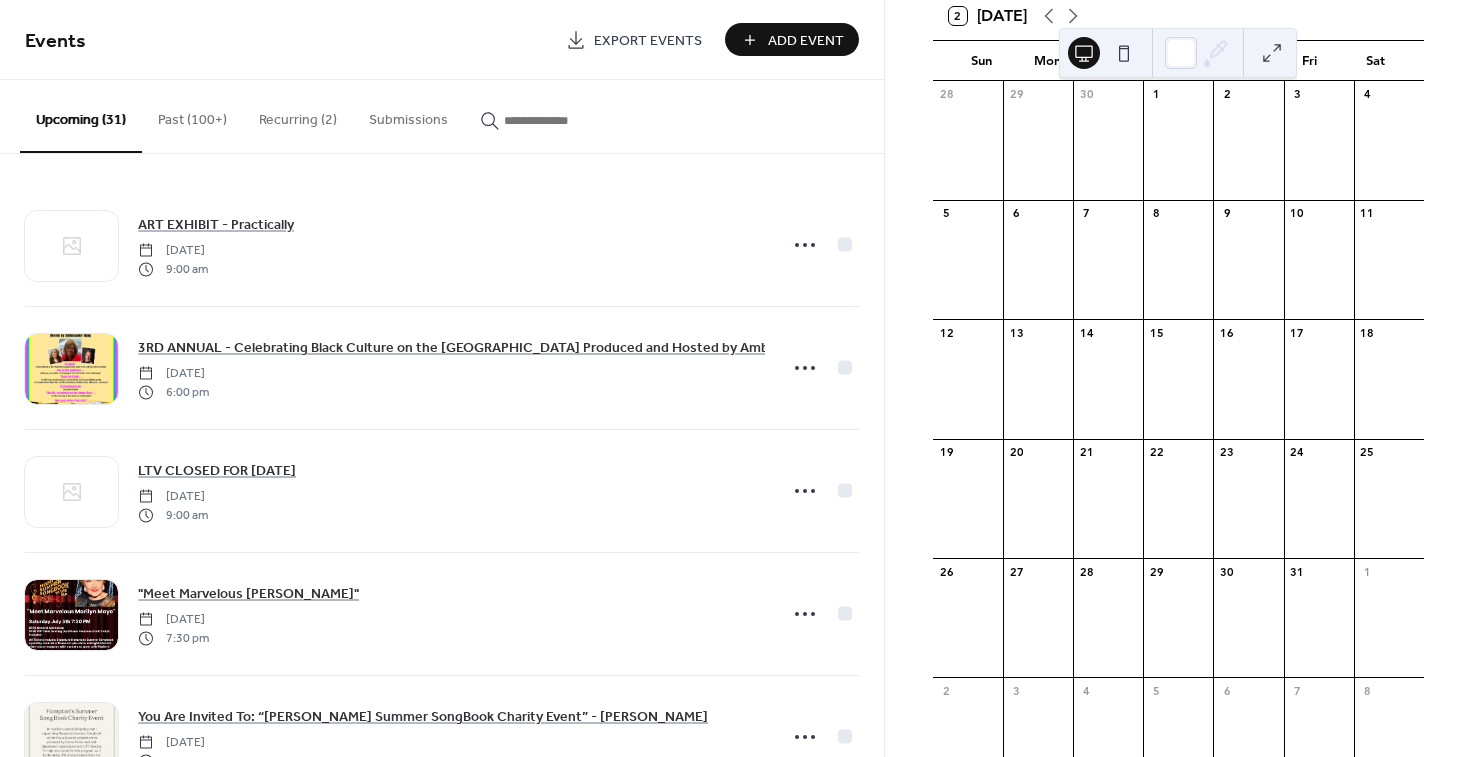 click on "Add Event" at bounding box center (806, 41) 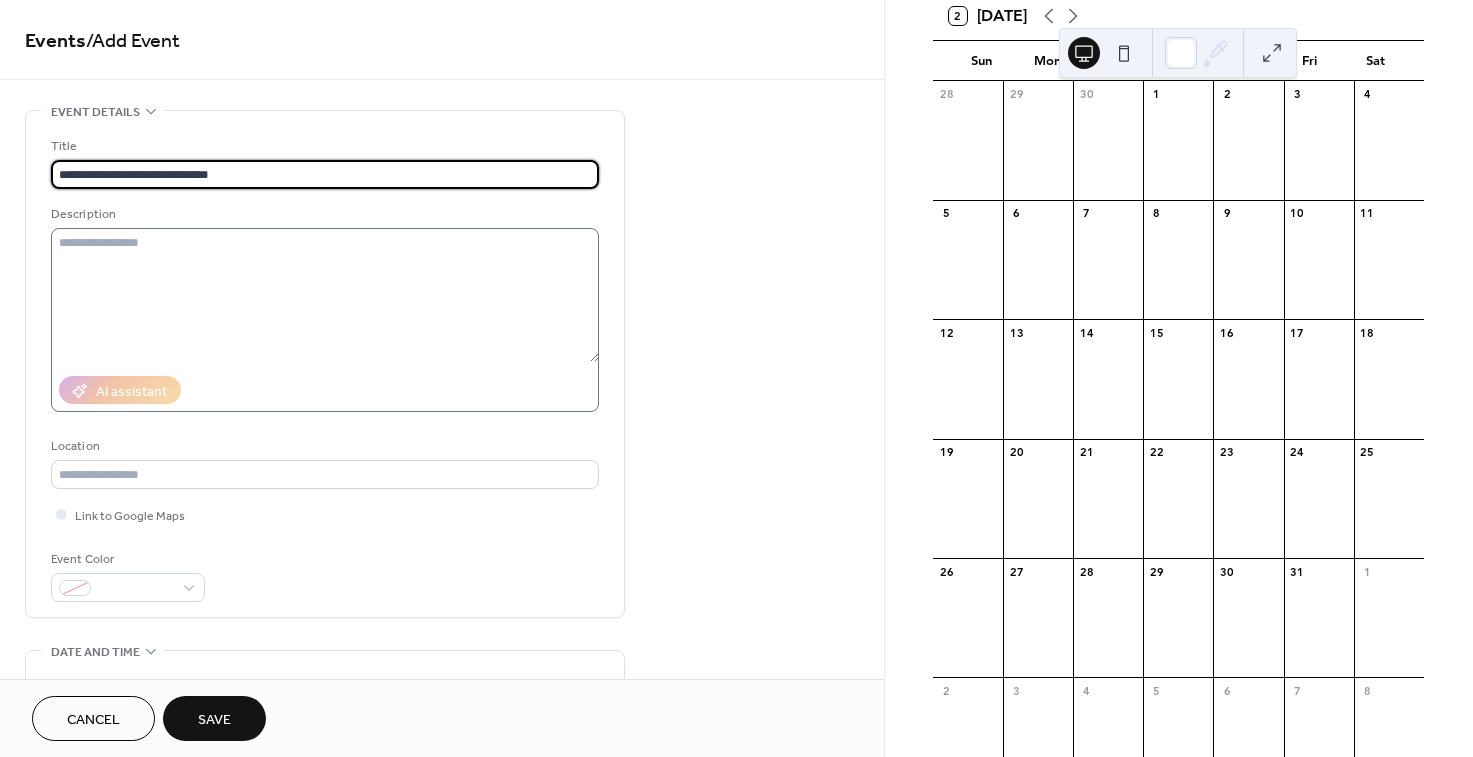 type on "**********" 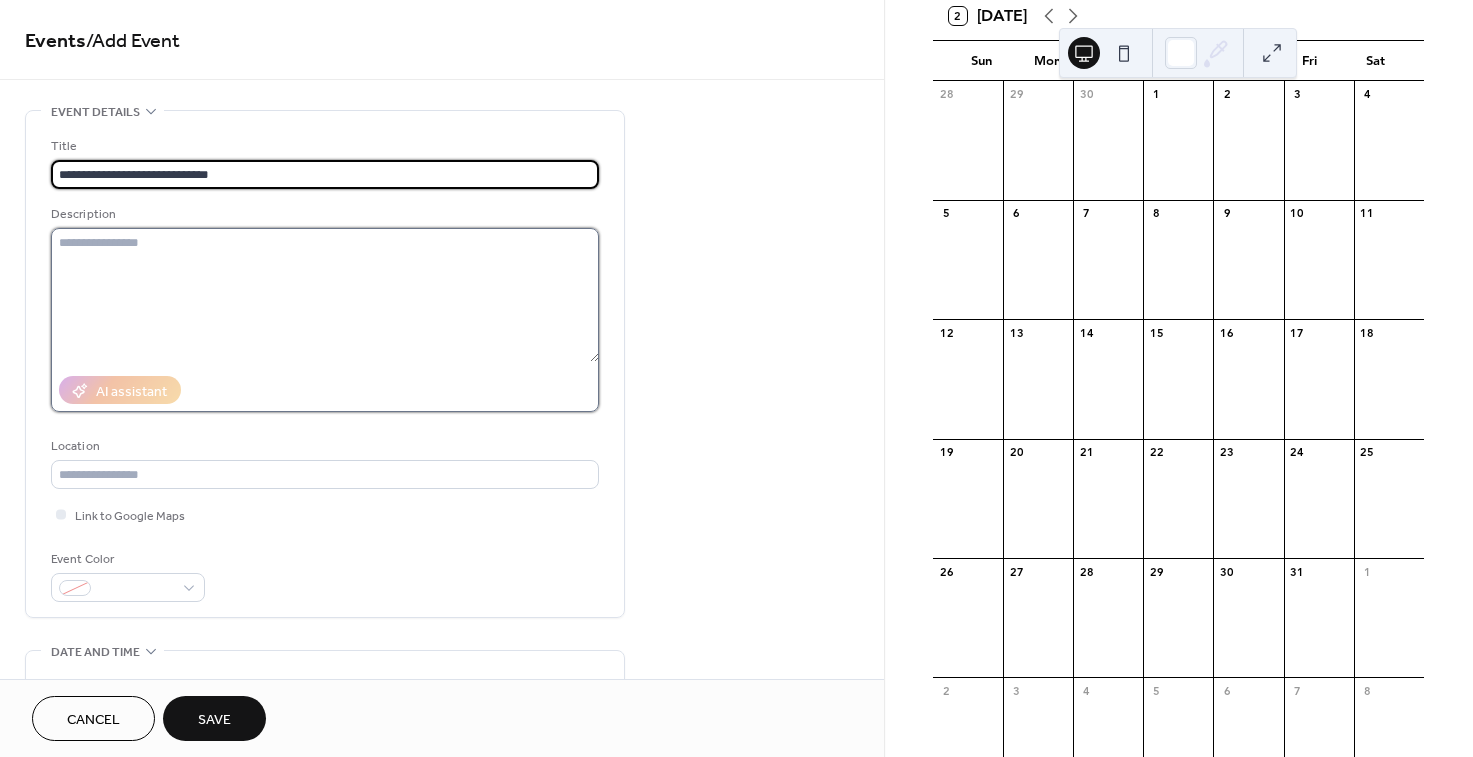 click at bounding box center [325, 295] 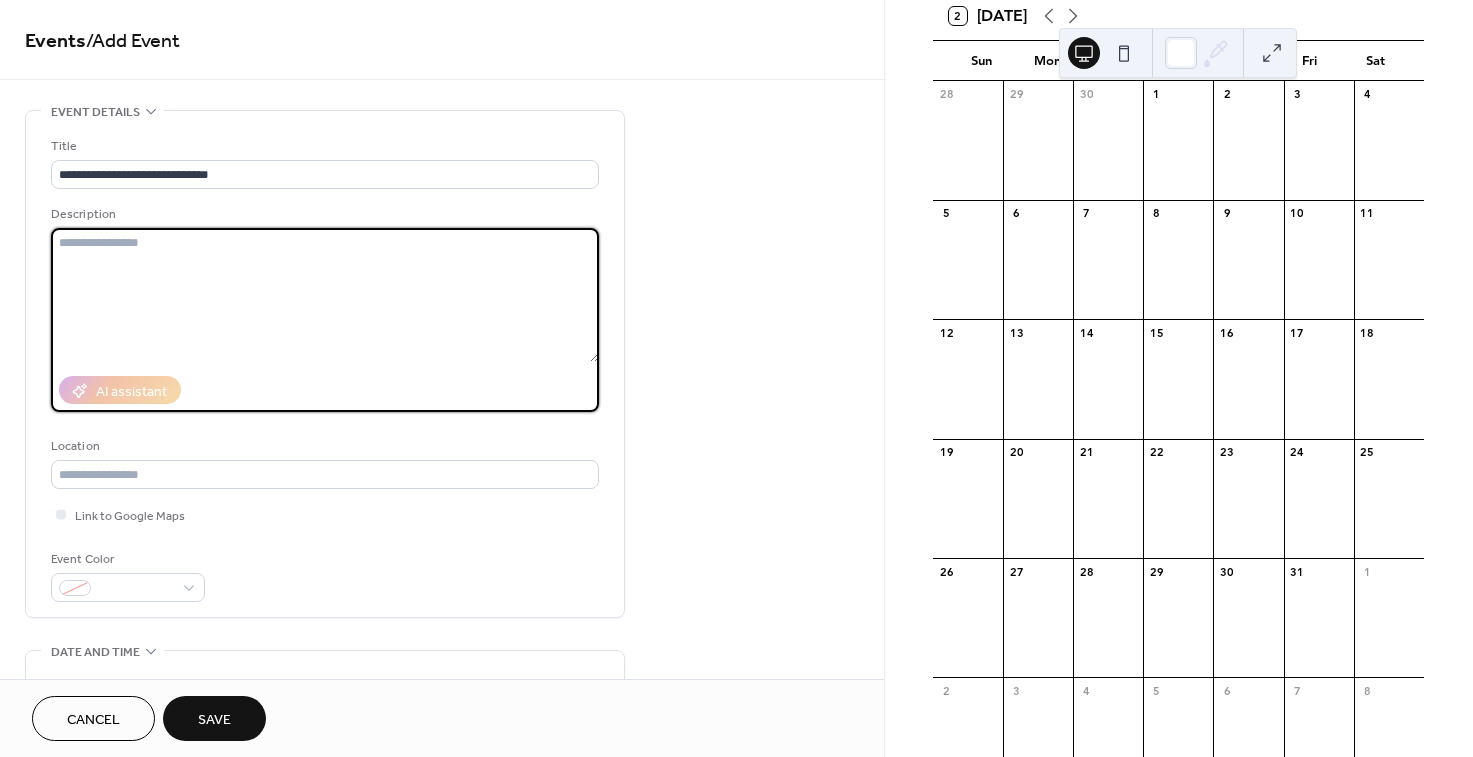 paste on "**********" 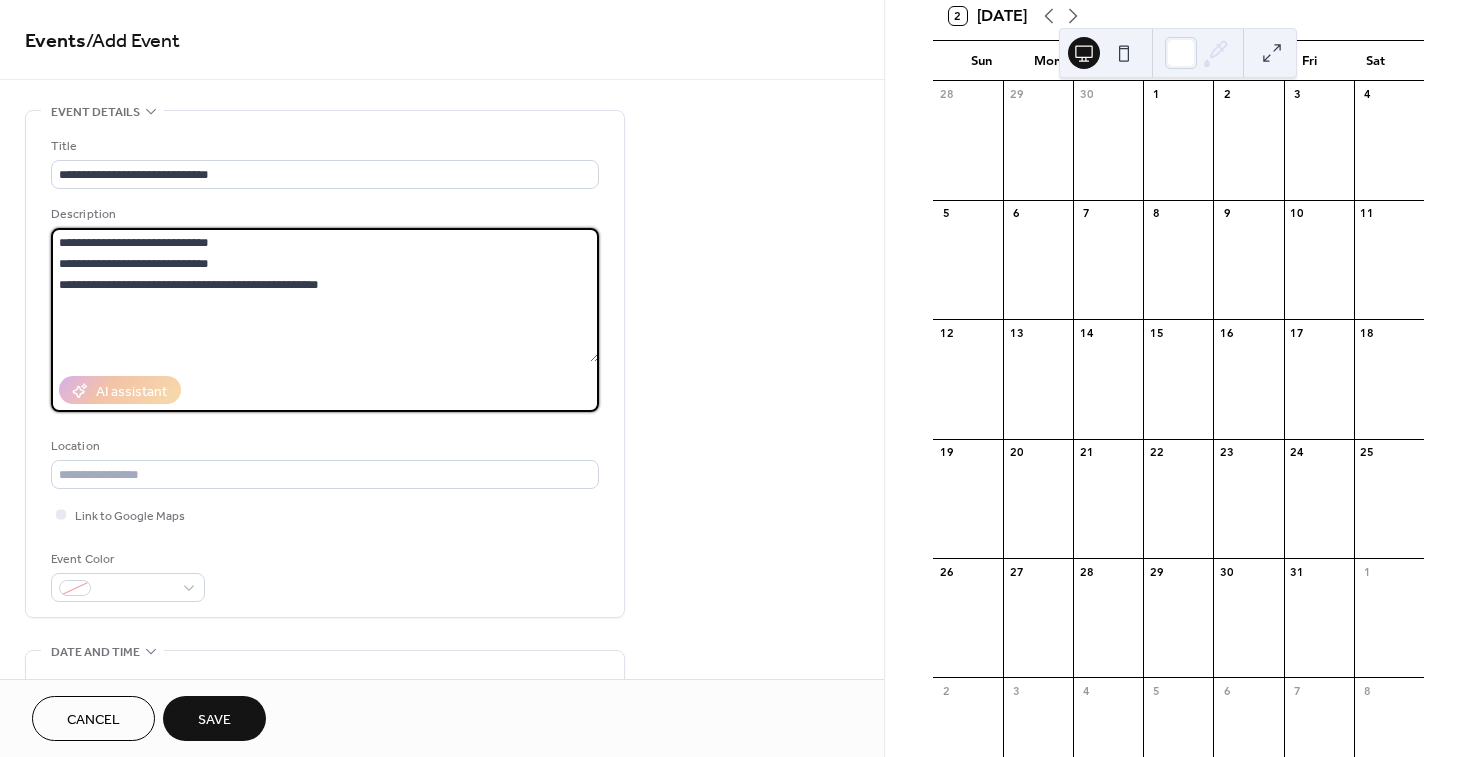 paste on "**********" 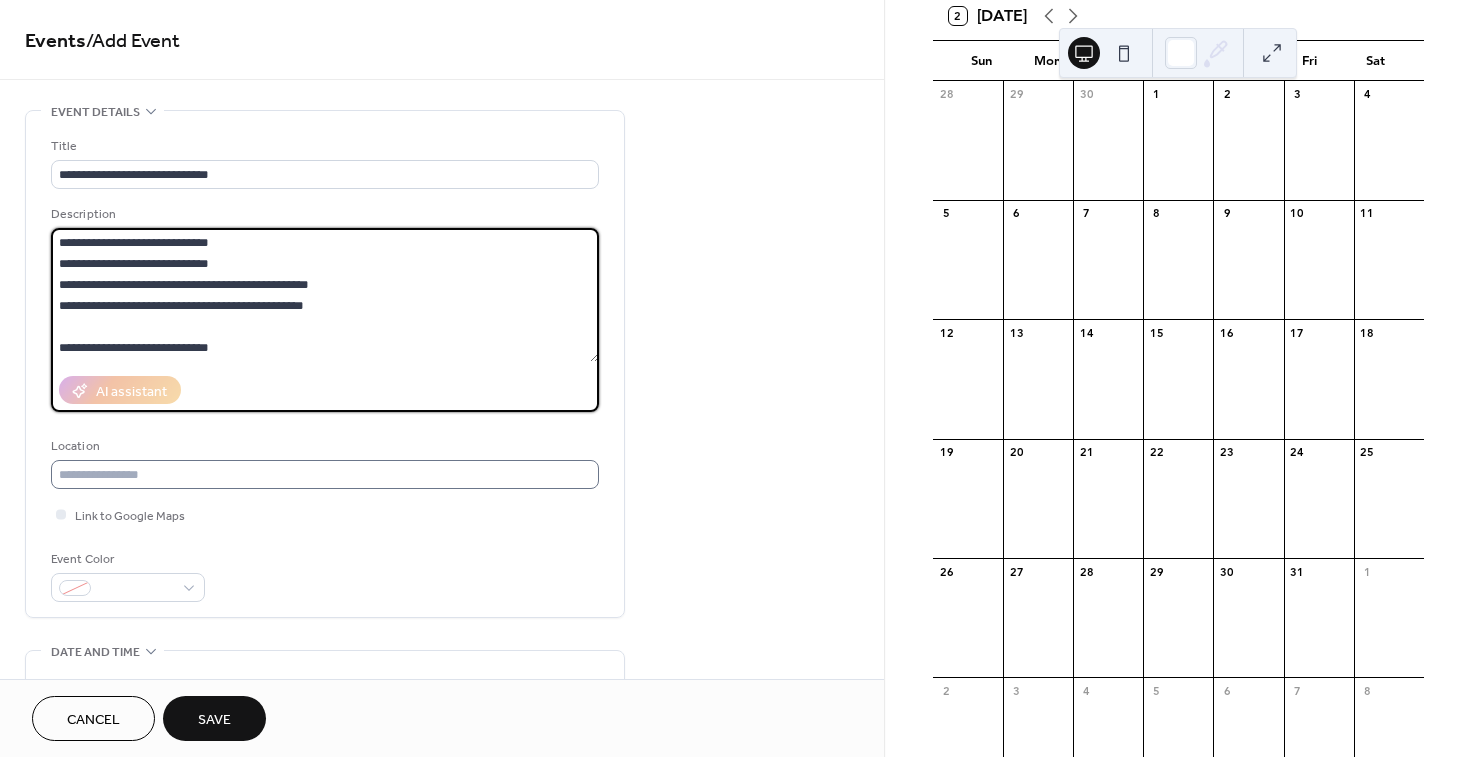scroll, scrollTop: 165, scrollLeft: 0, axis: vertical 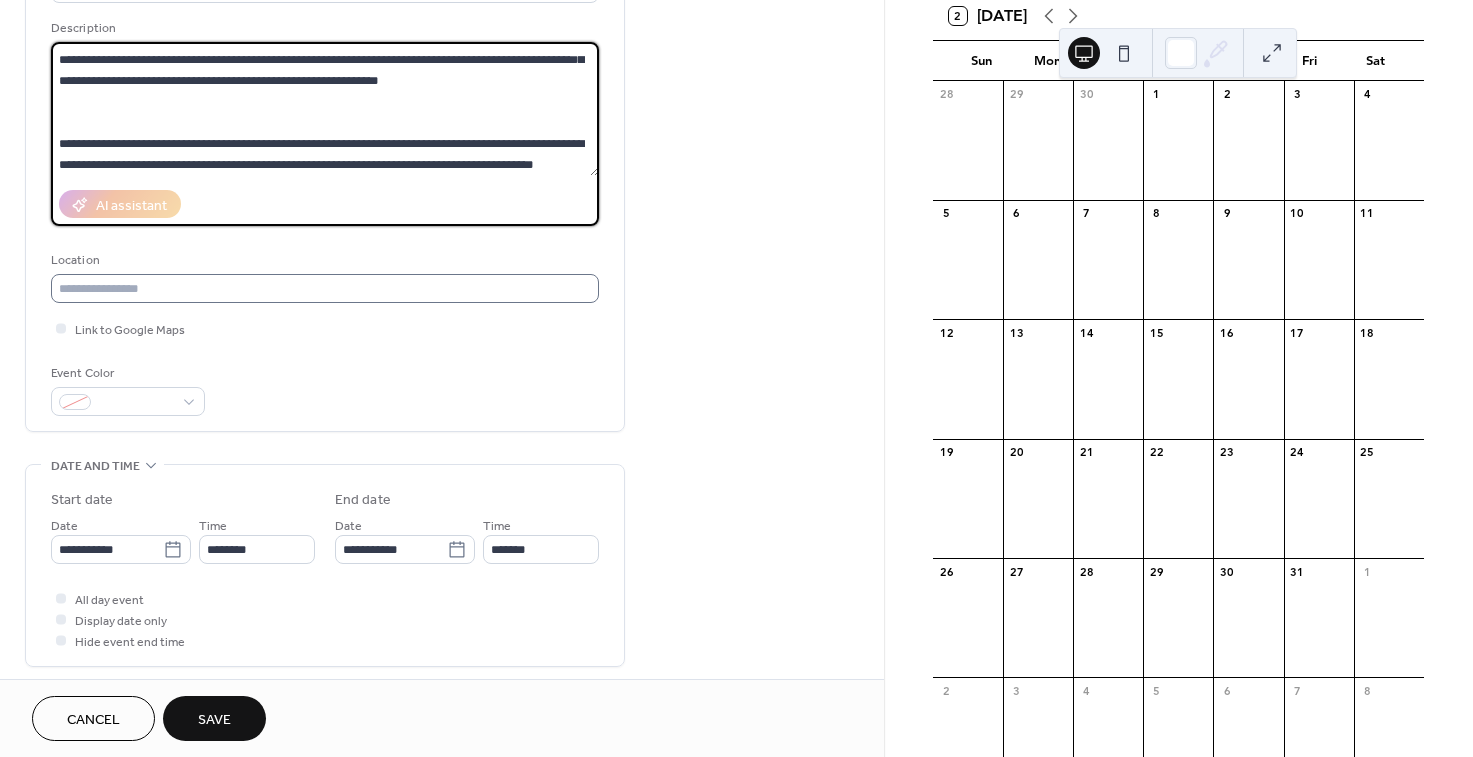 type on "**********" 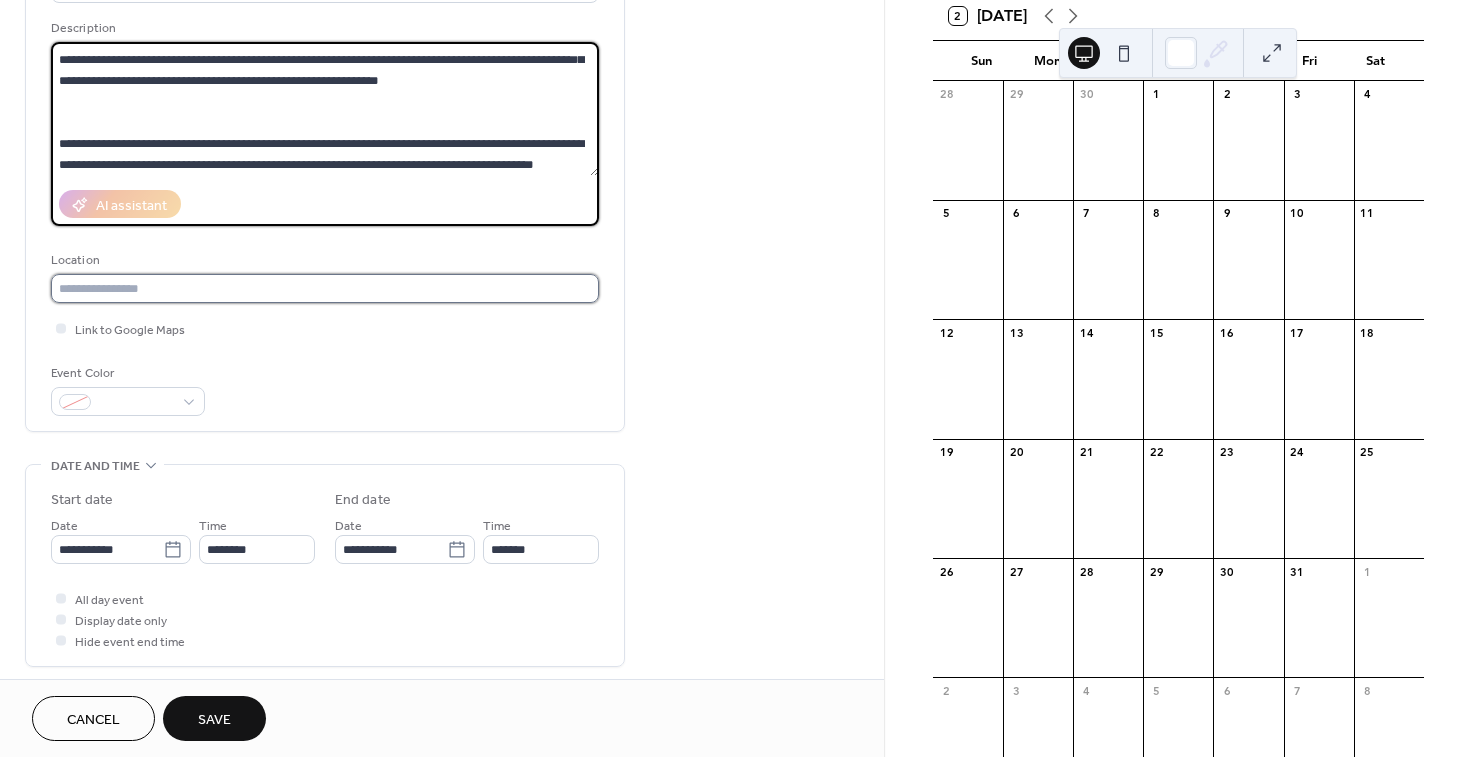 click at bounding box center [325, 288] 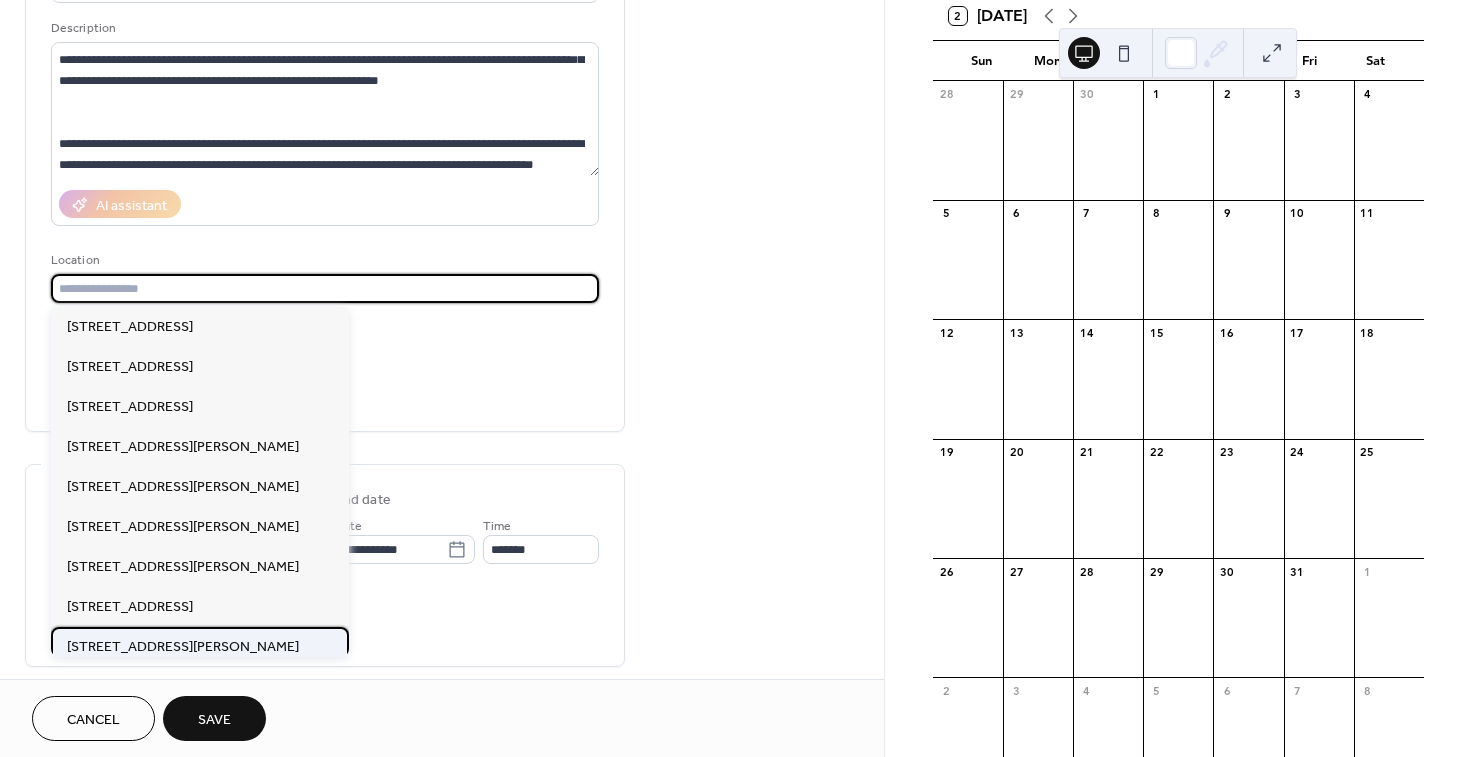 click on "[STREET_ADDRESS][PERSON_NAME]" at bounding box center (183, 647) 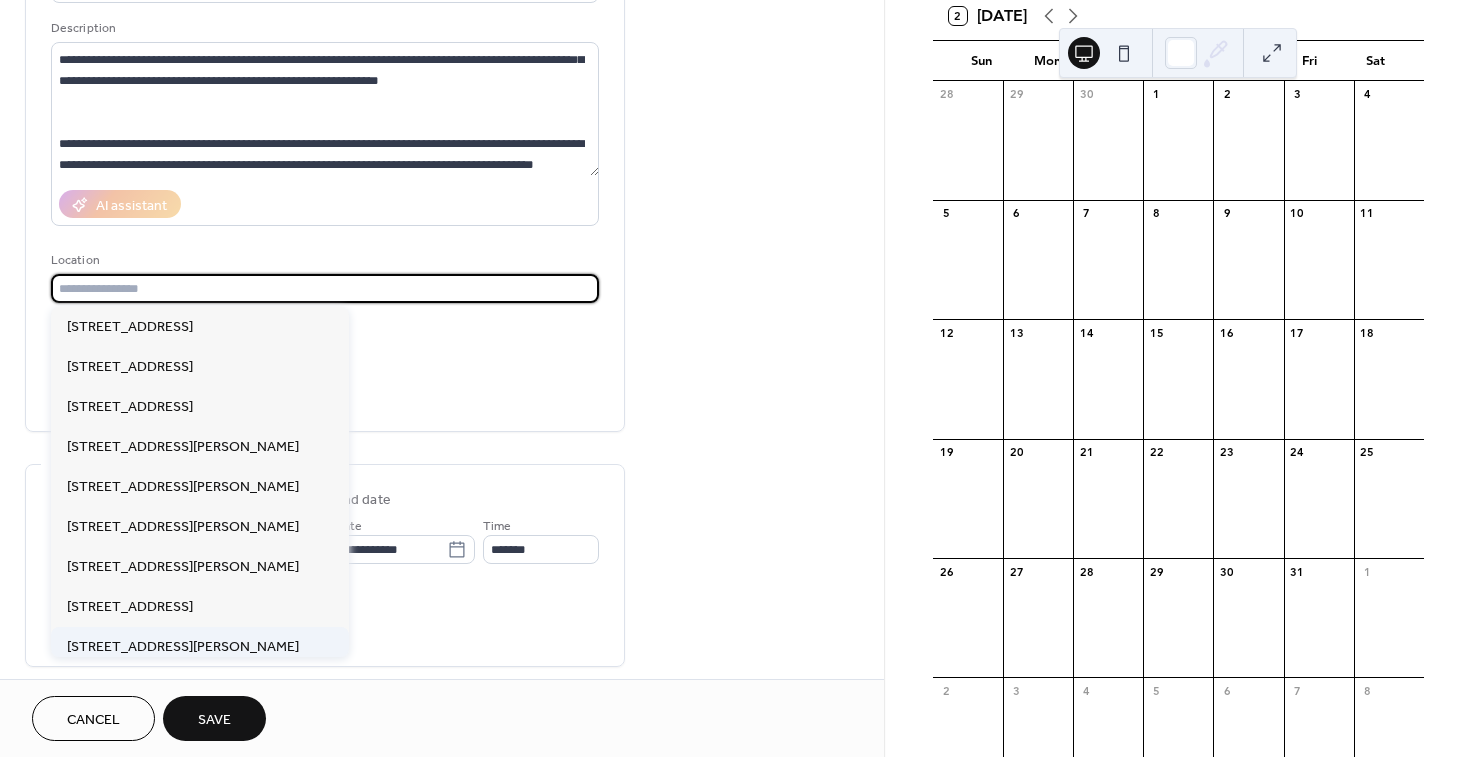 type on "**********" 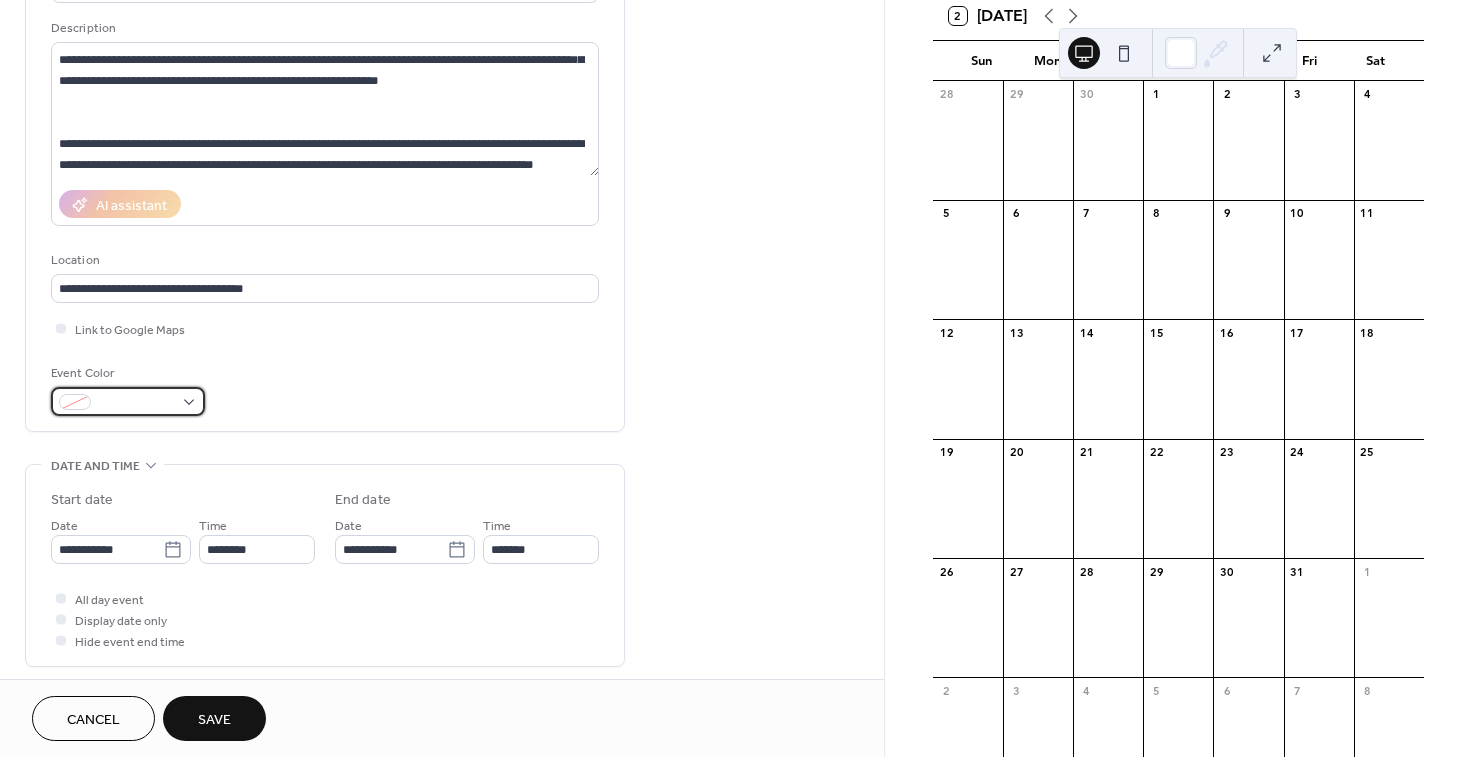 click at bounding box center [128, 401] 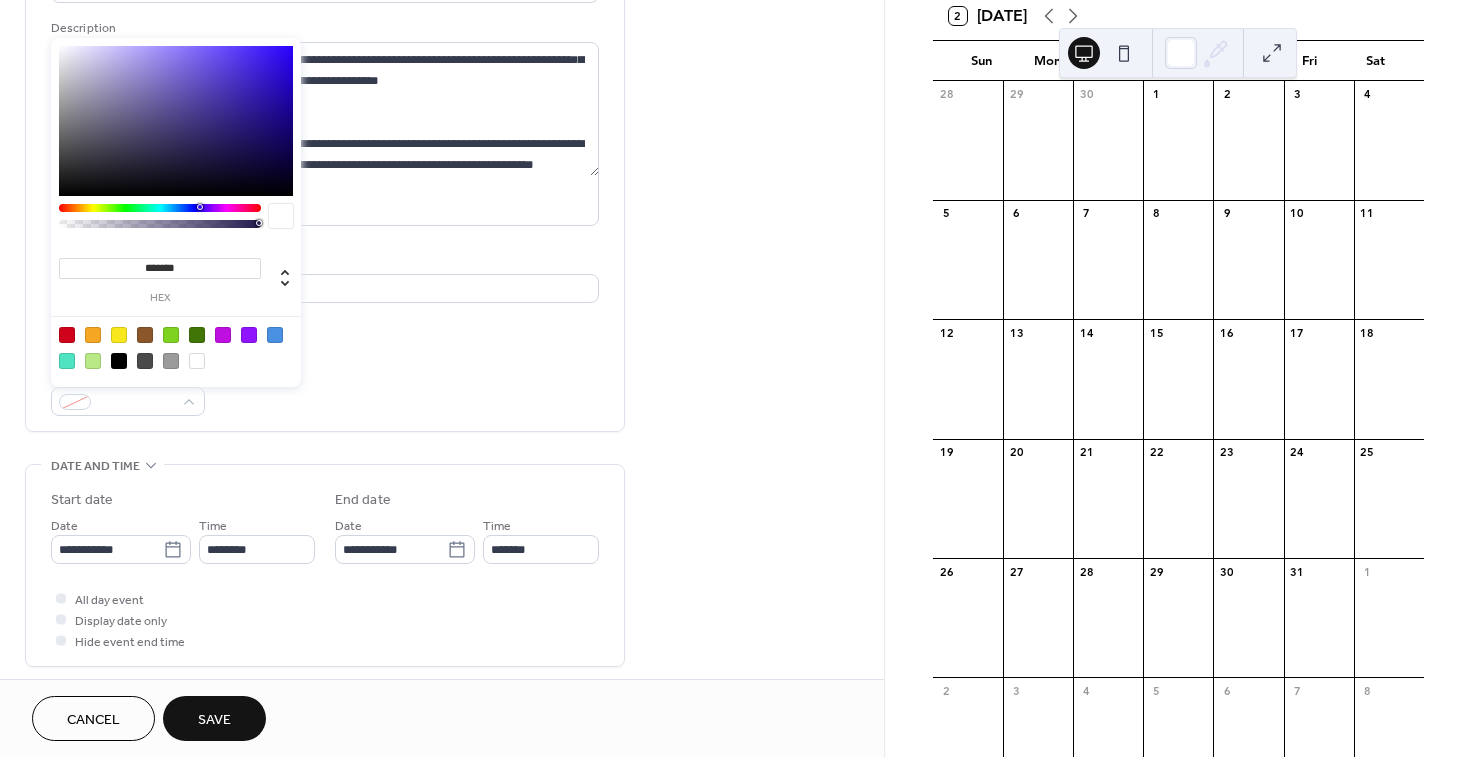 click at bounding box center (275, 335) 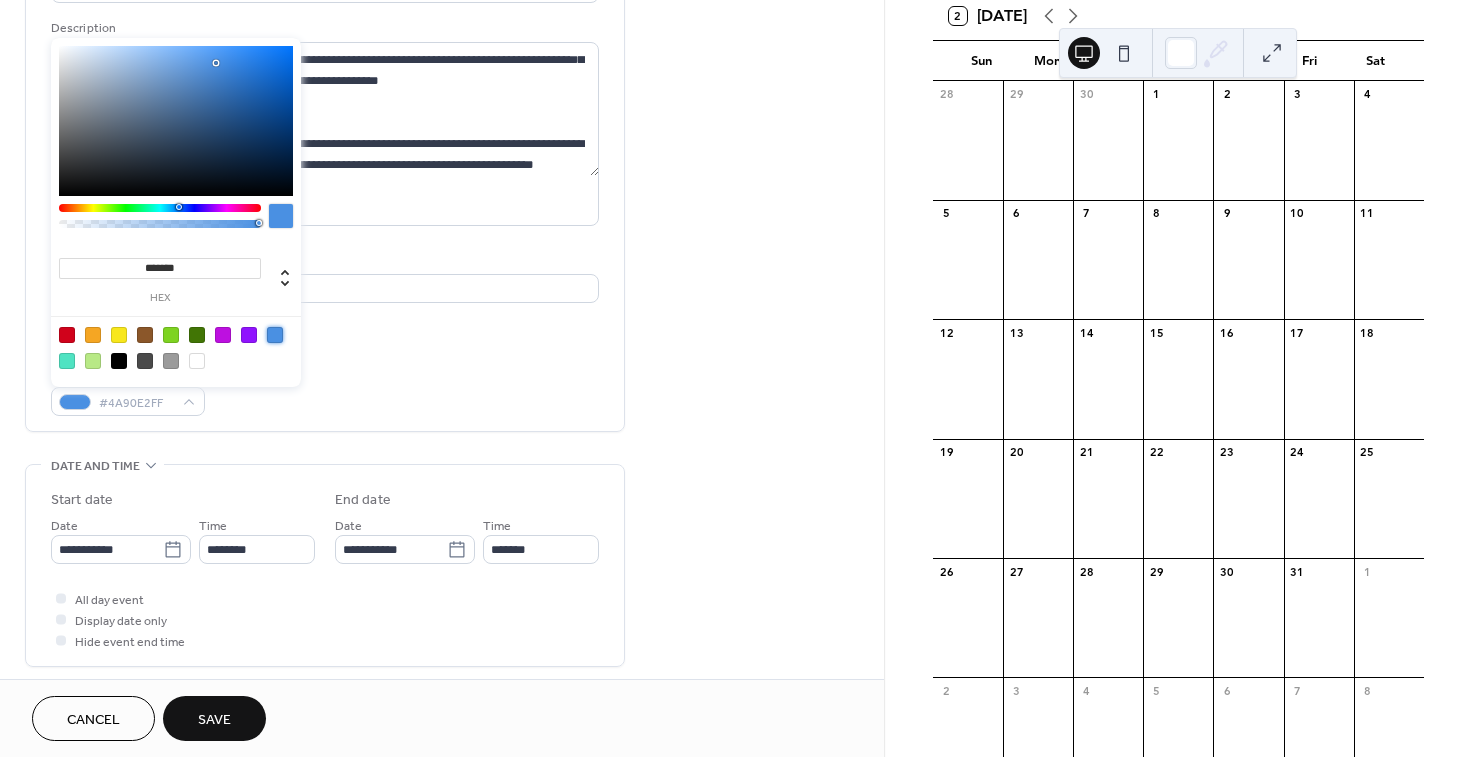 click on "Event Color #4A90E2FF" at bounding box center [325, 389] 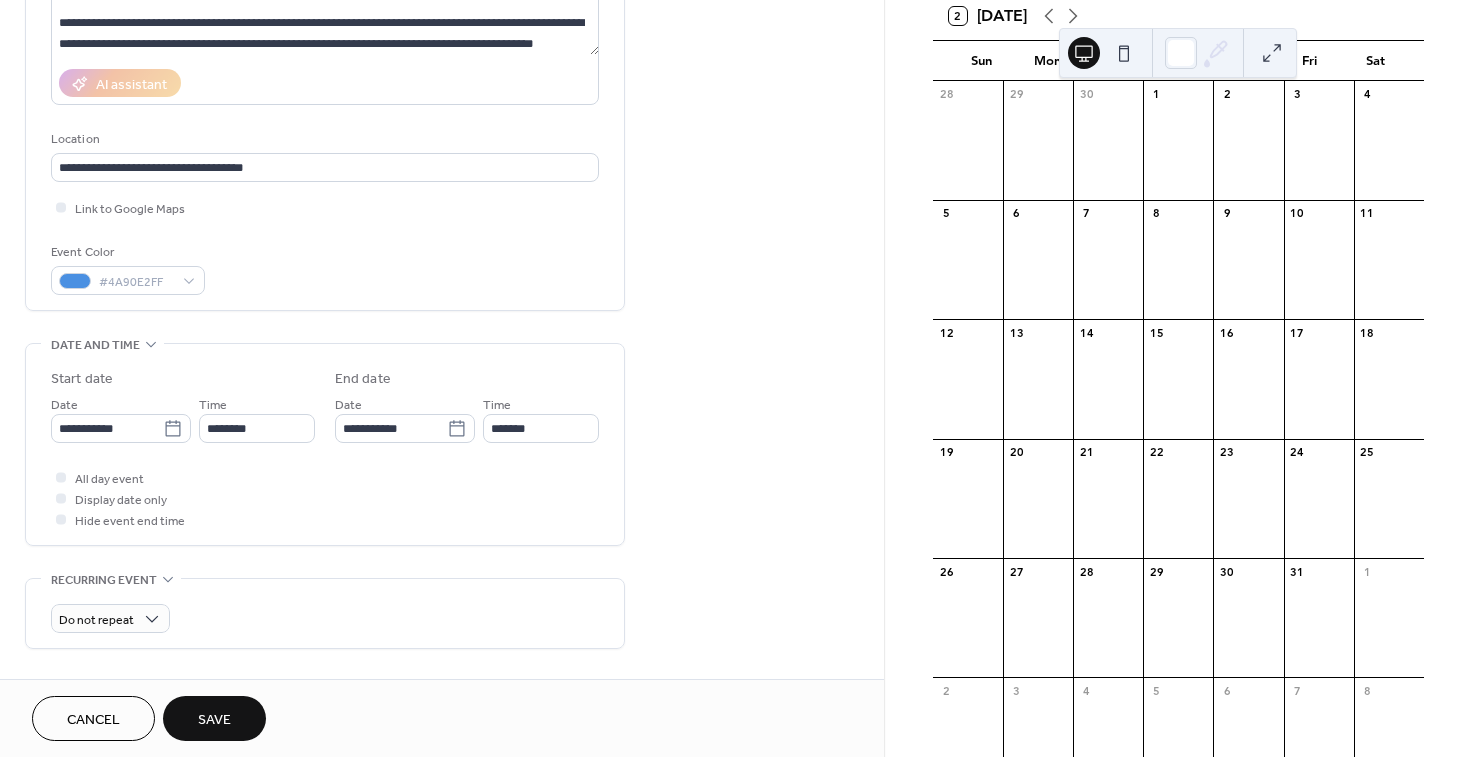 scroll, scrollTop: 332, scrollLeft: 0, axis: vertical 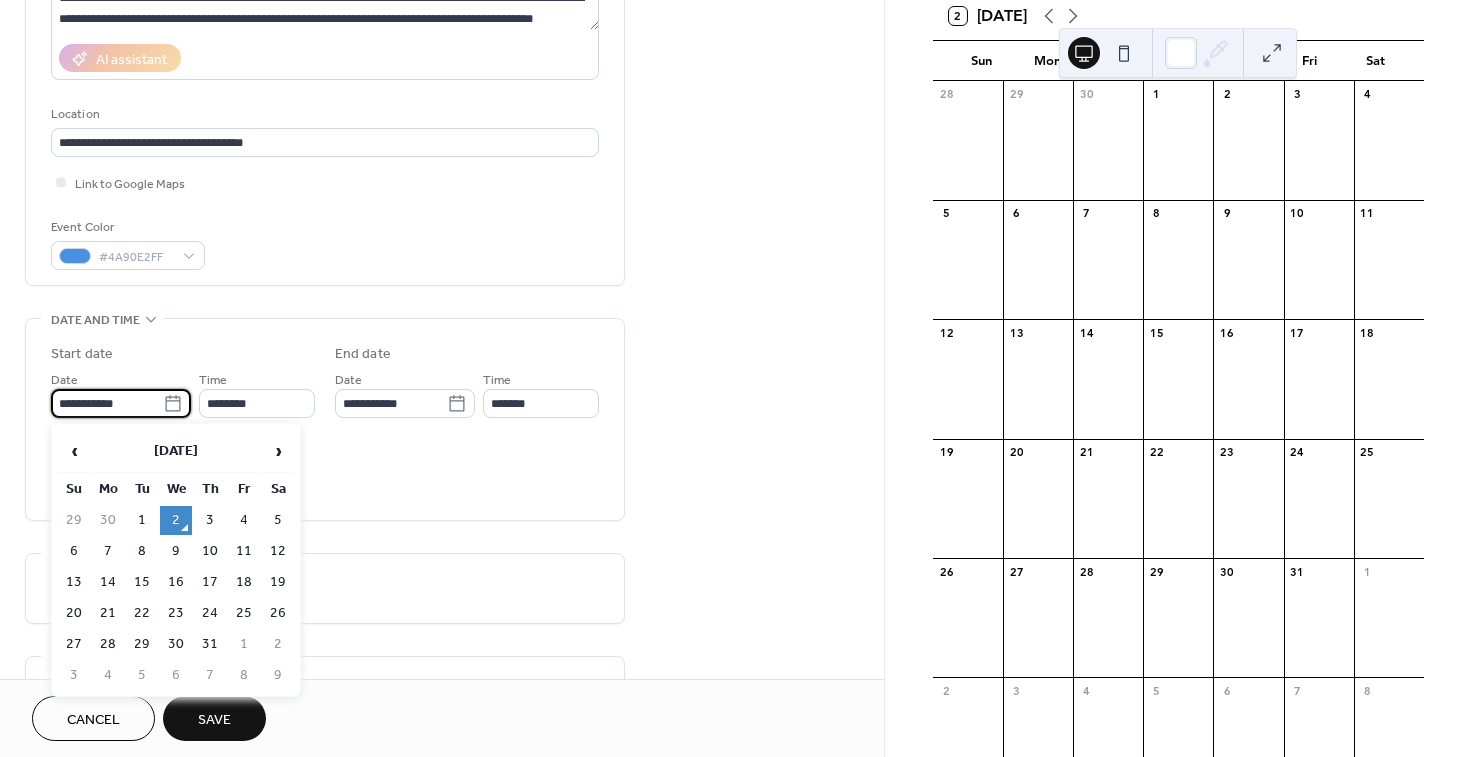 click on "**********" at bounding box center (107, 403) 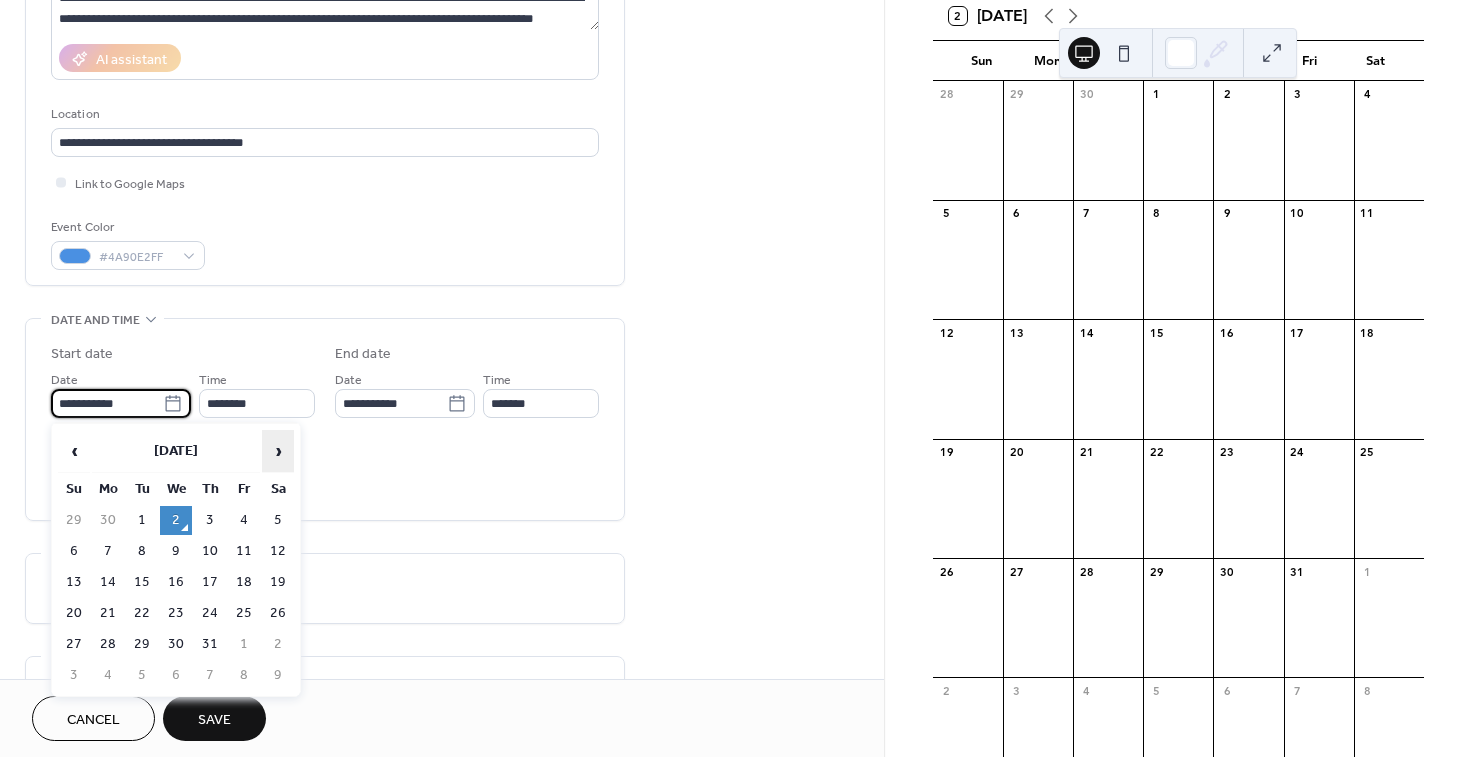 click on "›" at bounding box center [278, 451] 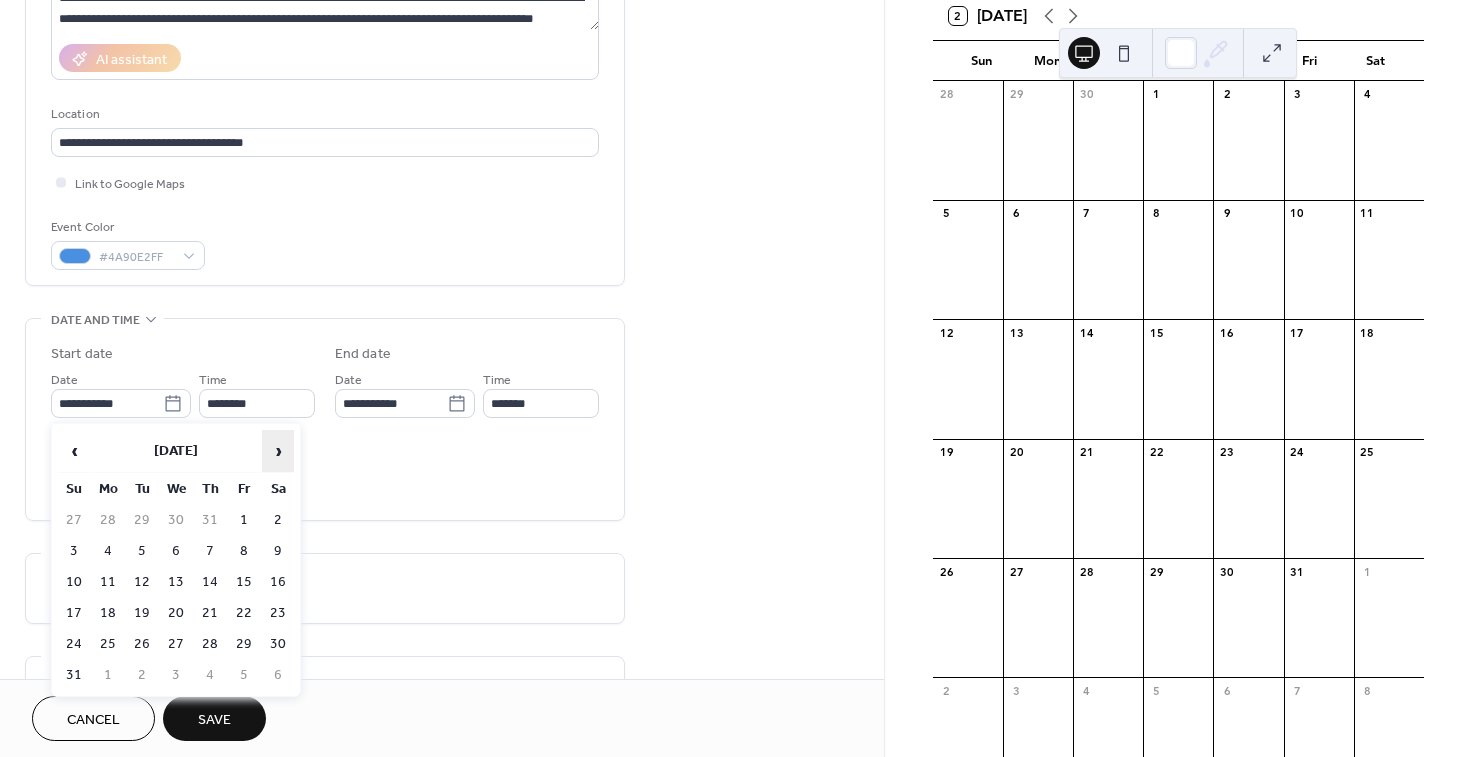 click on "›" at bounding box center [278, 451] 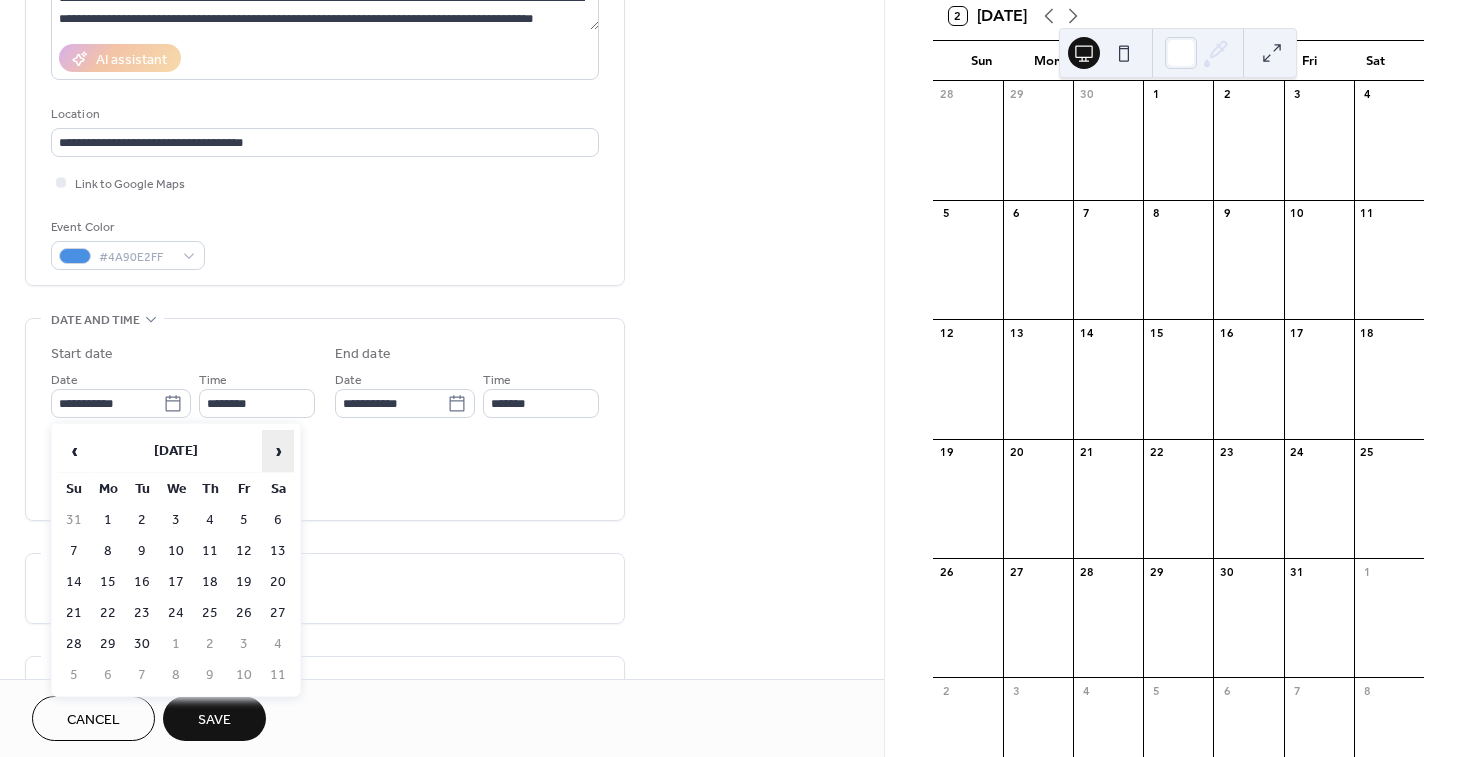 click on "›" at bounding box center (278, 451) 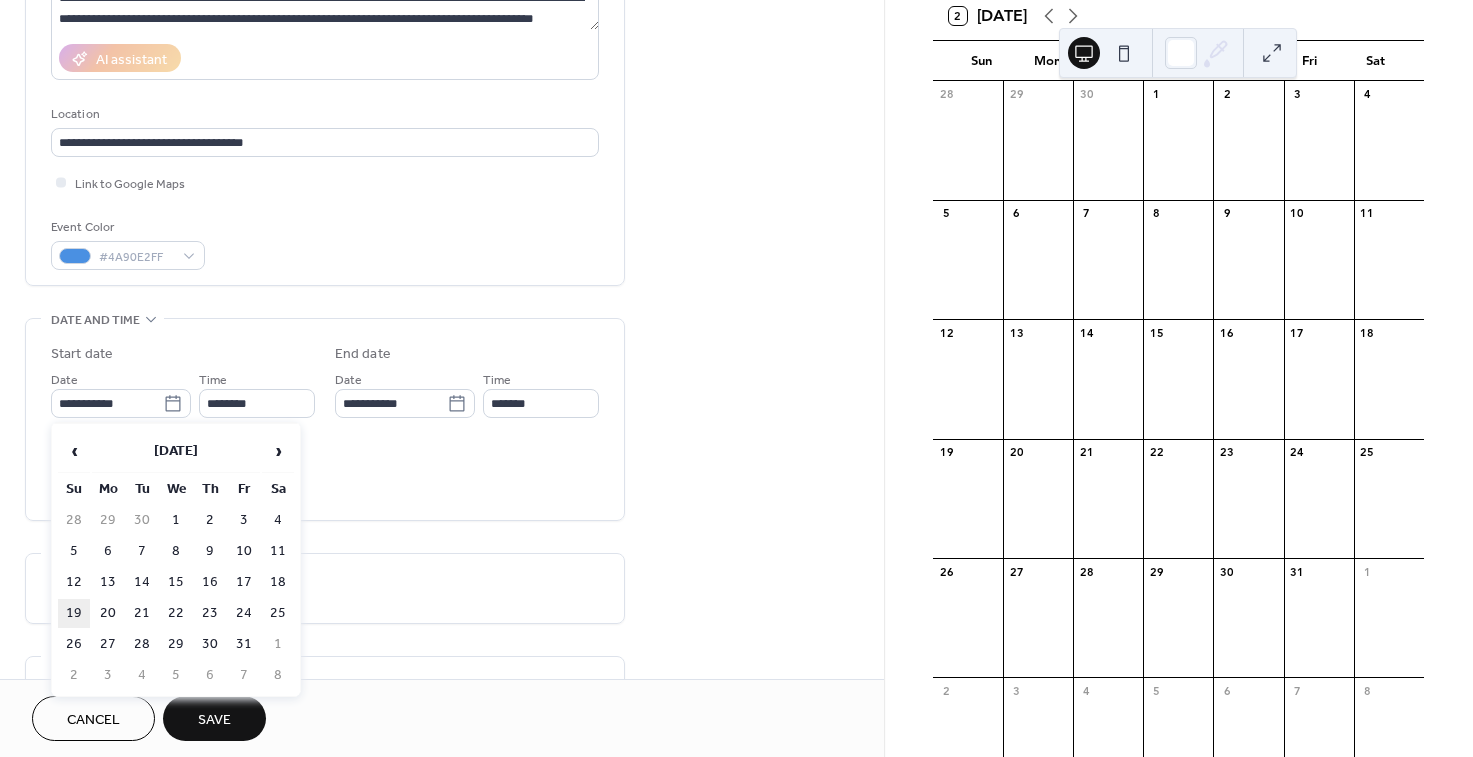 click on "19" at bounding box center (74, 613) 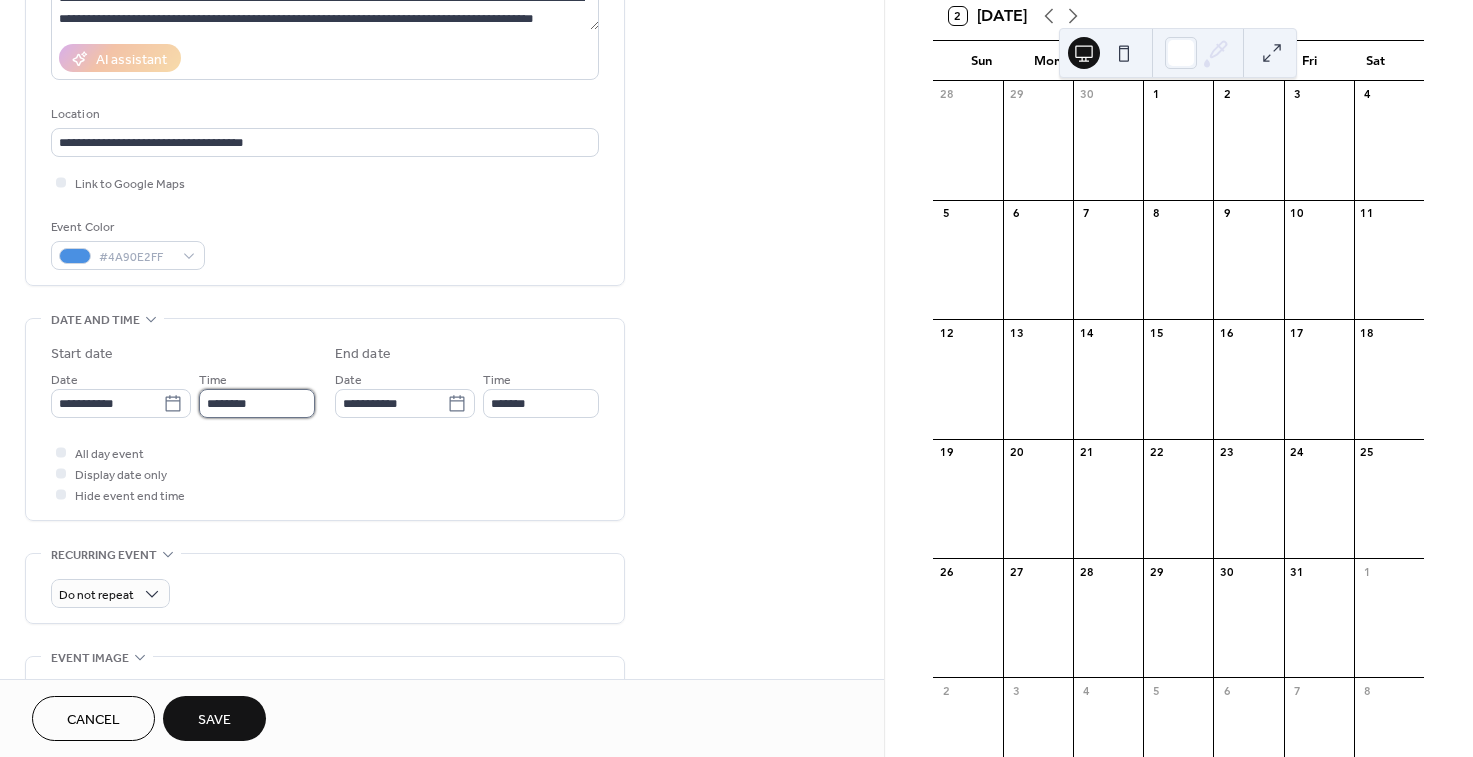 click on "********" at bounding box center [257, 403] 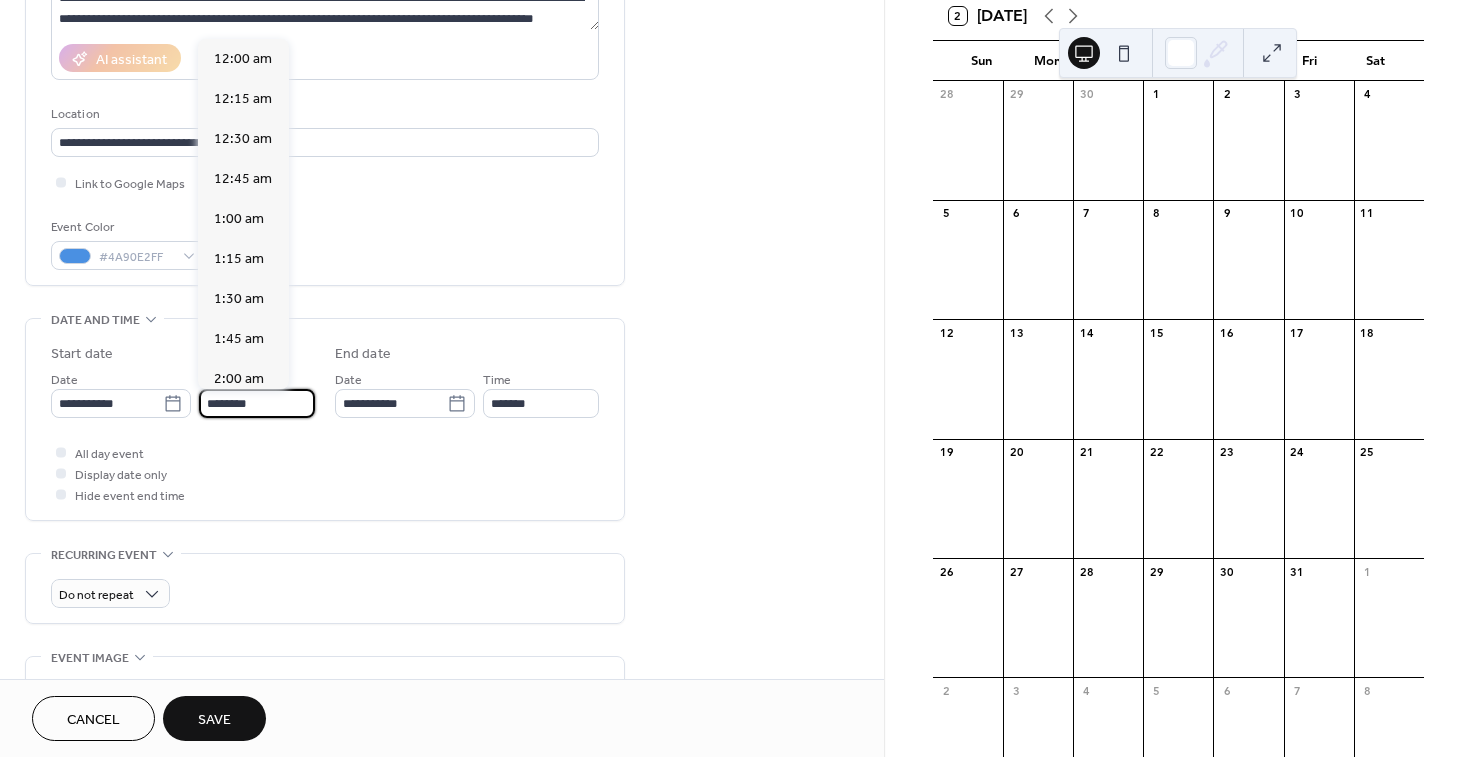 scroll, scrollTop: 1920, scrollLeft: 0, axis: vertical 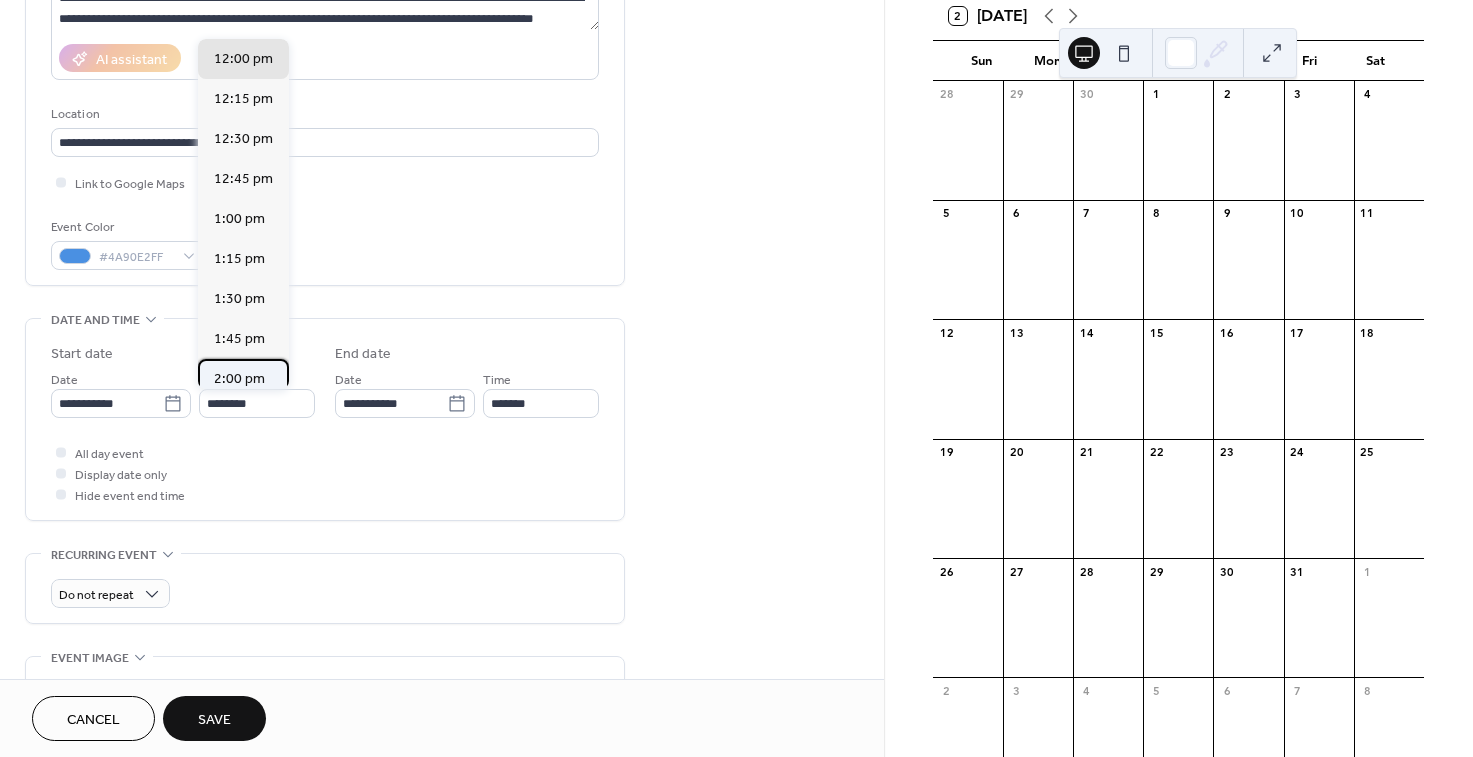 click on "2:00 pm" at bounding box center [239, 379] 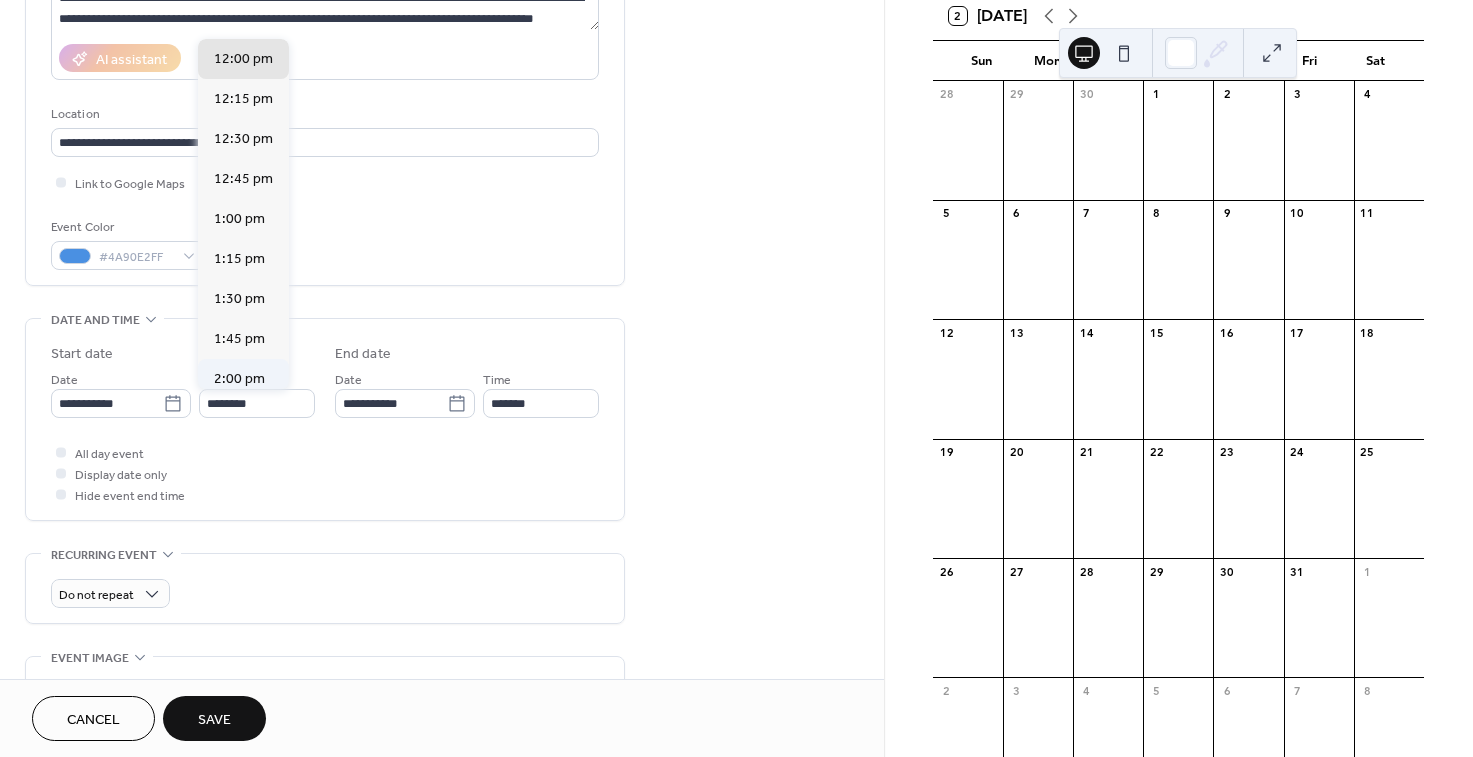 type on "*******" 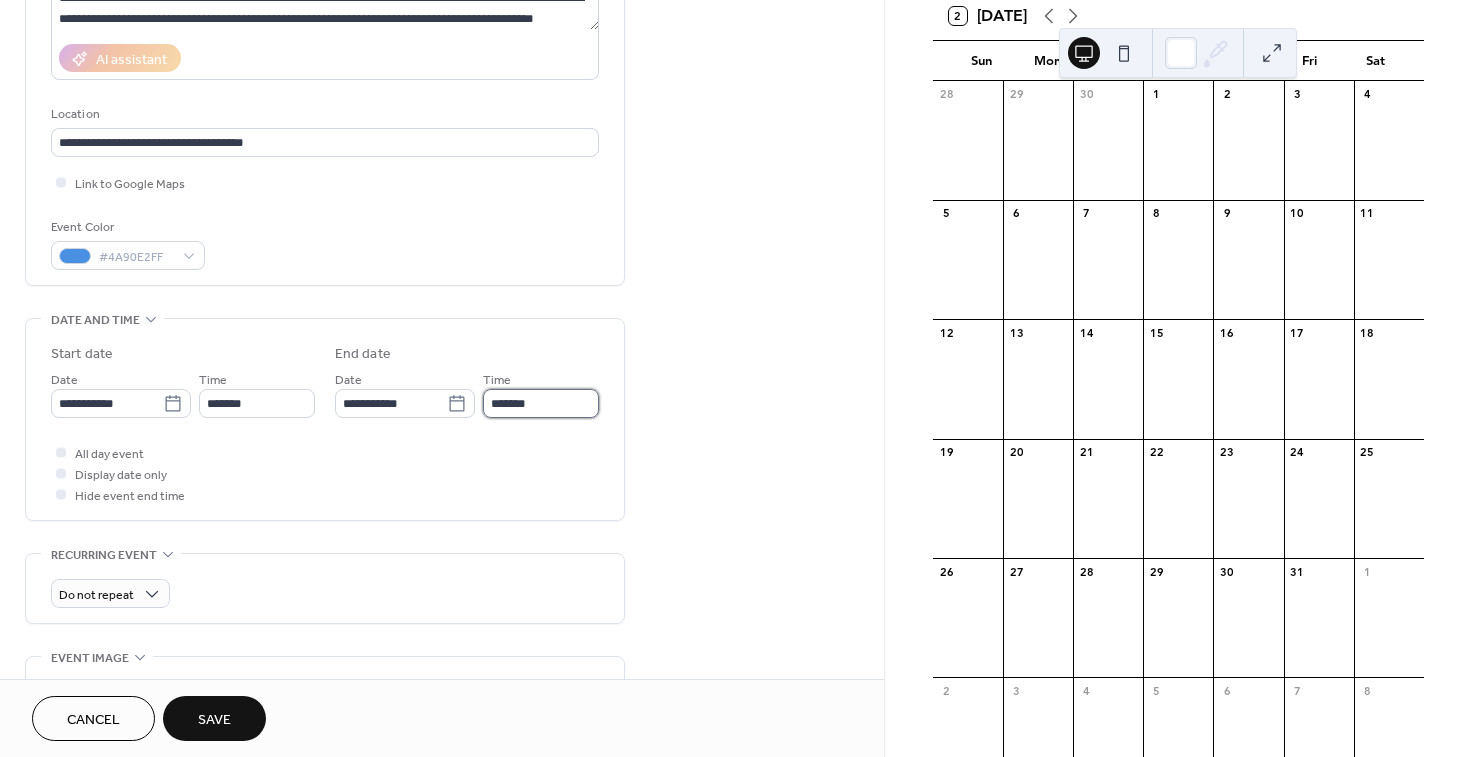 click on "*******" at bounding box center (541, 403) 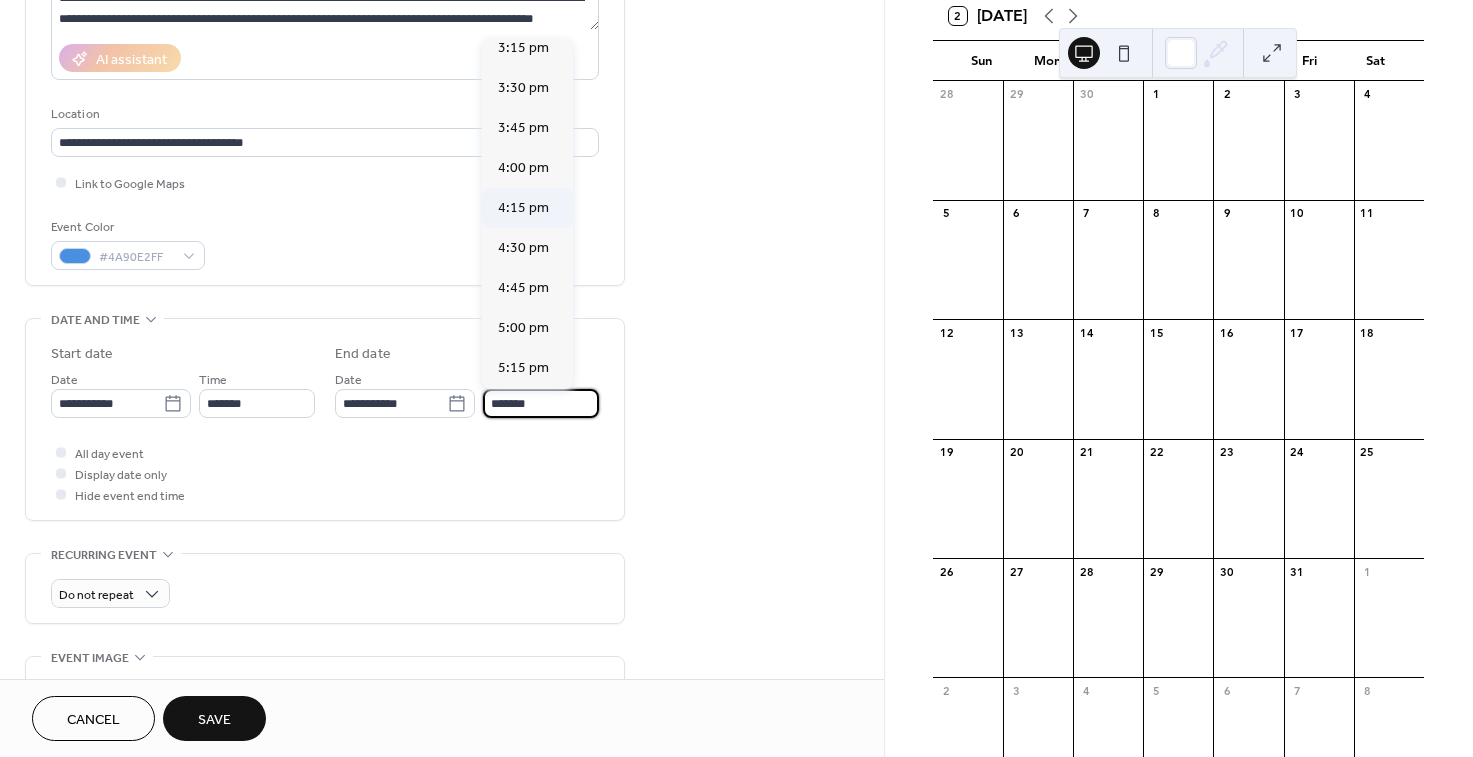 scroll, scrollTop: 309, scrollLeft: 0, axis: vertical 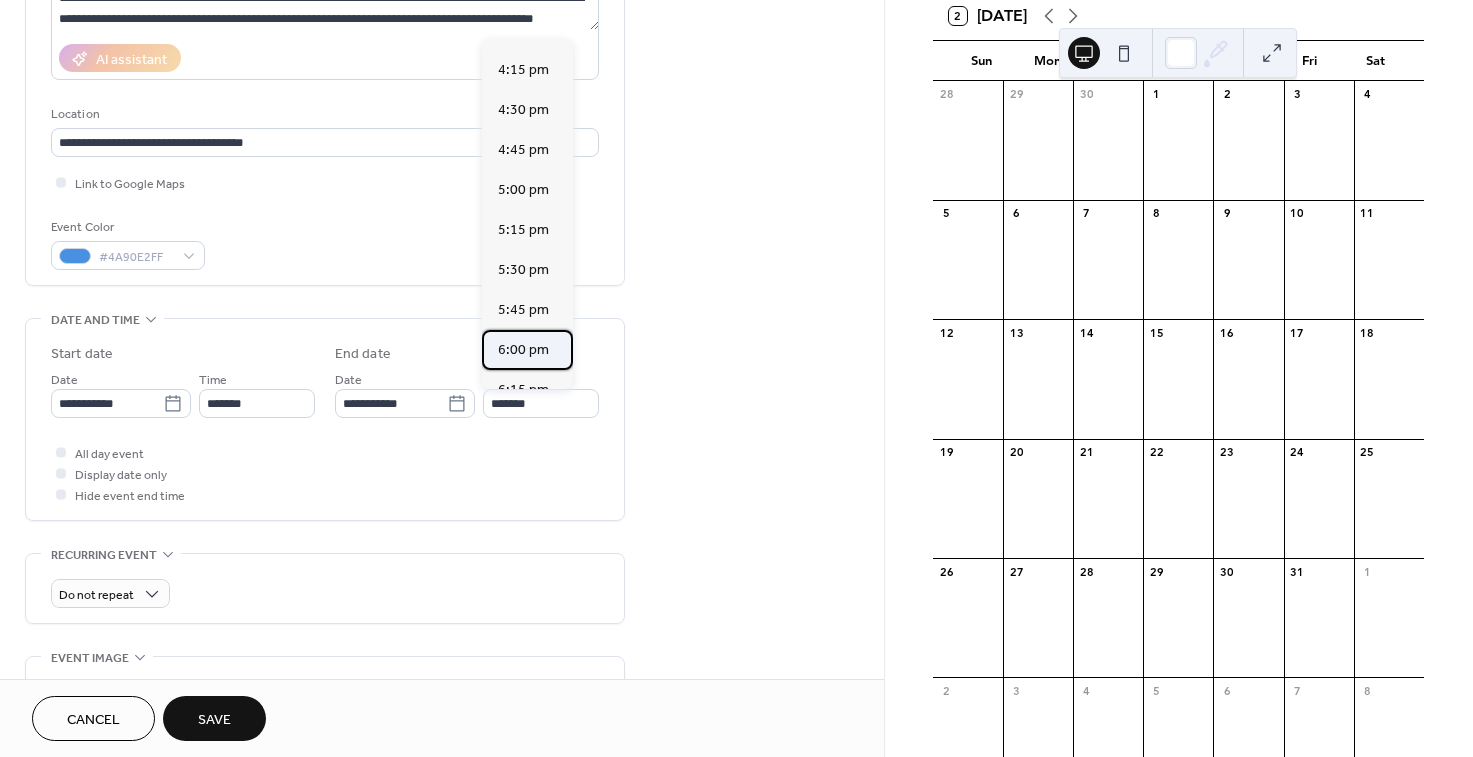 click on "6:00 pm" at bounding box center [527, 350] 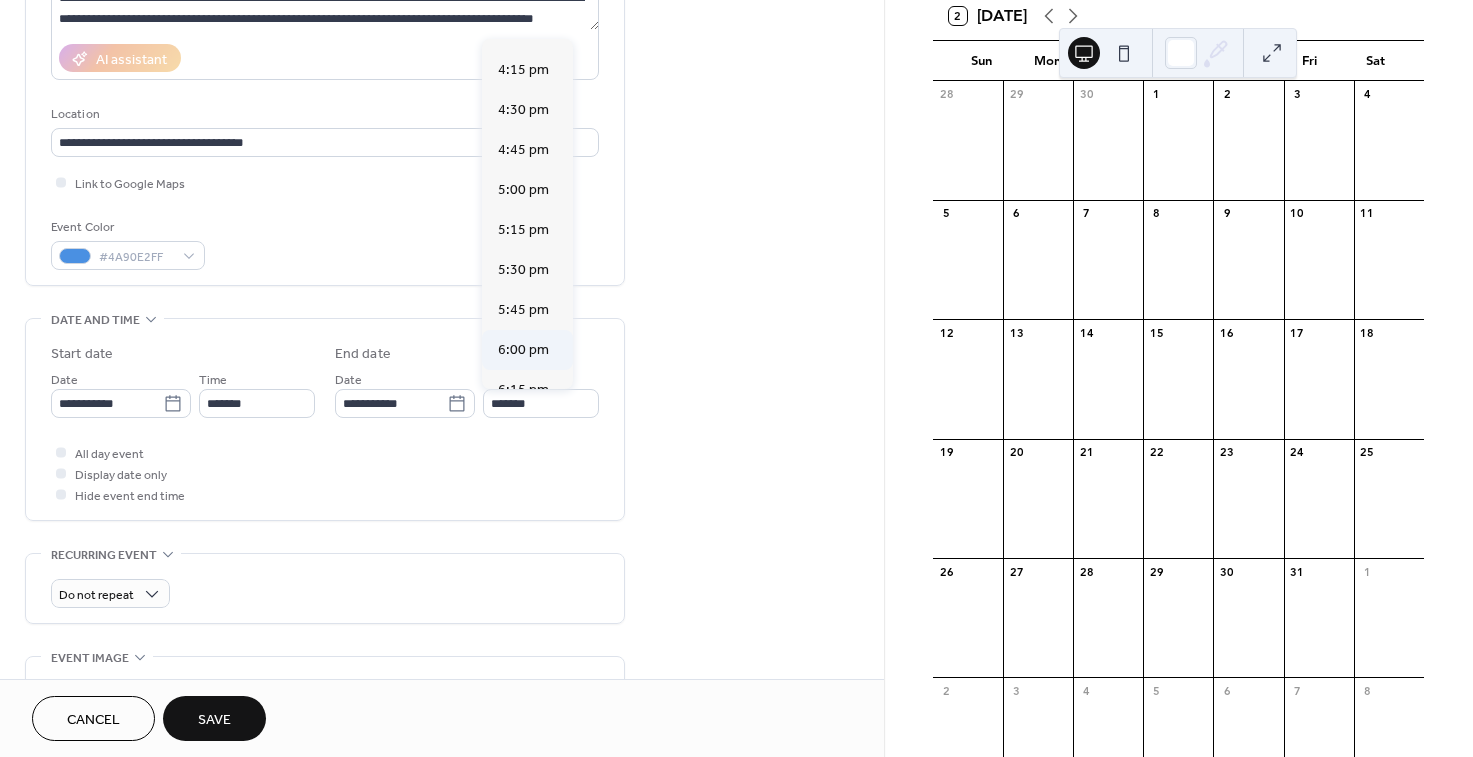type on "*******" 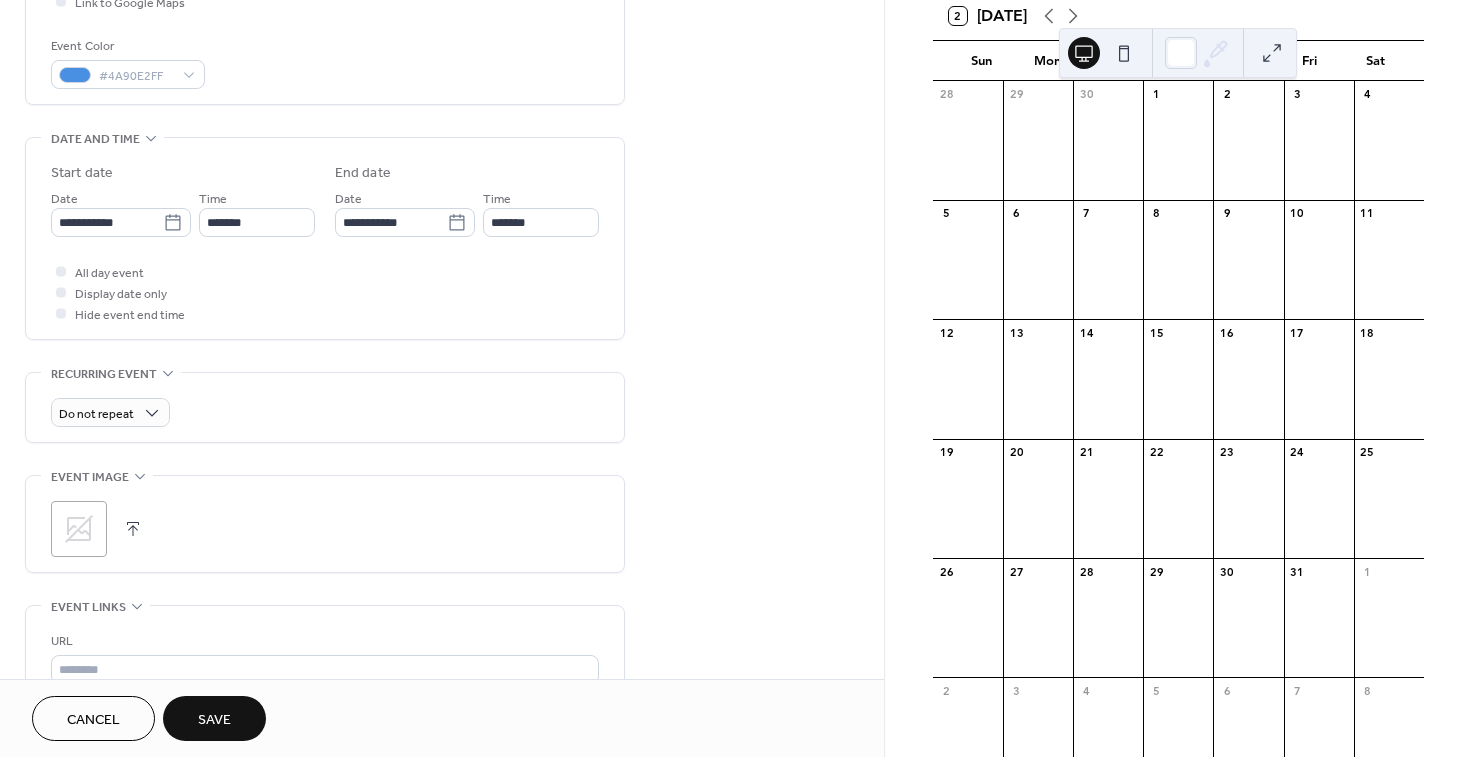 scroll, scrollTop: 536, scrollLeft: 0, axis: vertical 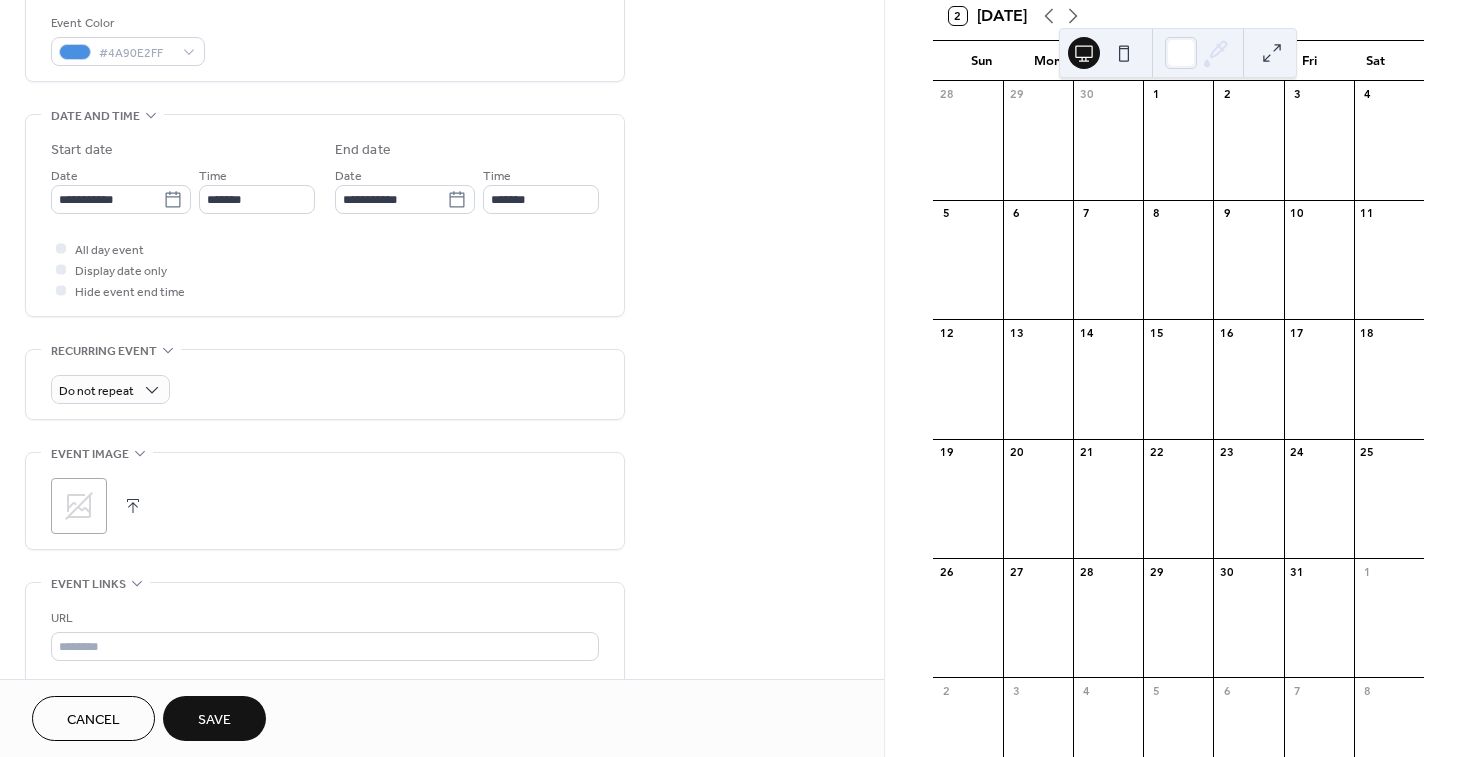 click 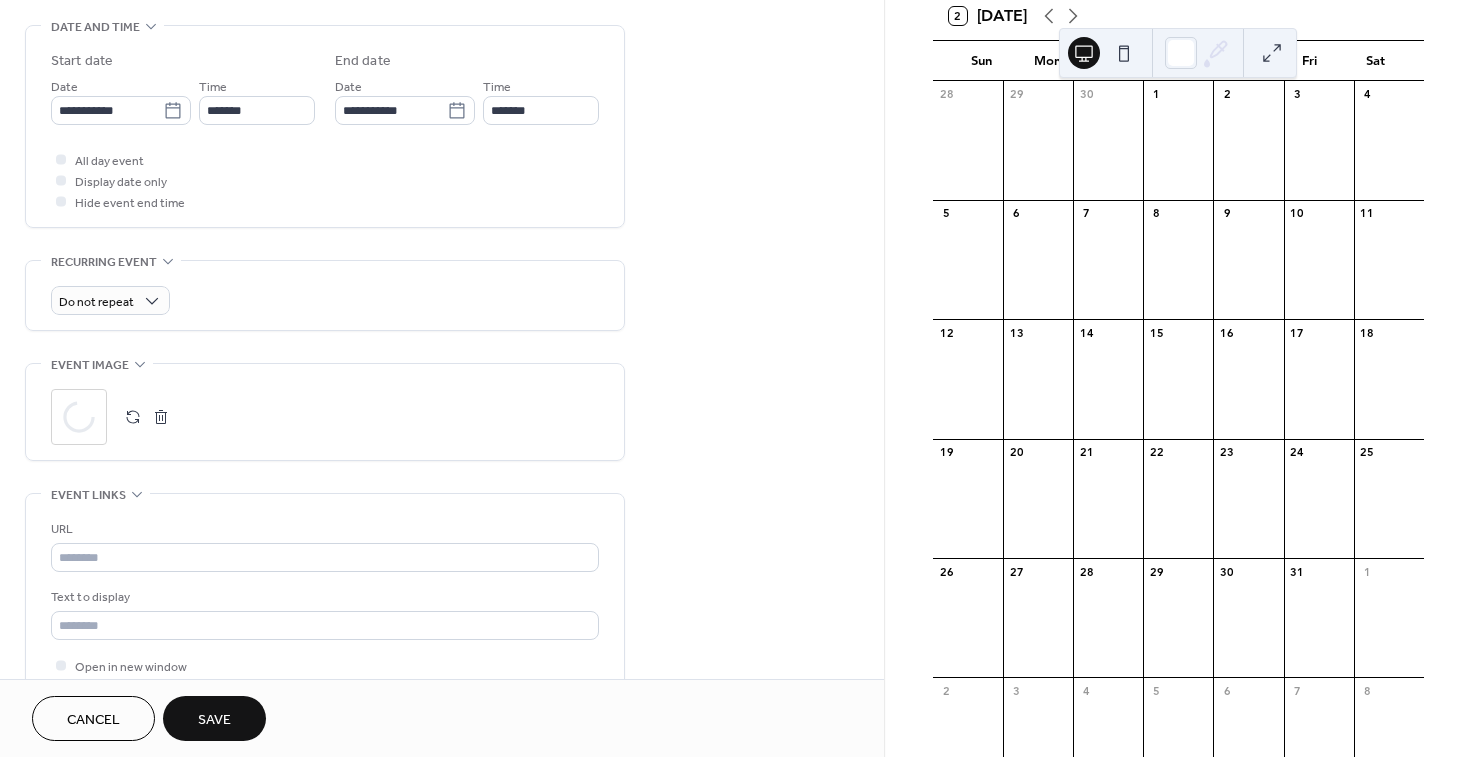 scroll, scrollTop: 679, scrollLeft: 0, axis: vertical 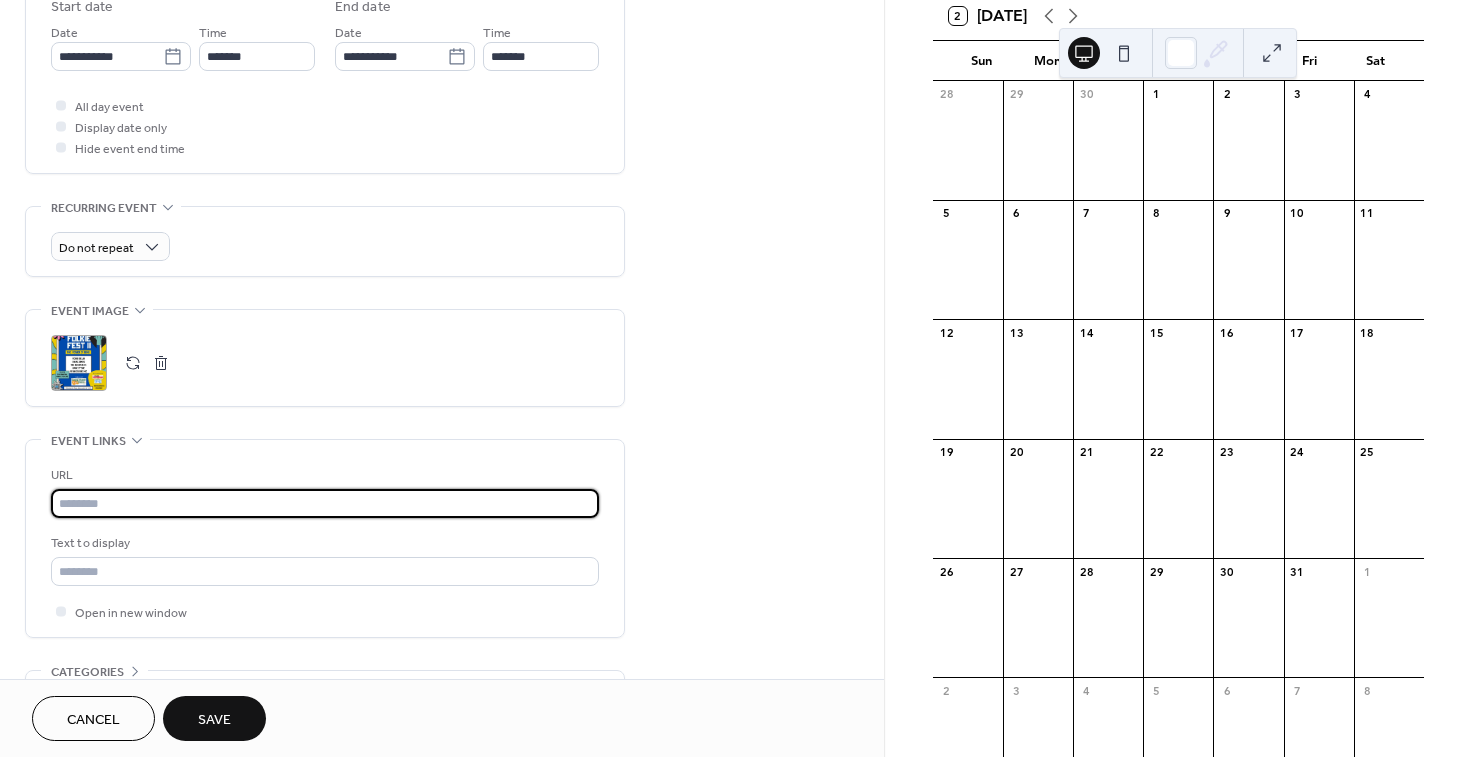 click at bounding box center (325, 503) 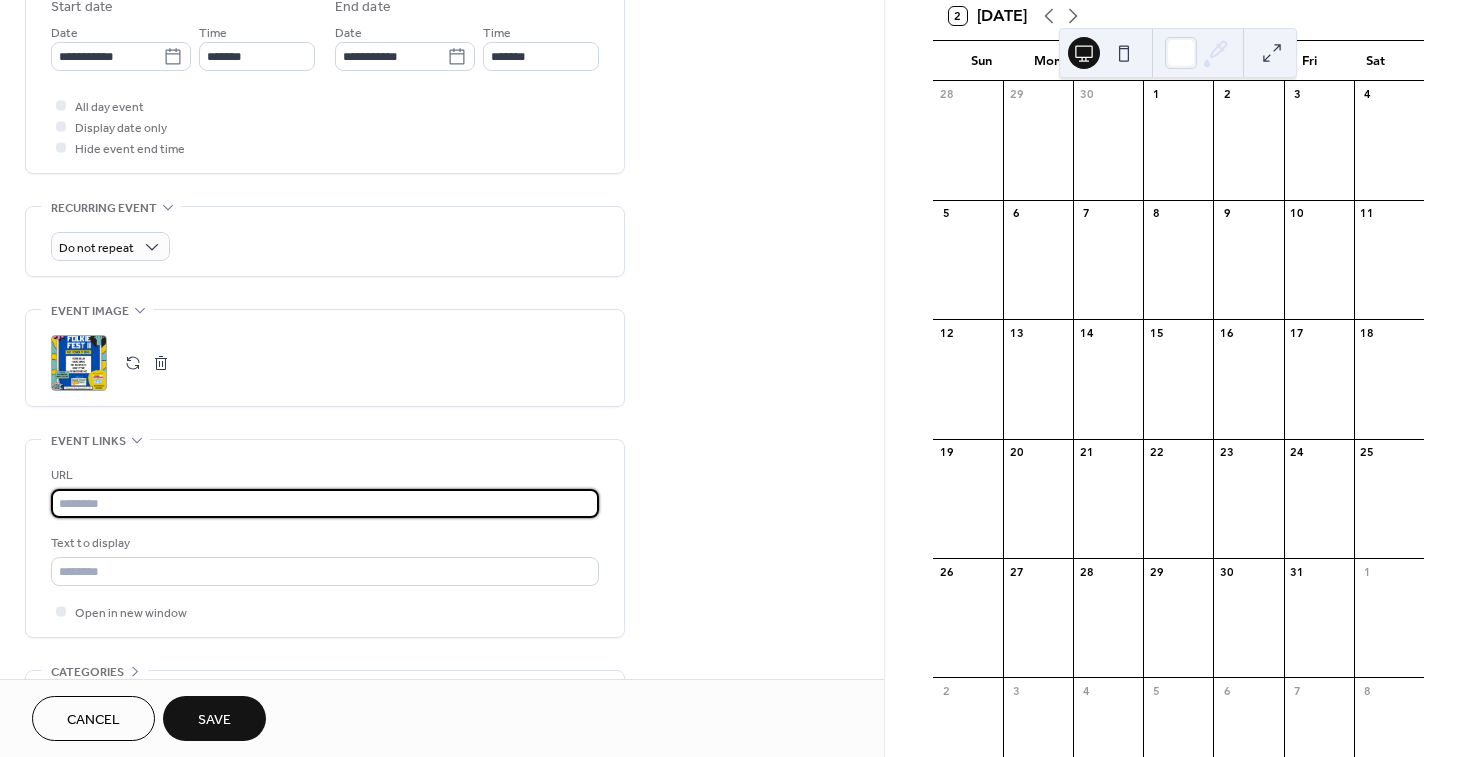 paste on "**********" 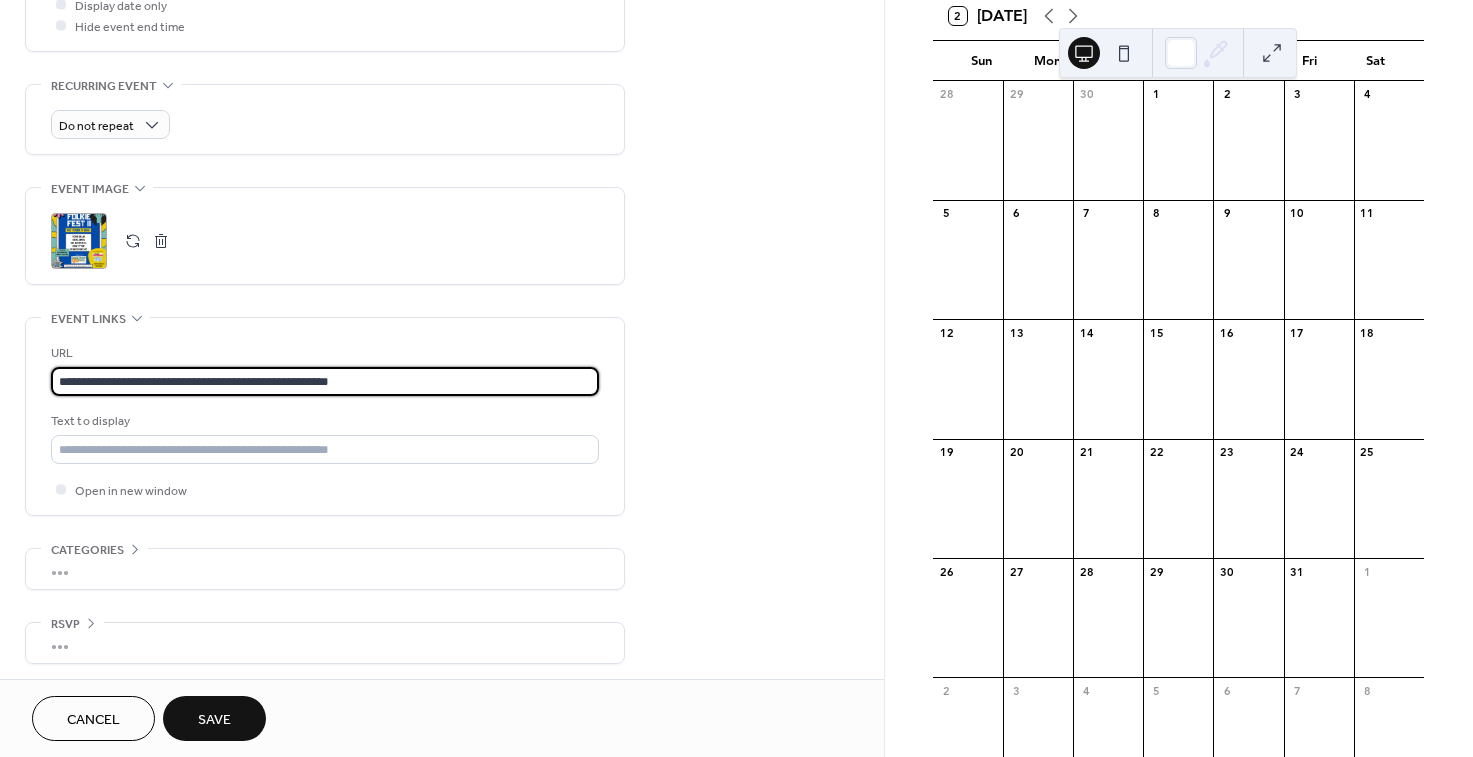 scroll, scrollTop: 806, scrollLeft: 0, axis: vertical 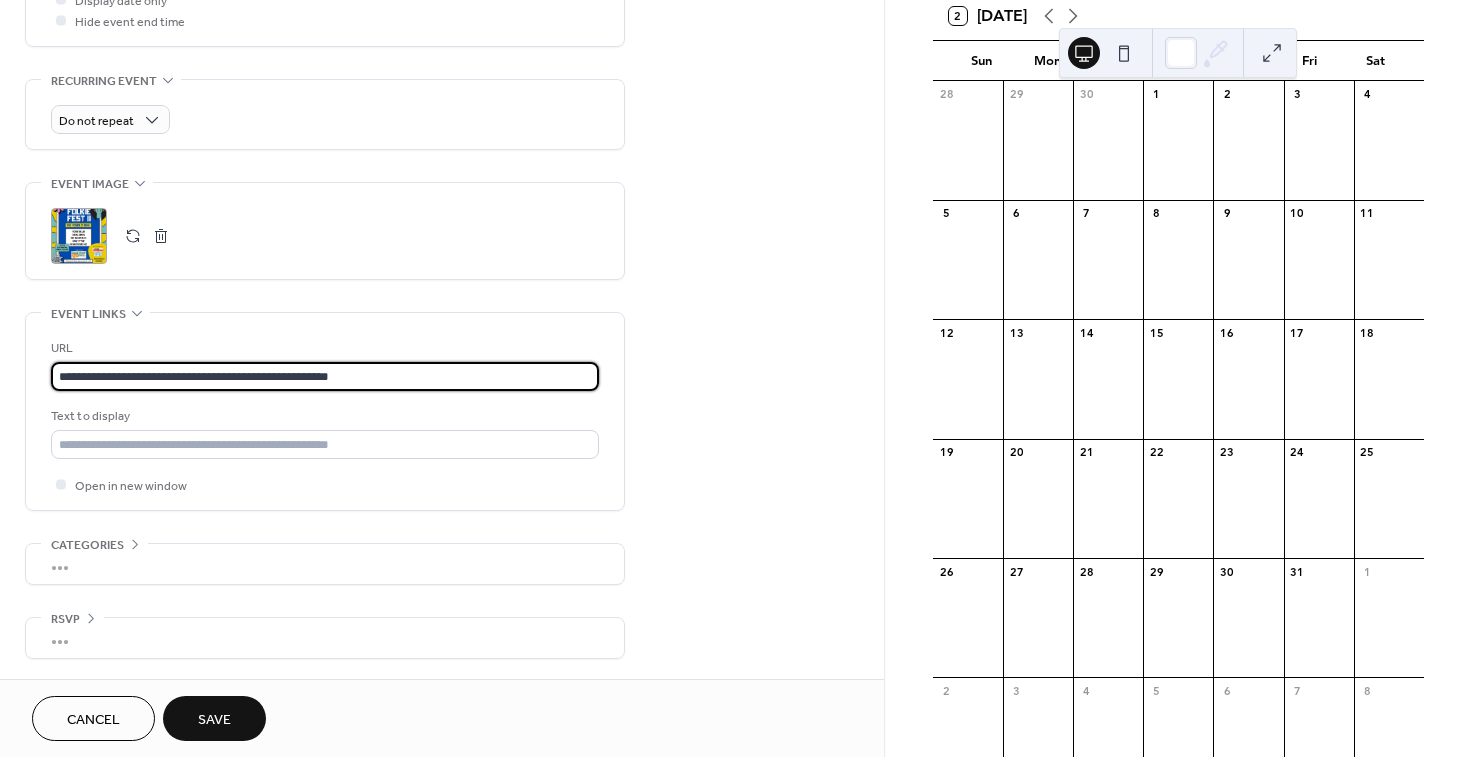 type on "**********" 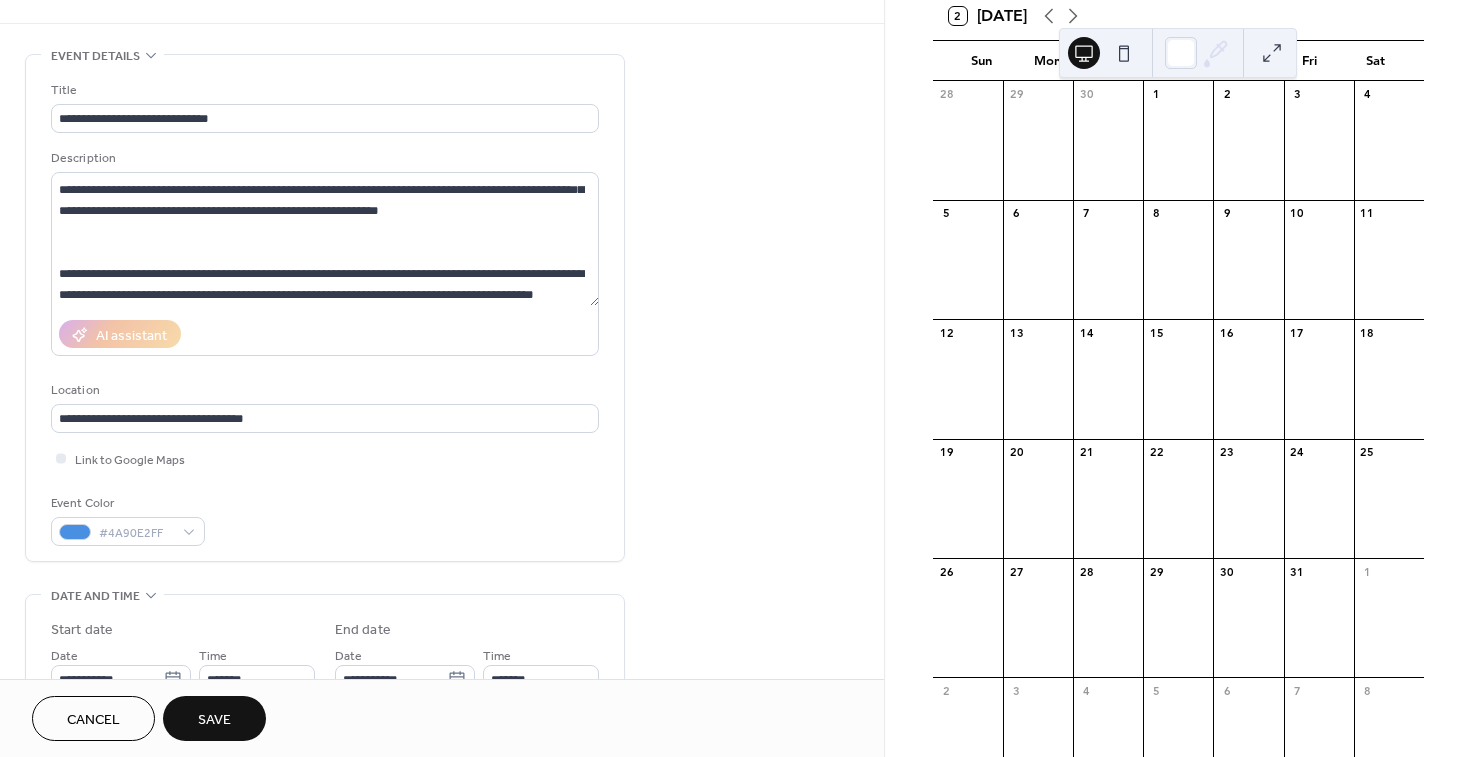 scroll, scrollTop: 0, scrollLeft: 0, axis: both 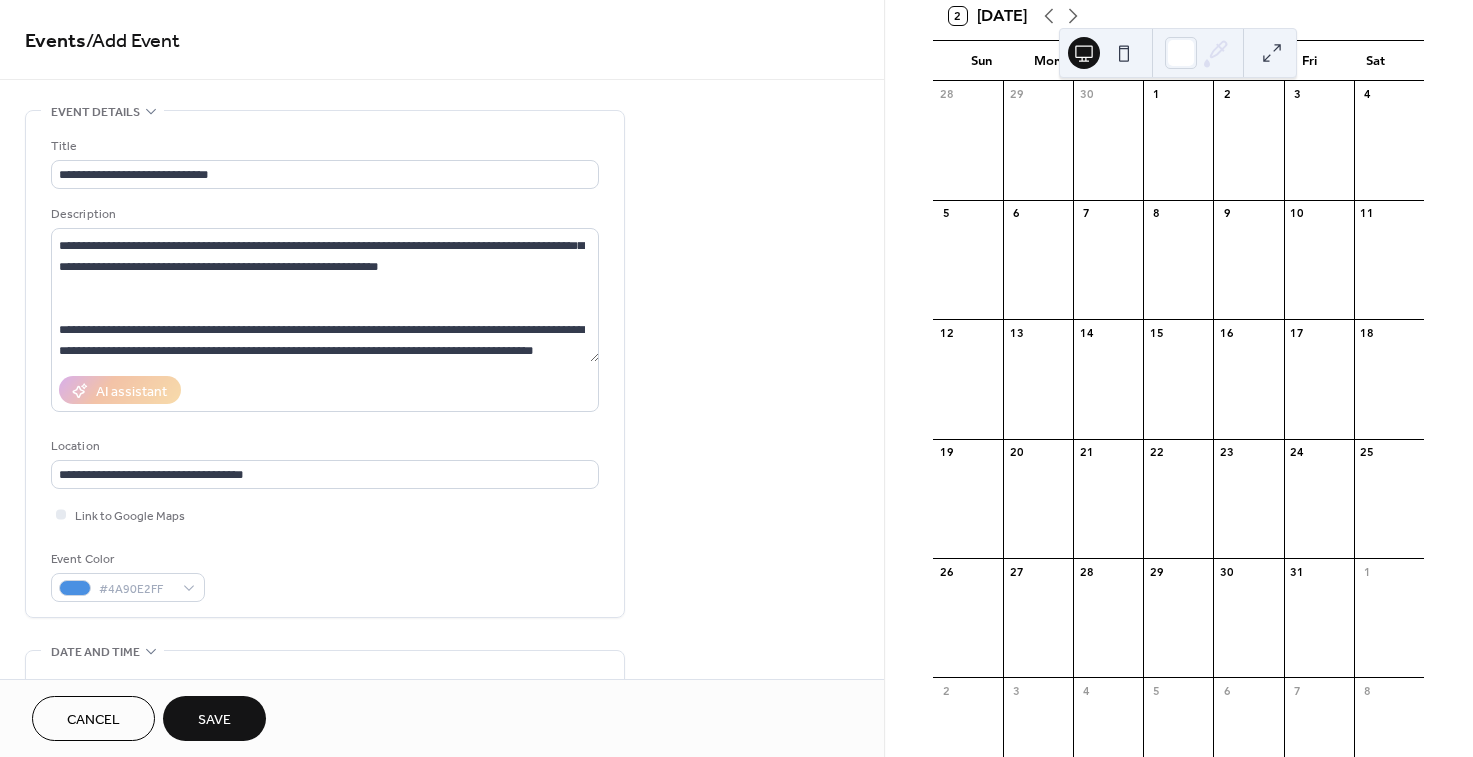 click on "Save" at bounding box center (214, 720) 